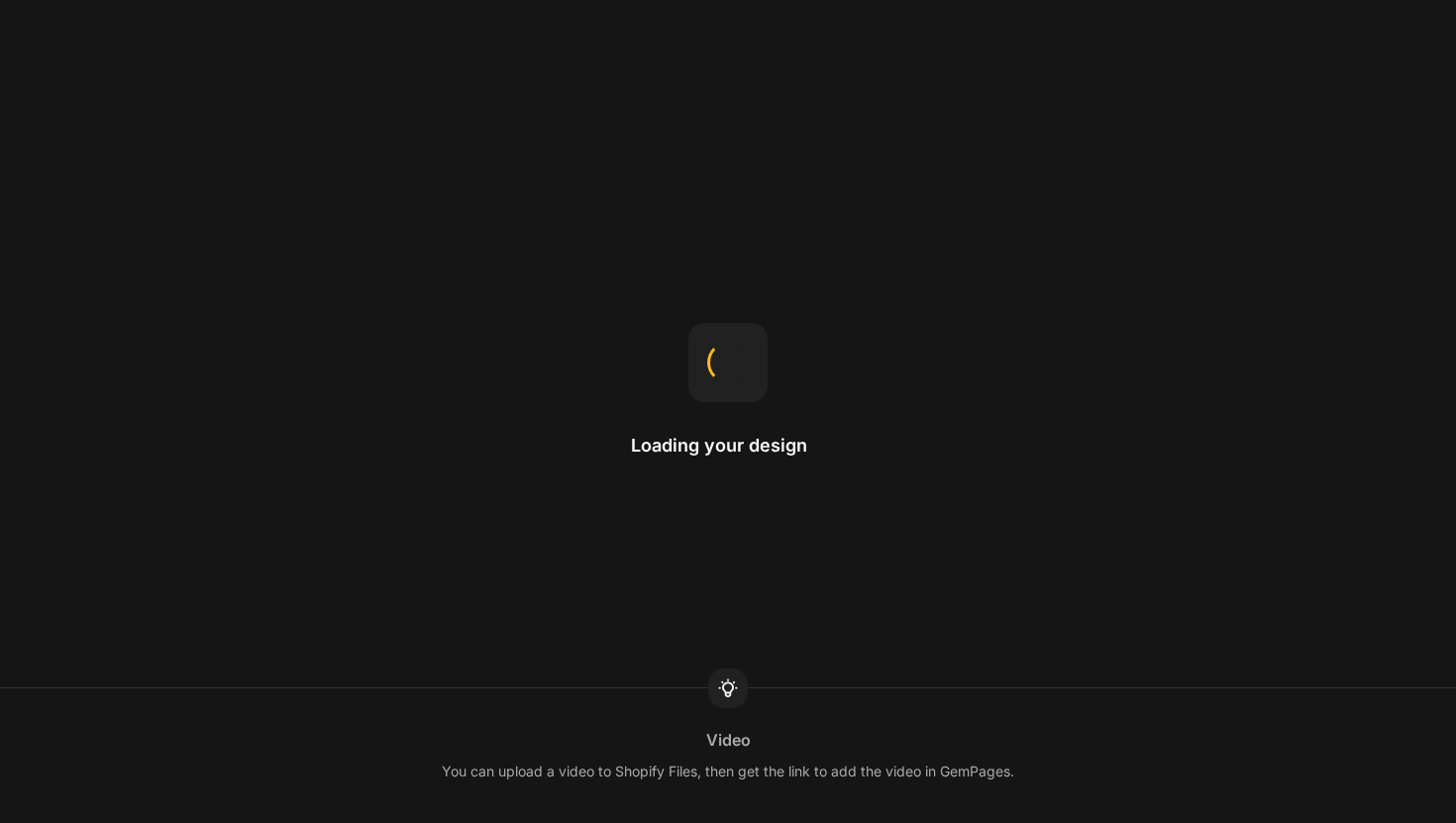 scroll, scrollTop: 0, scrollLeft: 0, axis: both 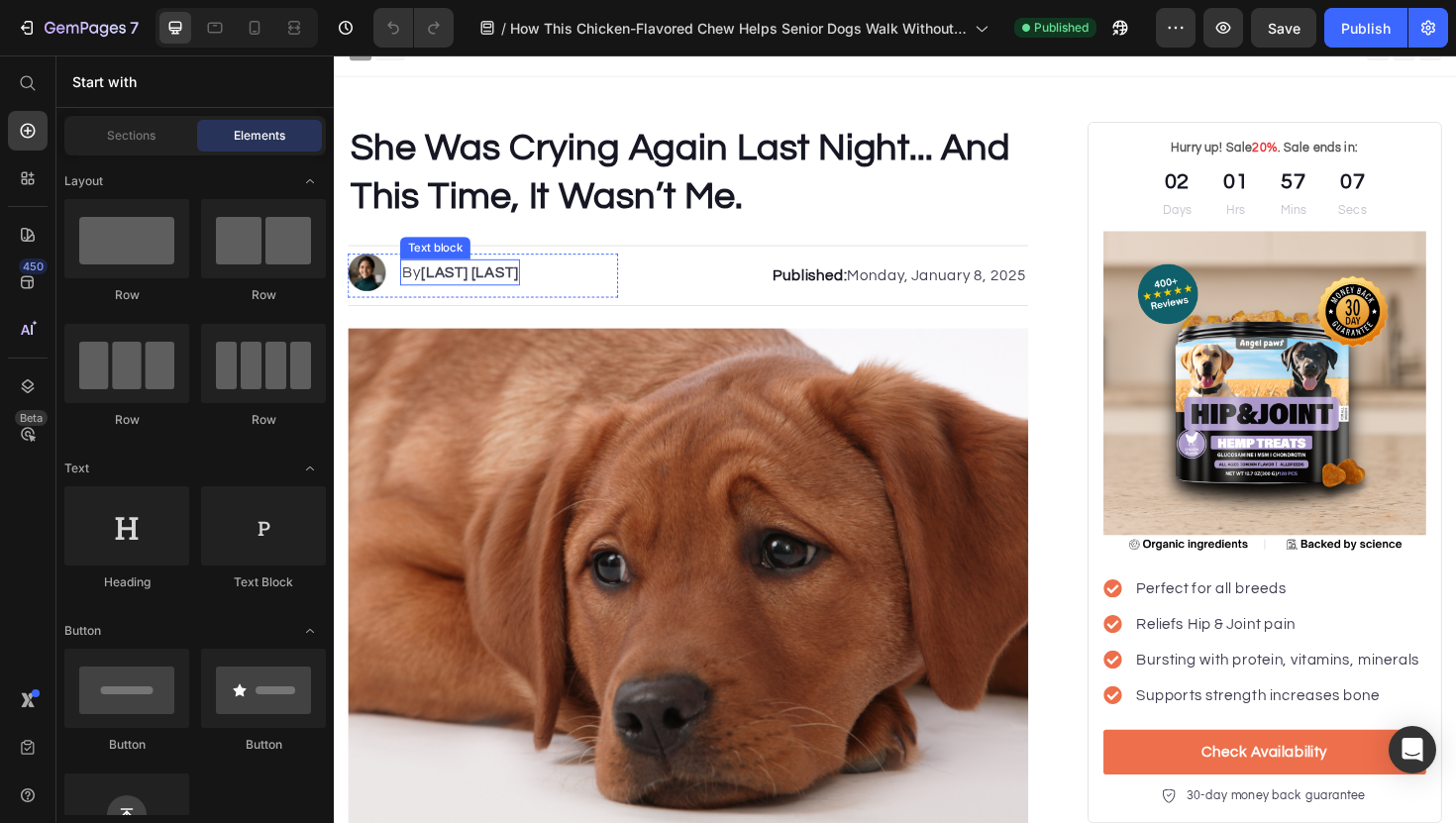 click on "Kim Fields" at bounding box center [477, 285] 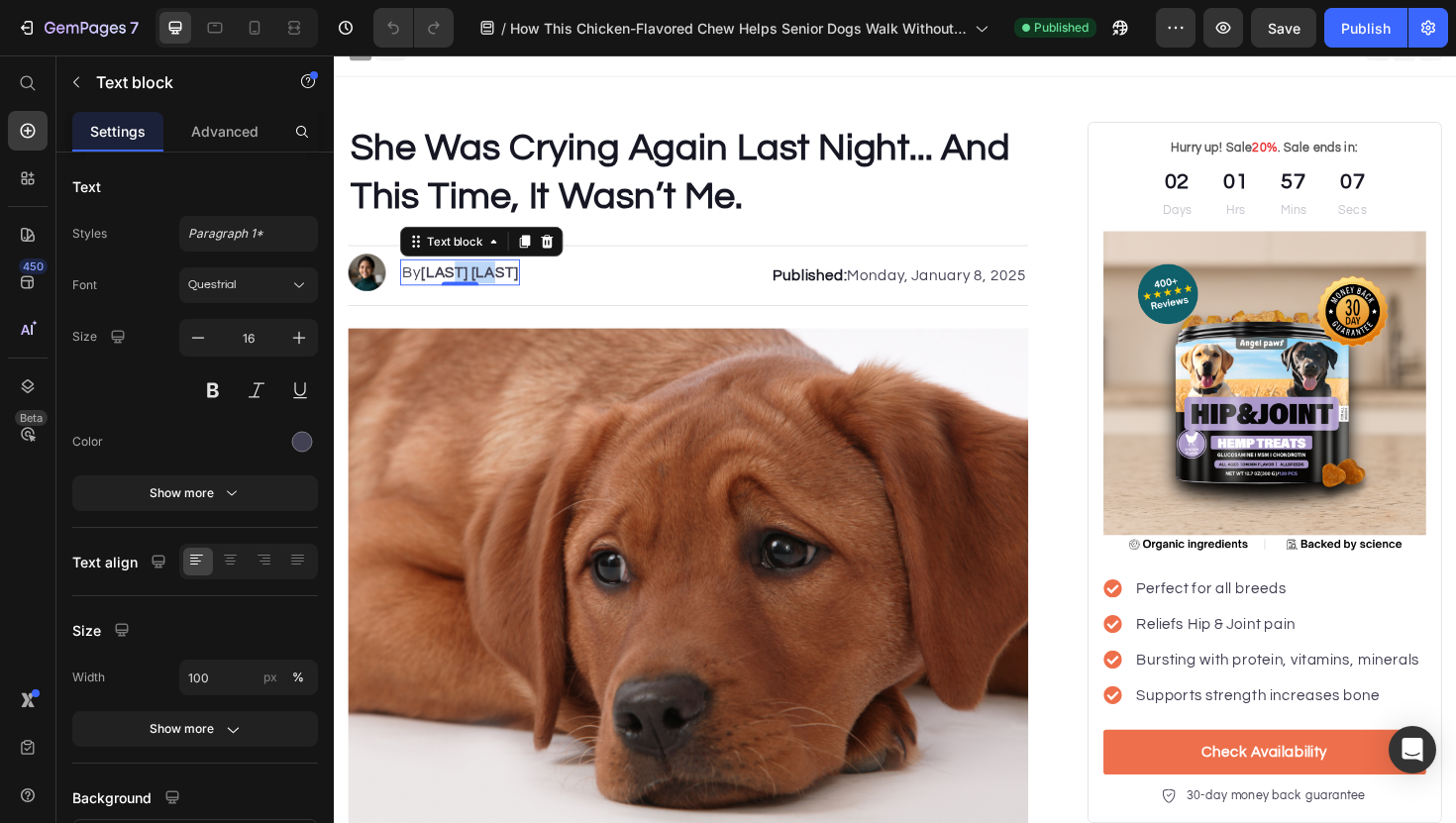 click on "Kim Fields" at bounding box center [477, 285] 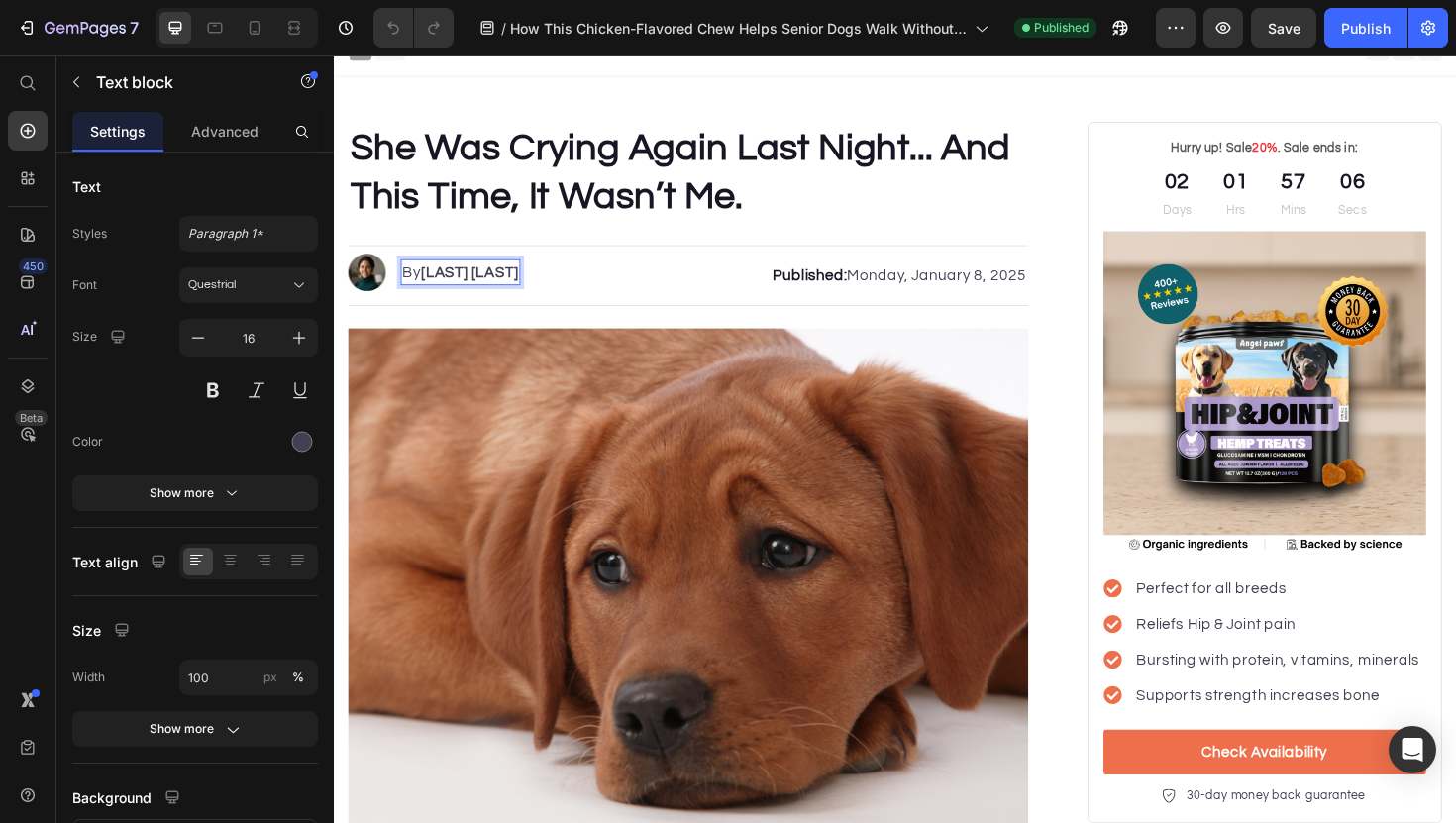 click on "Kim Fields" at bounding box center [477, 285] 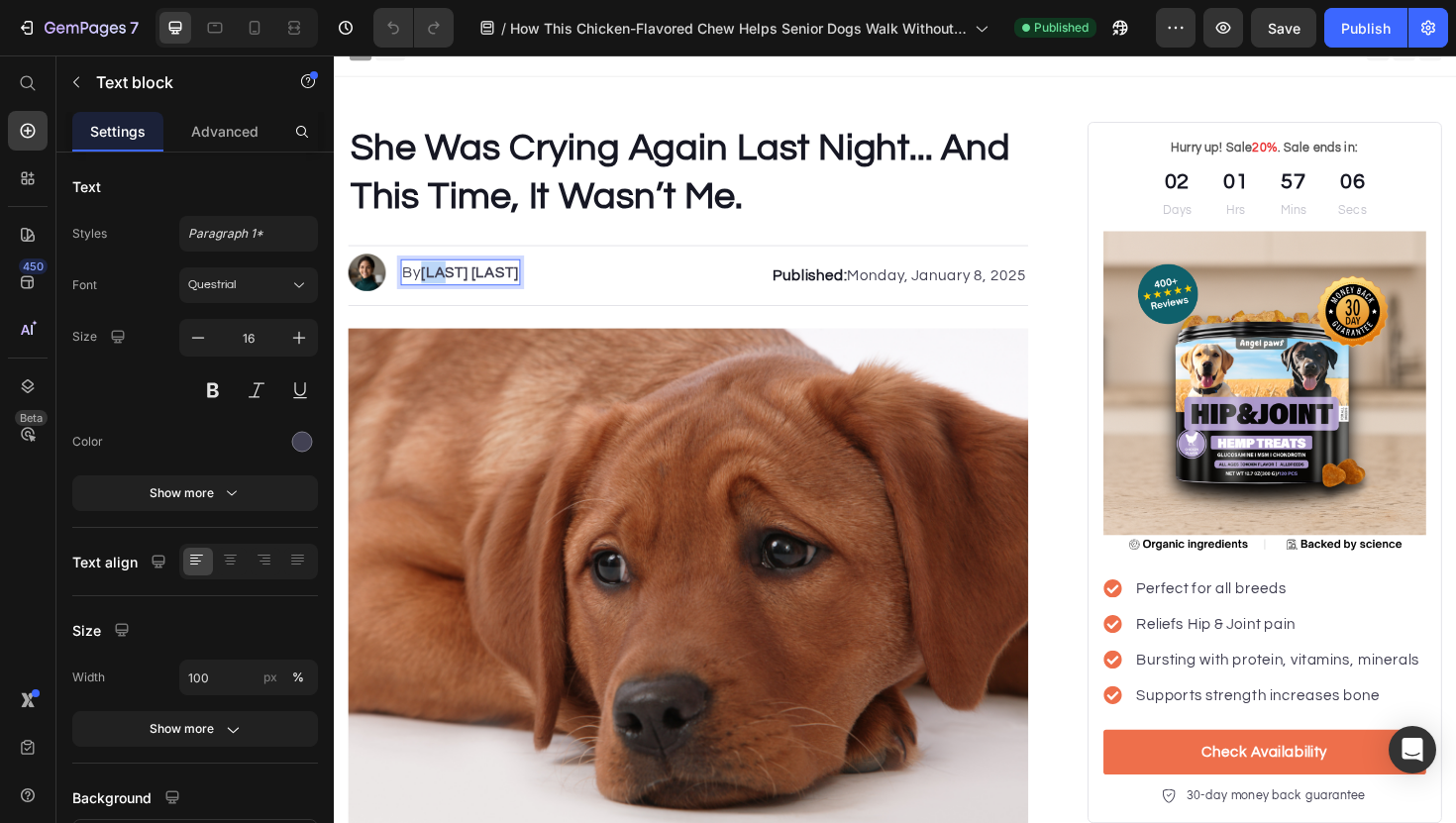 click on "Kim Fields" at bounding box center [477, 285] 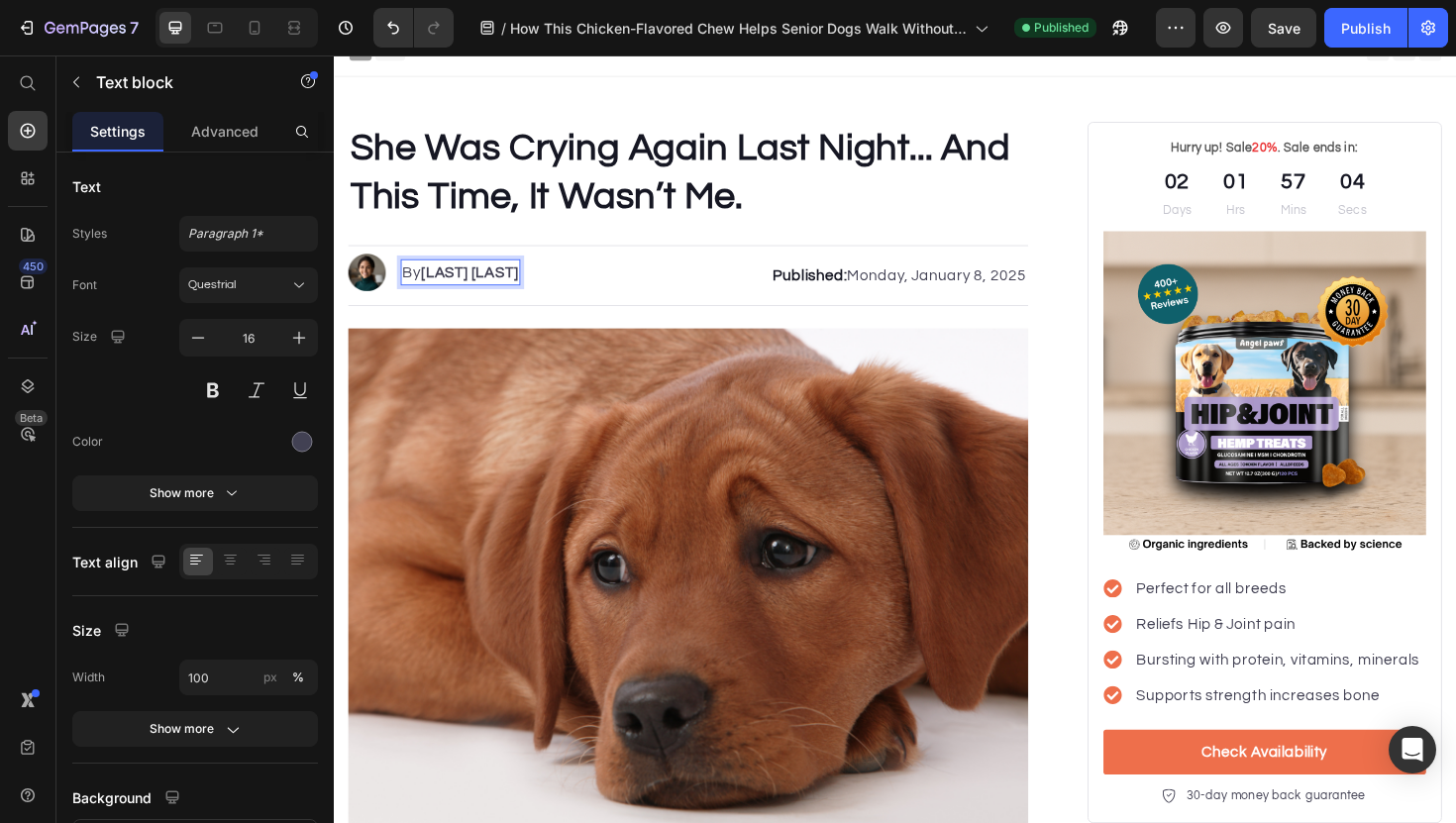 click on "Sanne Fields" at bounding box center (477, 285) 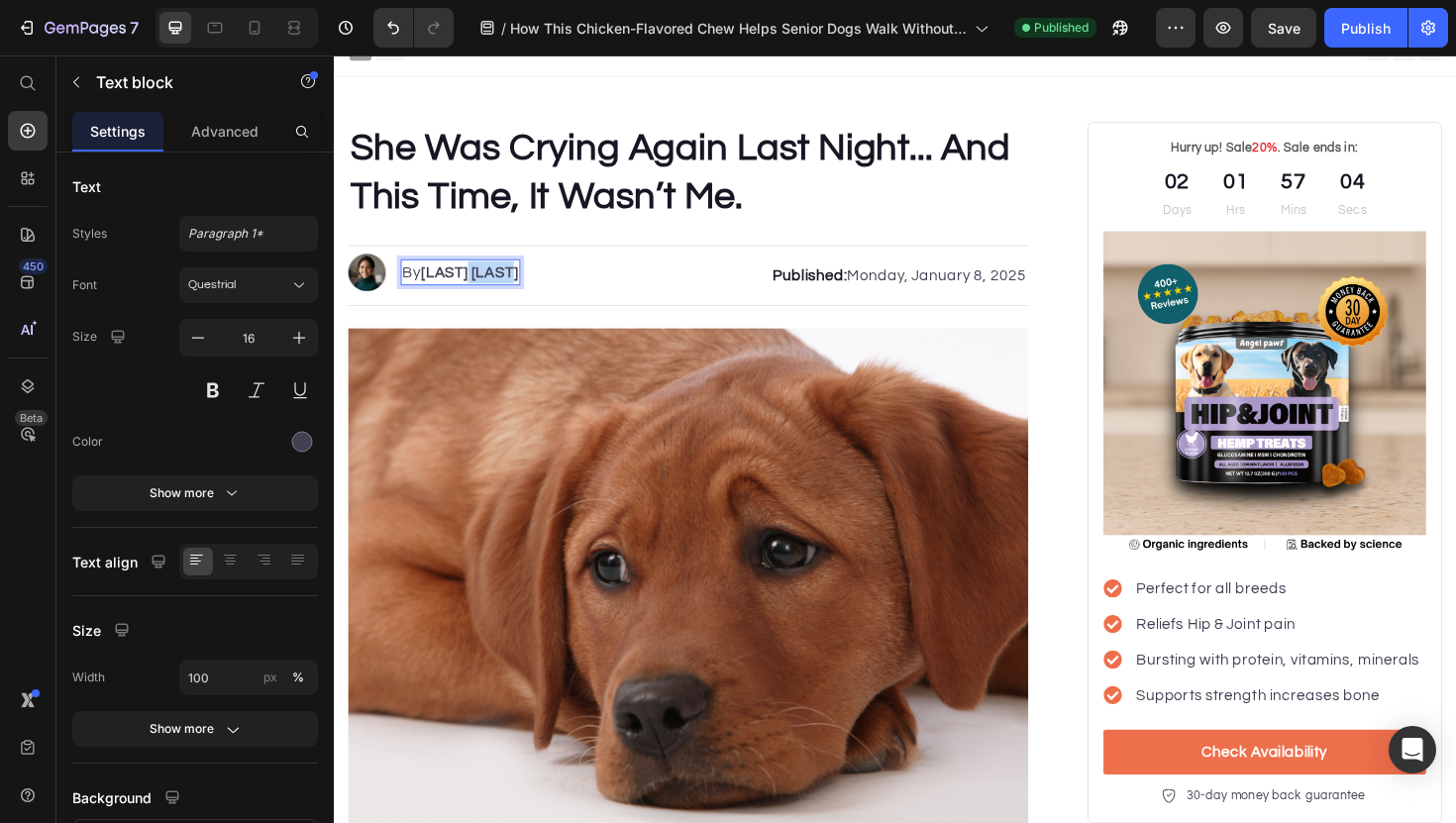 click on "Sanne Fields" at bounding box center (477, 285) 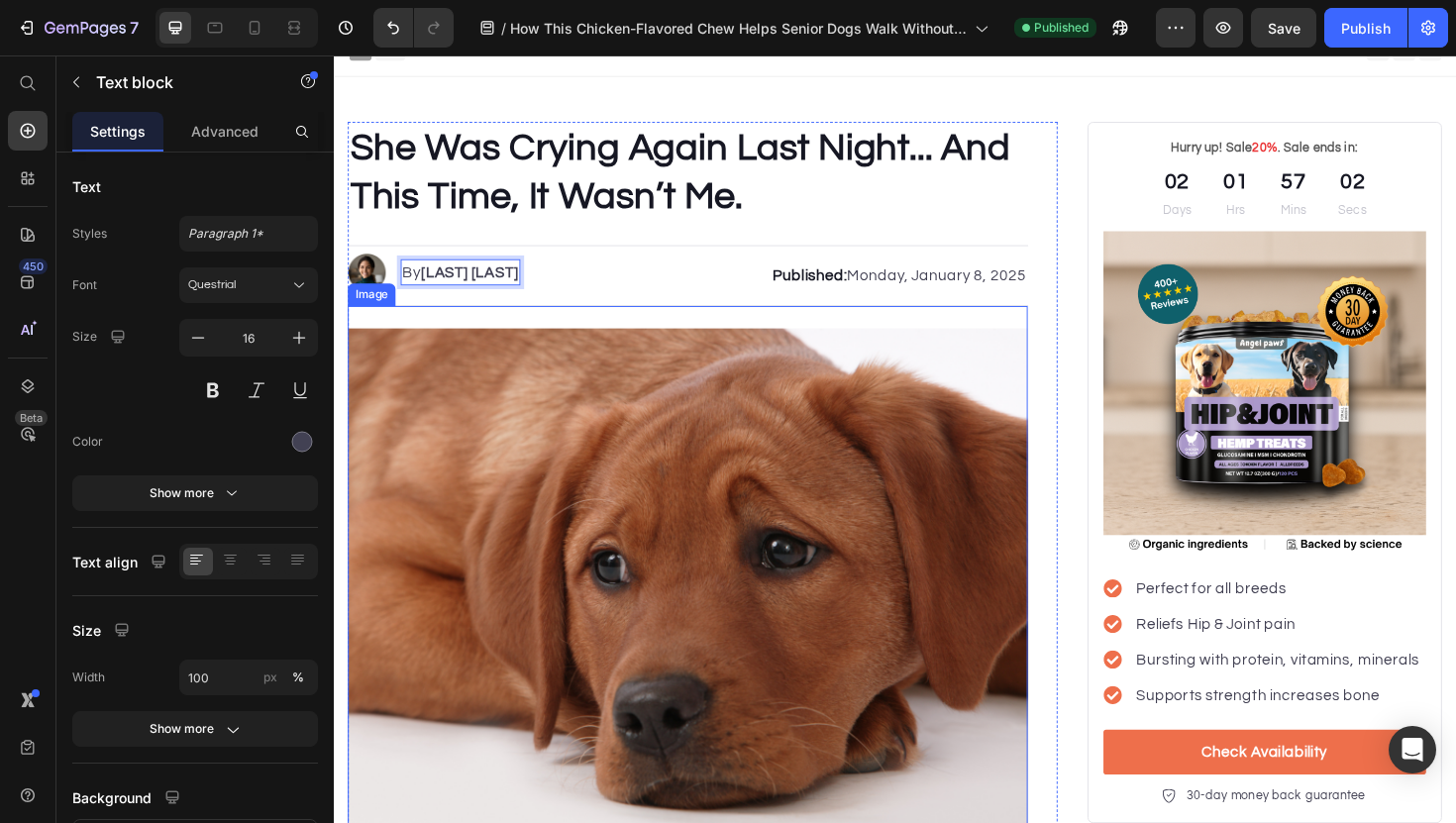 click at bounding box center [708, 614] 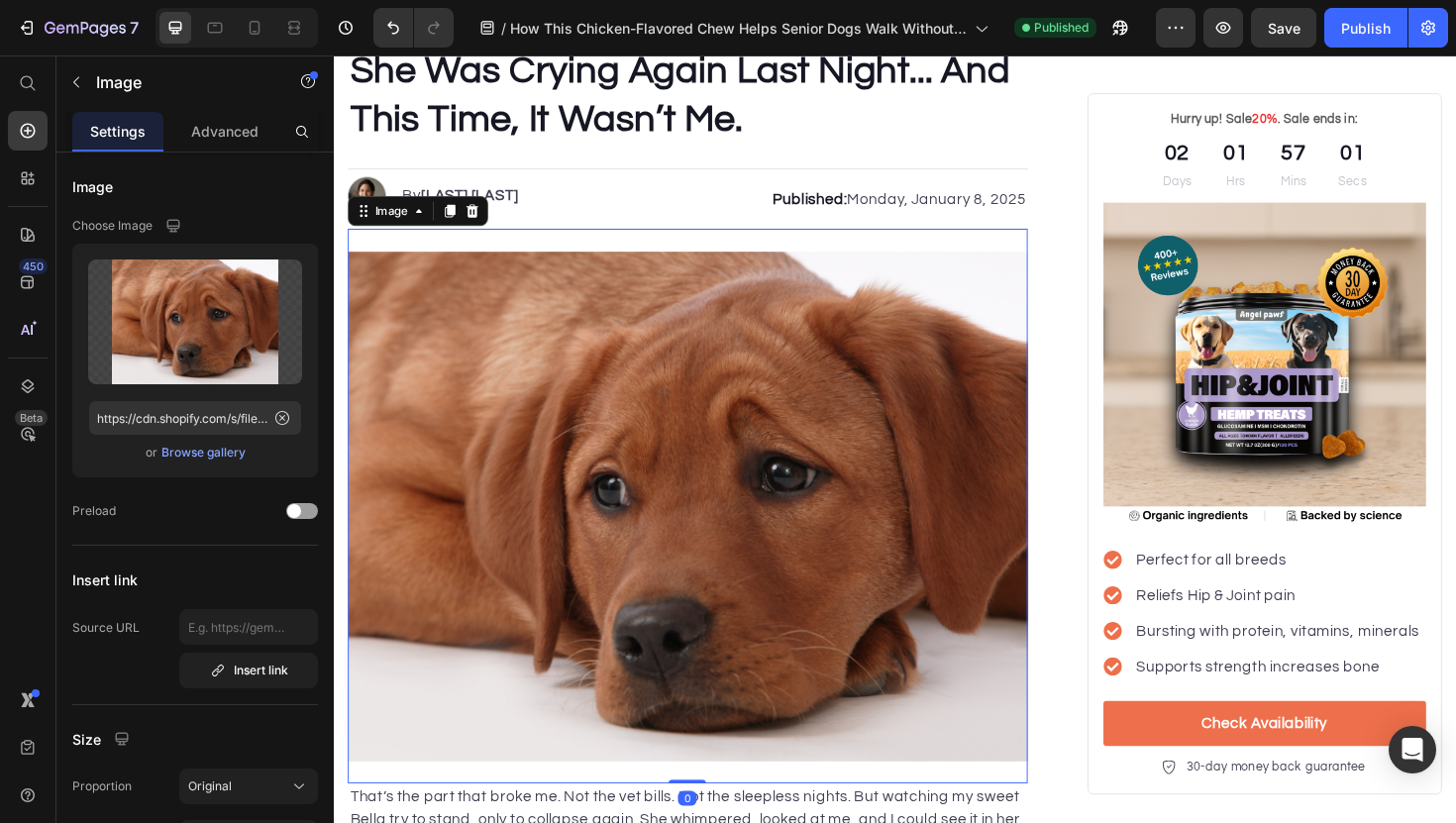 scroll, scrollTop: 129, scrollLeft: 0, axis: vertical 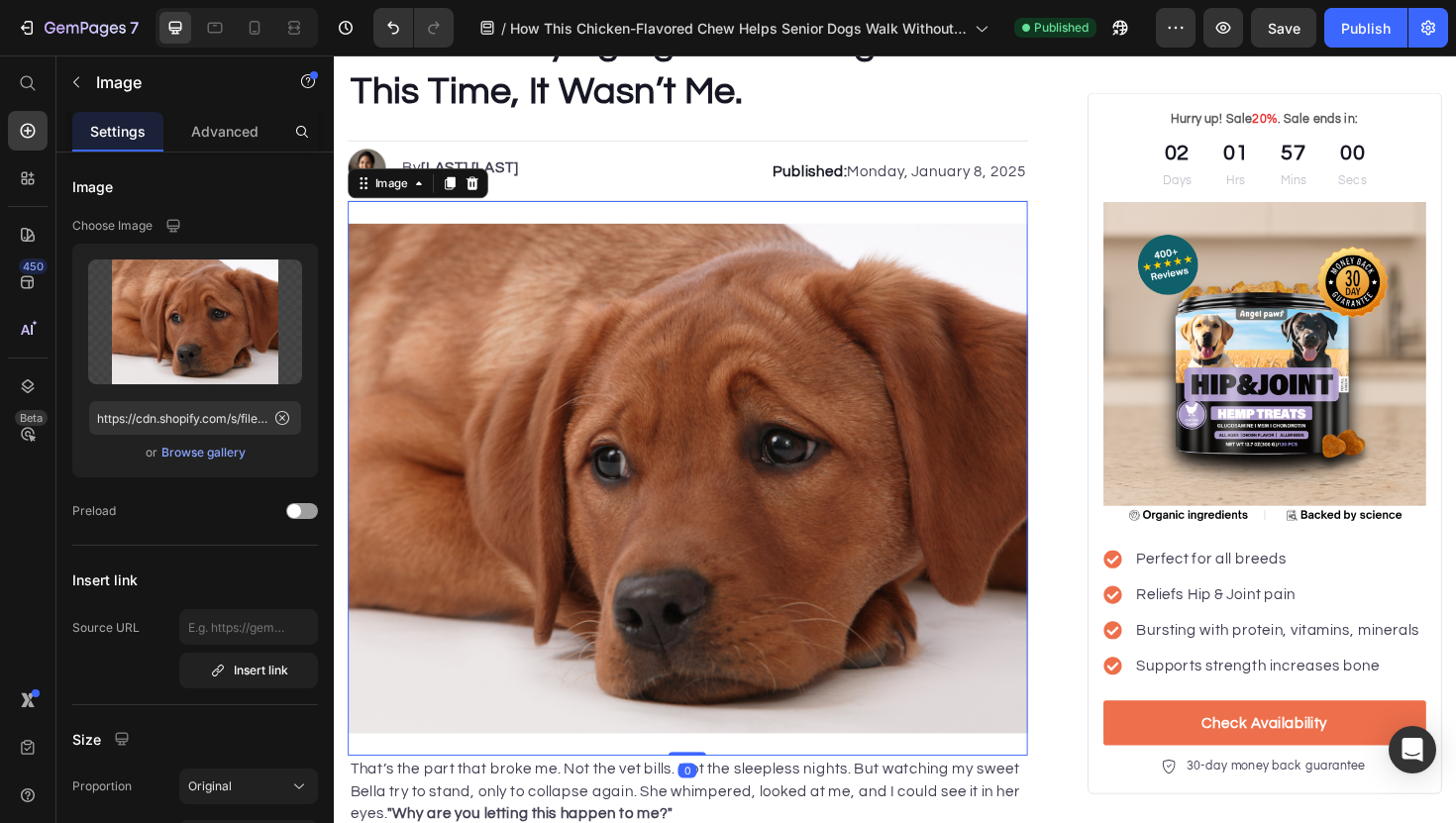 click at bounding box center [708, 503] 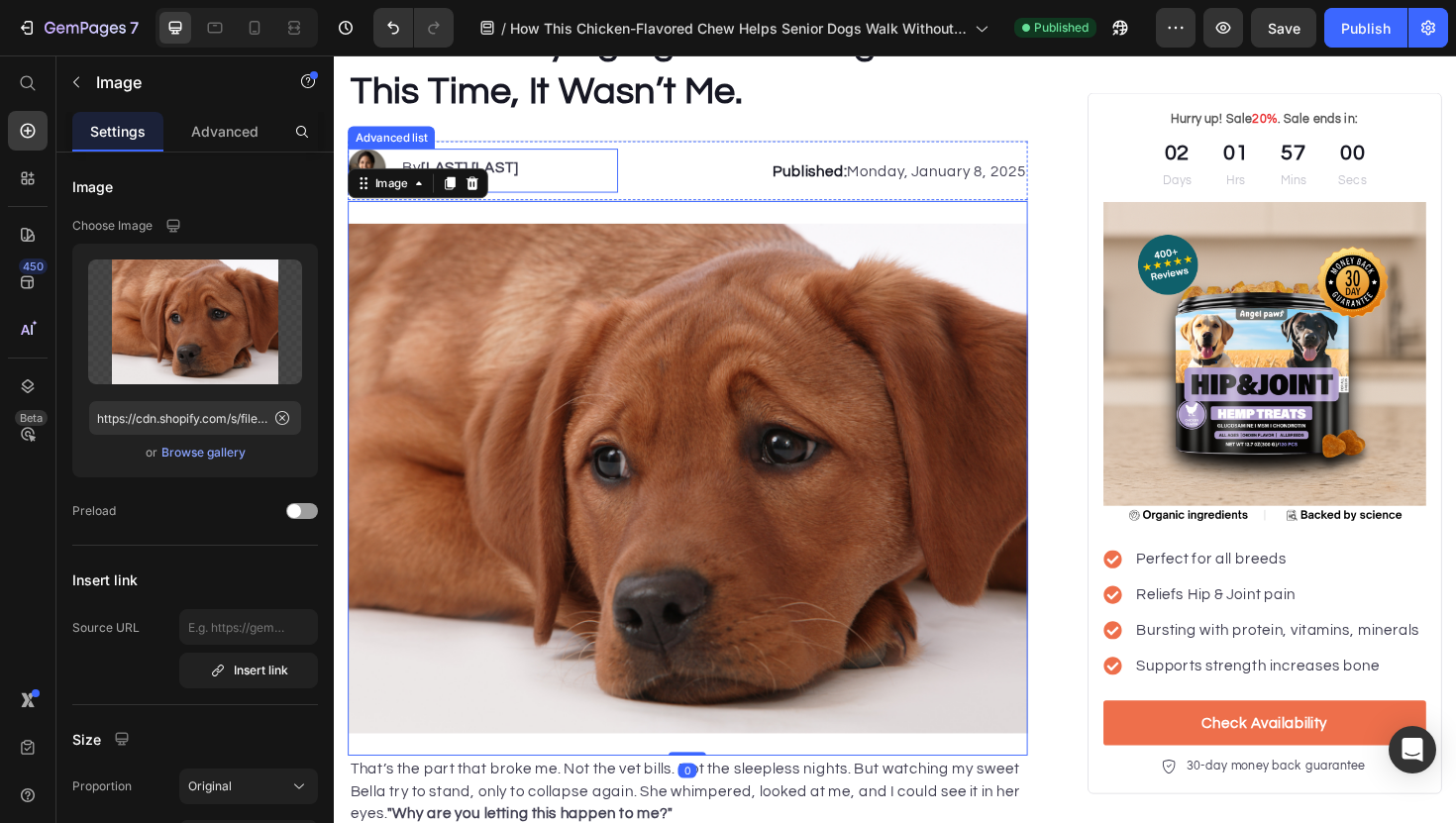 click on "Image By  Sanne Dekker Text block" at bounding box center [491, 177] 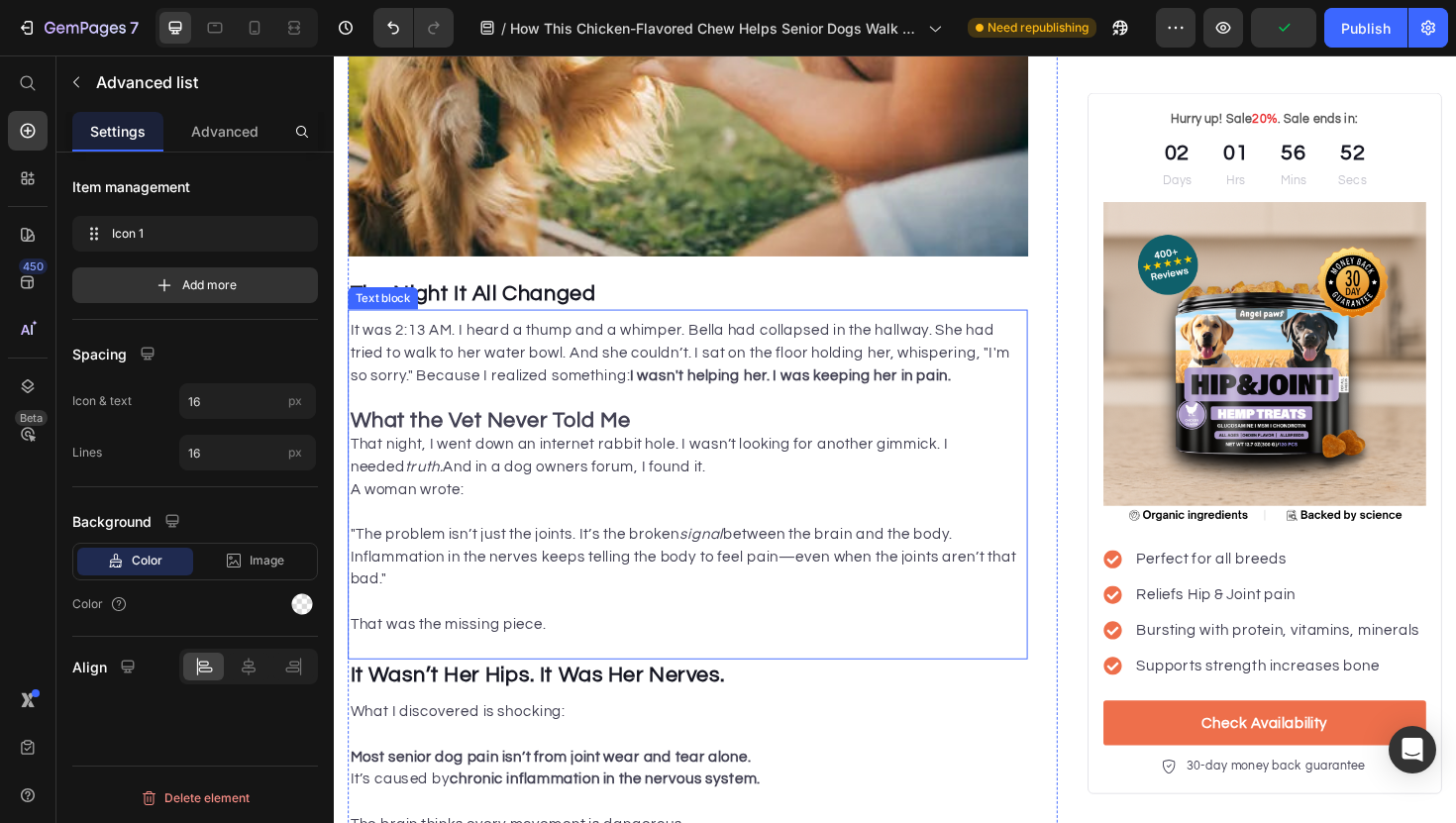 scroll, scrollTop: 1562, scrollLeft: 0, axis: vertical 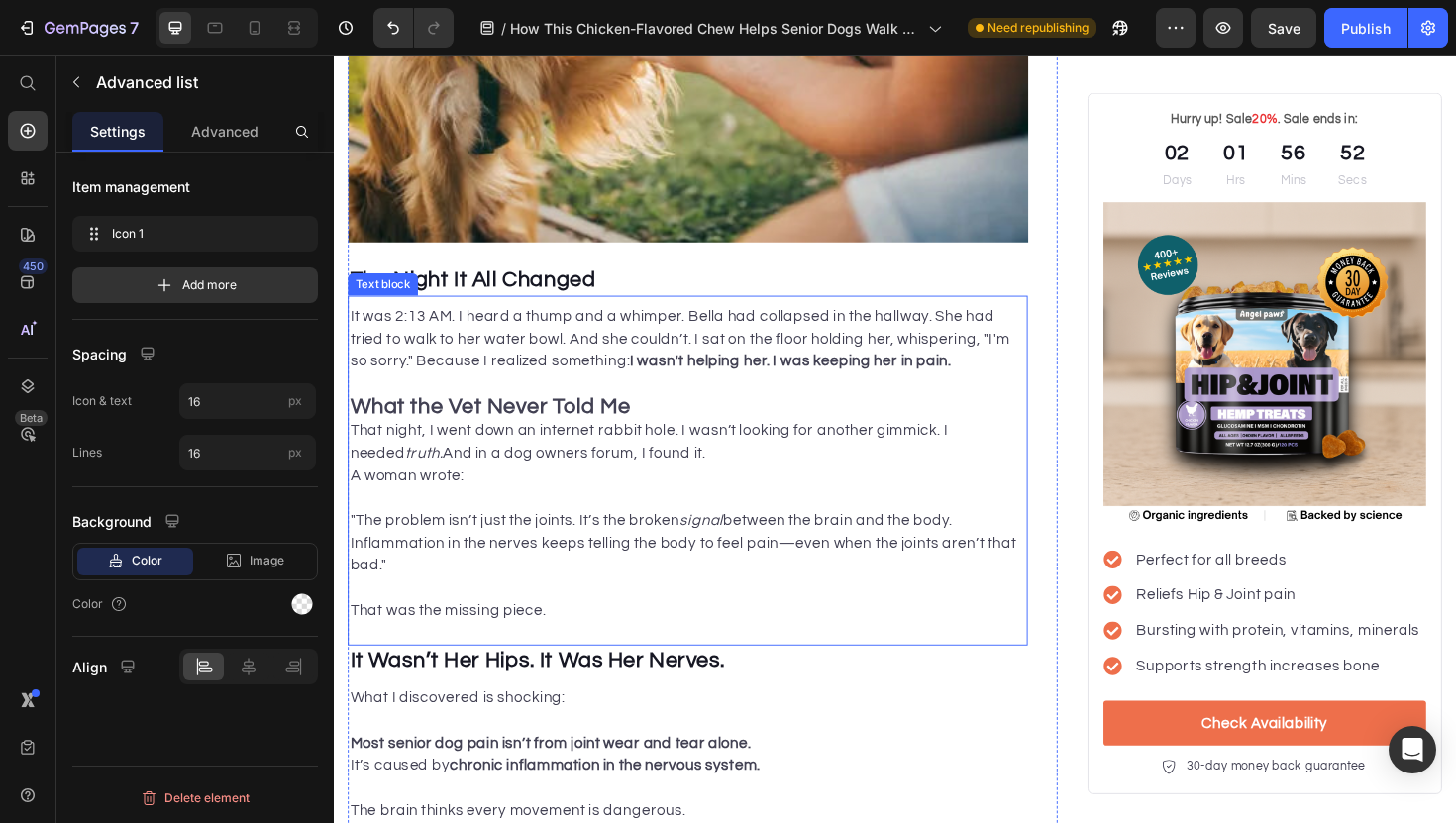 click on ""The problem isn’t just the joints. It’s the broken  signal  between the brain and the body. Inflammation in the nerves keeps telling the body to feel pain—even when the joints aren’t that bad."" at bounding box center [708, 571] 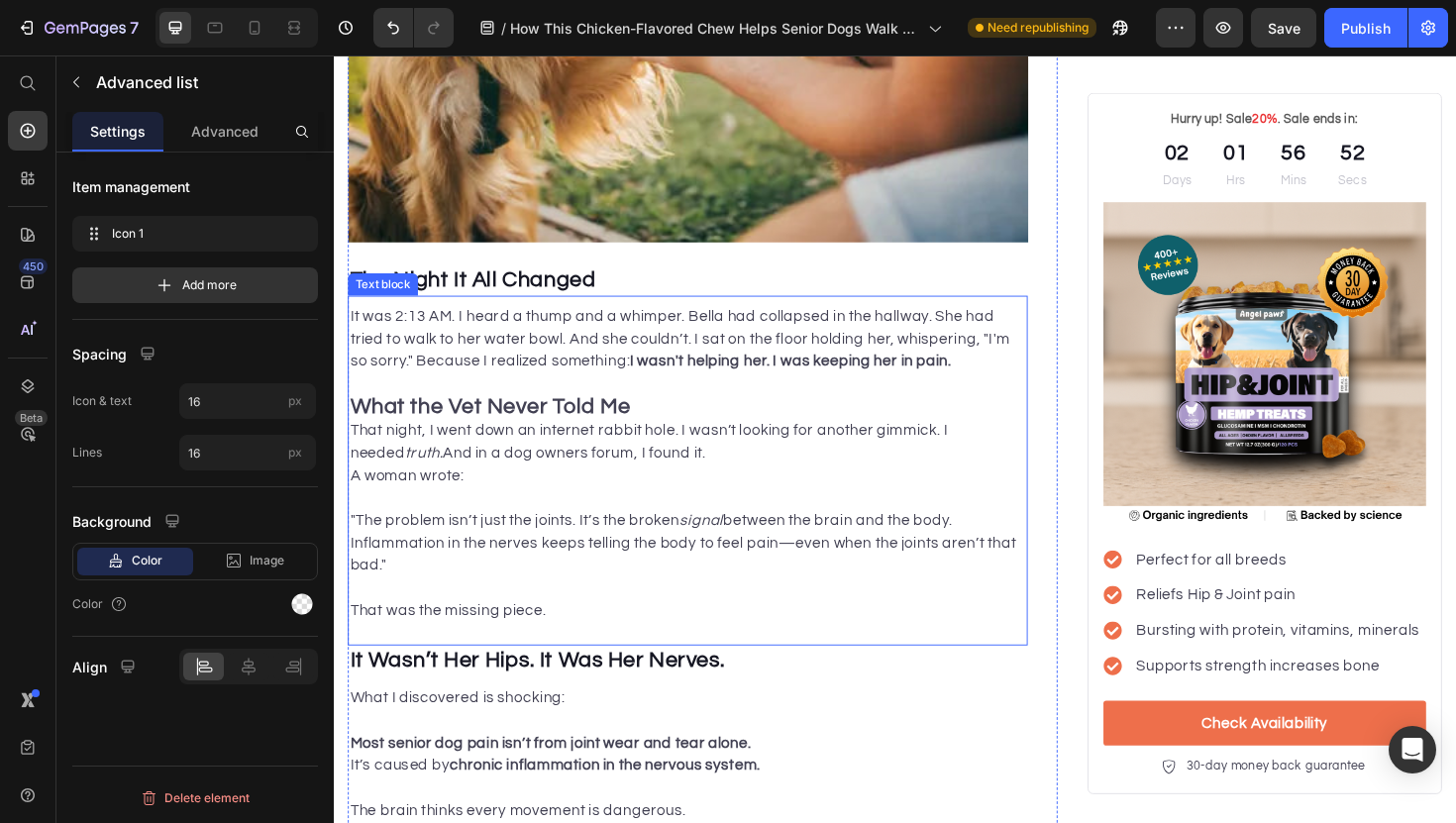 click on ""The problem isn’t just the joints. It’s the broken  signal  between the brain and the body. Inflammation in the nerves keeps telling the body to feel pain—even when the joints aren’t that bad."" at bounding box center [708, 571] 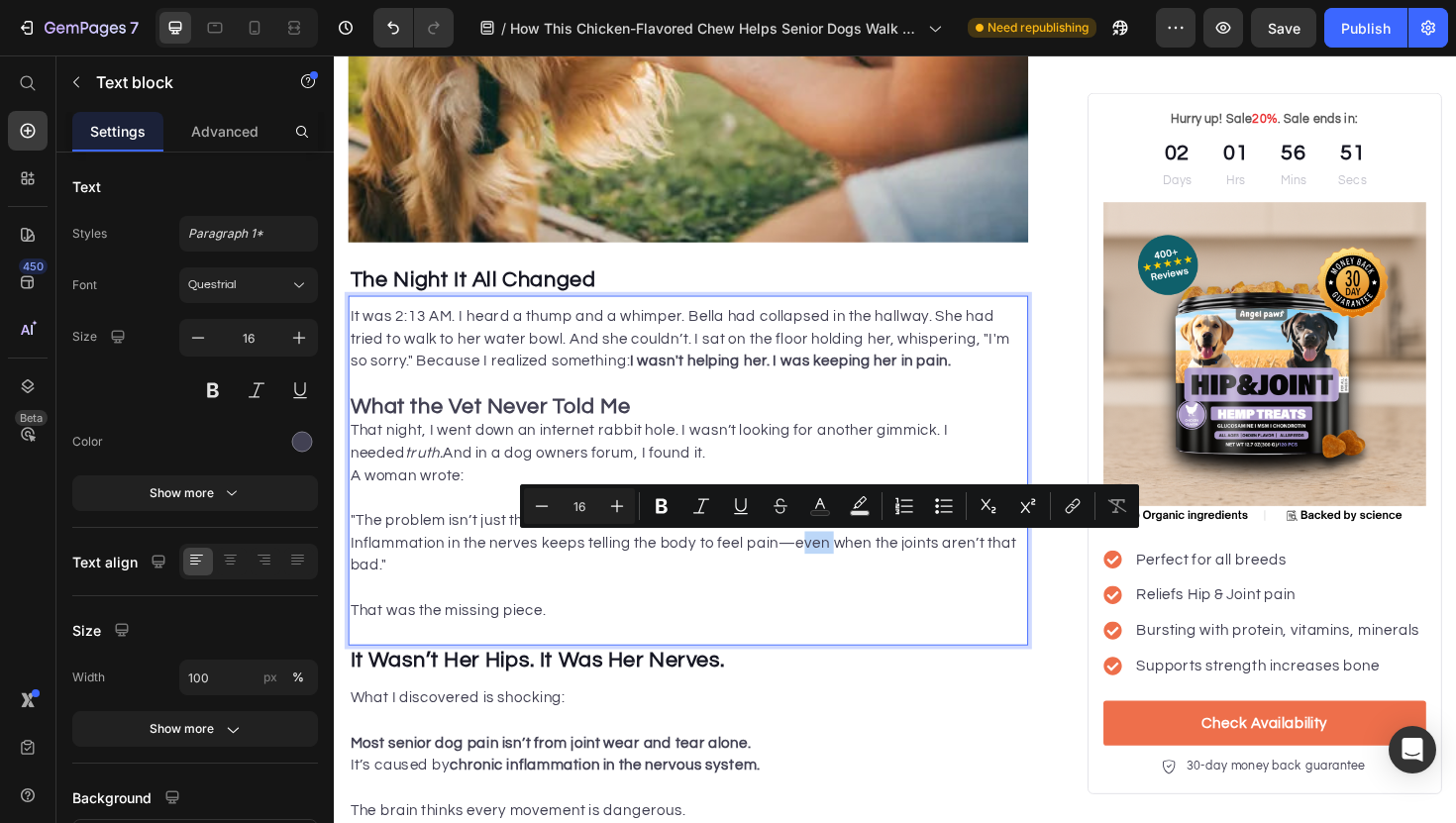 click on ""The problem isn’t just the joints. It’s the broken  signal  between the brain and the body. Inflammation in the nerves keeps telling the body to feel pain—even when the joints aren’t that bad."" at bounding box center [708, 571] 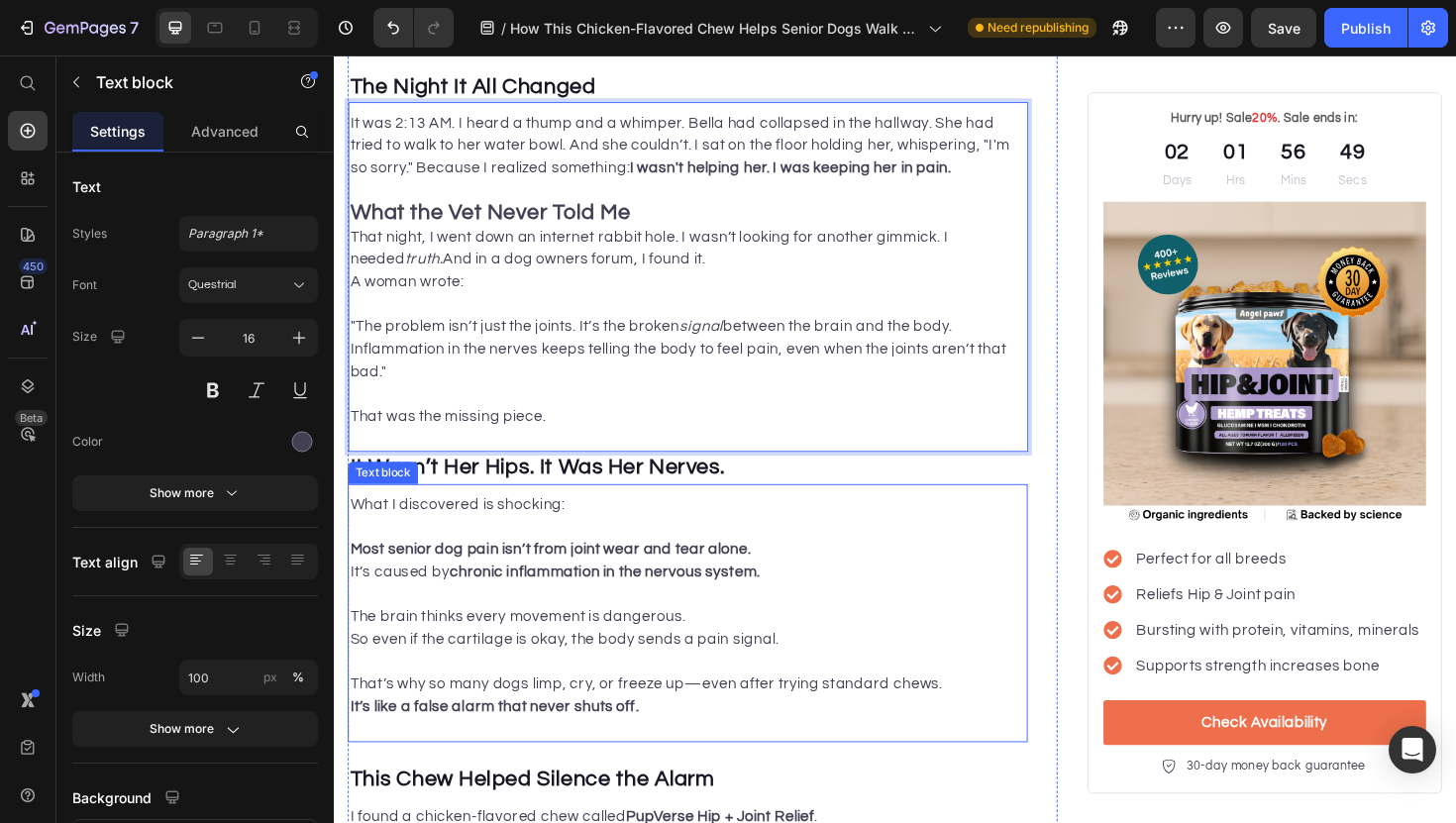 scroll, scrollTop: 1768, scrollLeft: 0, axis: vertical 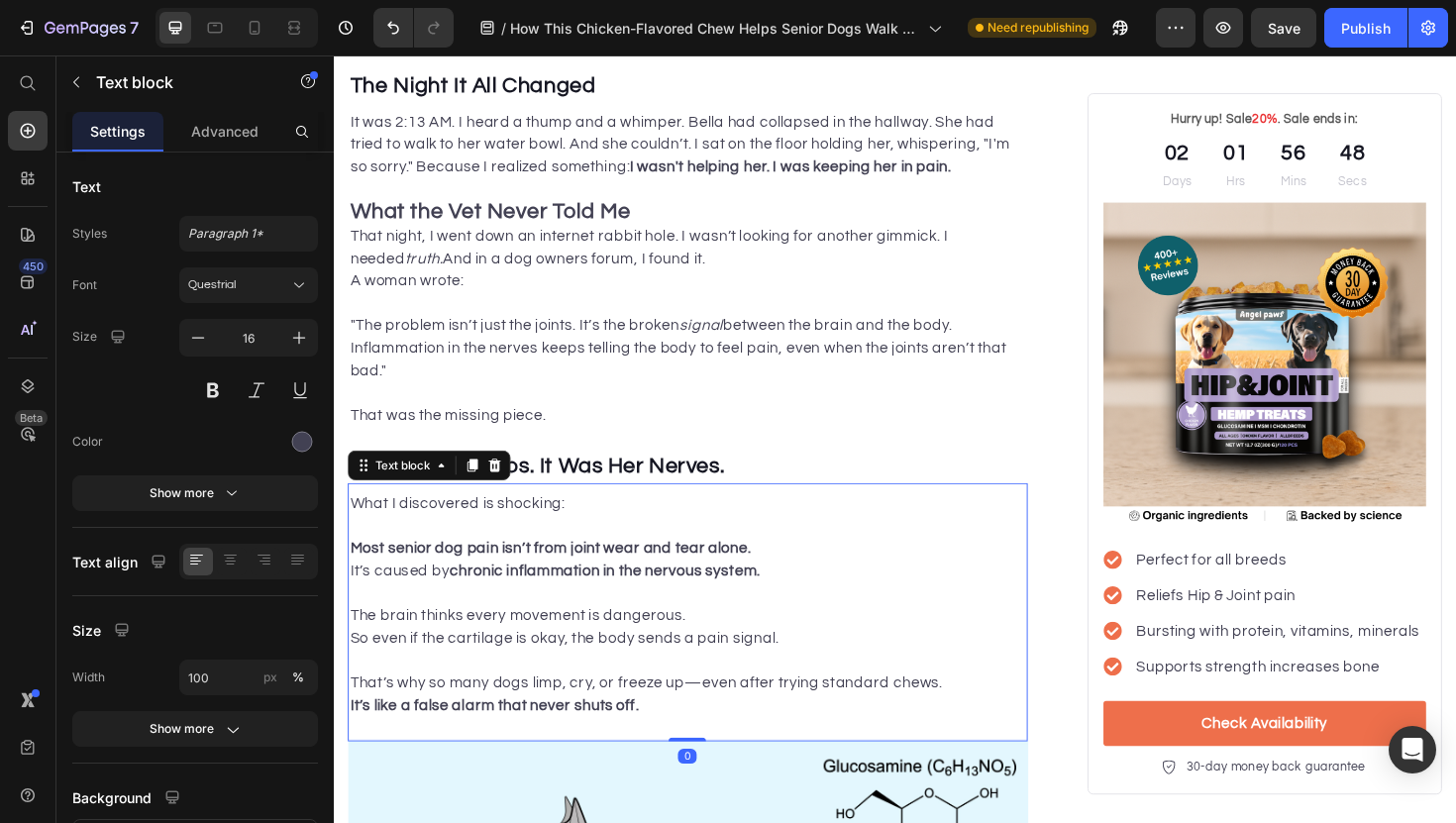 click on "It’s like a false alarm that never shuts off." at bounding box center (708, 744) 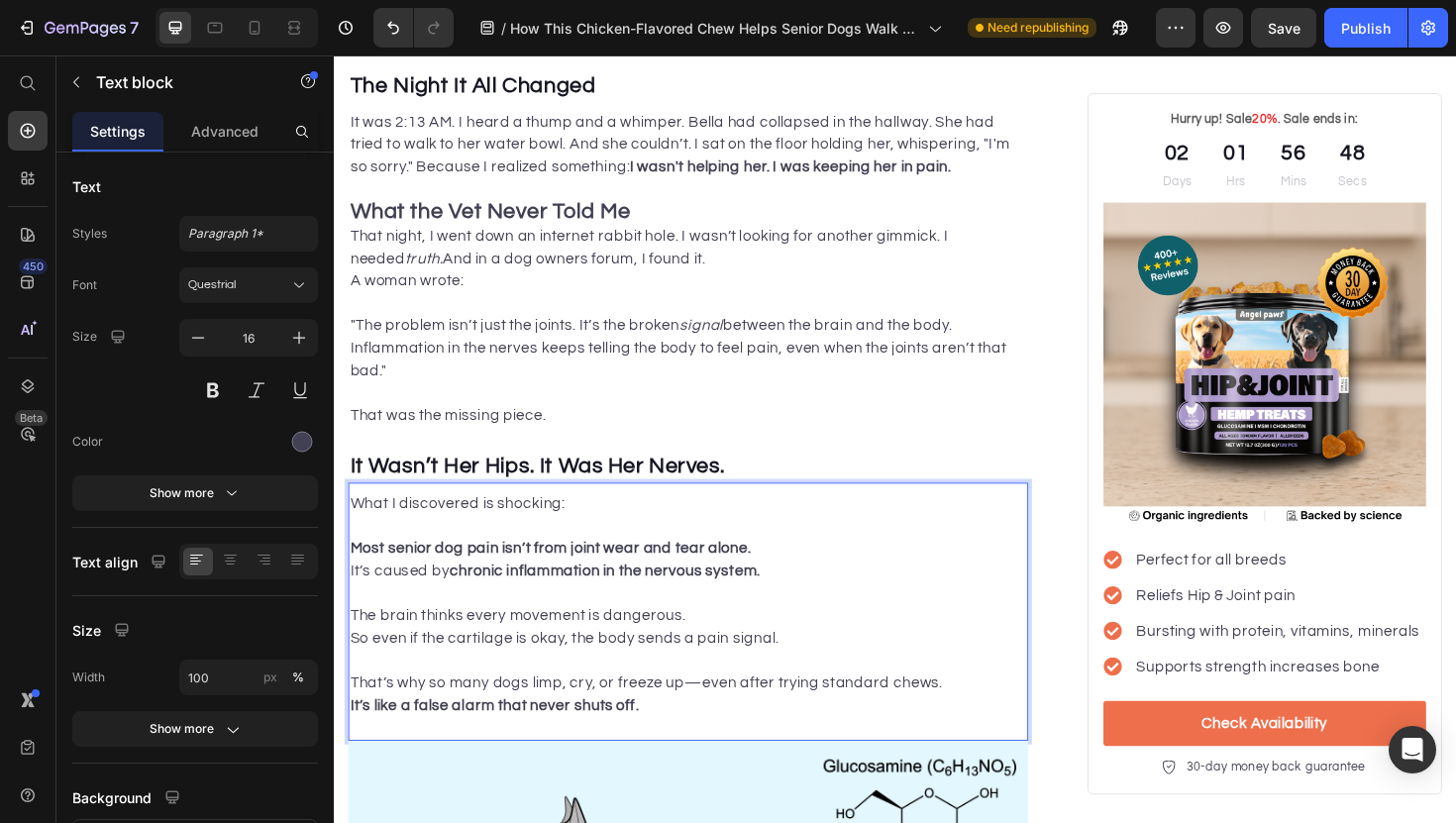 click on "It’s like a false alarm that never shuts off." at bounding box center [708, 744] 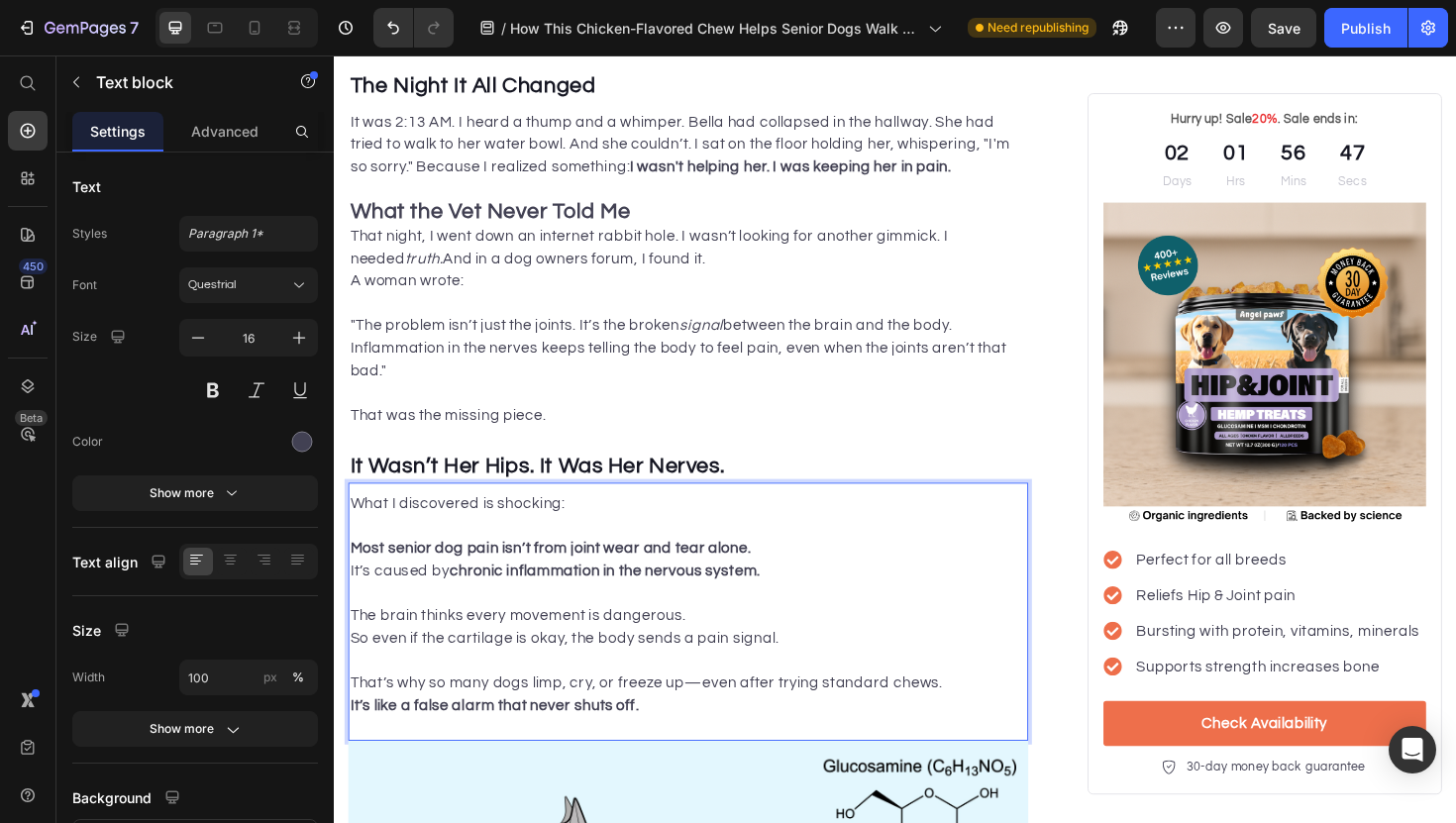 click on "It’s like a false alarm that never shuts off." at bounding box center (708, 744) 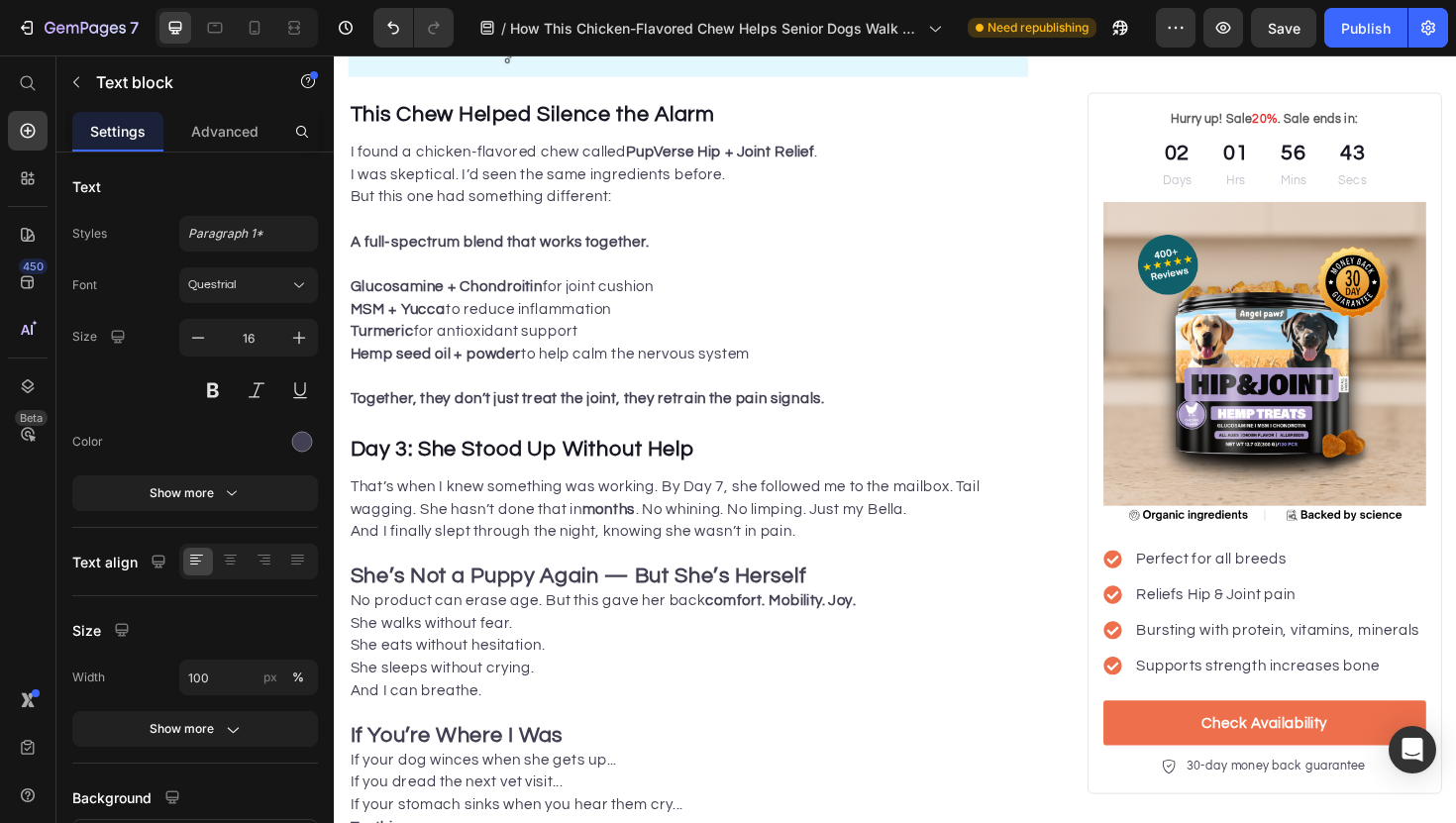 scroll, scrollTop: 2863, scrollLeft: 0, axis: vertical 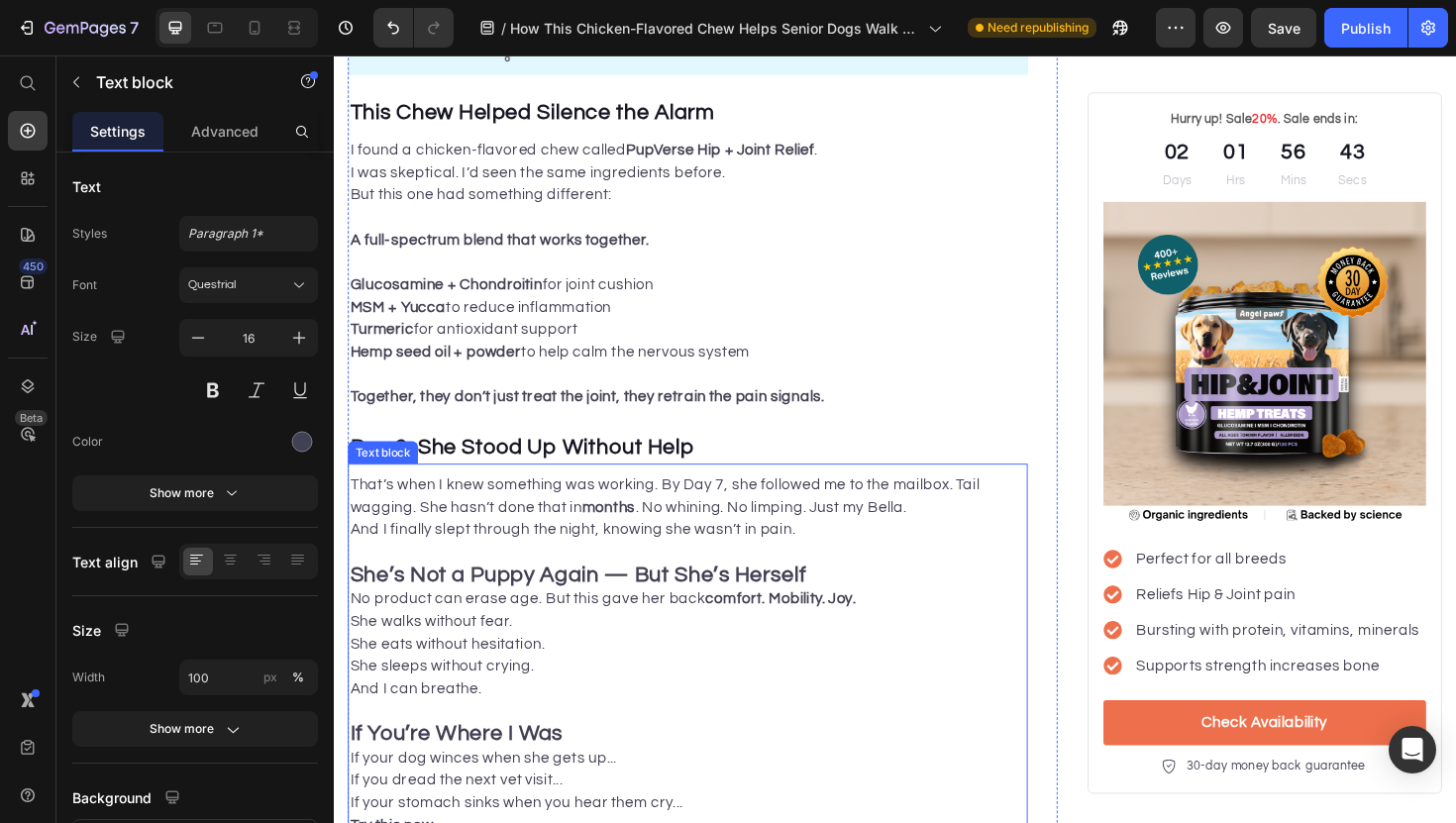 click on "She’s Not a Puppy Again — But She’s Herself" at bounding box center [592, 605] 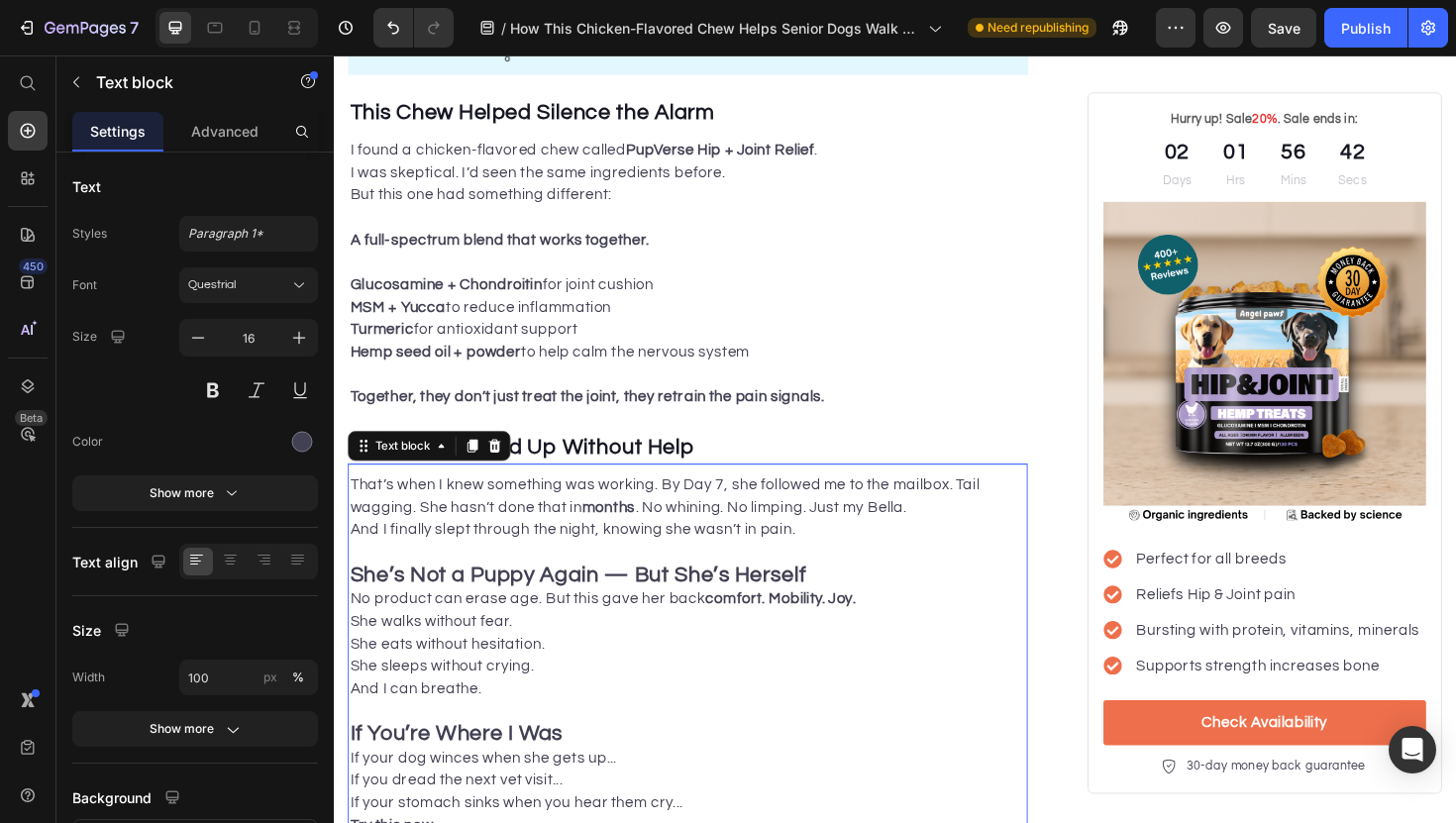 click on "She’s Not a Puppy Again — But She’s Herself" at bounding box center [592, 605] 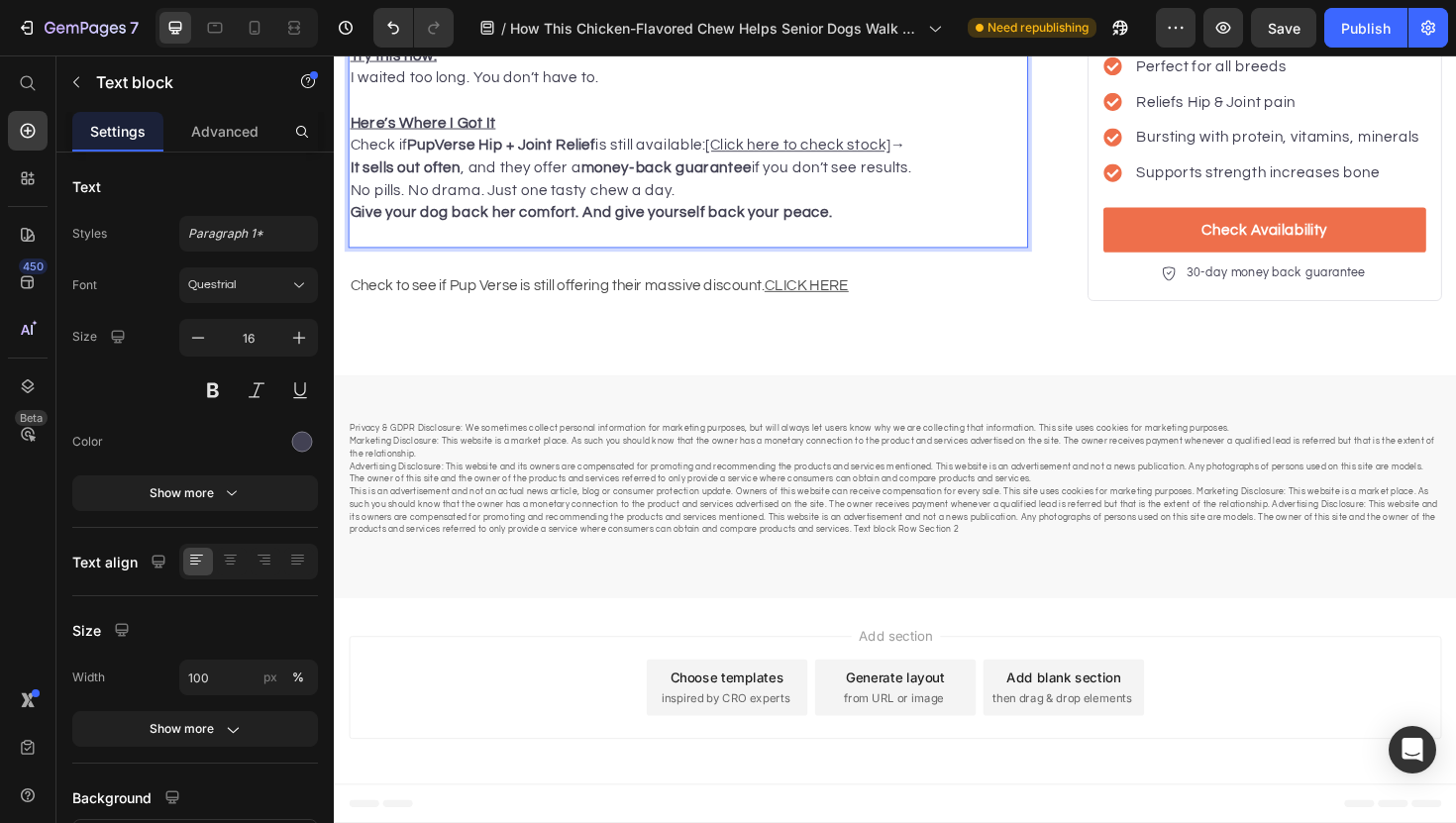 scroll, scrollTop: 3903, scrollLeft: 0, axis: vertical 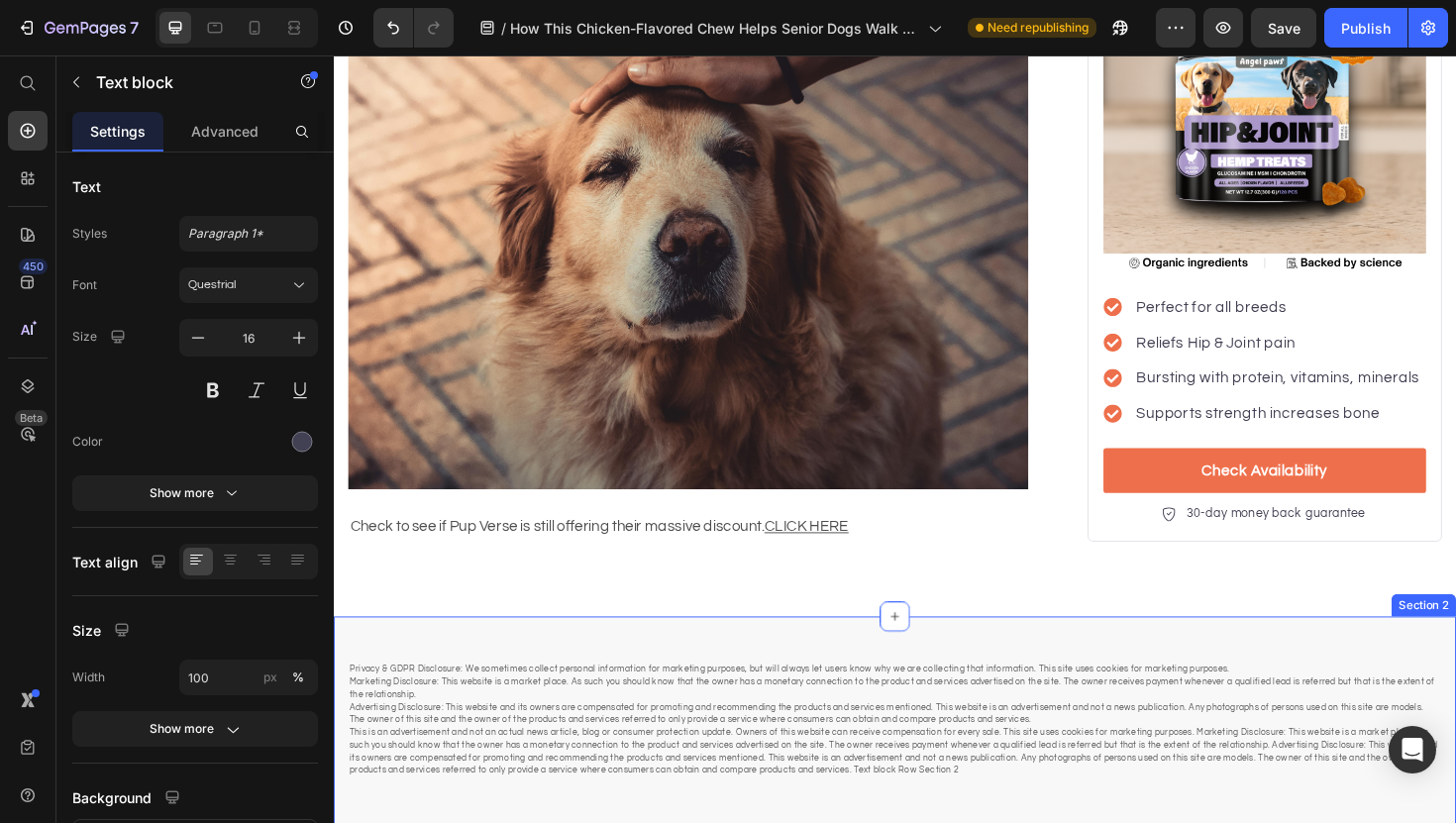 click on "Privacy & GDPR Disclosure: We sometimes collect personal information for marketing purposes, but will always let users know why we are collecting that information. This site uses cookies for marketing purposes. Marketing Disclosure: This website is a market place. As such you should know that the owner has a monetary connection to the product and services advertised on the site. The owner receives payment whenever a qualified lead is referred but that is the extent of the relationship. Advertising Disclosure: This website and its owners are compensated for promoting and recommending the products and services mentioned. This website is an advertisement and not a news publication. Any photographs of persons used on this site are models. The owner of this site and the owner of the products and services referred to only provide a service where consumers can obtain and compare products and services. Text block Row Section 2" at bounding box center [928, 768] 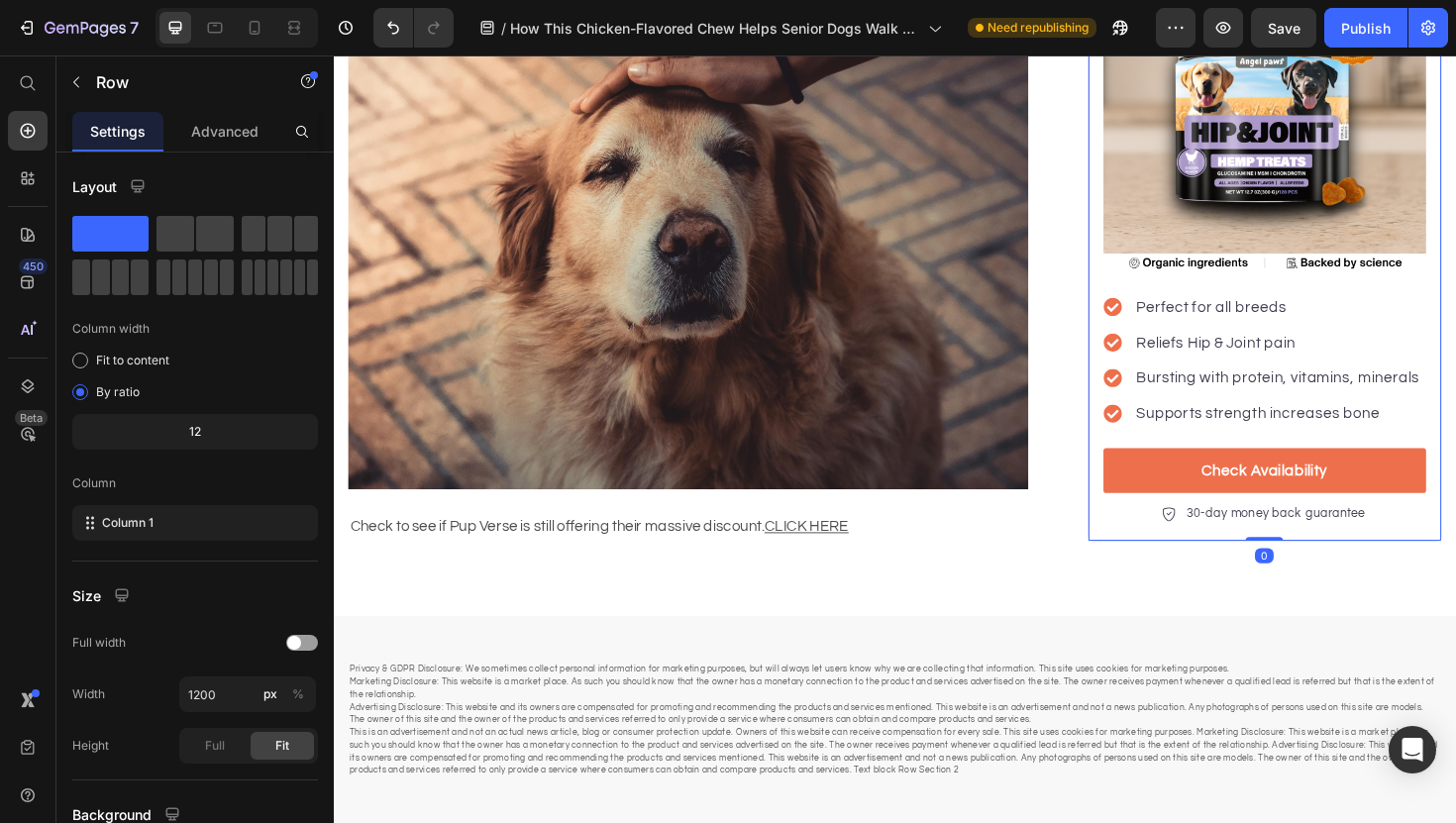 click on "Hurry up! Sale  20% . Sale ends in: Text block 02 Days 01 Hrs 56 Mins 34 Secs Countdown Timer Image Perfect for all breeds Reliefs Hip & Joint pain Bursting with protein, vitamins, minerals Supports strength increases bone Item list Check Availability Button
30-day money back guarantee Item list Row   0" at bounding box center [1319, 199] 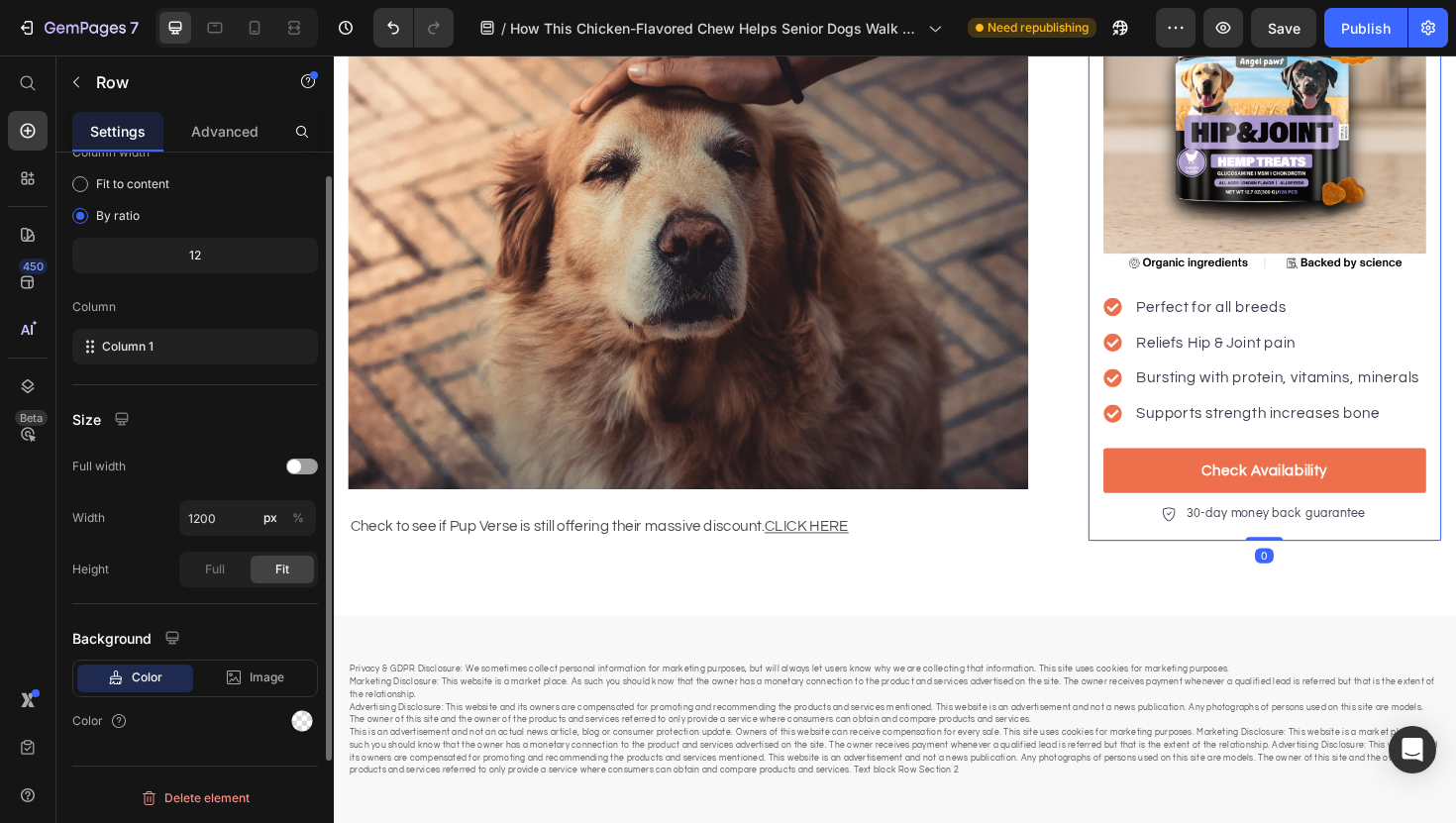 scroll, scrollTop: 0, scrollLeft: 0, axis: both 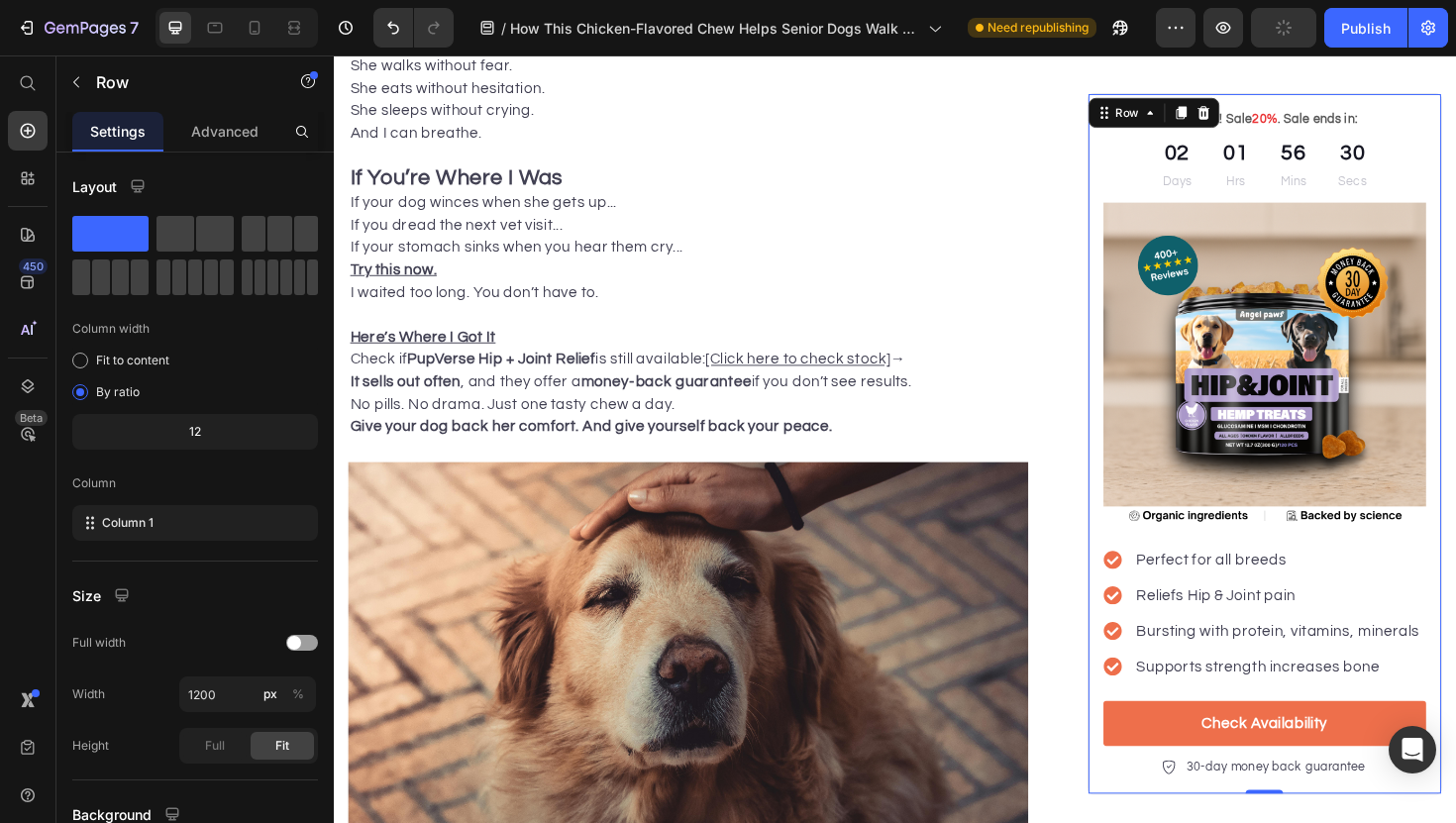 click on "Hurry up! Sale  20% . Sale ends in: Text block 02 Days 01 Hrs 56 Mins 30 Secs Countdown Timer Image Perfect for all breeds Reliefs Hip & Joint pain Bursting with protein, vitamins, minerals Supports strength increases bone Item list Check Availability Button
30-day money back guarantee Item list Row   0" at bounding box center [1319, 466] 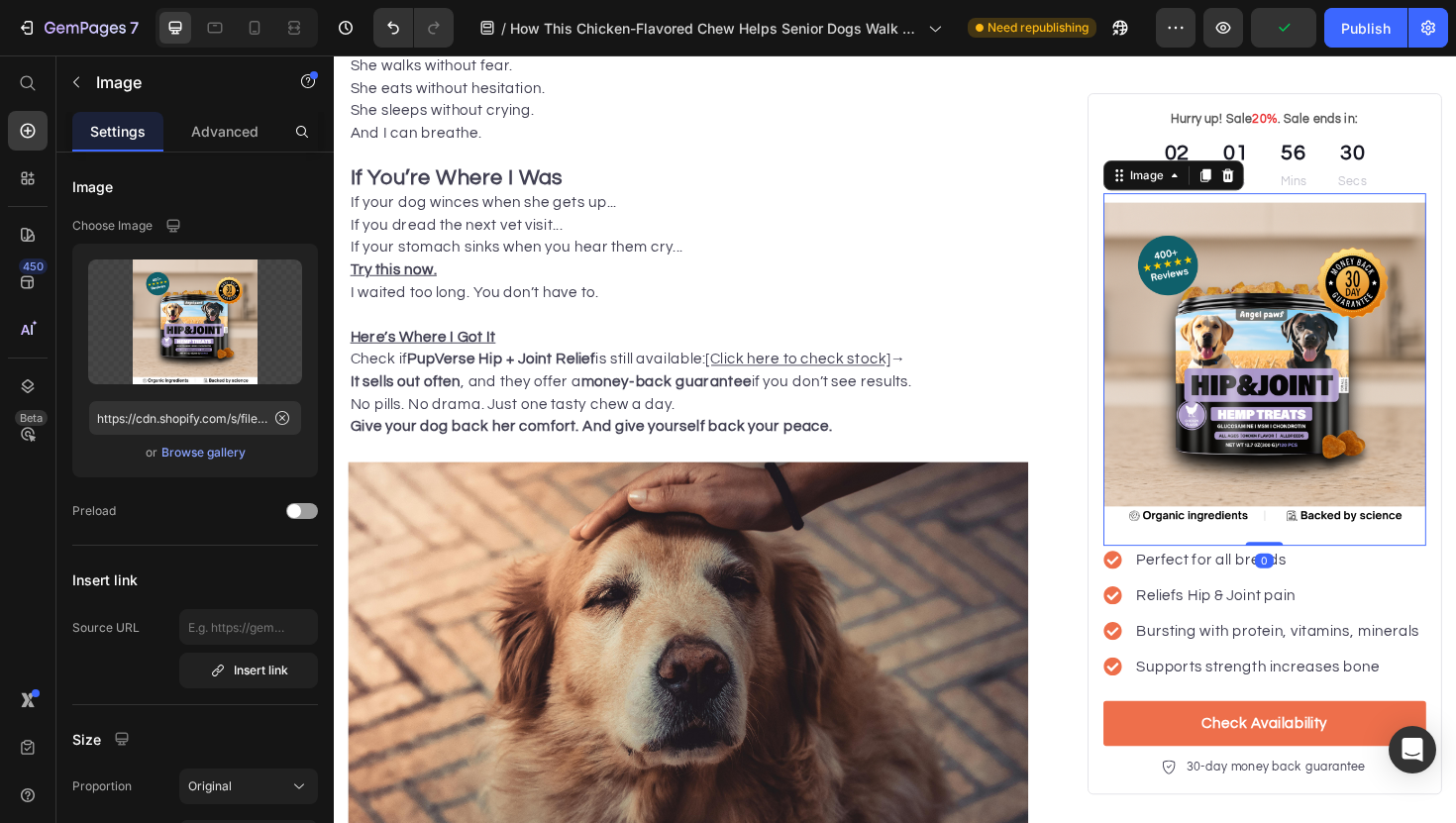 click at bounding box center (1319, 387) 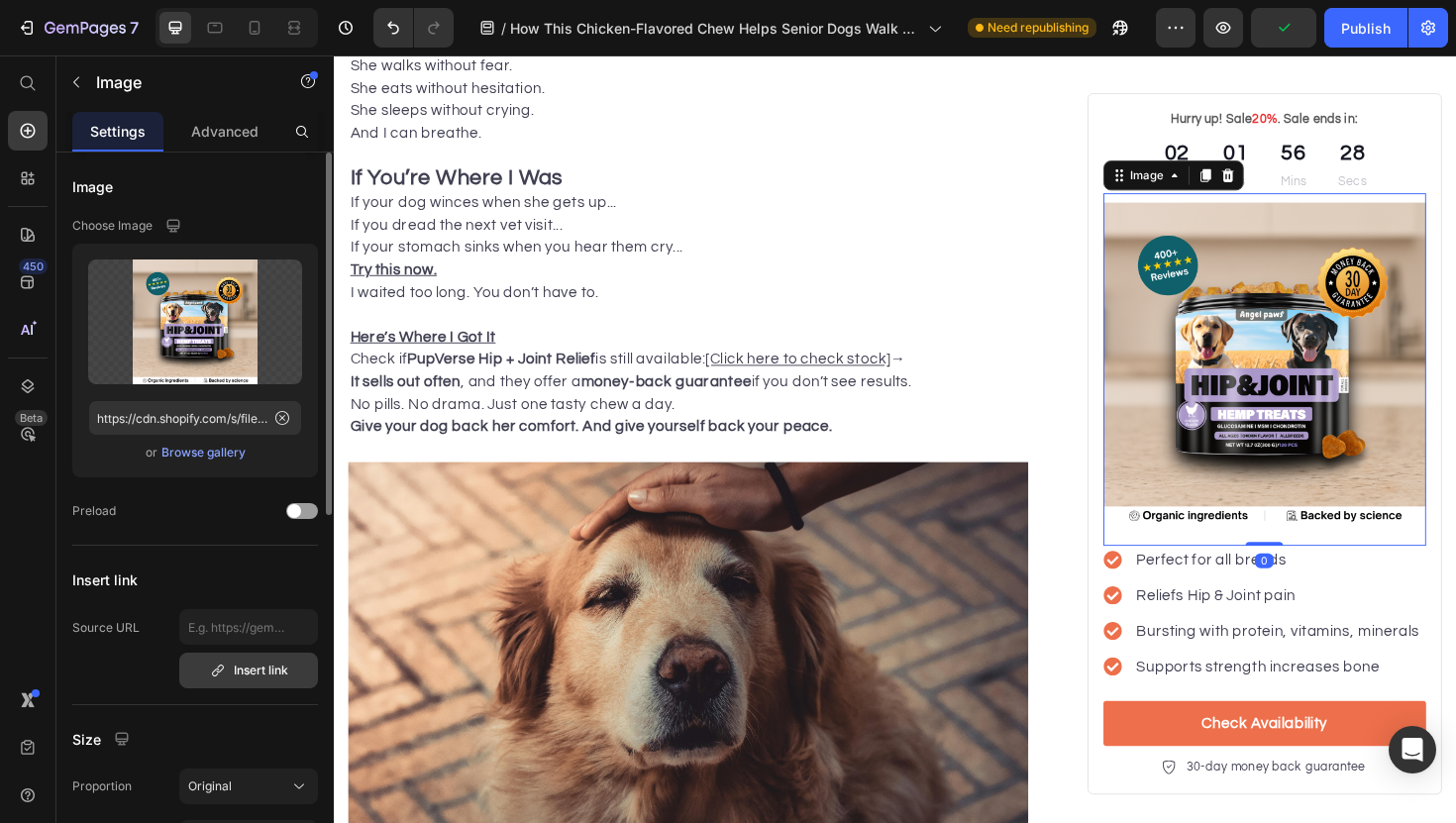 click on "Insert link" at bounding box center [249, 670] 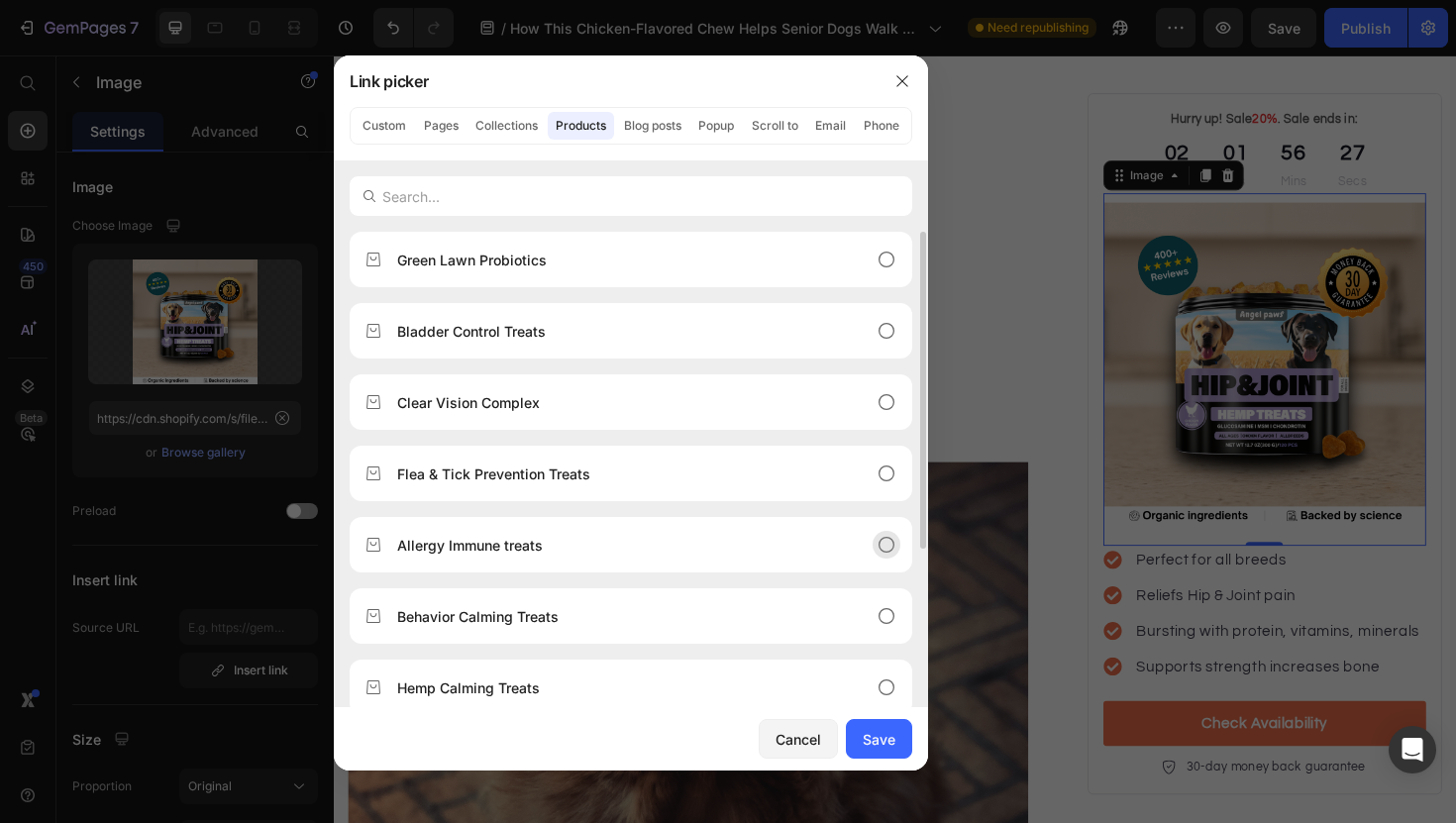 scroll, scrollTop: 238, scrollLeft: 0, axis: vertical 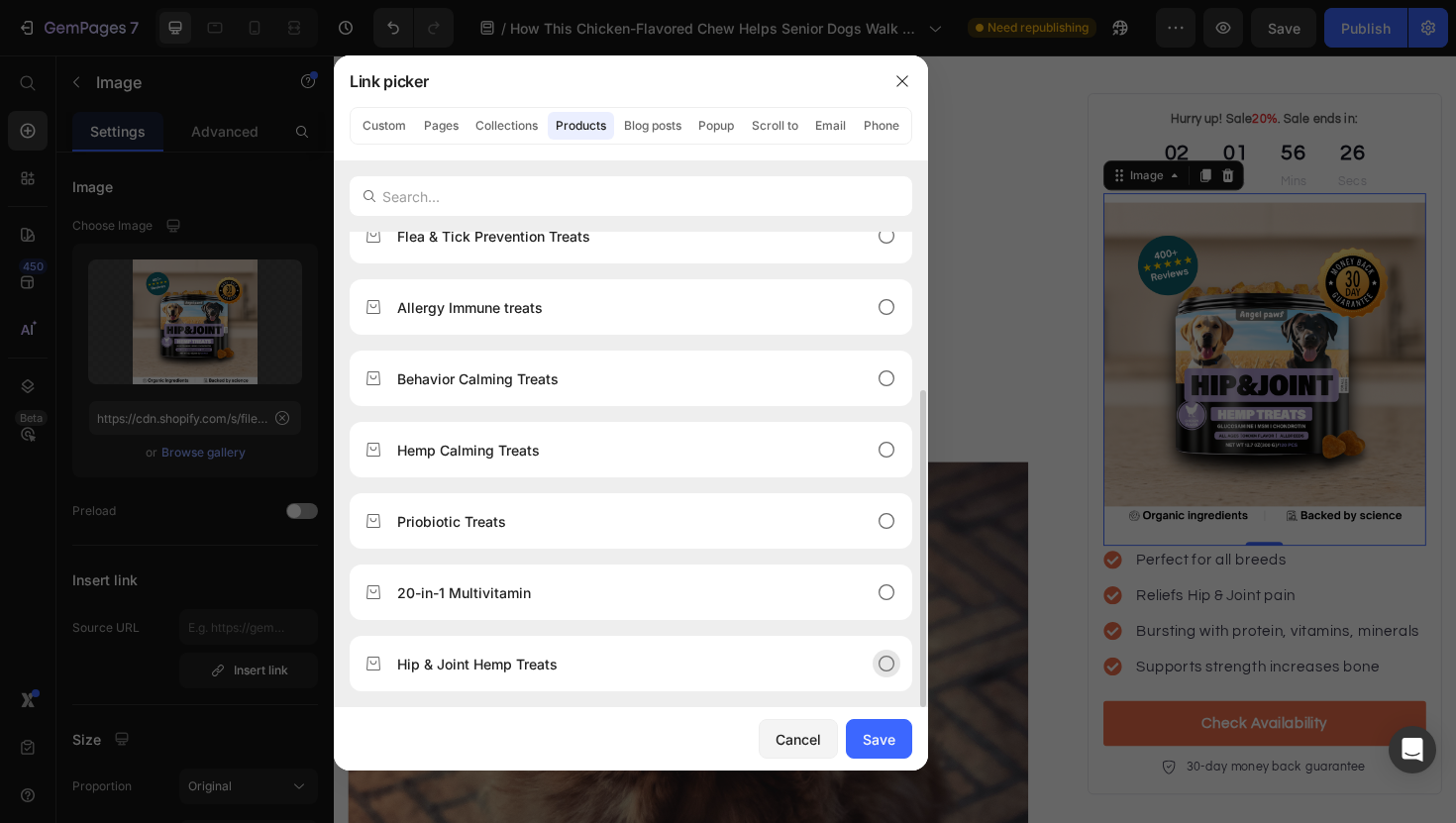 click on "Hip & Joint Hemp Treats" 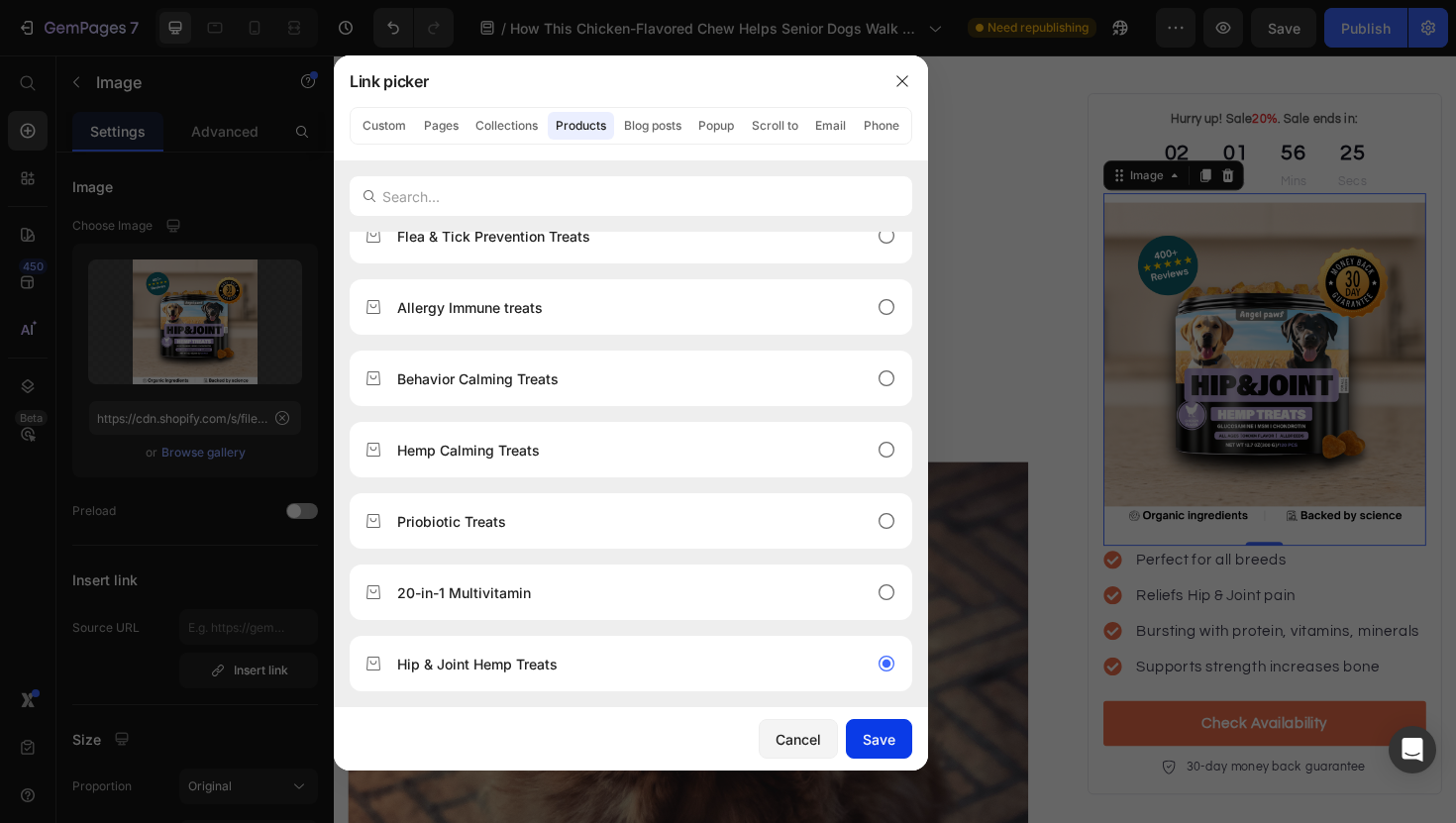 click on "Save" 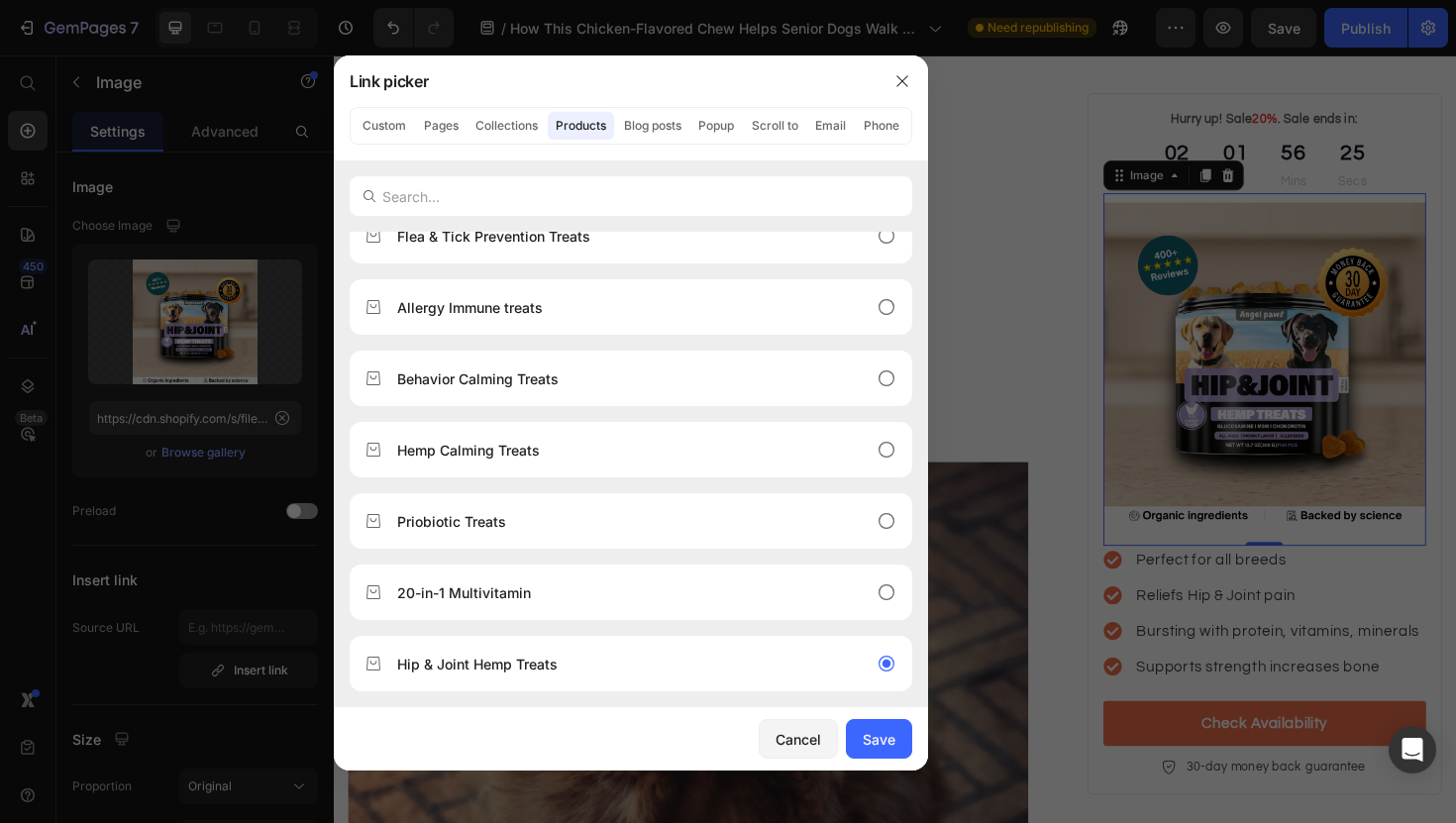 type on "/products/hip-joint-relief" 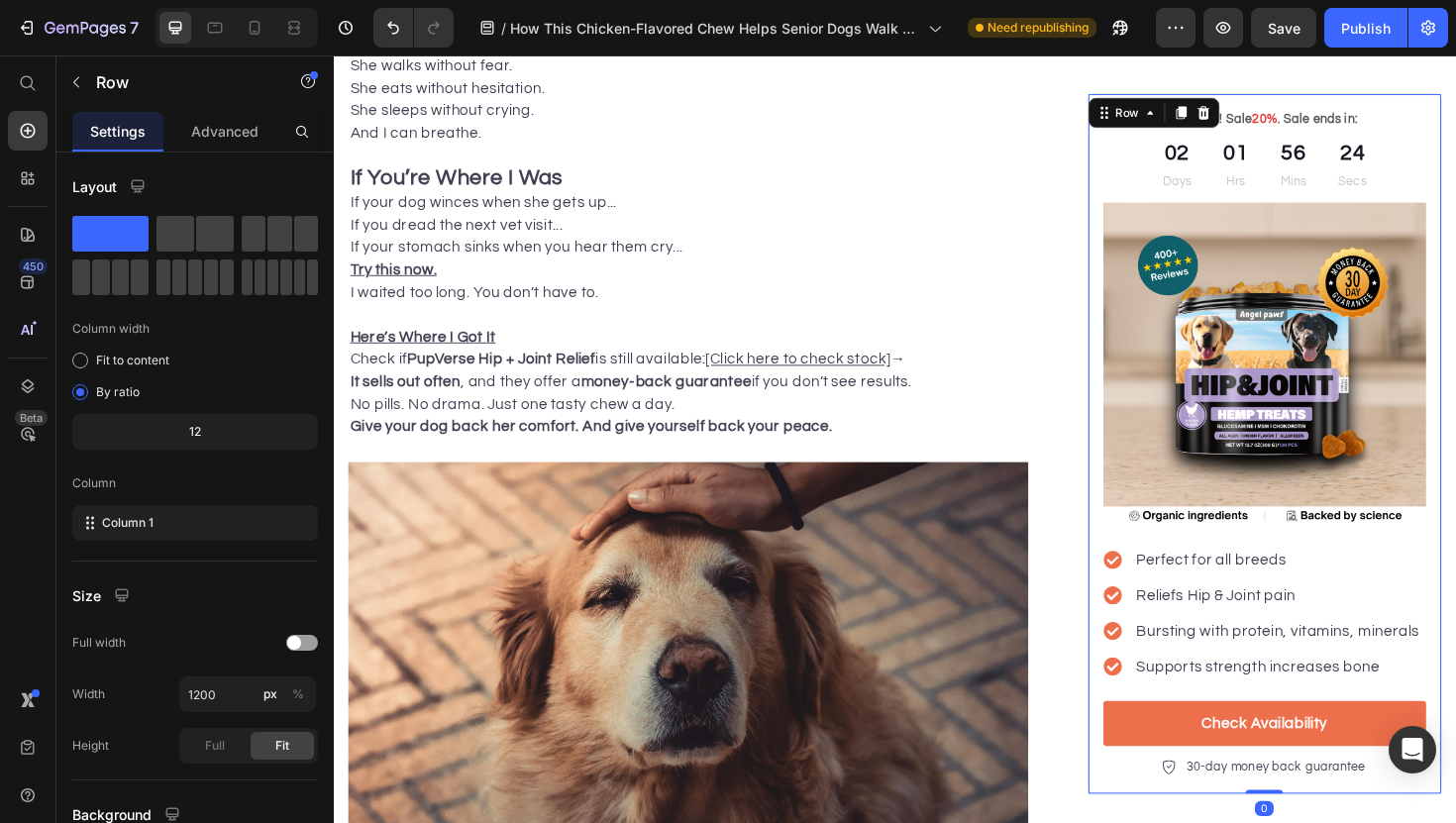 click on "Hurry up! Sale  20% . Sale ends in: Text block 02 Days 01 Hrs 56 Mins 24 Secs Countdown Timer Image Perfect for all breeds Reliefs Hip & Joint pain Bursting with protein, vitamins, minerals Supports strength increases bone Item list Check Availability Button
30-day money back guarantee Item list Row   0" at bounding box center (1319, 466) 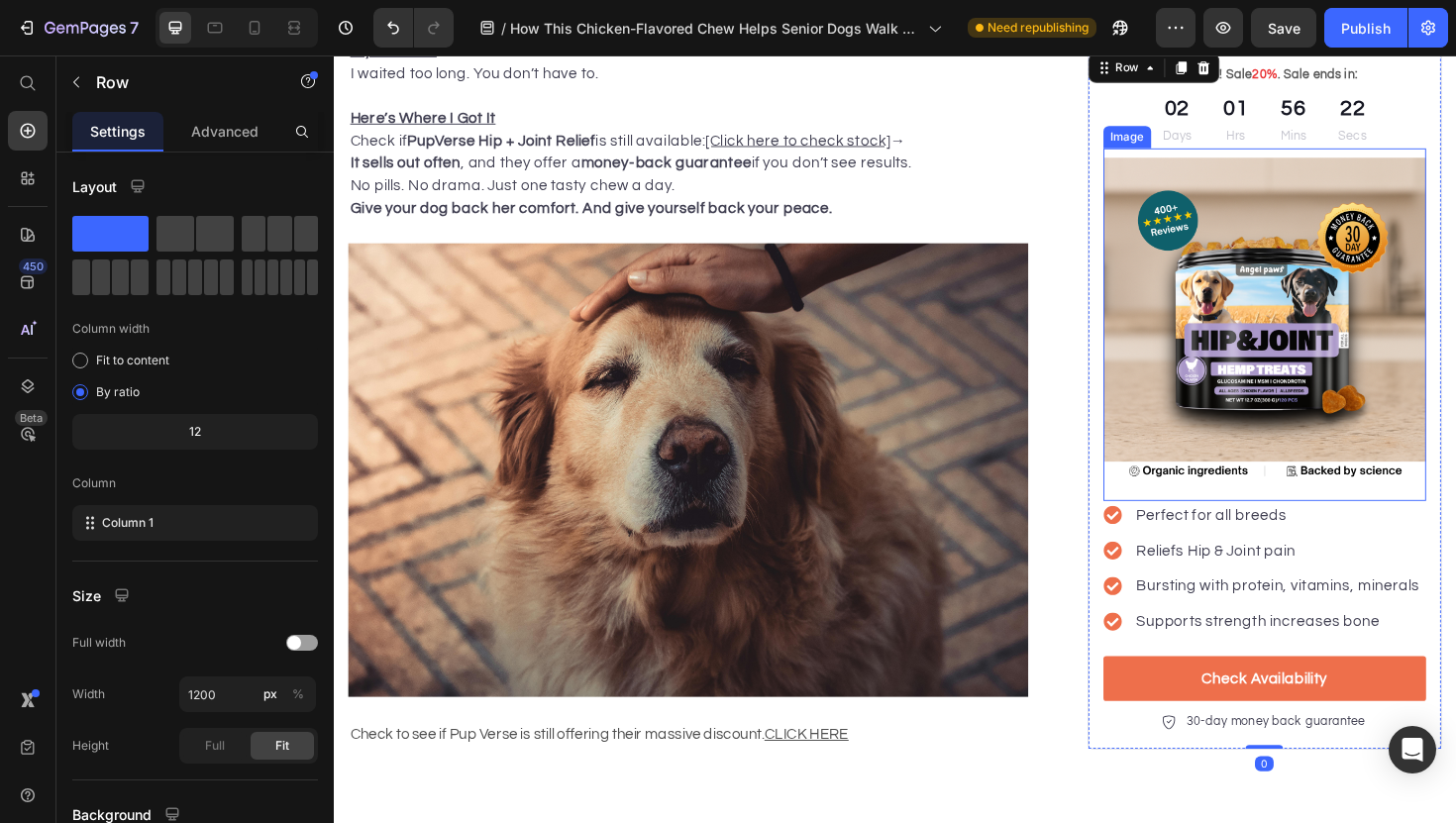 scroll, scrollTop: 3688, scrollLeft: 0, axis: vertical 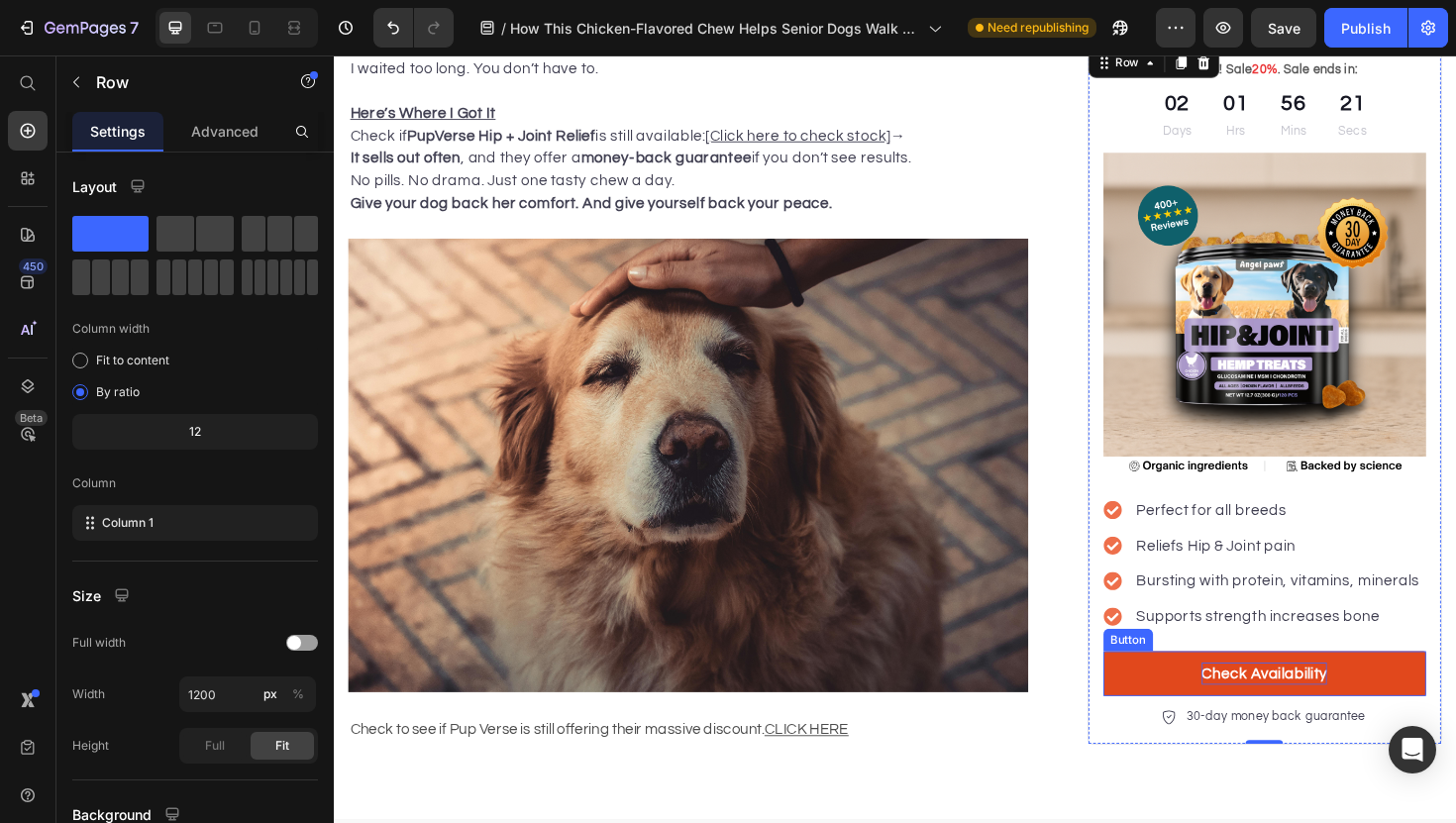 click on "Check Availability" at bounding box center [1319, 710] 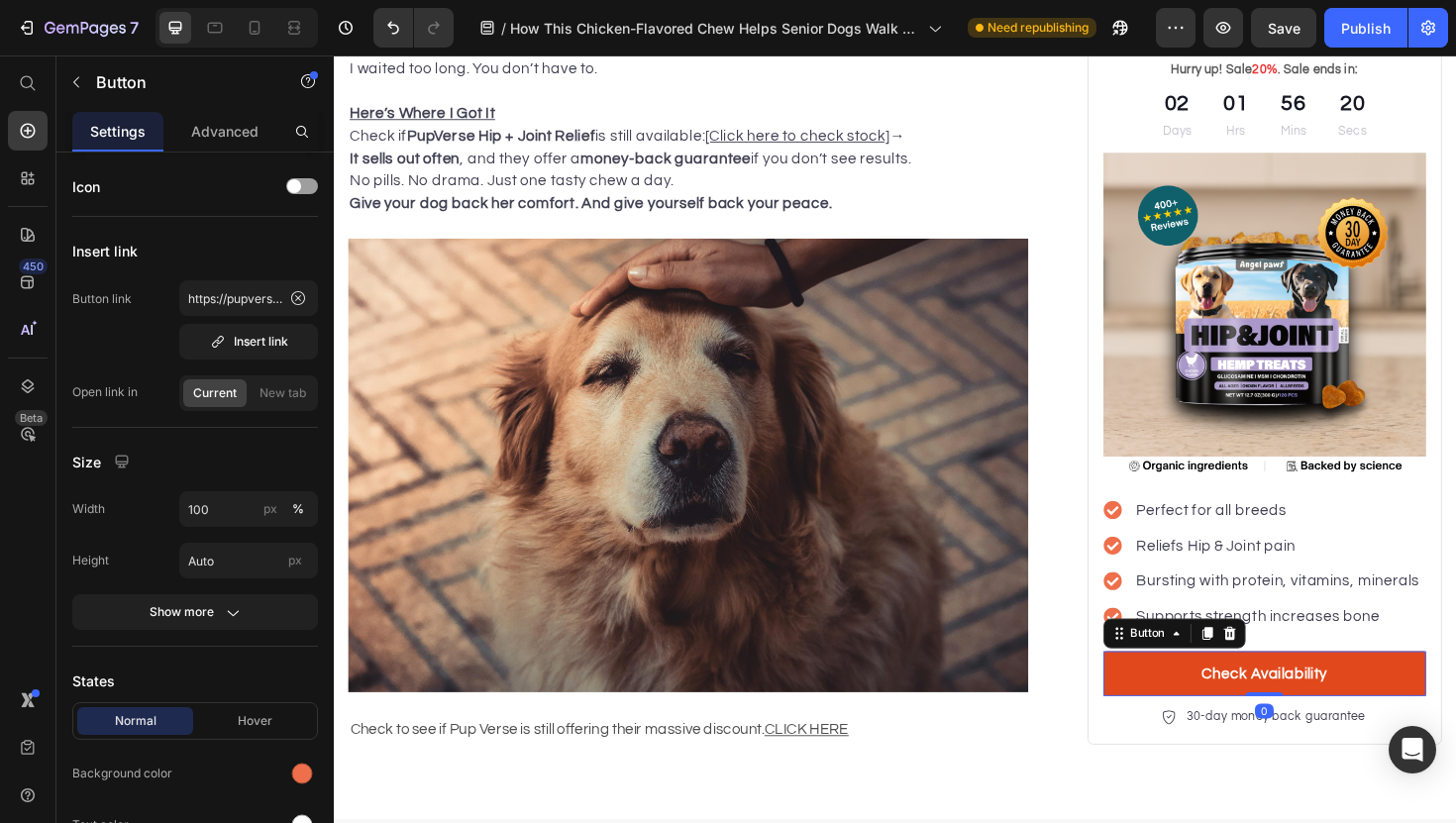 click on "Check Availability" at bounding box center (1319, 710) 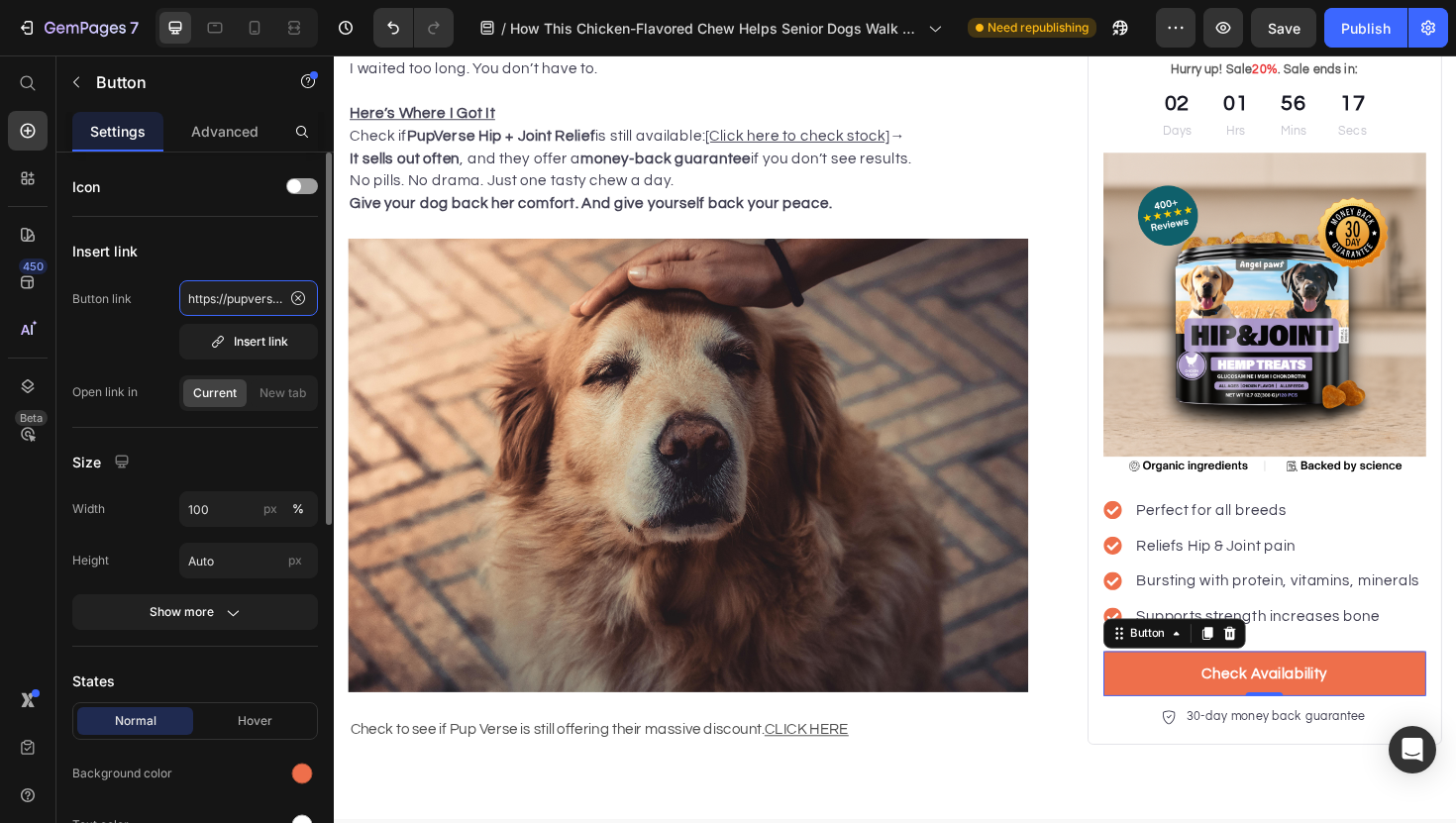 click on "https://pupverse.shop/products/hip-joint-relief" 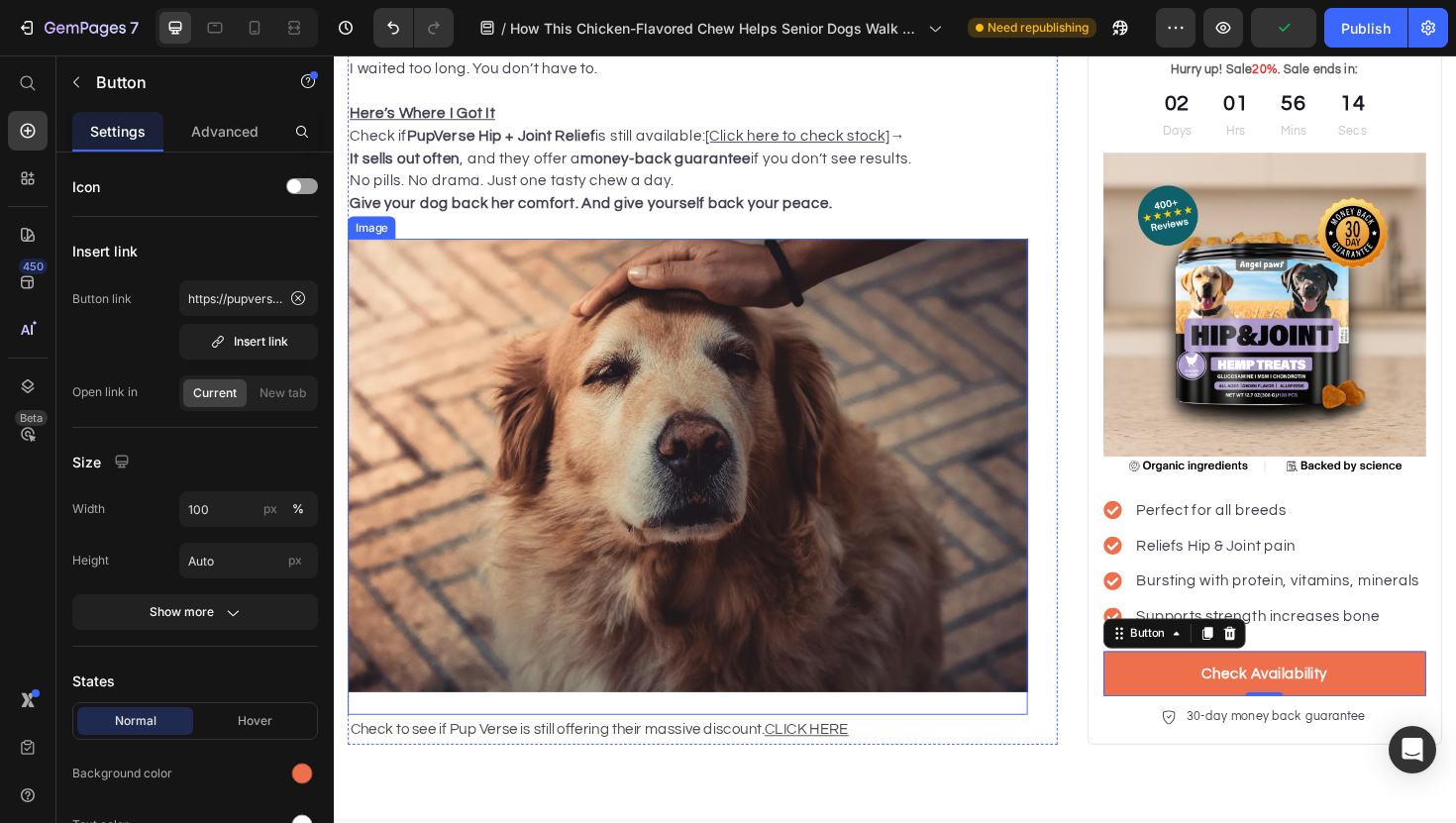 click on "She Was Crying Again Last Night... And This Time, It Wasn’t Me. Heading Image By  Sanne Dekker Text block Advanced list Published:  Monday, January 8, 2025 Text block Row Image That’s the part that broke me. Not the vet bills. Not the sleepless nights. But watching my sweet Bella try to stand, only to collapse again. She whimpered, looked at me, and I could see it in her eyes.  "Why are you letting this happen to me?" Text block Dogs Don’t Complain. They Endure. Heading 1 in 4 dogs develops joint issues.  And the older they get, the worse it becomes. What no one prepares you for is how  fast  it happens. One week Bella was chasing squirrels. The next? She struggled to get up off the rug.   We tried  everything : Glucosamine chews, Omega oils, Vet-prescribed meds and Hip massages Sometimes she'd perk up. But within days, the pain came back. And with every failure, my guilt grew. She stopped following me to the kitchen. Stopped greeting me at the door. She gave up. Text block Image Heading truth.  signal" at bounding box center (724, -1380) 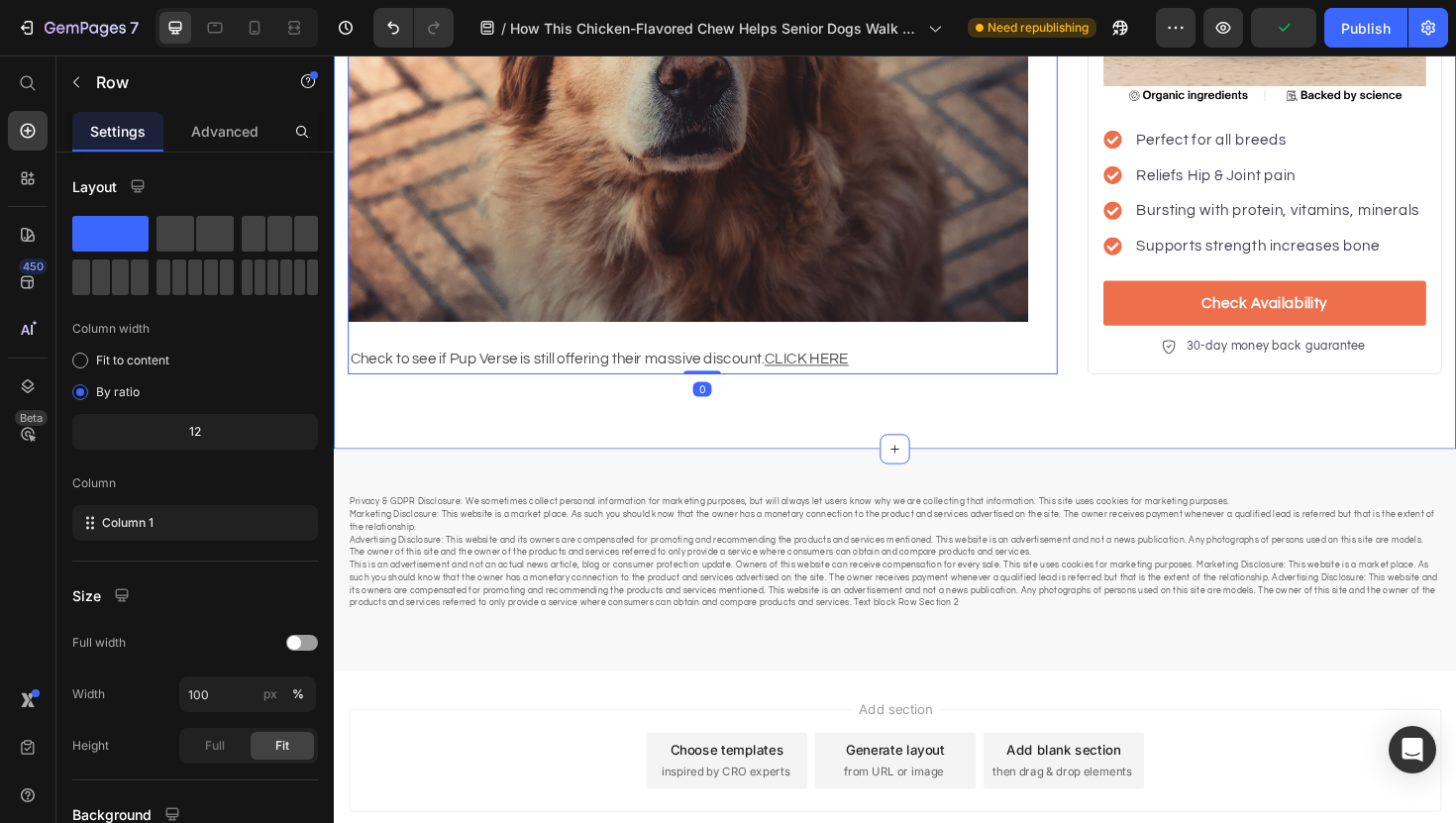 scroll, scrollTop: 4119, scrollLeft: 0, axis: vertical 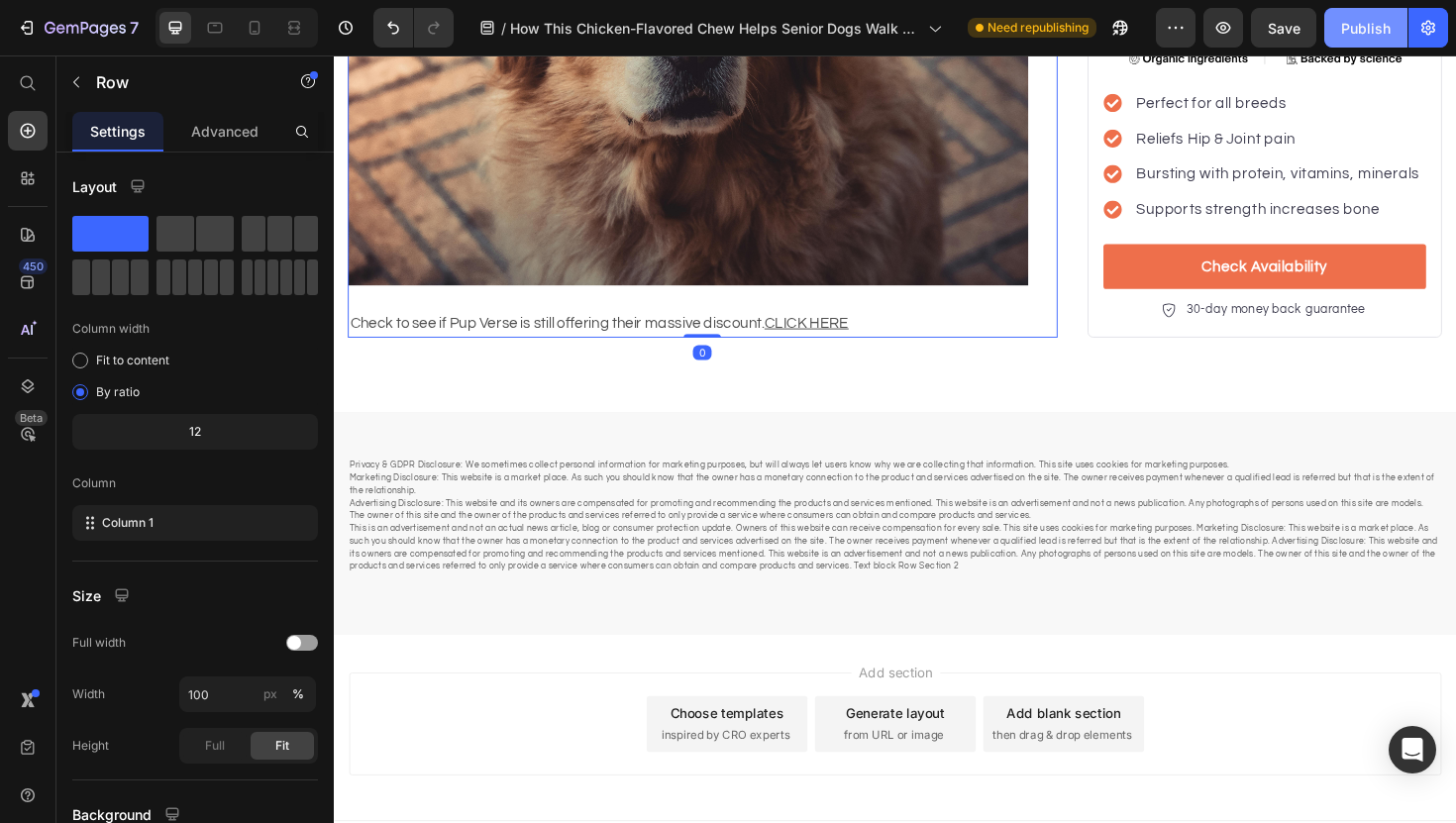 click on "Publish" 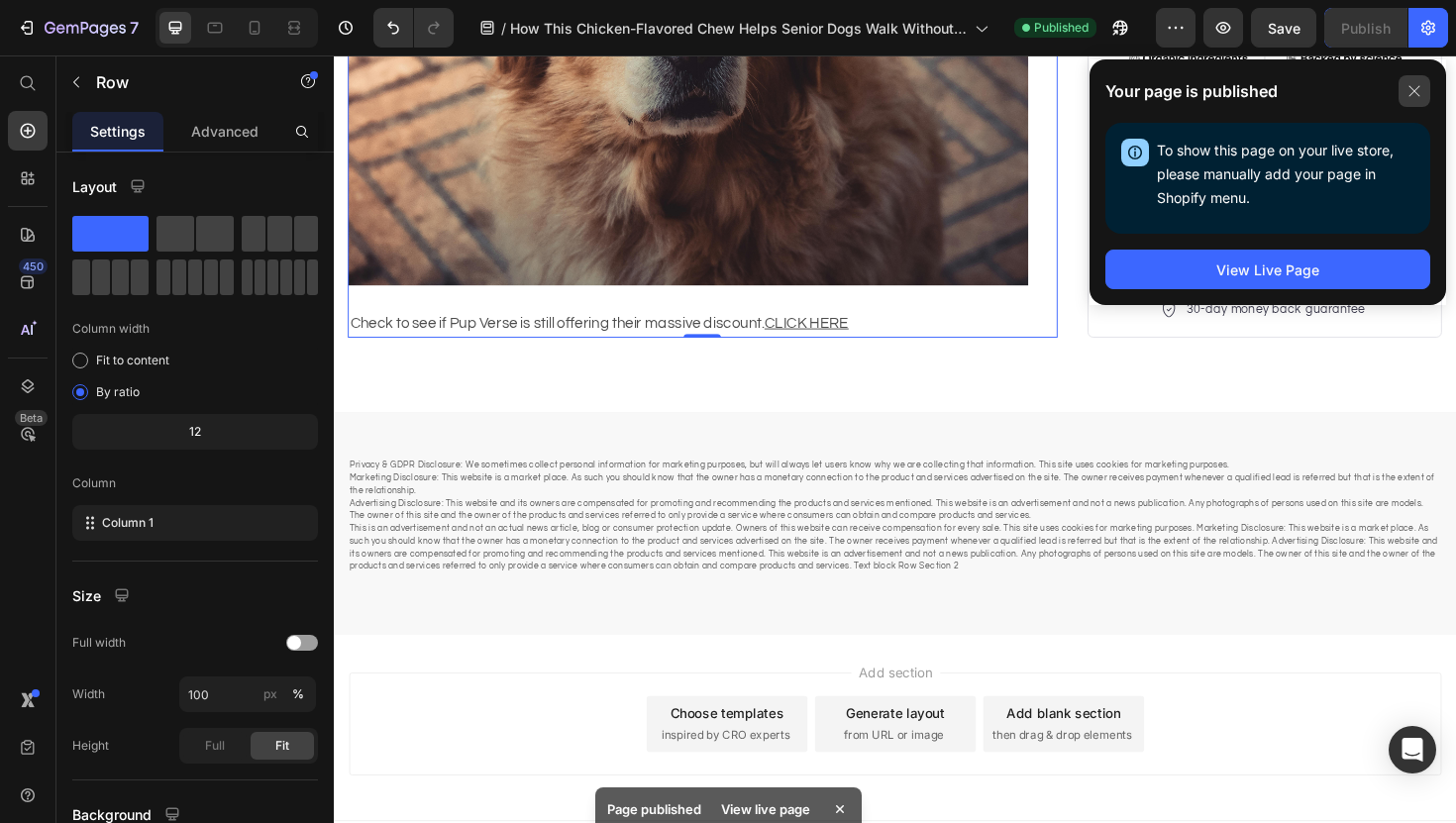 click 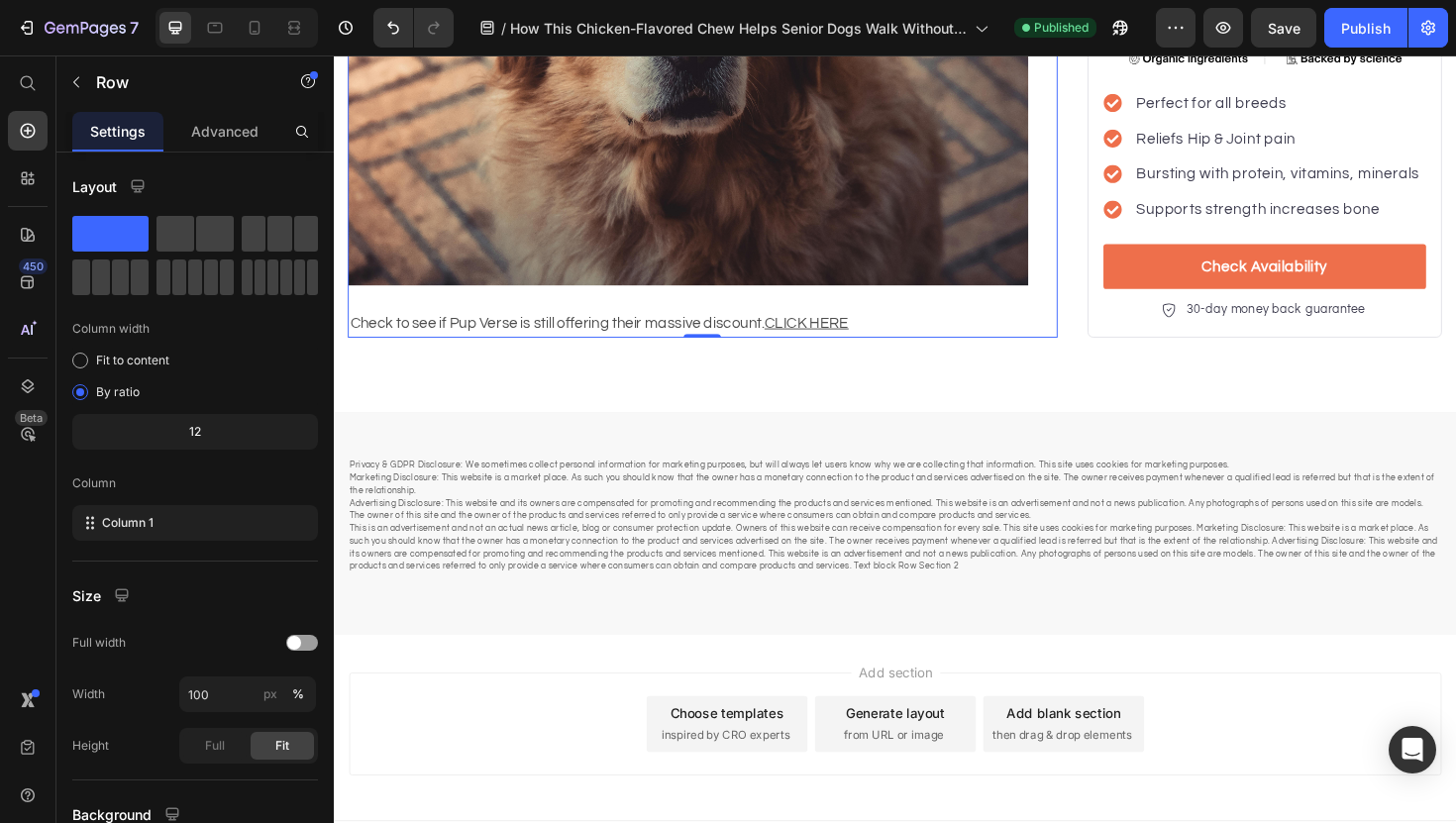 click on "7  Version history  /  How This Chicken-Flavored Chew Helps Senior Dogs Walk Without Crying Published Preview  Save   Publish" 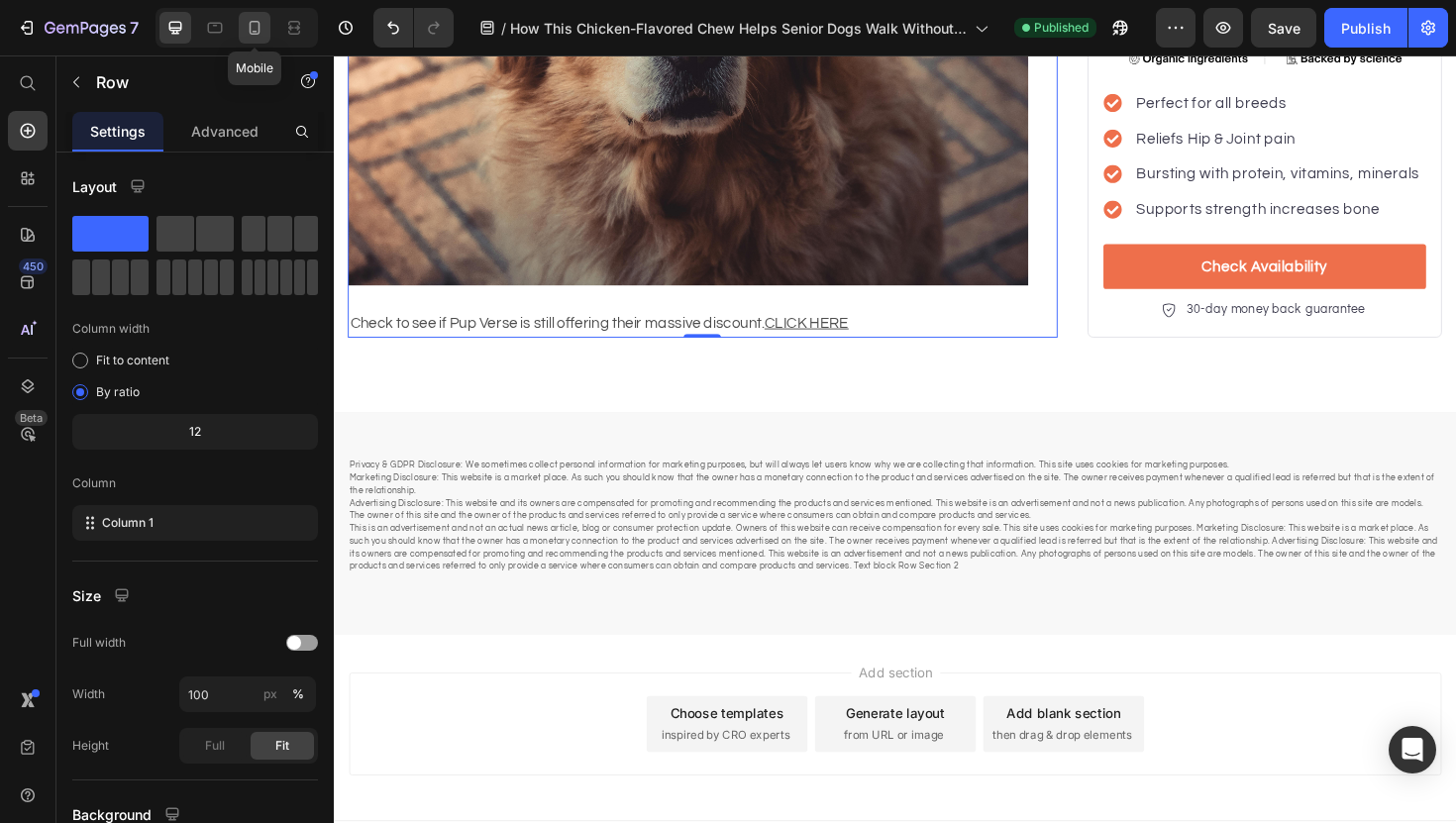 click 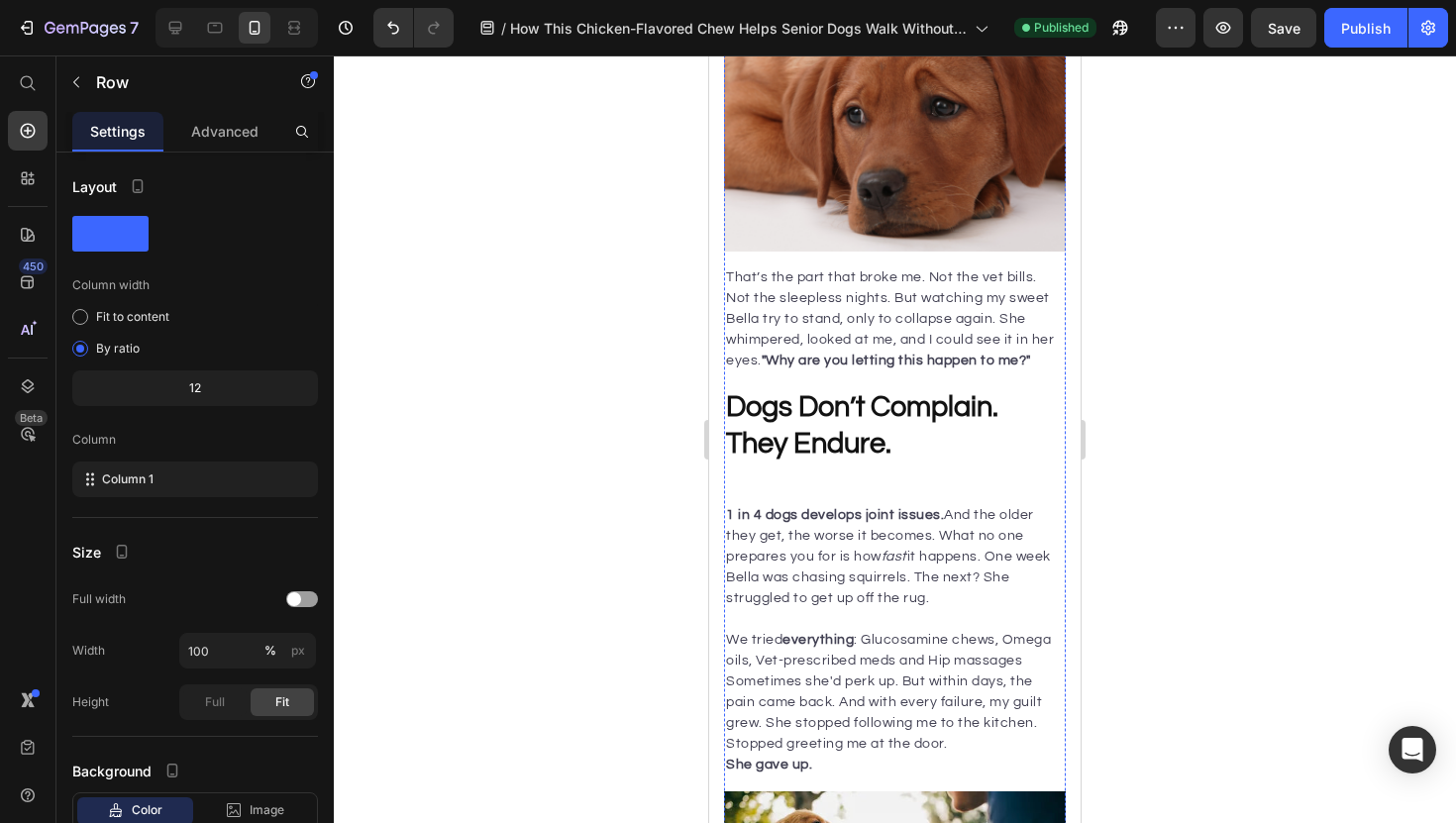 scroll, scrollTop: 0, scrollLeft: 0, axis: both 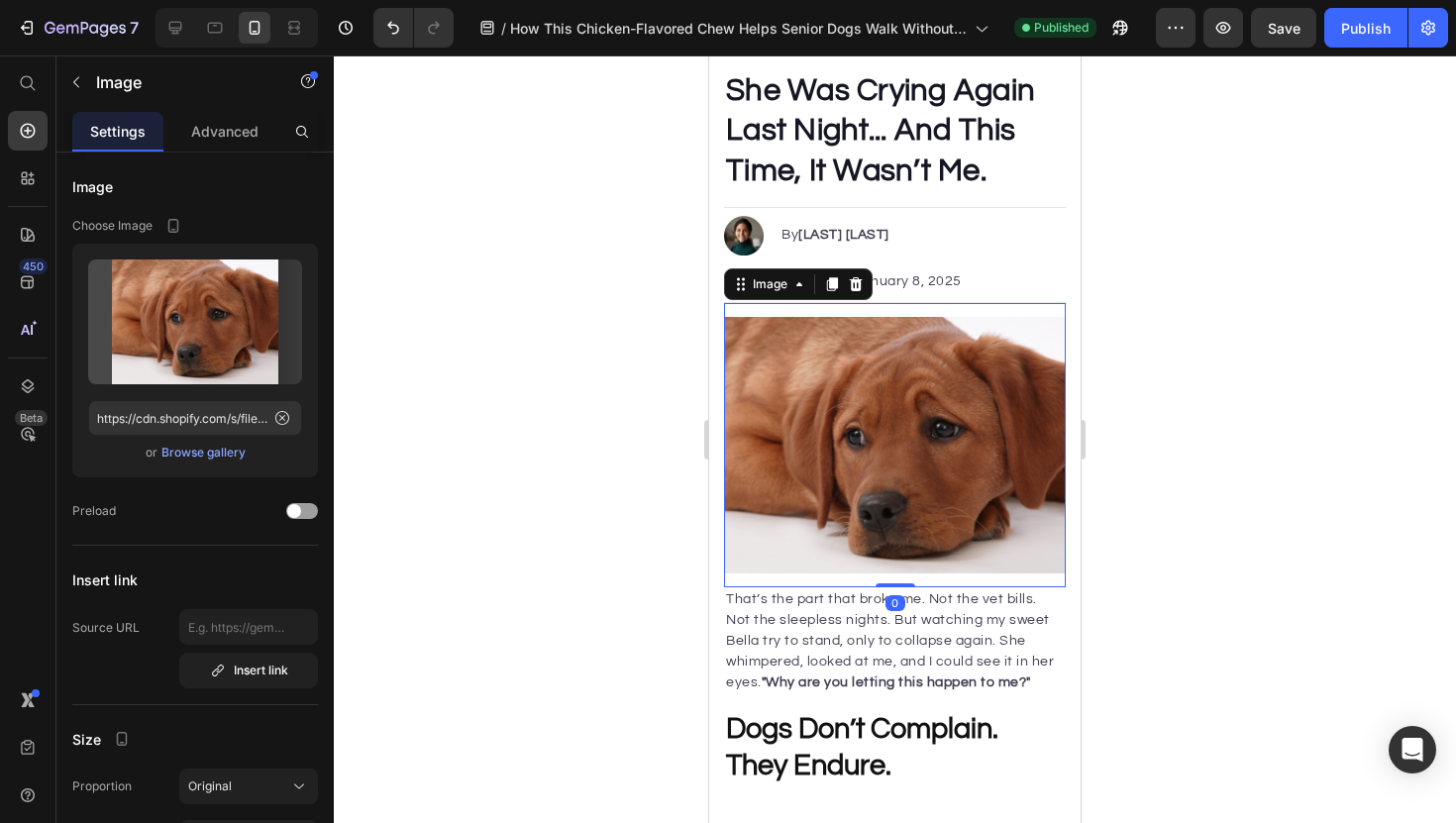click at bounding box center [894, 445] 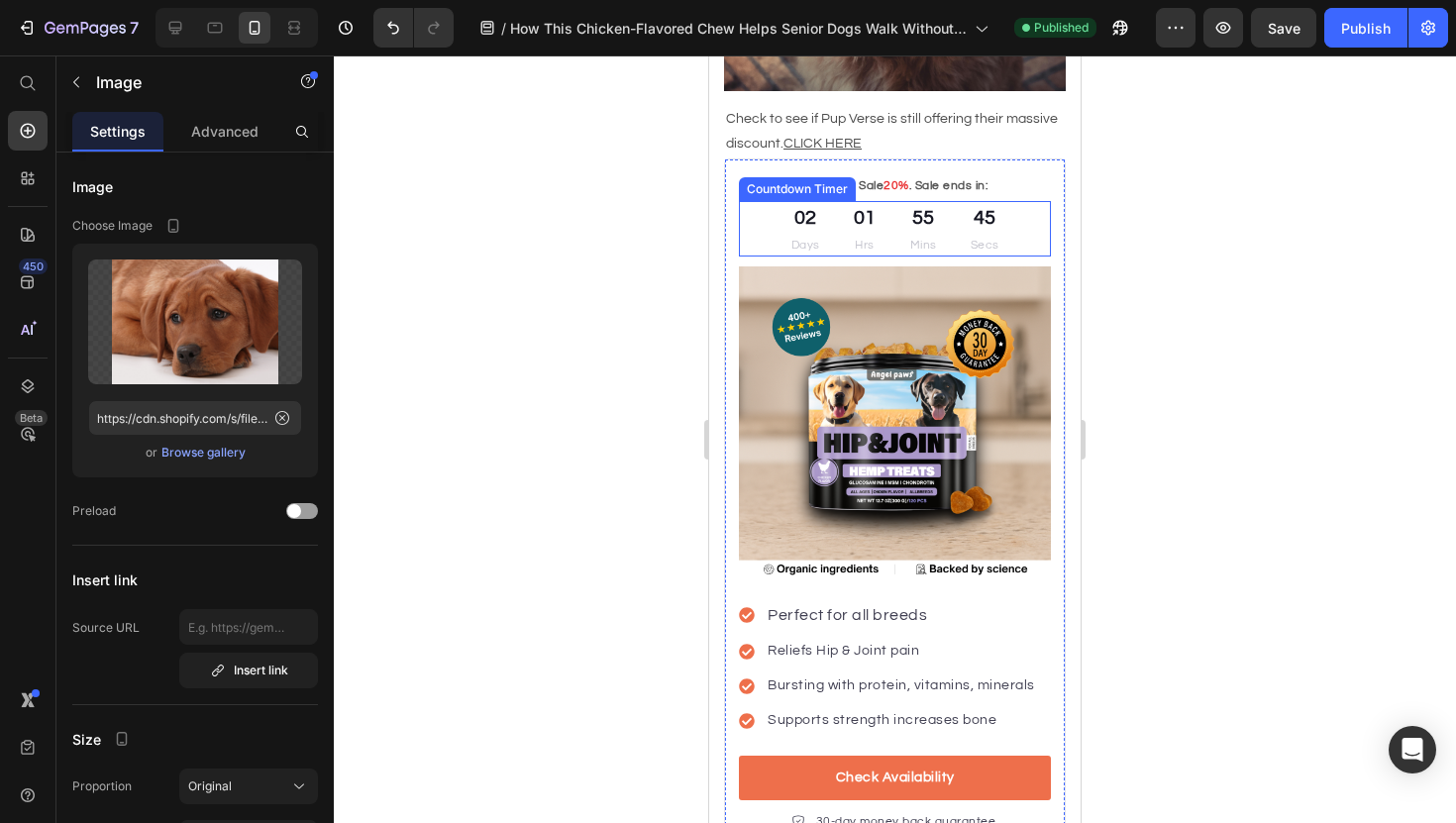 scroll, scrollTop: 3662, scrollLeft: 0, axis: vertical 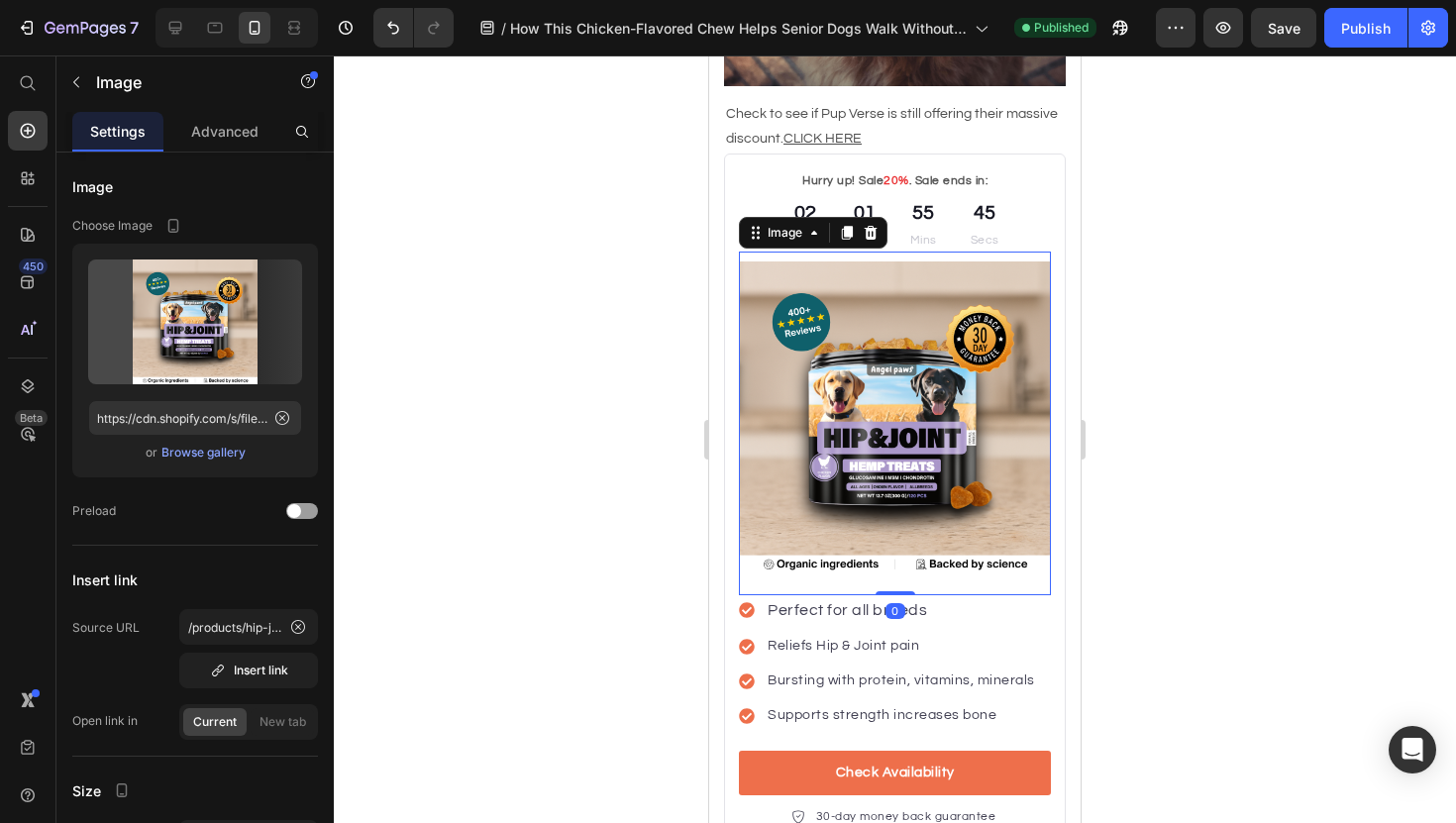click at bounding box center (894, 423) 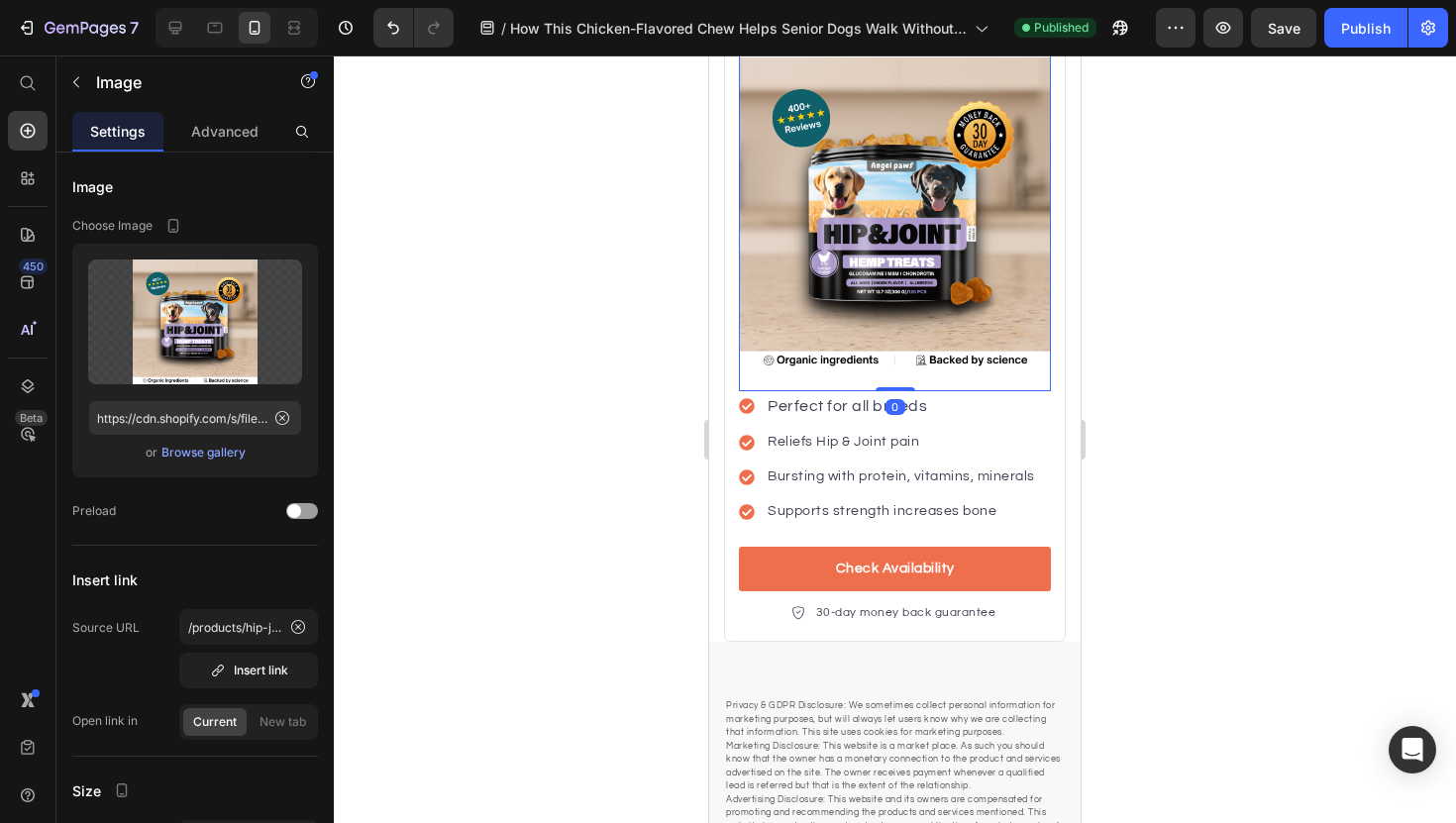 scroll, scrollTop: 3867, scrollLeft: 0, axis: vertical 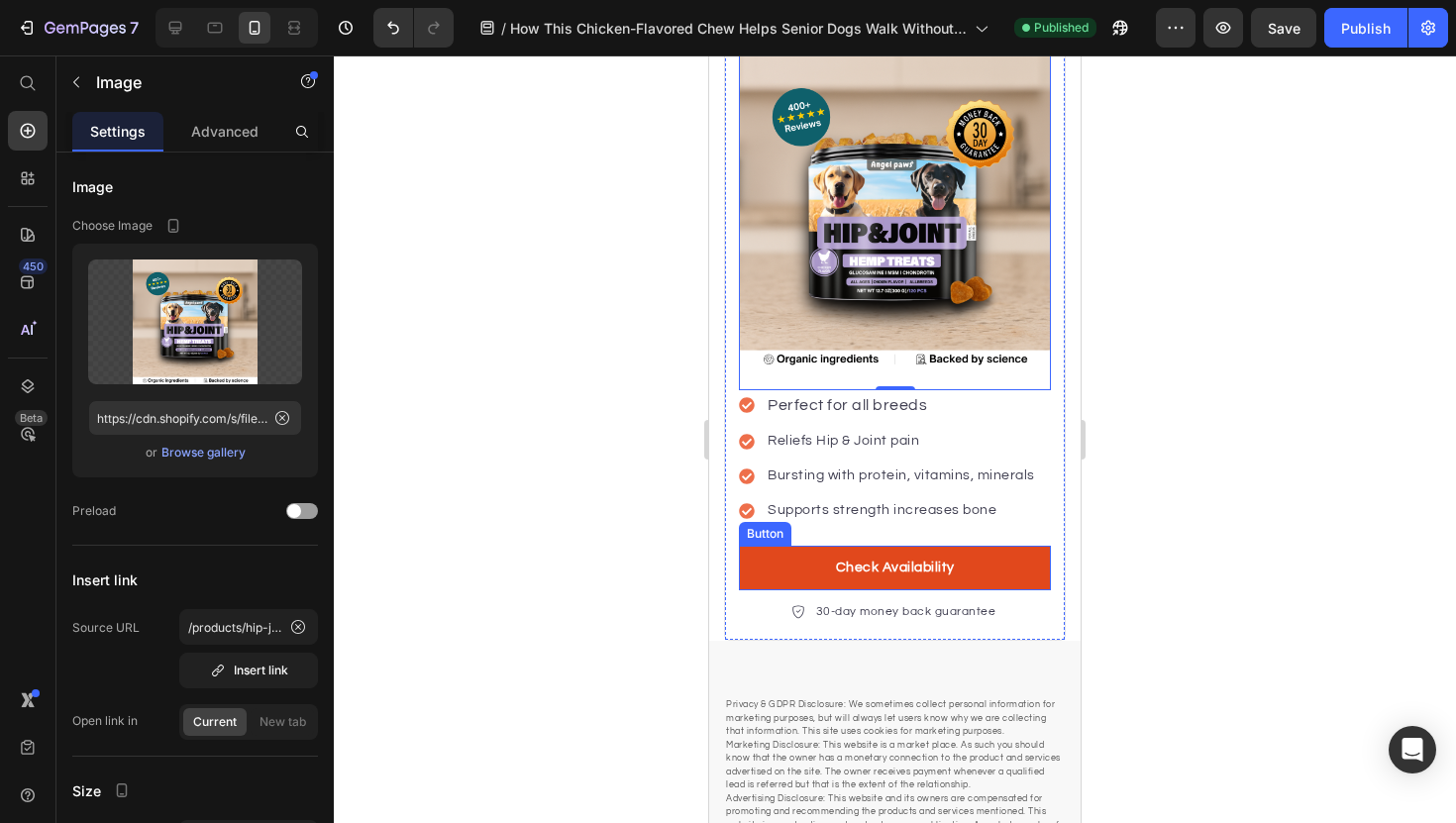 click on "Check Availability" at bounding box center [894, 567] 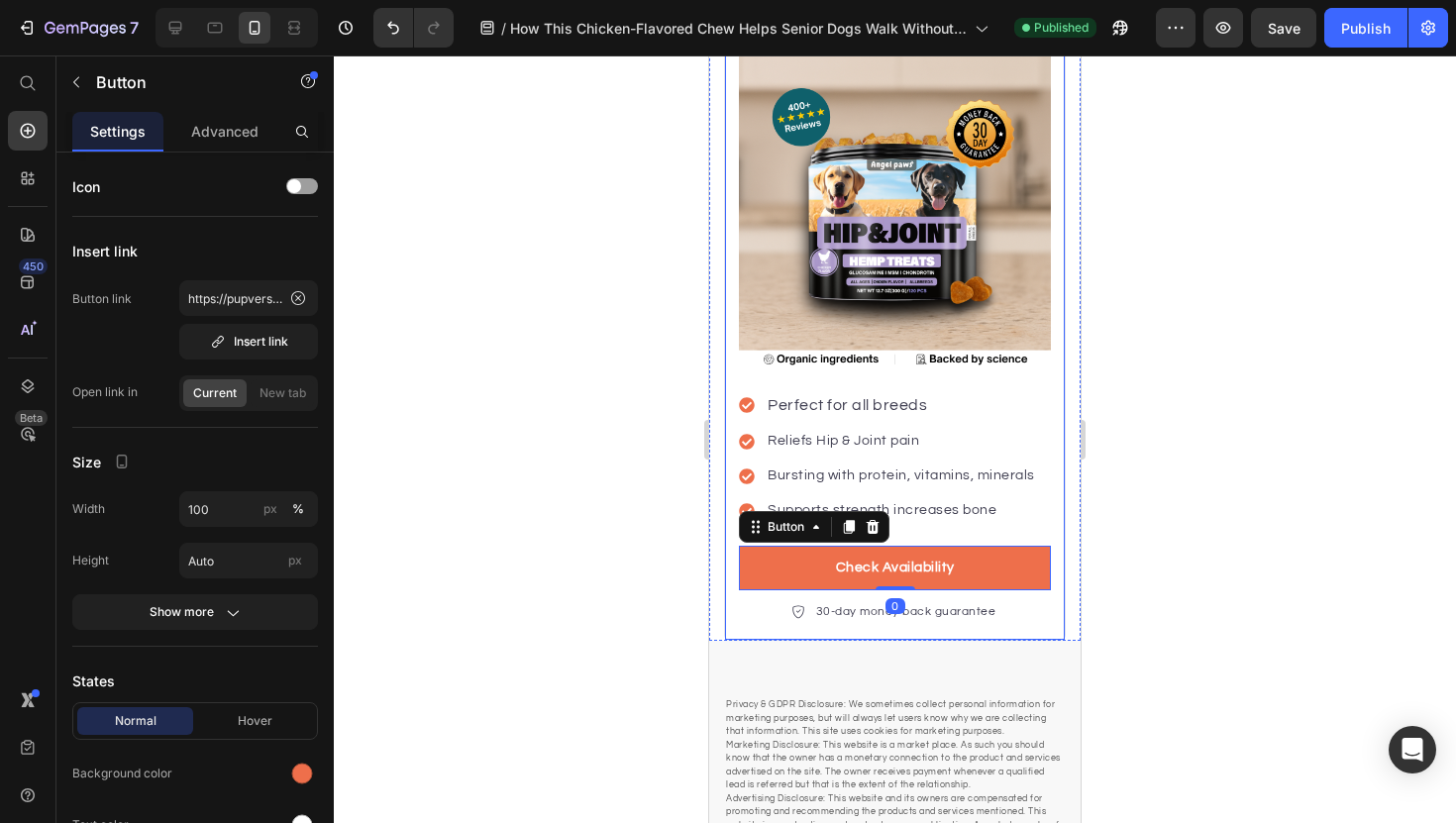 click on "Hurry up! Sale  20% . Sale ends in: Text block 02 Days 01 Hrs 55 Mins 40 Secs Countdown Timer Image Perfect for all breeds Reliefs Hip & Joint pain Bursting with protein, vitamins, minerals Supports strength increases bone Item list Check Availability Button   0
30-day money back guarantee Item list Row" at bounding box center (894, 294) 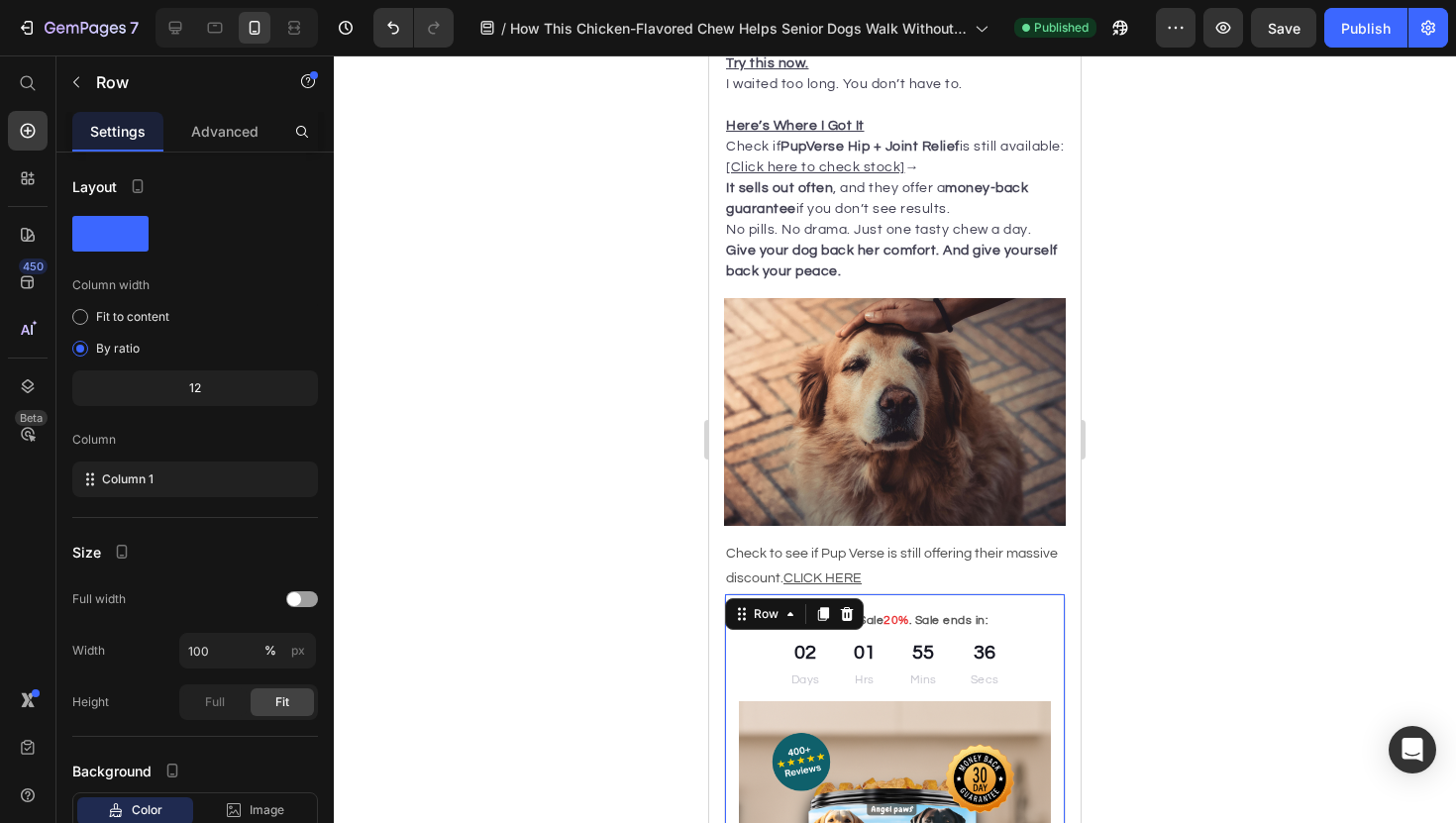 scroll, scrollTop: 3150, scrollLeft: 0, axis: vertical 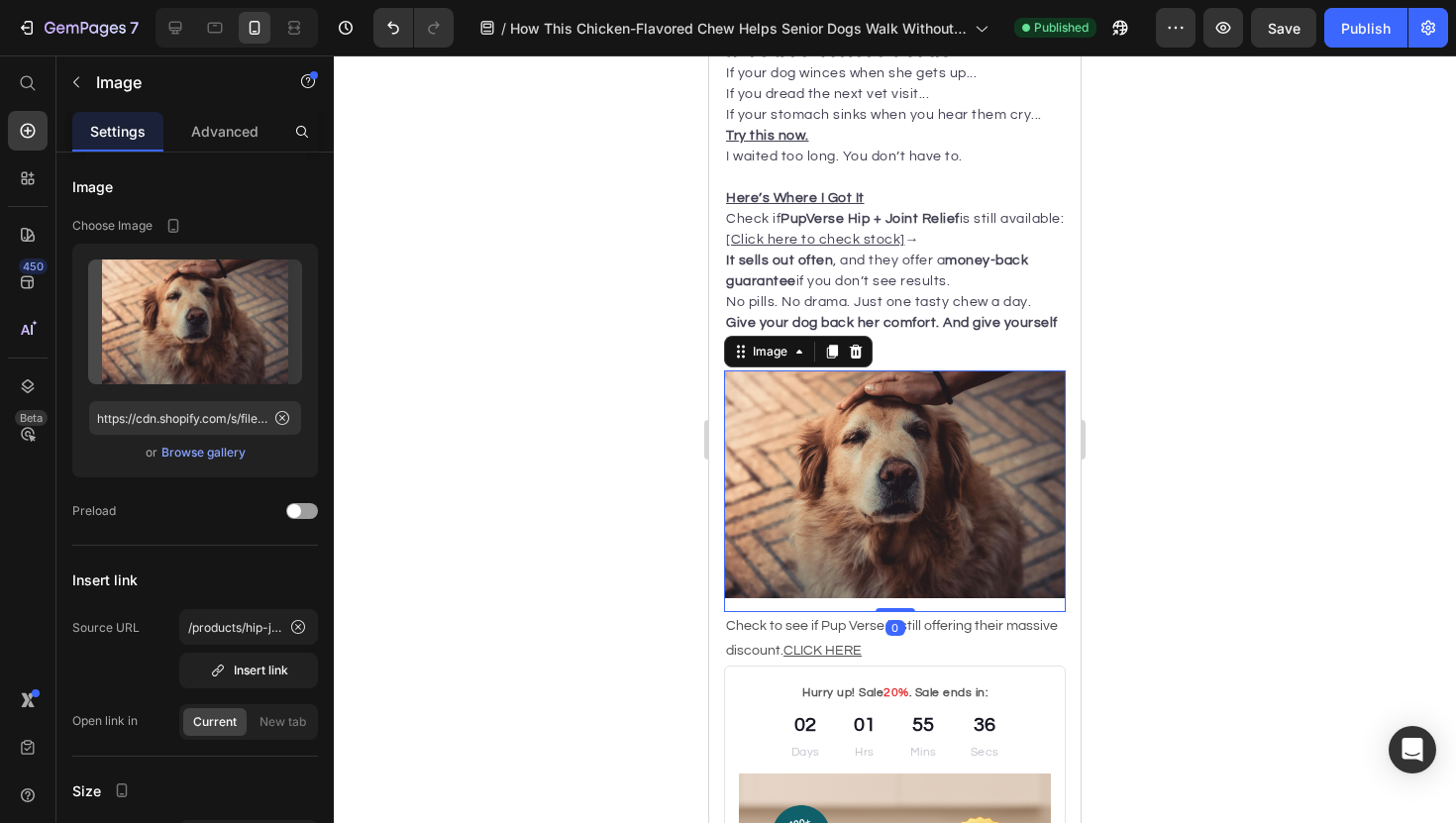 click at bounding box center [894, 491] 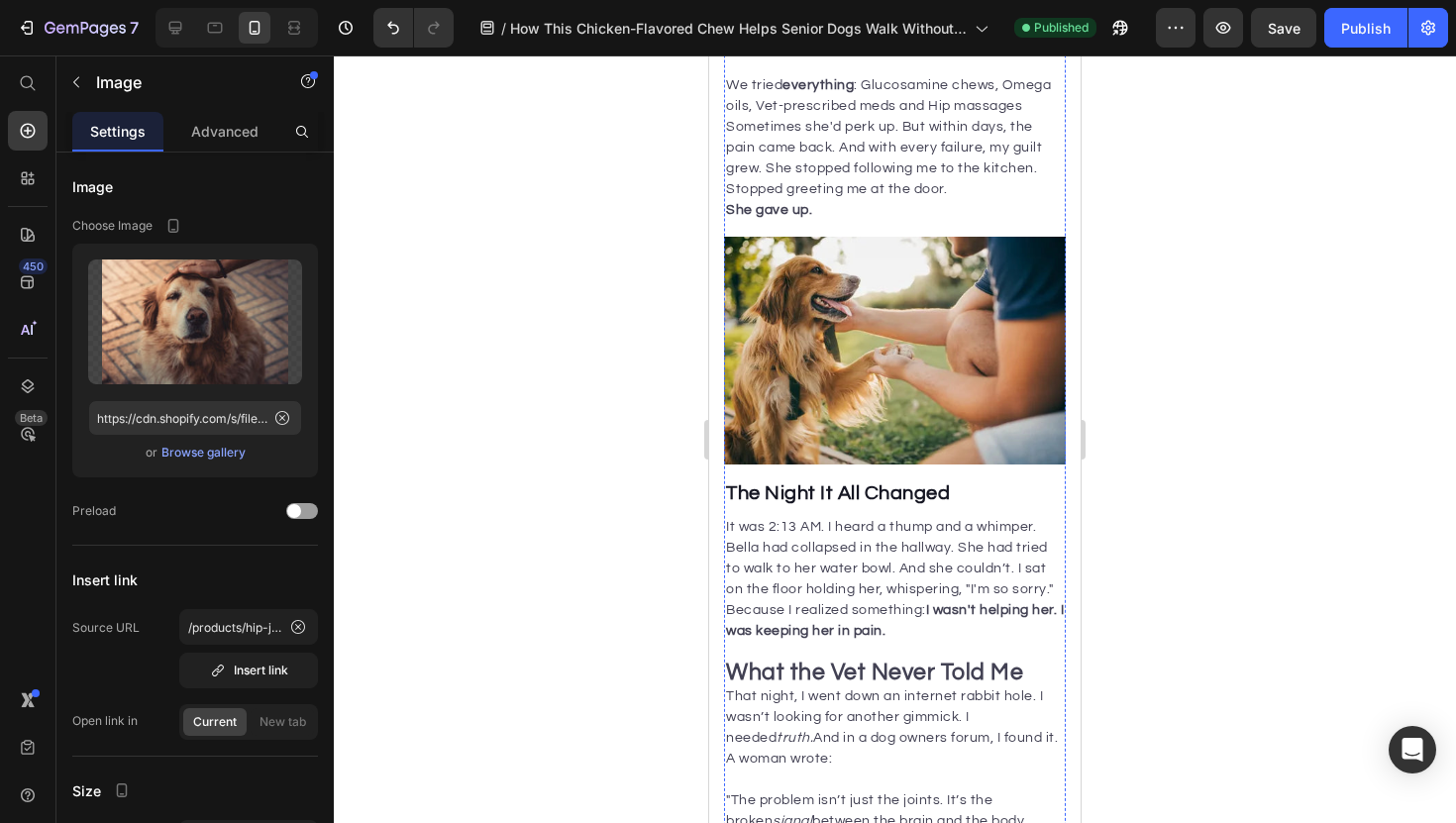scroll, scrollTop: 0, scrollLeft: 0, axis: both 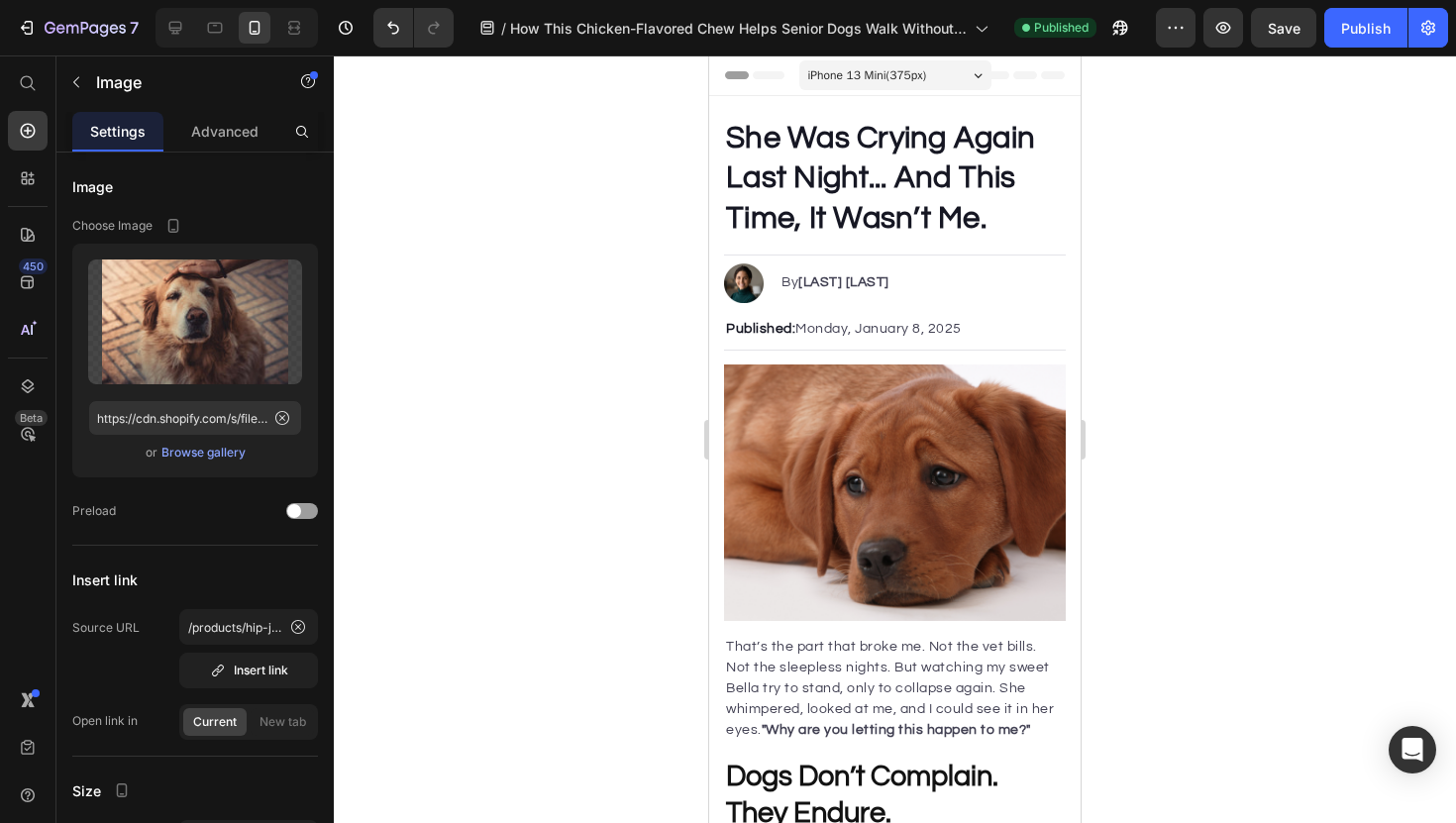 click on "7  Version history  /  How This Chicken-Flavored Chew Helps Senior Dogs Walk Without Crying Published Preview  Save   Publish" 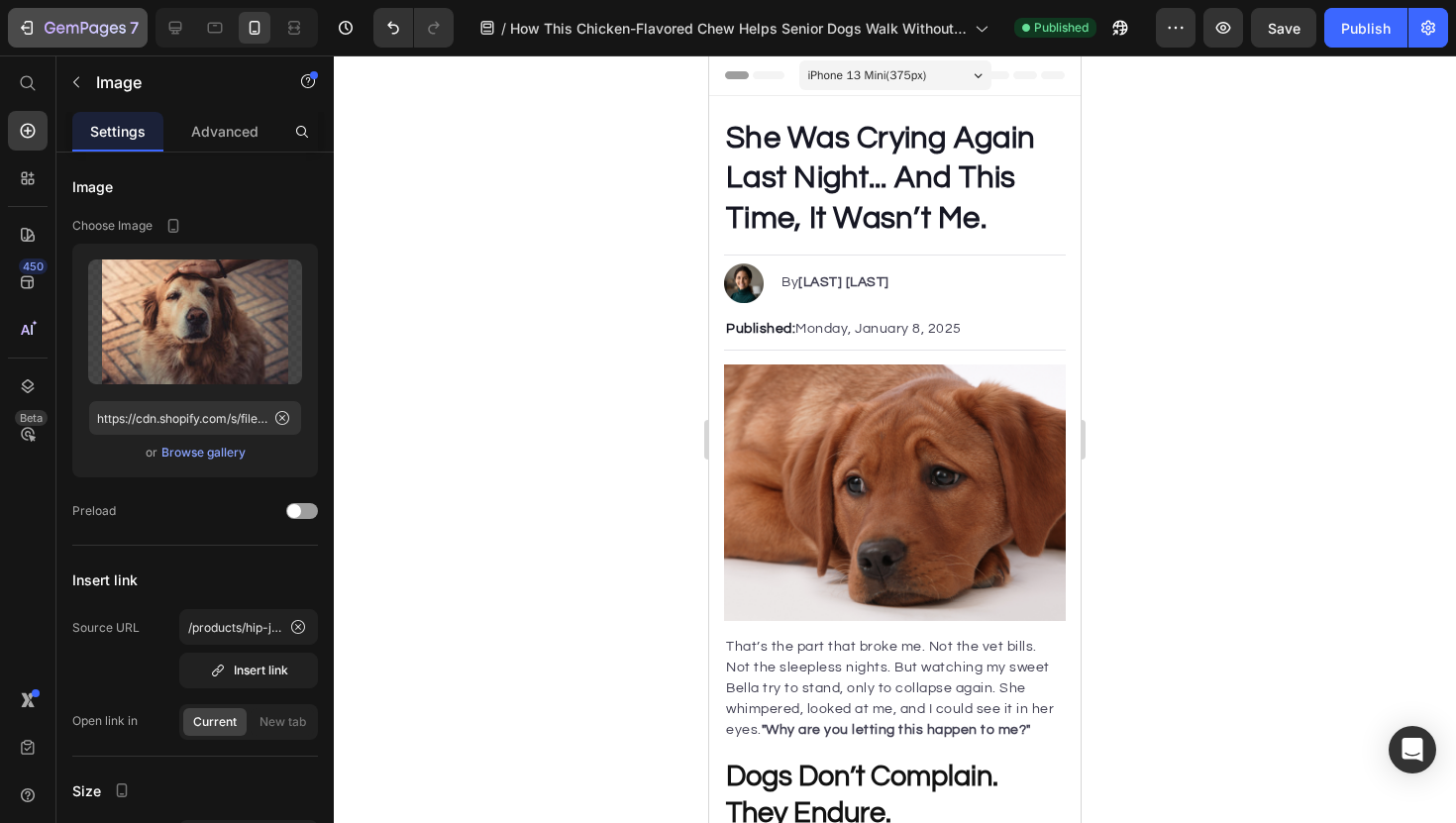 drag, startPoint x: 107, startPoint y: 51, endPoint x: 107, endPoint y: 12, distance: 39 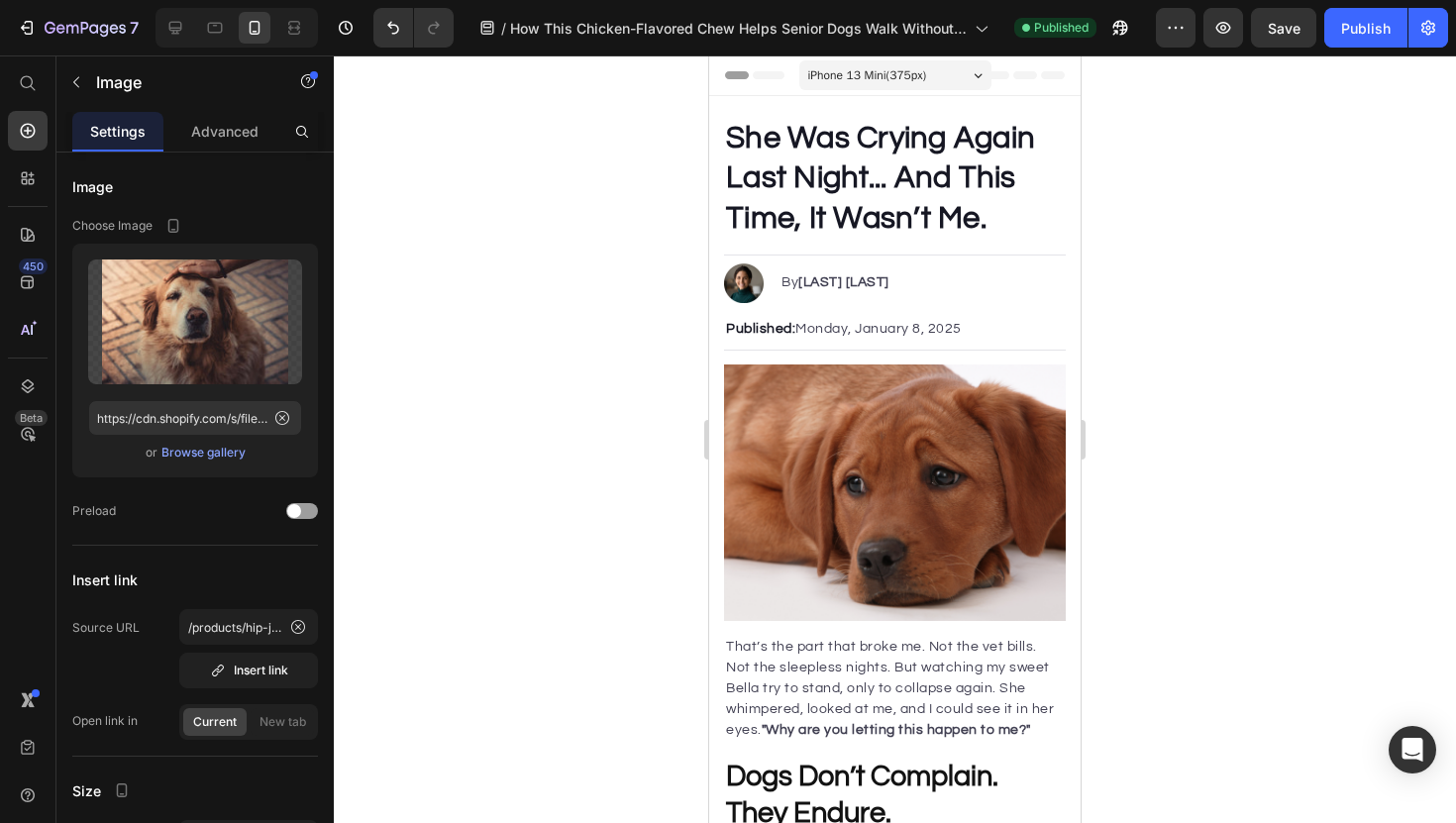 click on "7  Version history  /  How This Chicken-Flavored Chew Helps Senior Dogs Walk Without Crying Published Preview  Save   Publish" 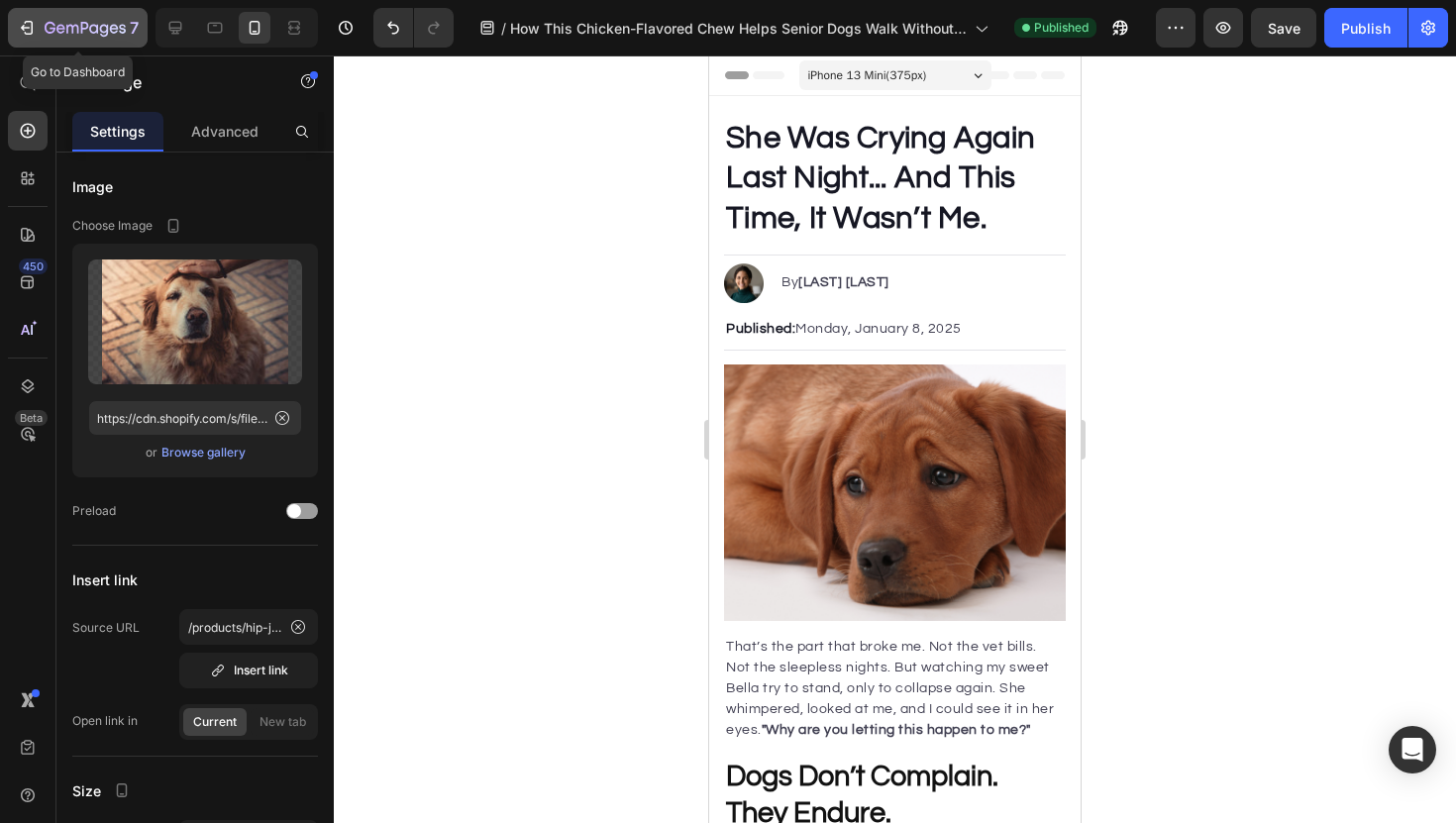 click 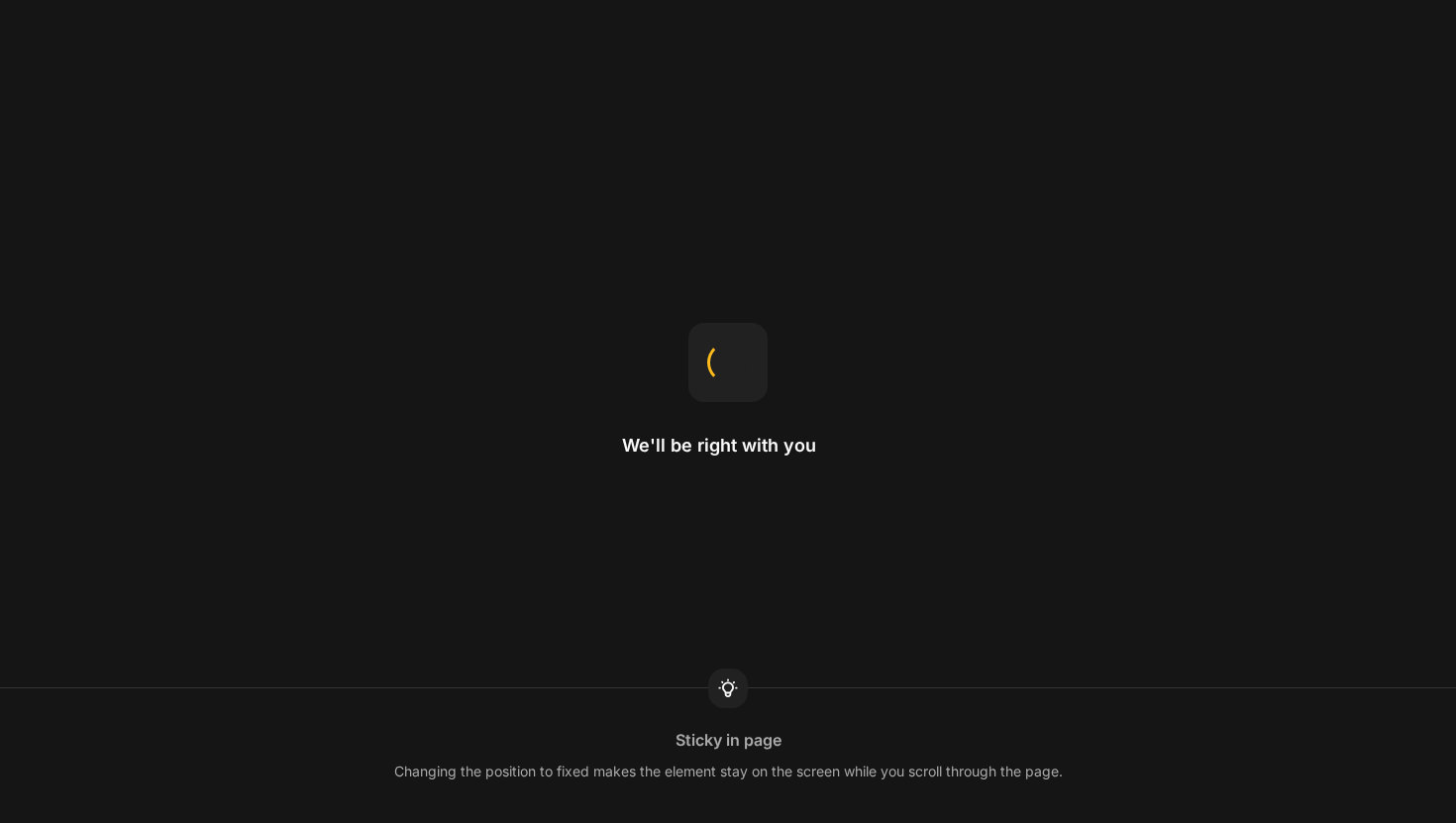 scroll, scrollTop: 0, scrollLeft: 0, axis: both 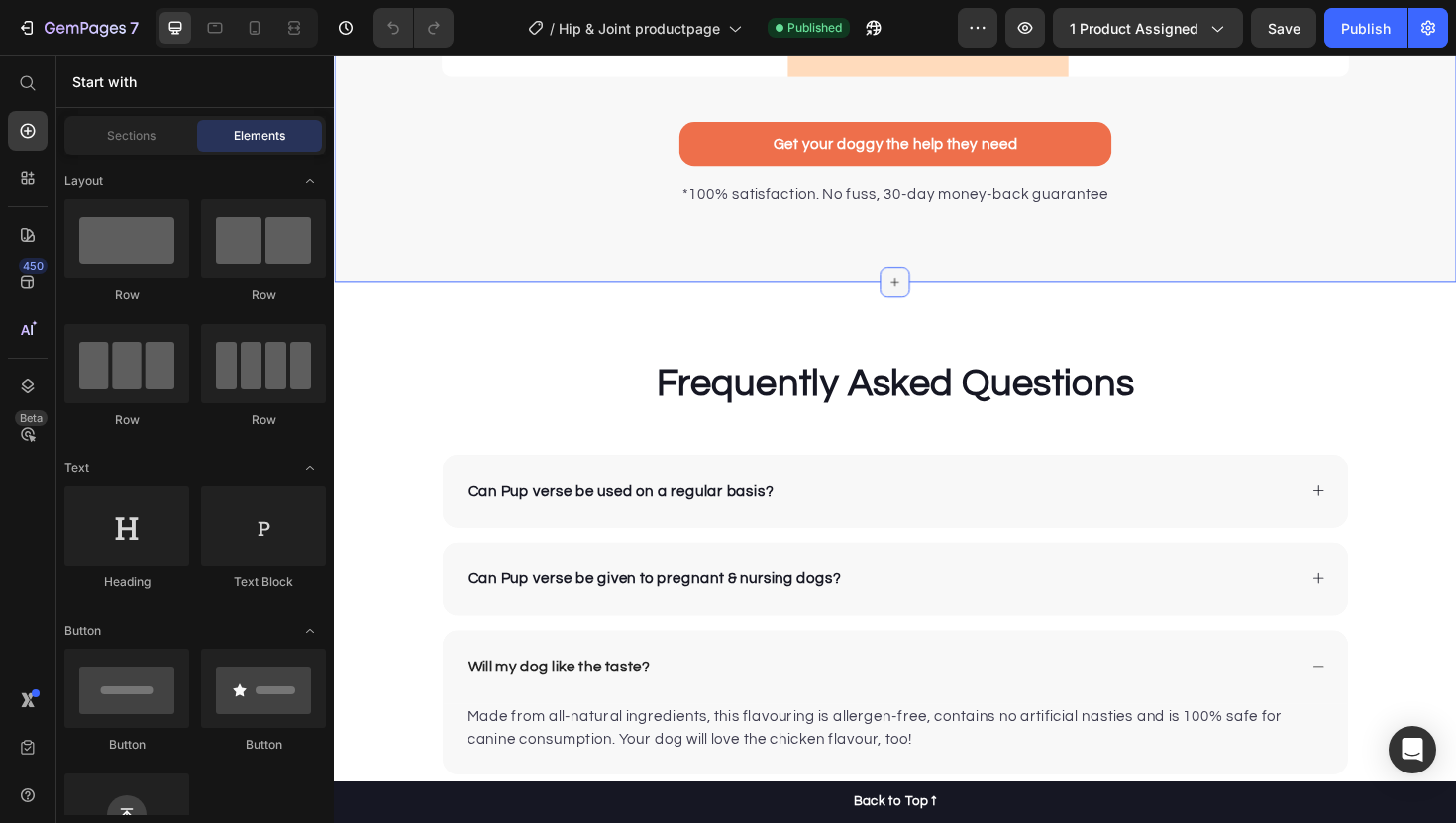 click 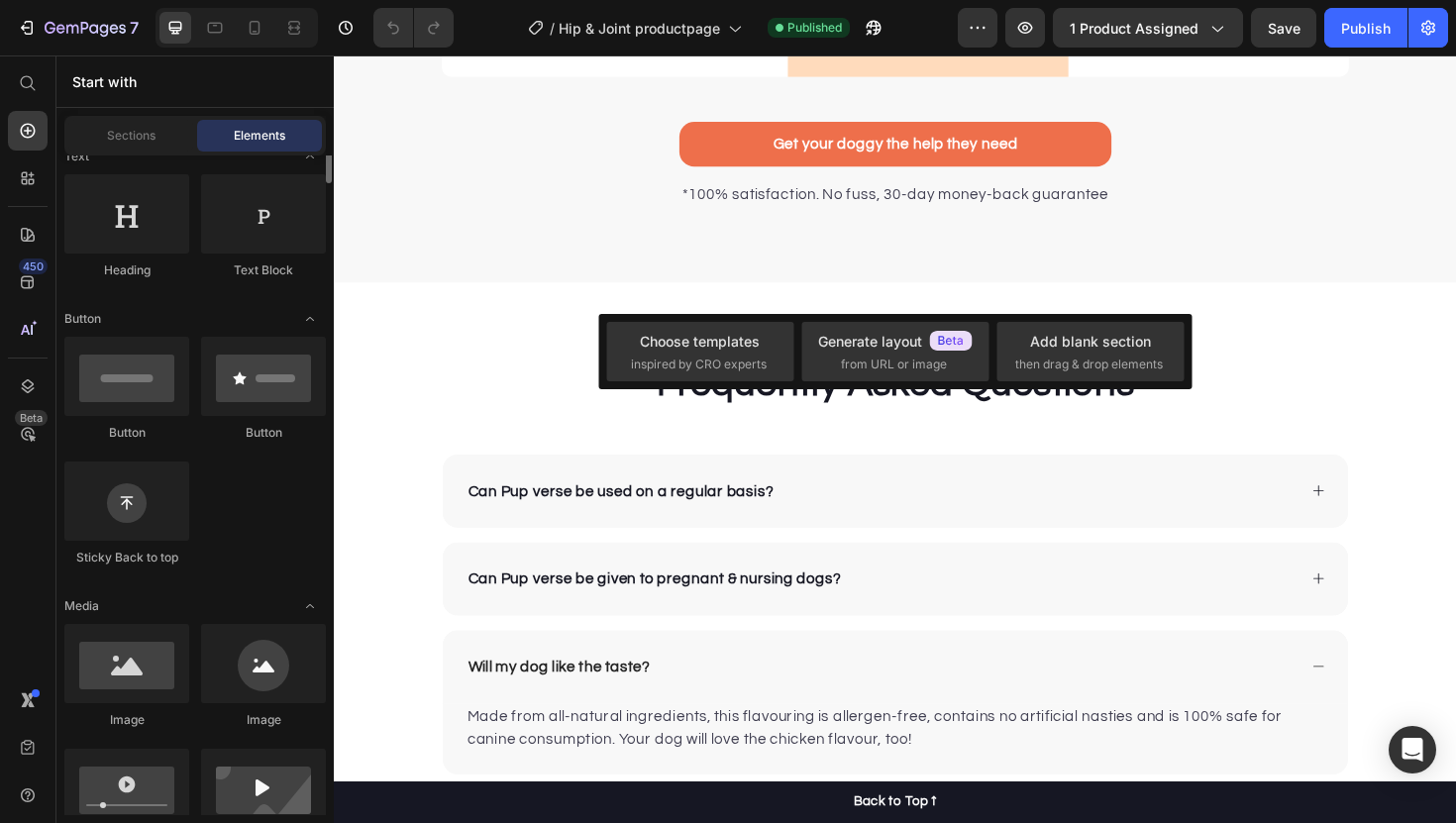scroll, scrollTop: 0, scrollLeft: 0, axis: both 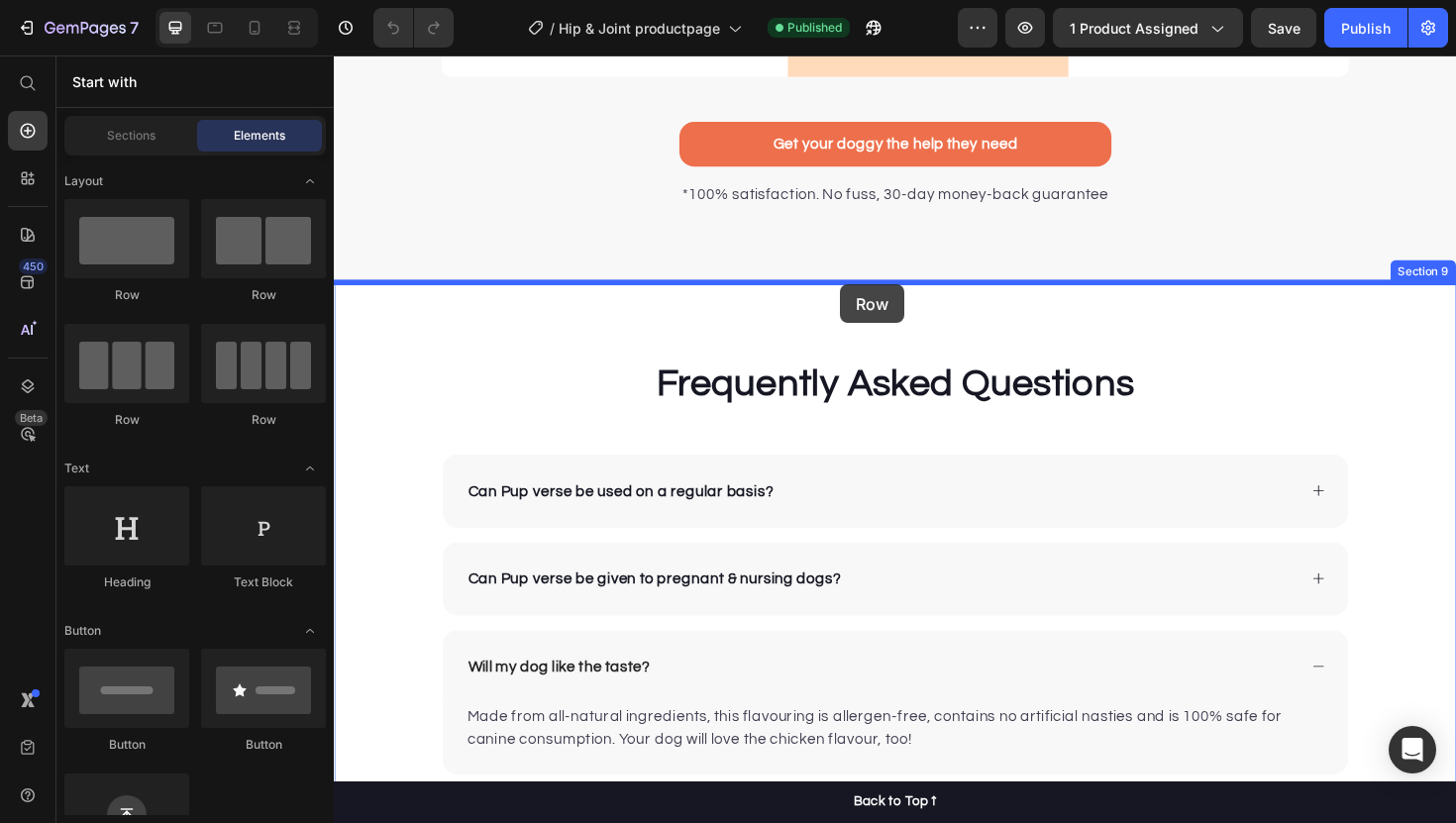 drag, startPoint x: 521, startPoint y: 421, endPoint x: 870, endPoint y: 298, distance: 370.04054 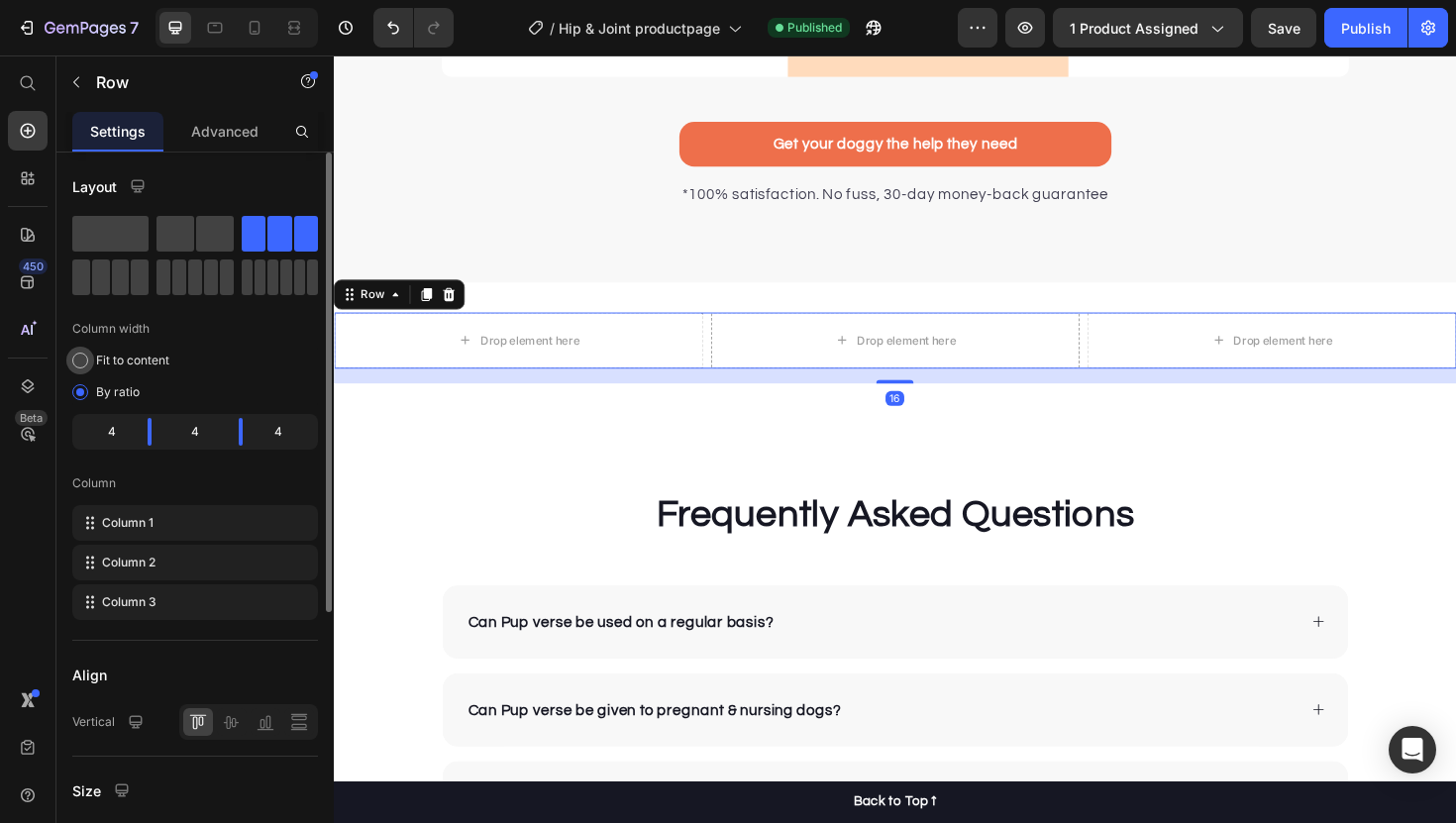 scroll, scrollTop: 26, scrollLeft: 0, axis: vertical 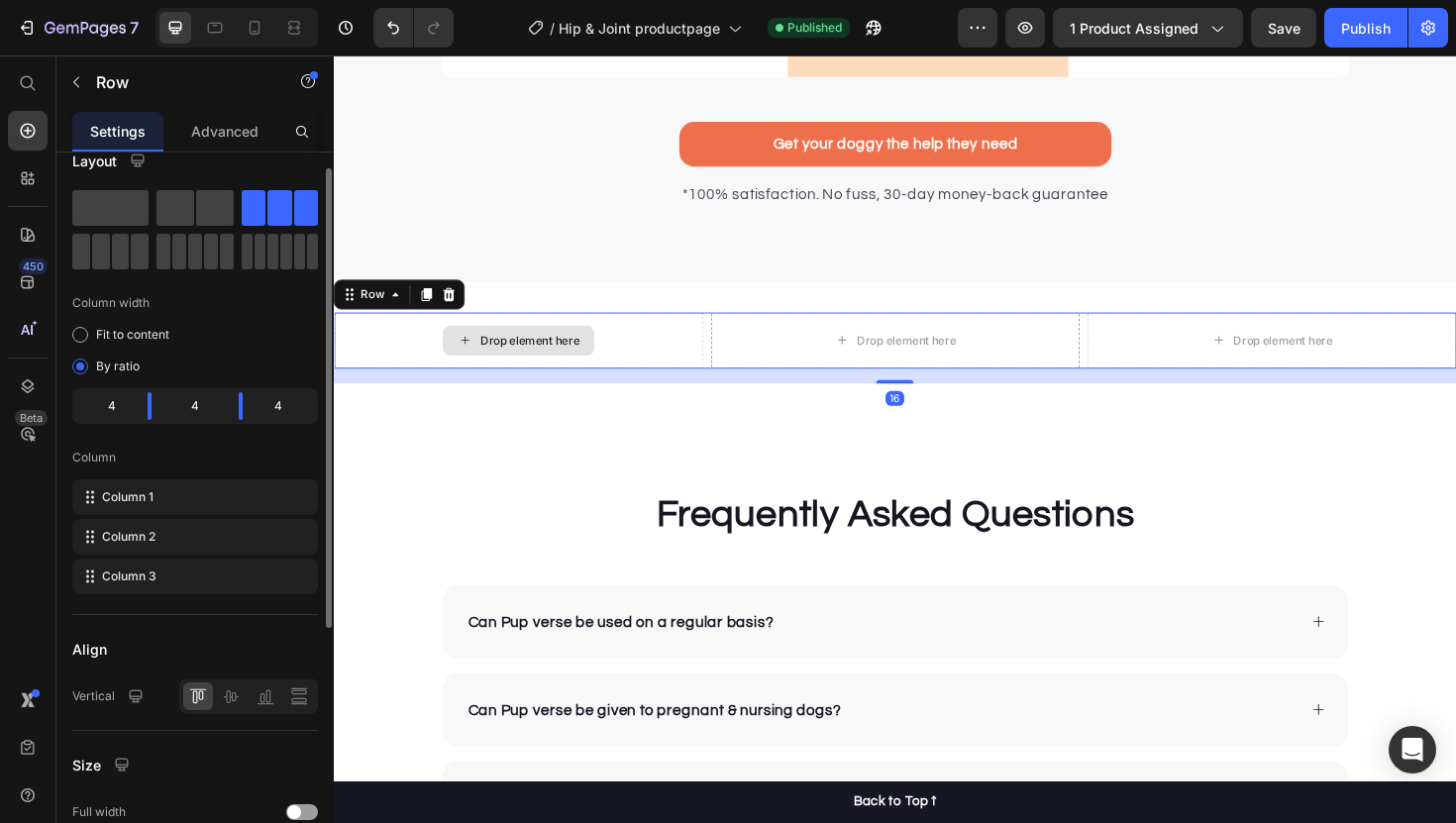 click on "Drop element here" at bounding box center [529, 358] 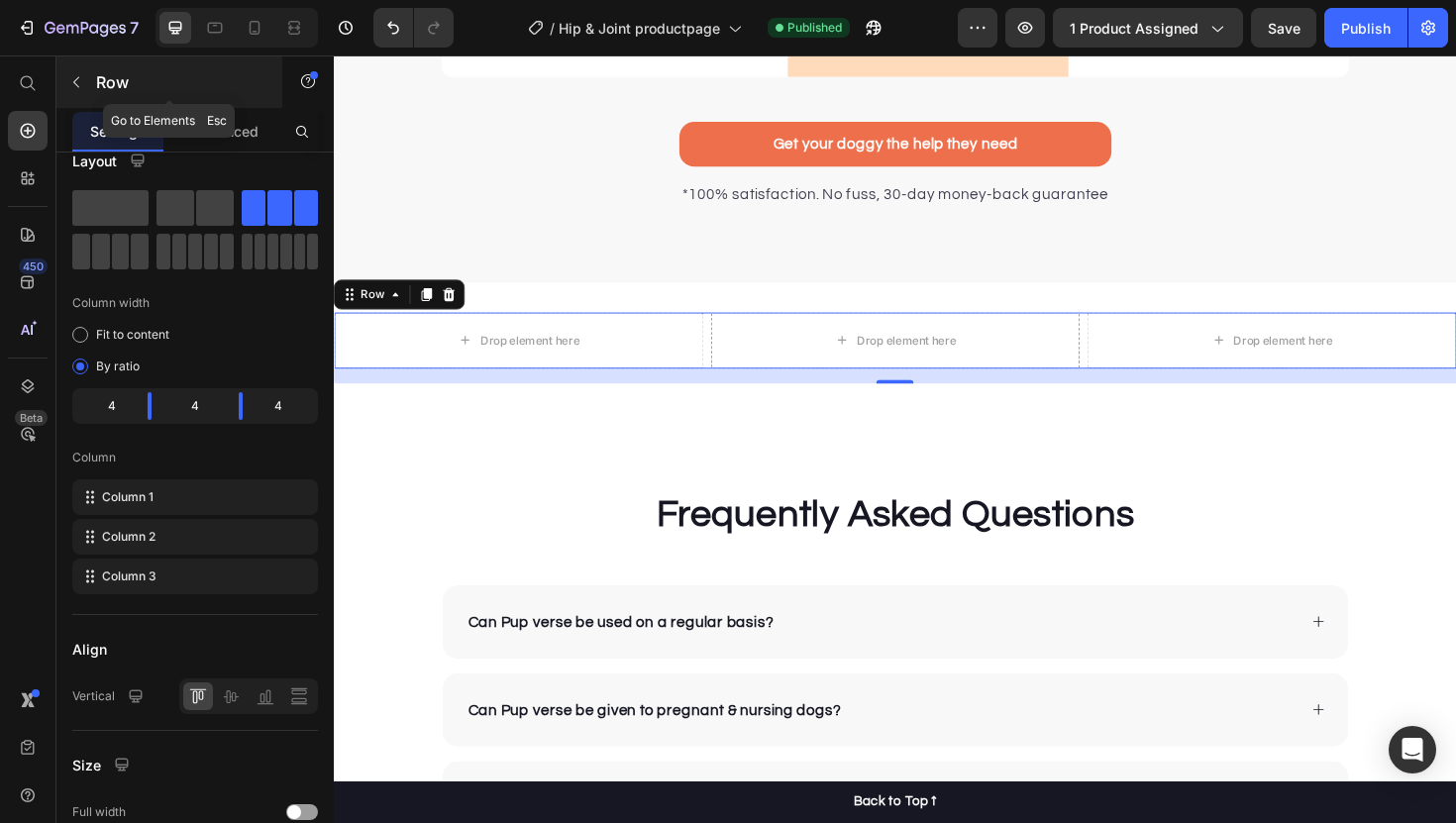 click at bounding box center [76, 82] 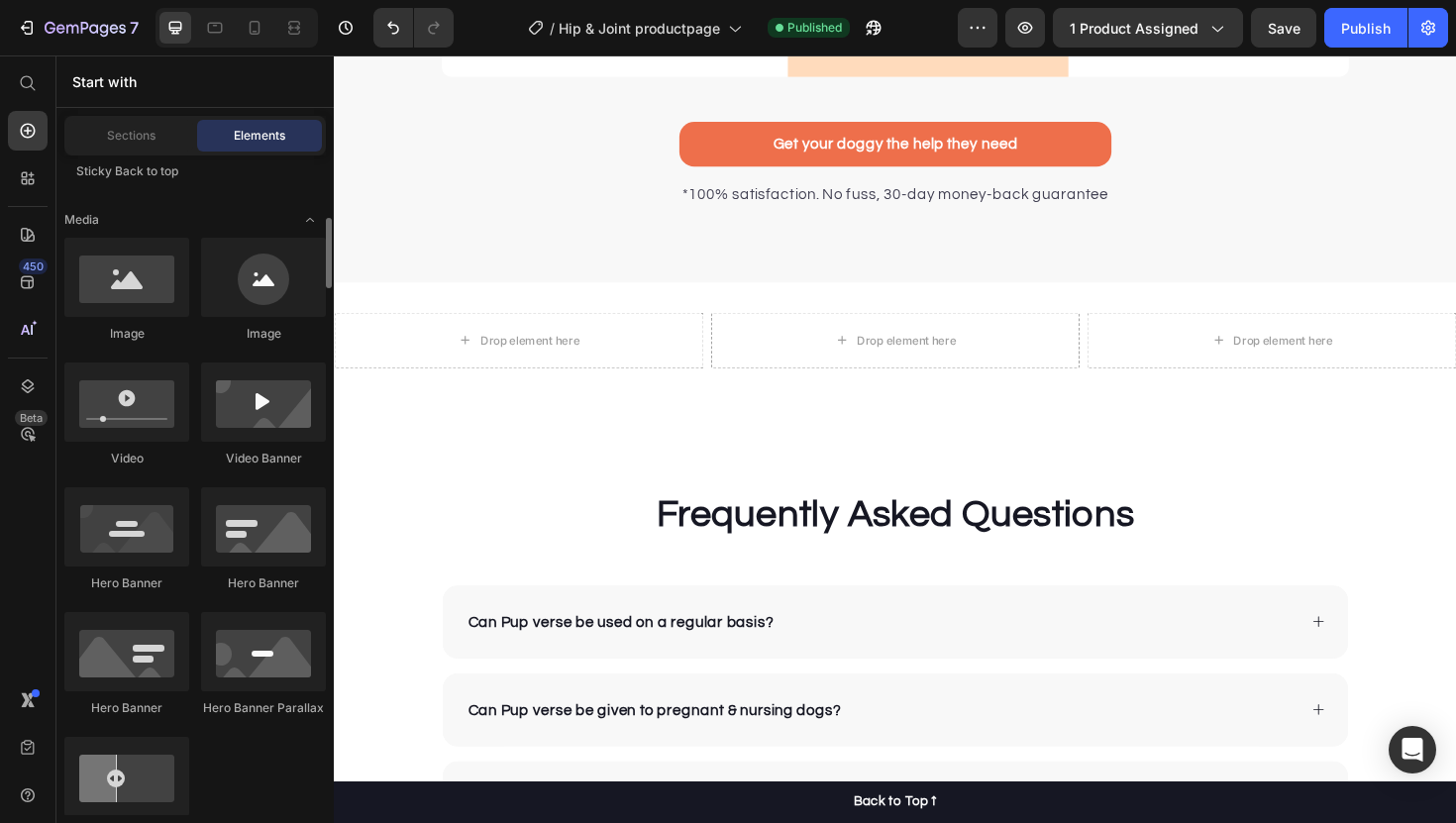 scroll, scrollTop: 720, scrollLeft: 0, axis: vertical 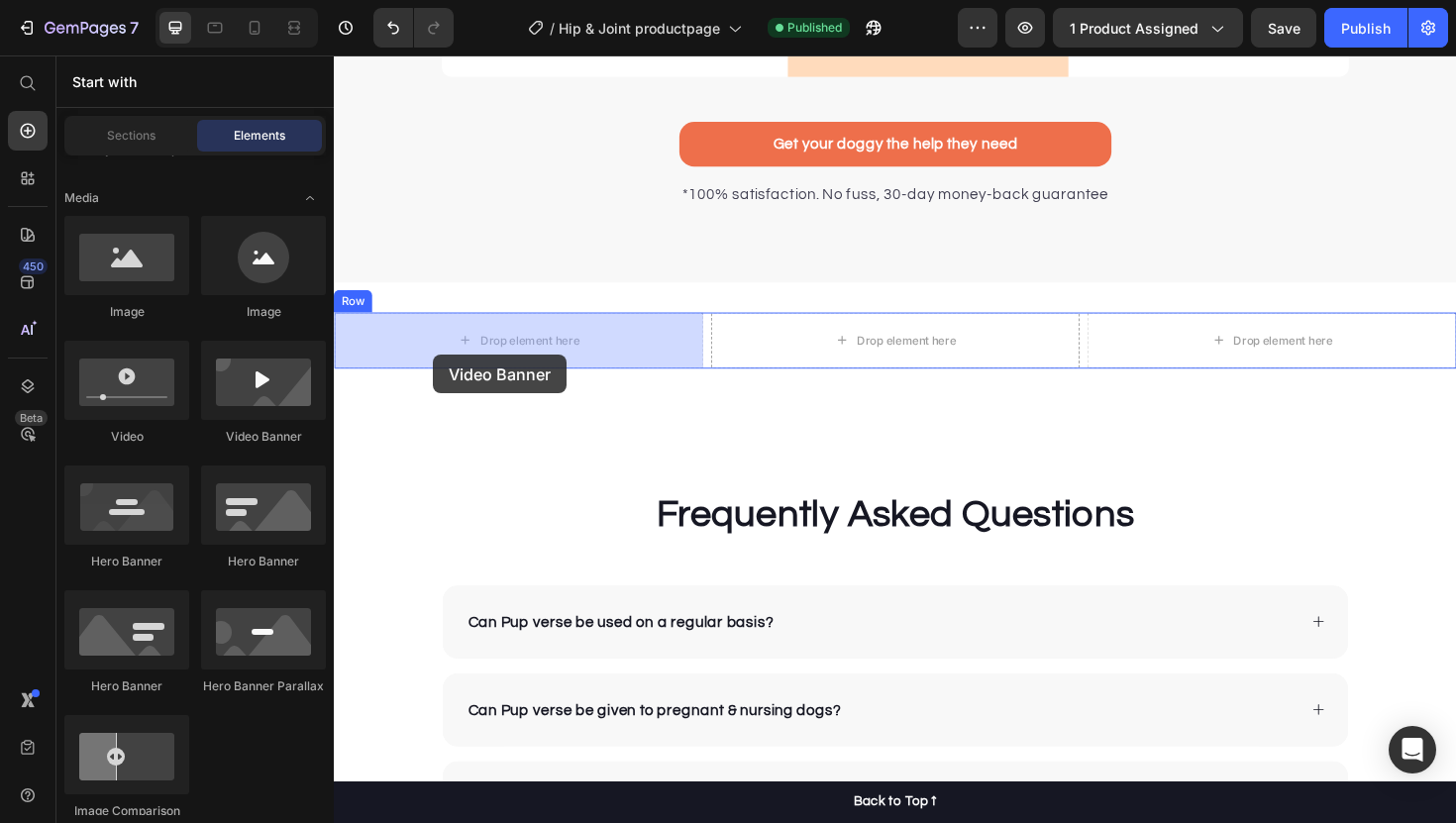 drag, startPoint x: 608, startPoint y: 439, endPoint x: 440, endPoint y: 370, distance: 181.61773 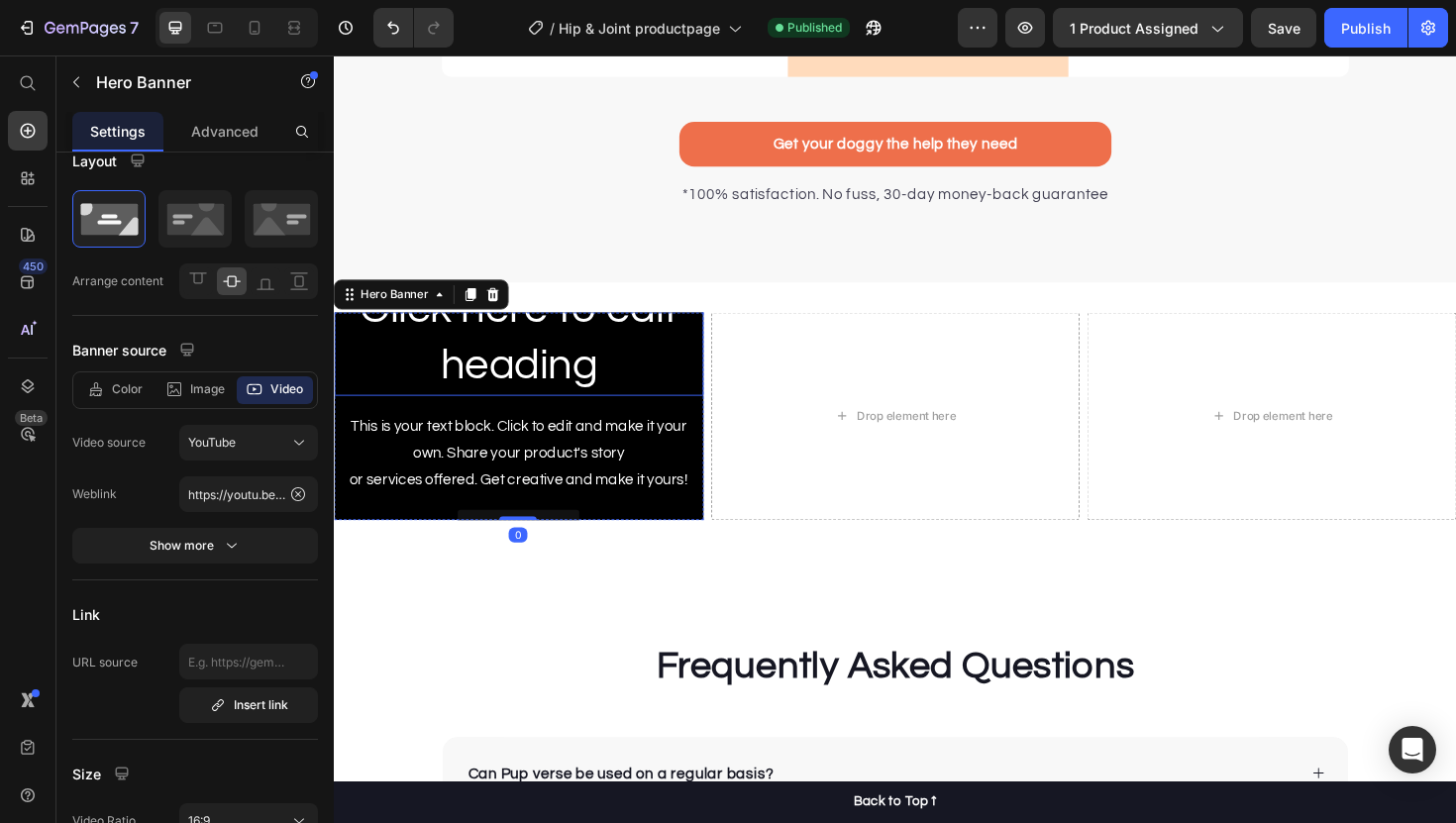 scroll, scrollTop: 0, scrollLeft: 0, axis: both 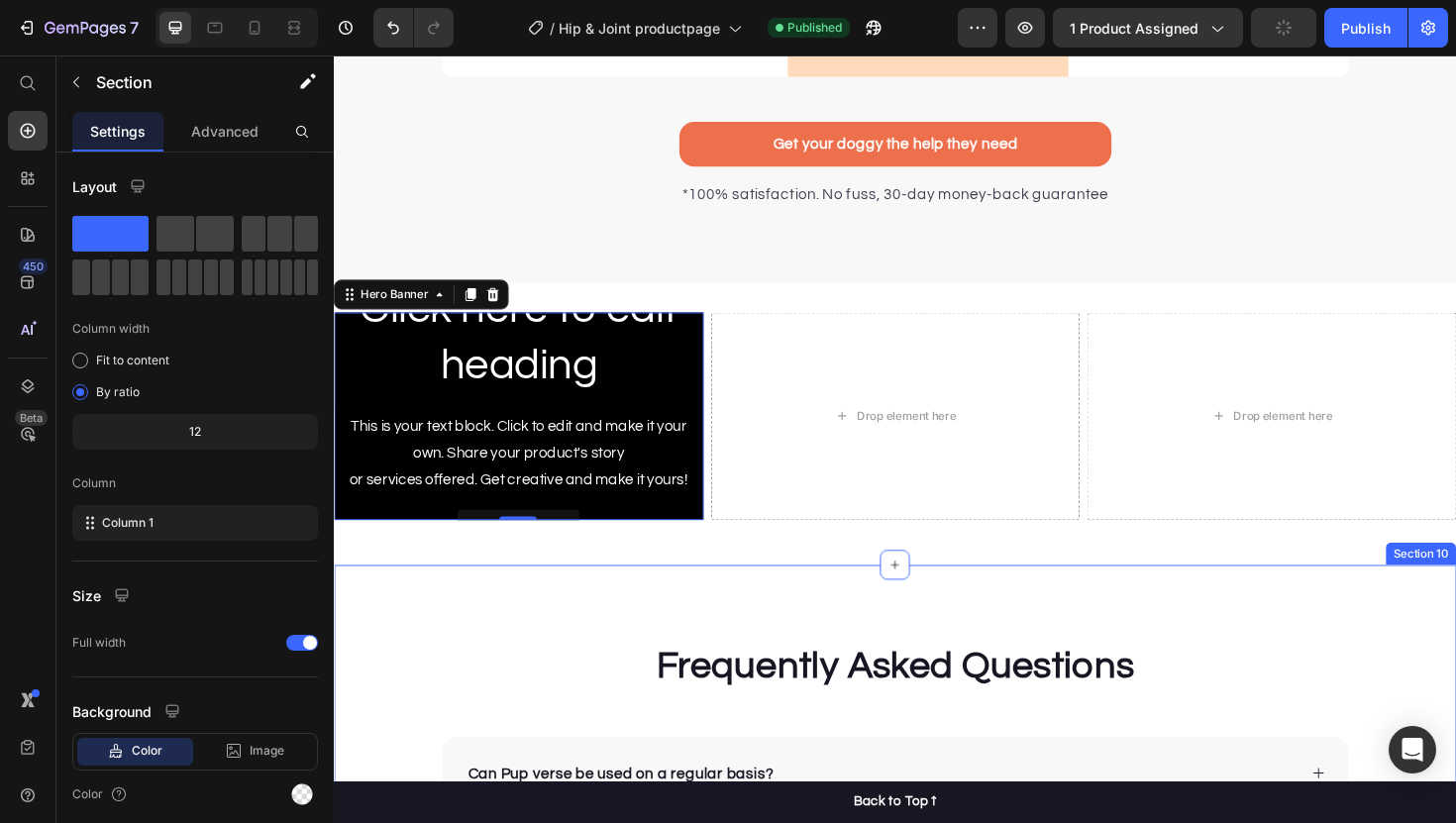 click on "Frequently Asked Questions Heading
Can Pup verse be used on a regular basis?
Can Pup verse be given to pregnant & nursing dogs?
Will my dog like the taste? Made from all-natural ingredients, this flavouring is allergen-free, contains no artificial nasties and is 100% safe for canine consumption. Your dog will love the chicken flavour, too! Text block
How long will it take to see results?
How does the money back guarantee work?
Shipping and delivery.
30 day return policy.
Any further questions? Accordion Row Section 10" at bounding box center [928, 1128] 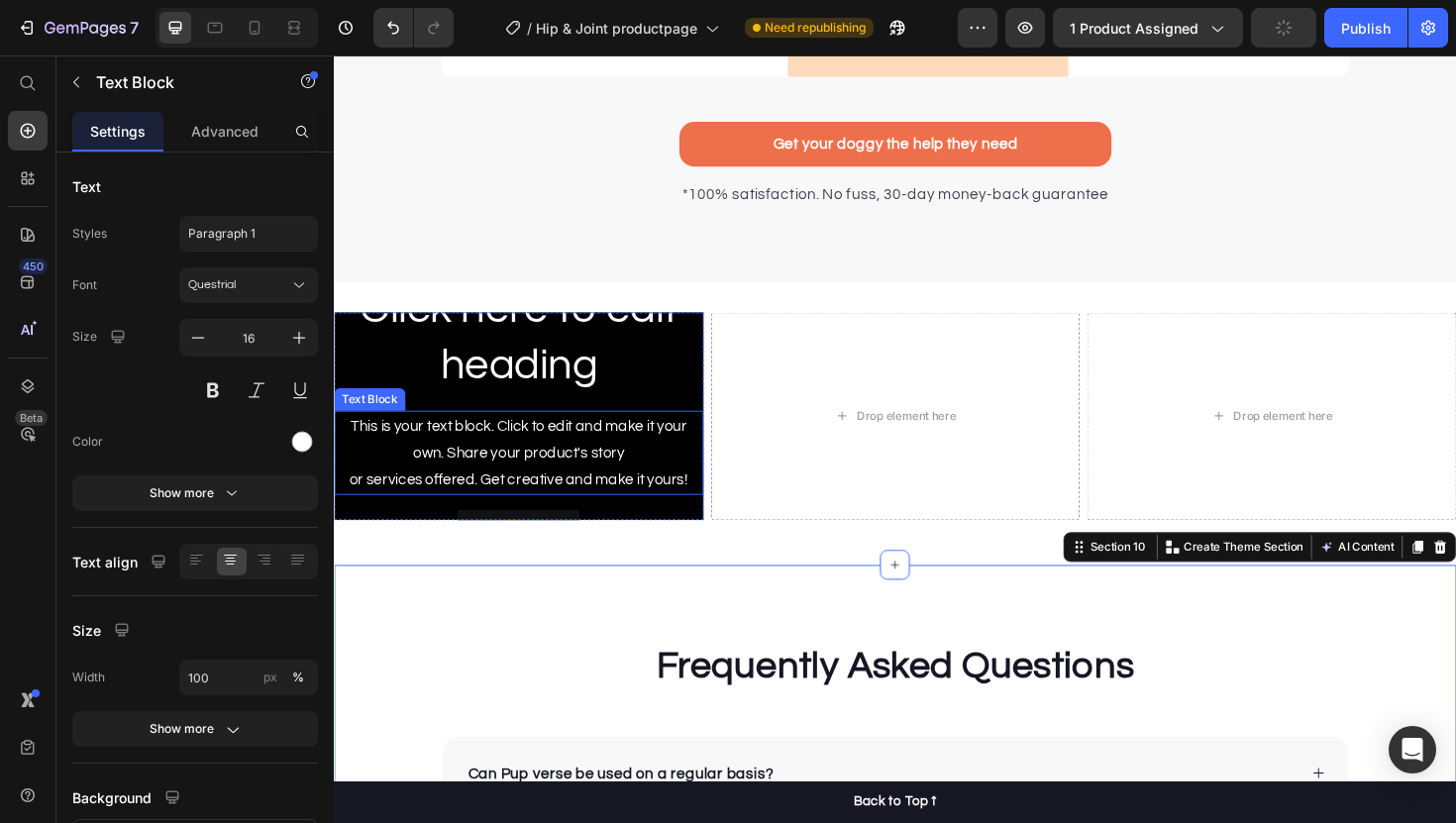 click on "This is your text block. Click to edit and make it your own. Share your product's story                   or services offered. Get creative and make it yours!" at bounding box center (529, 476) 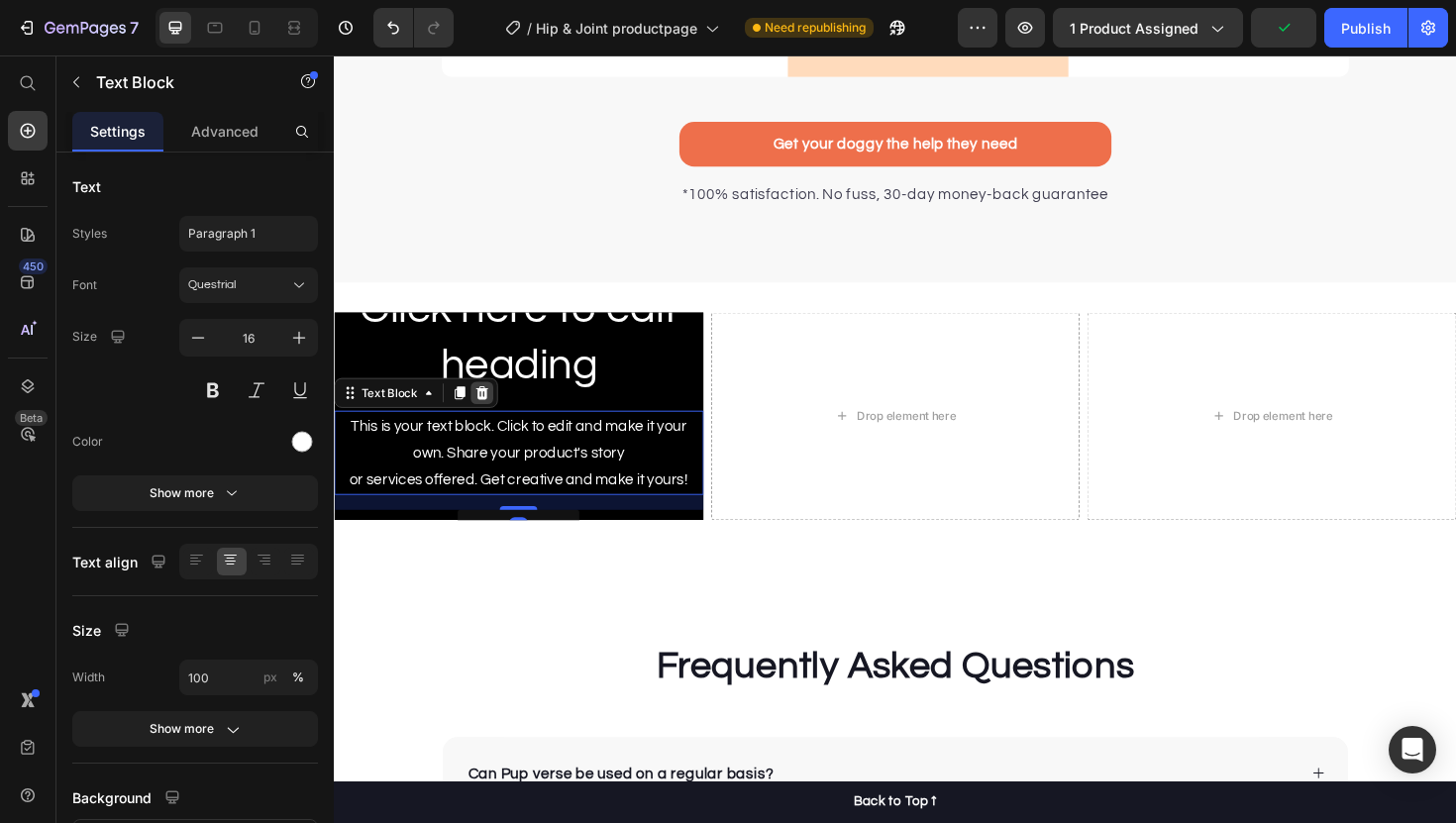 click at bounding box center [490, 413] 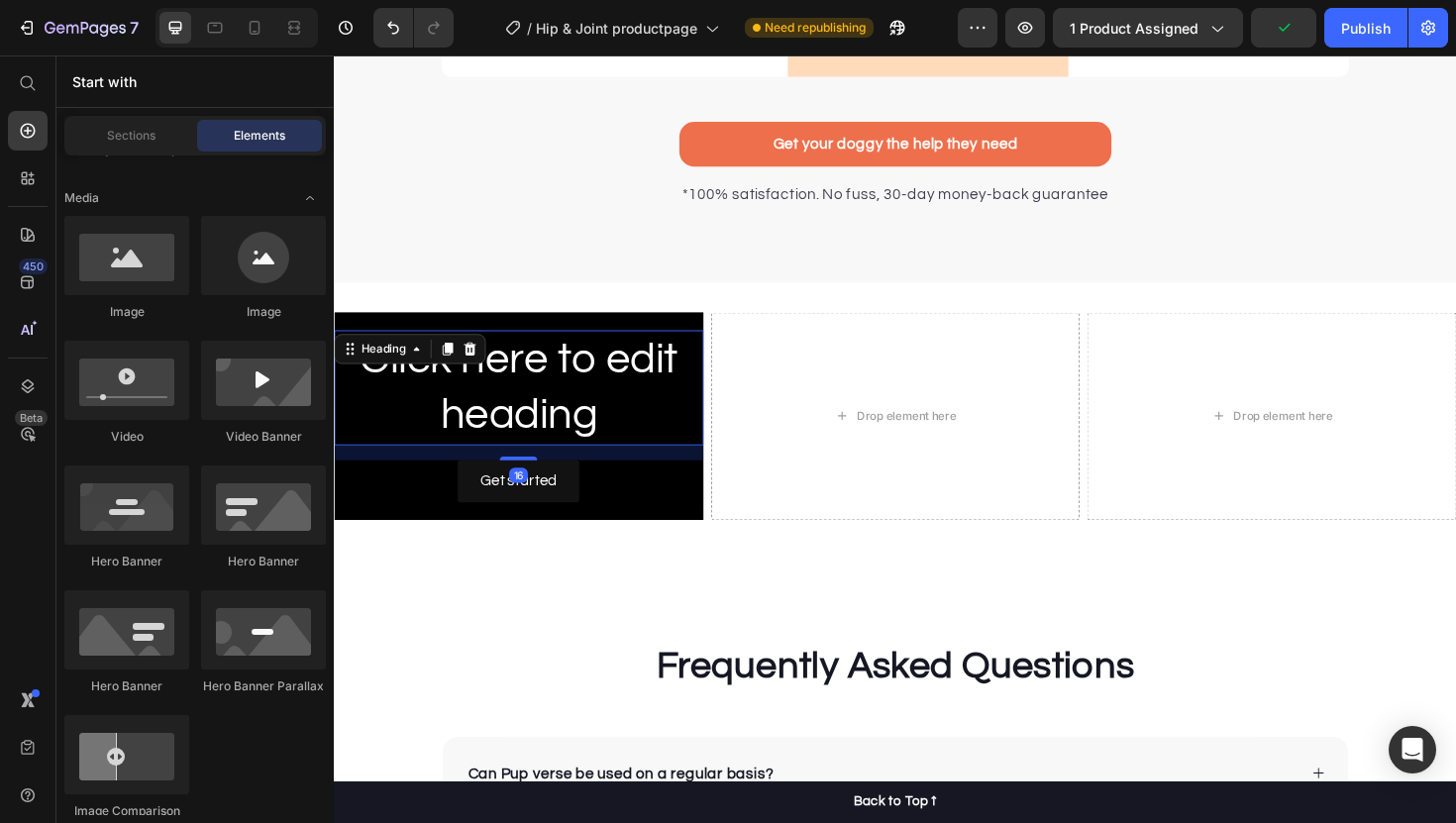 click on "Click here to edit heading" at bounding box center (529, 408) 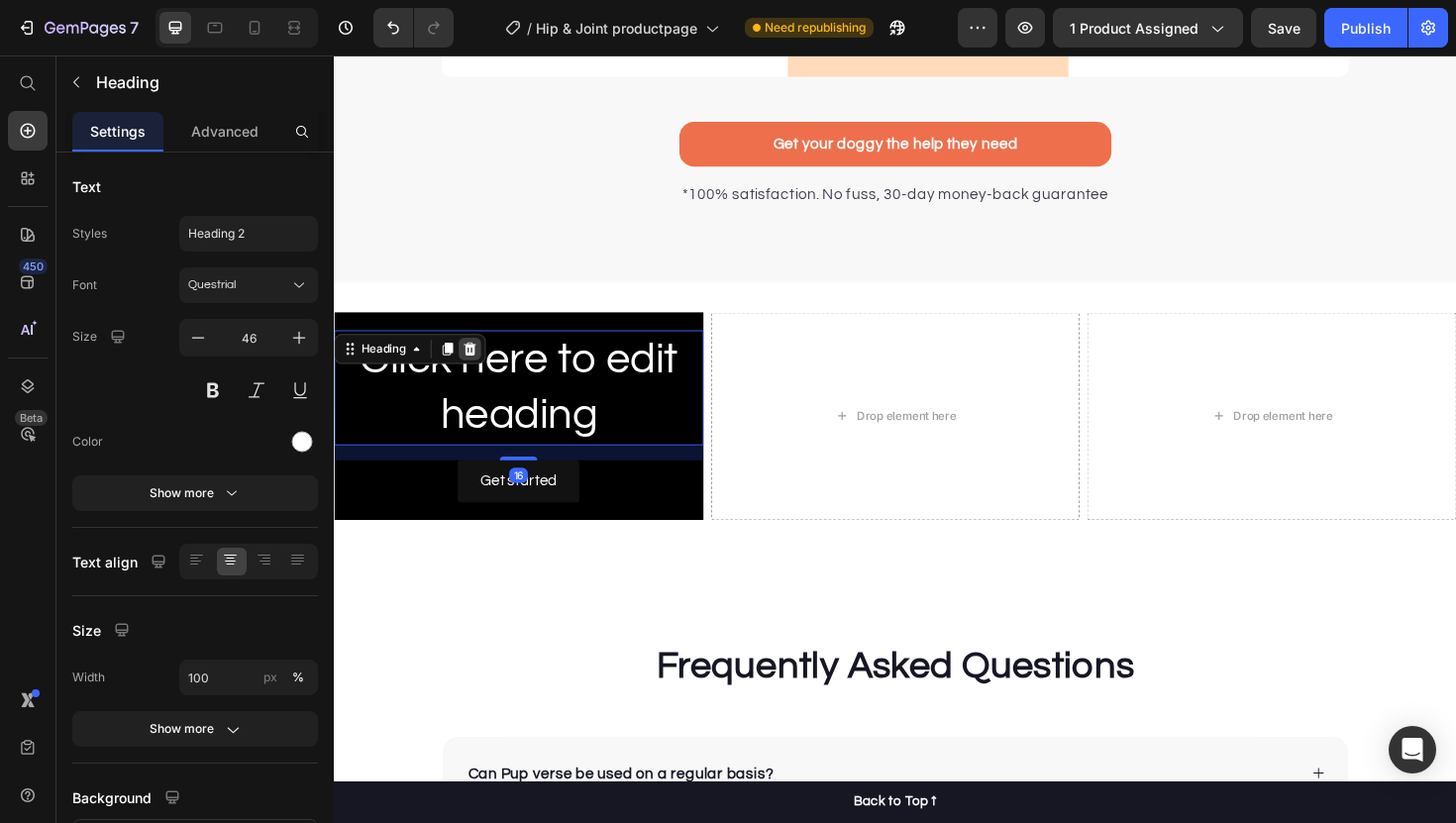 click at bounding box center (477, 366) 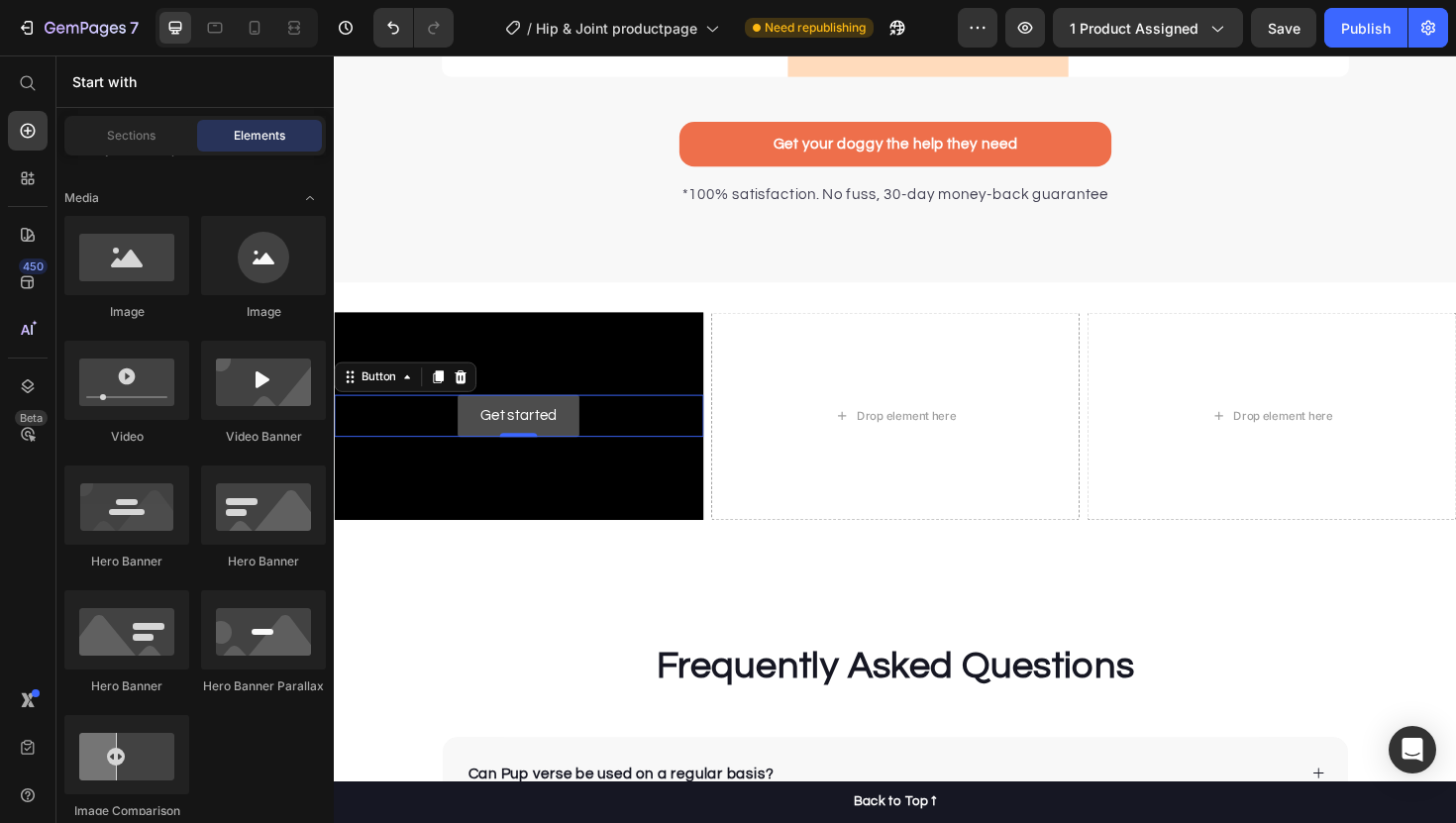 click on "Get started" at bounding box center [529, 437] 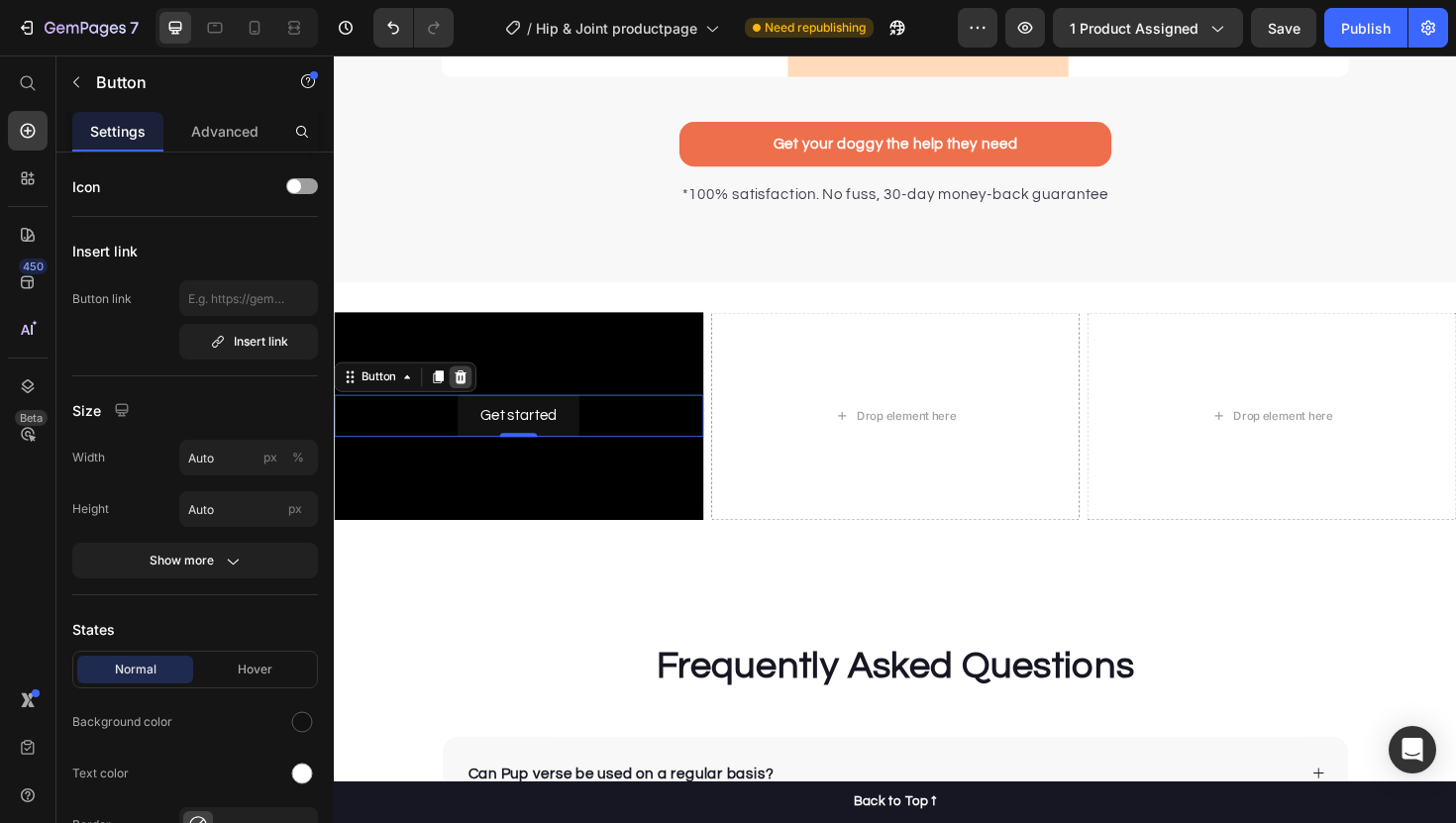 click at bounding box center (468, 396) 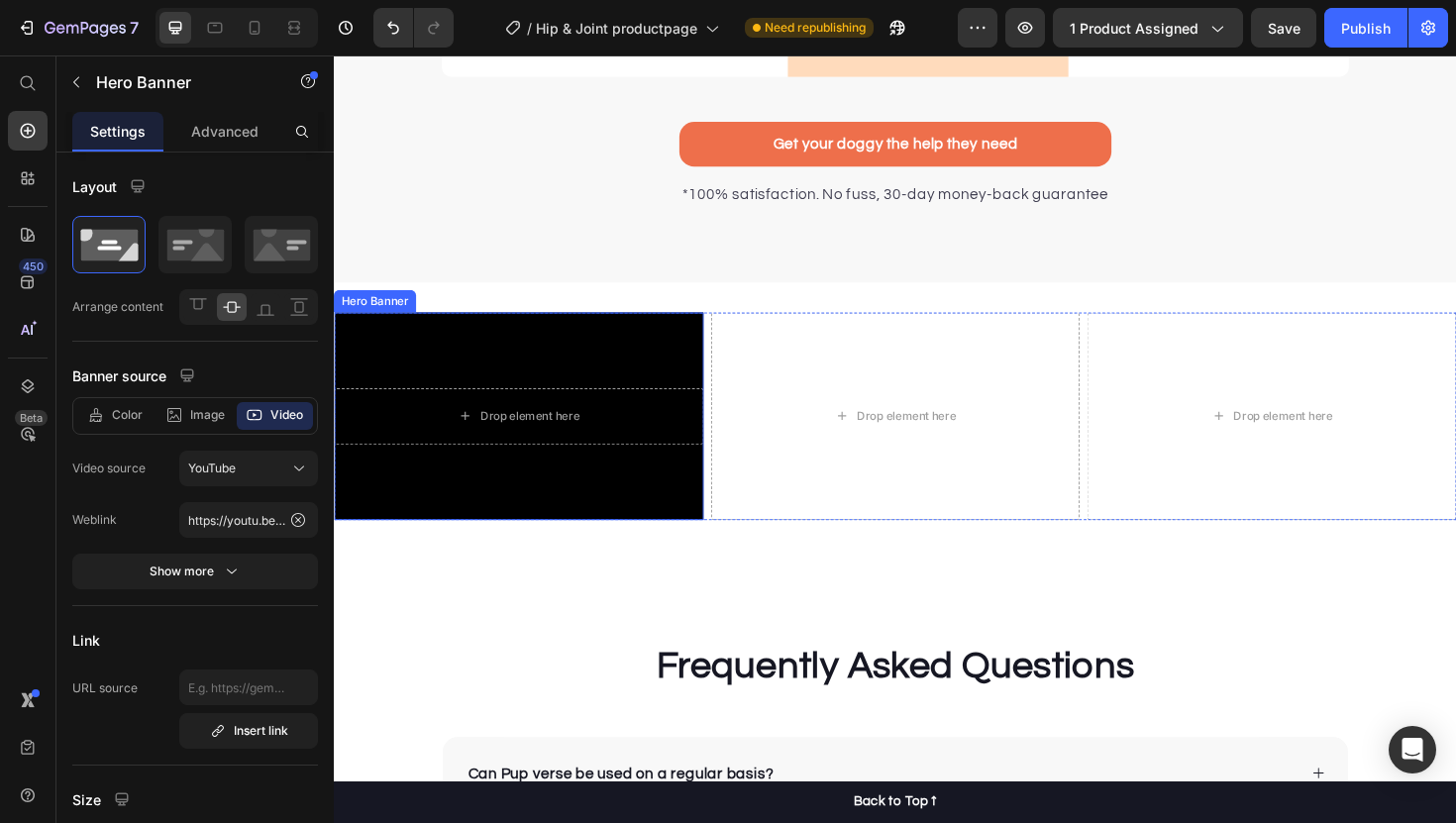 click on "Drop element here" at bounding box center (529, 438) 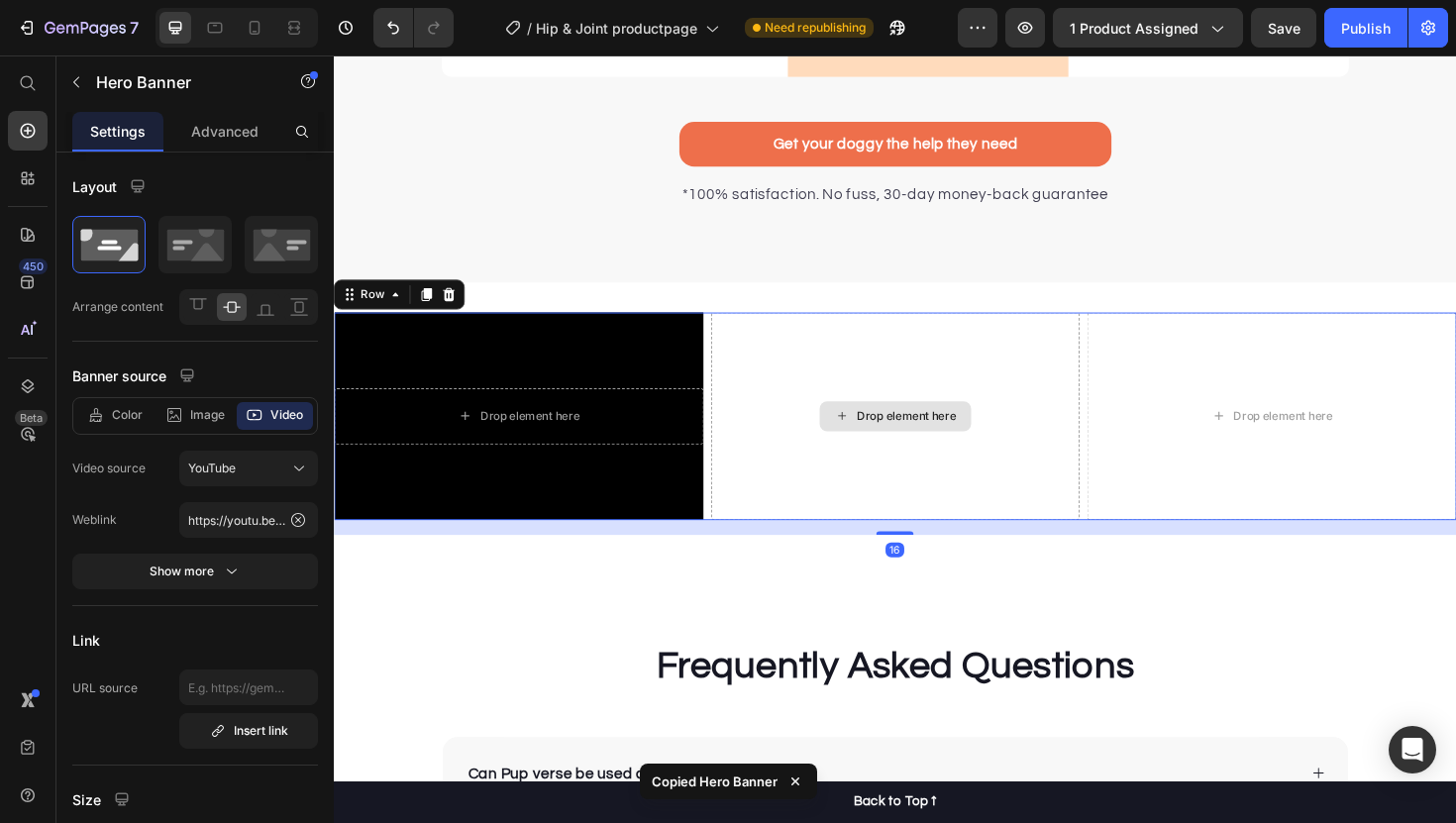 click on "Drop element here" at bounding box center [928, 438] 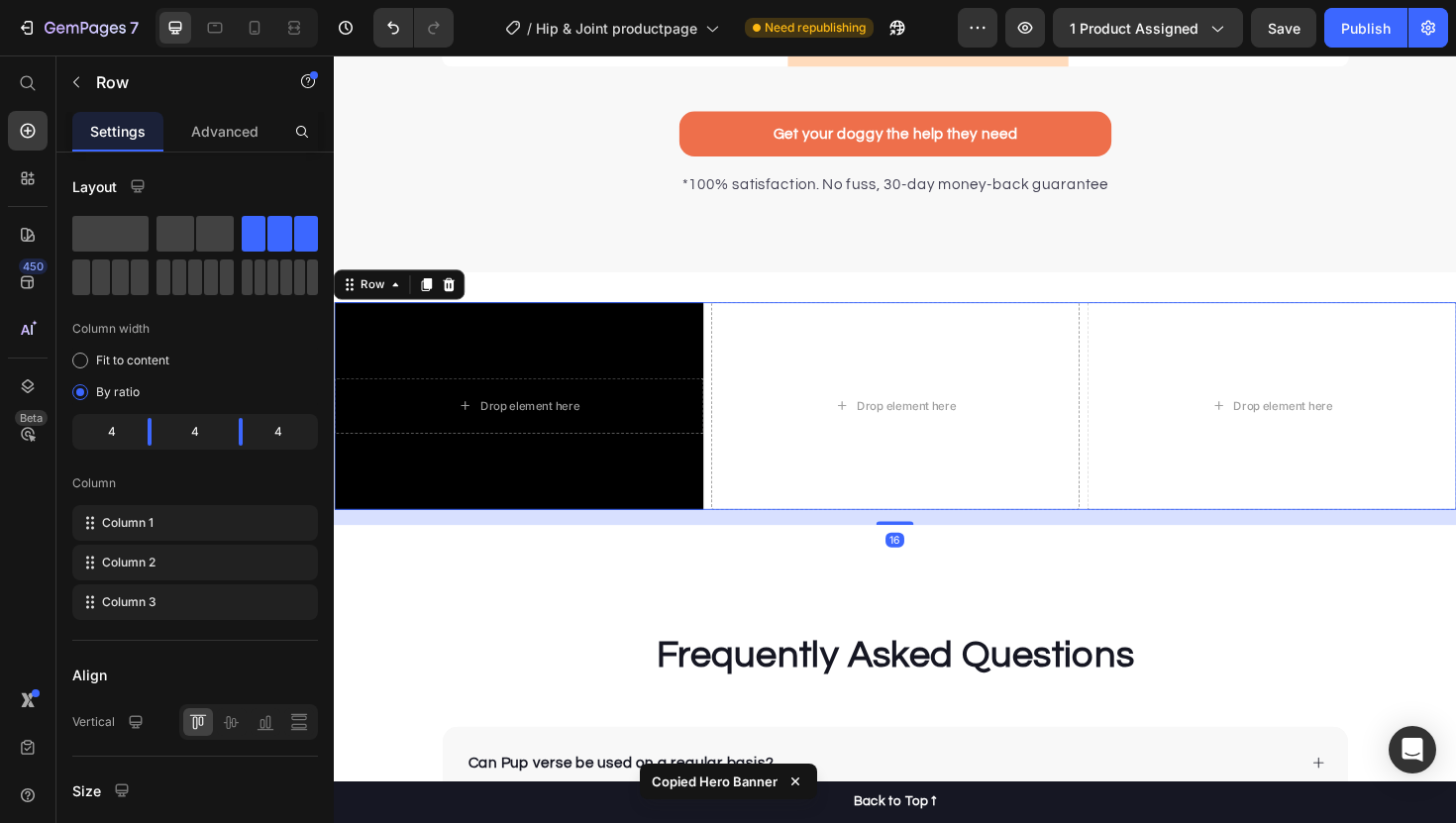 scroll, scrollTop: 4210, scrollLeft: 0, axis: vertical 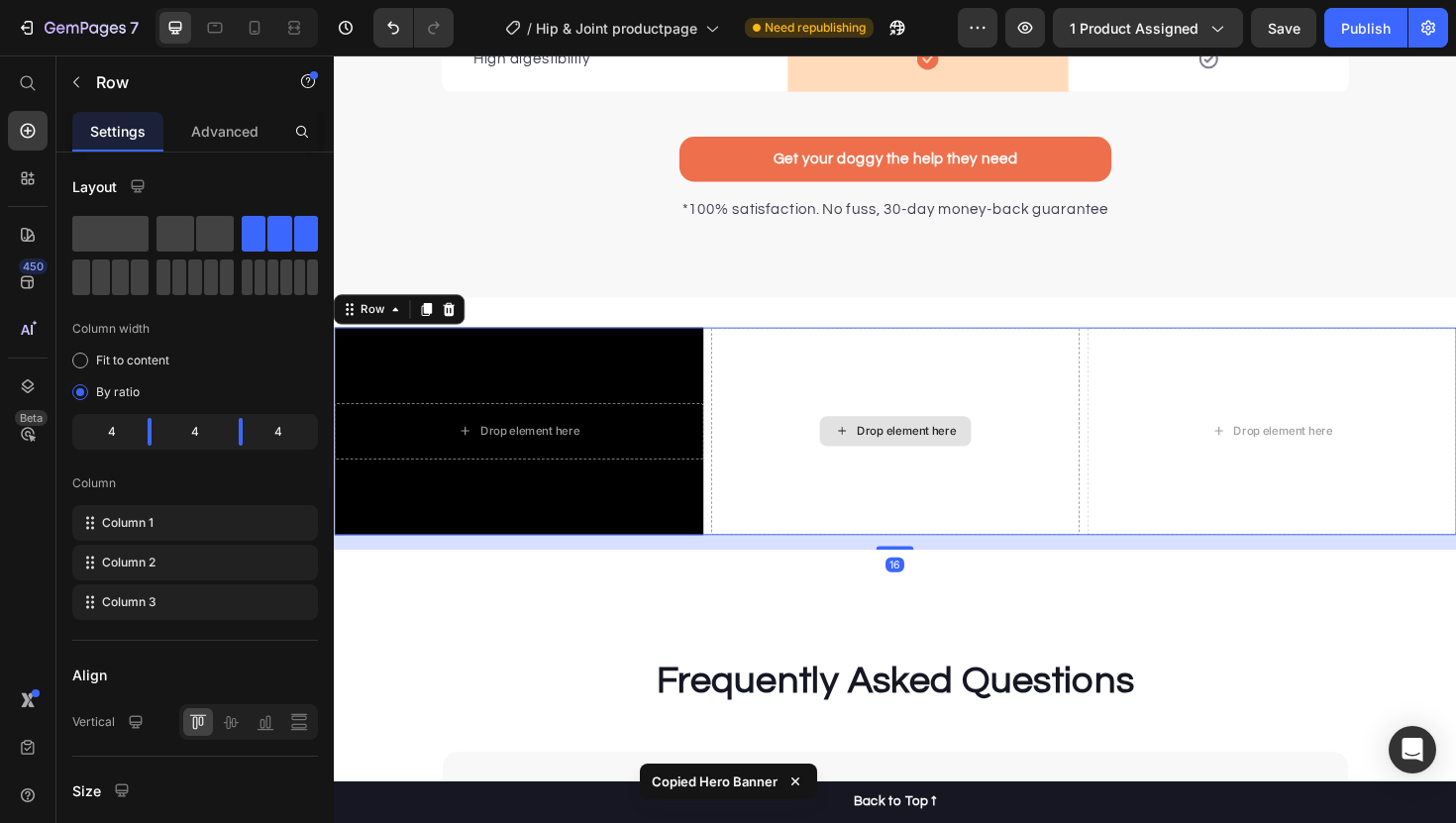 drag, startPoint x: 880, startPoint y: 349, endPoint x: 880, endPoint y: 372, distance: 23 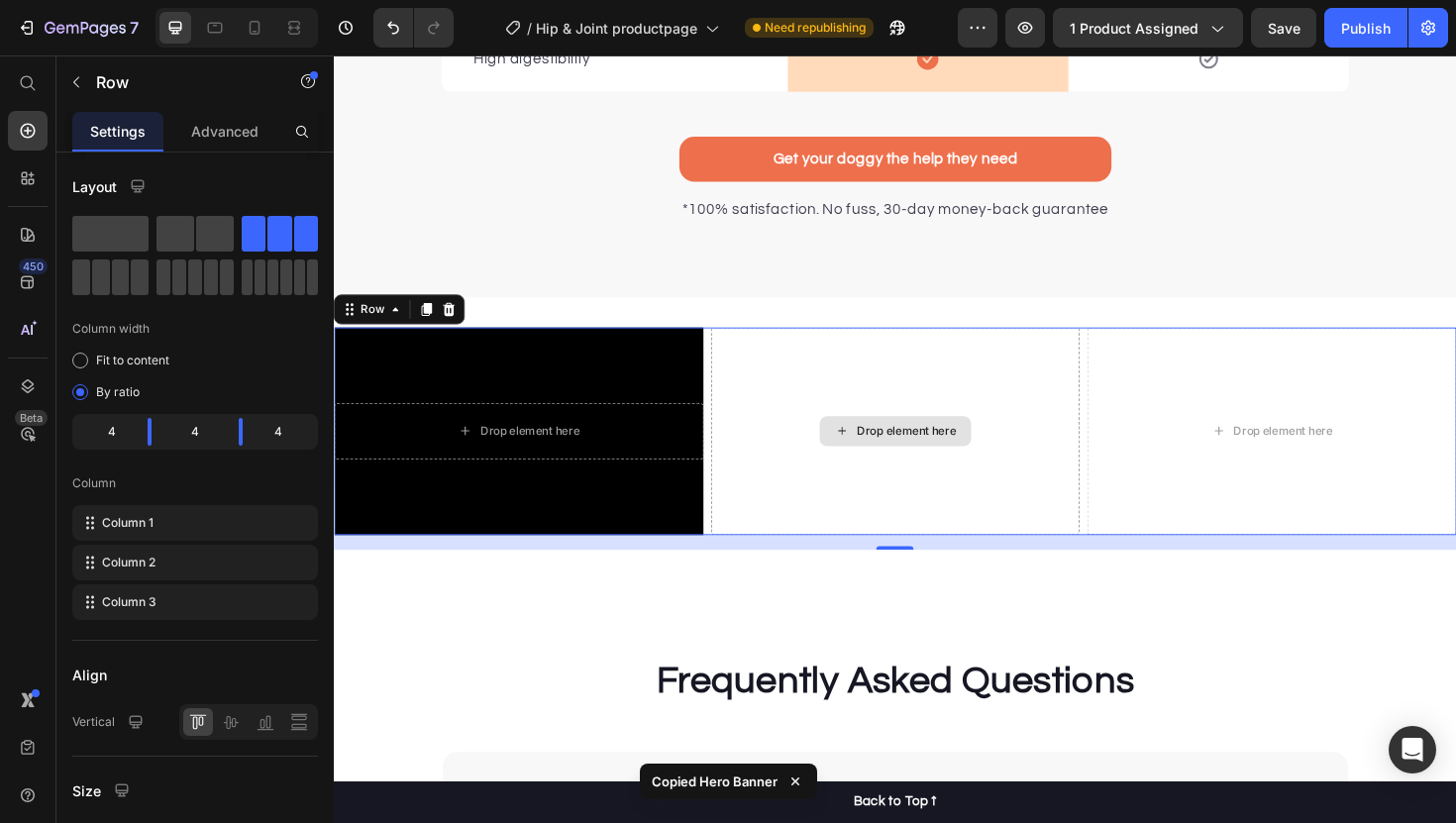 click on "Drop element here" at bounding box center (928, 454) 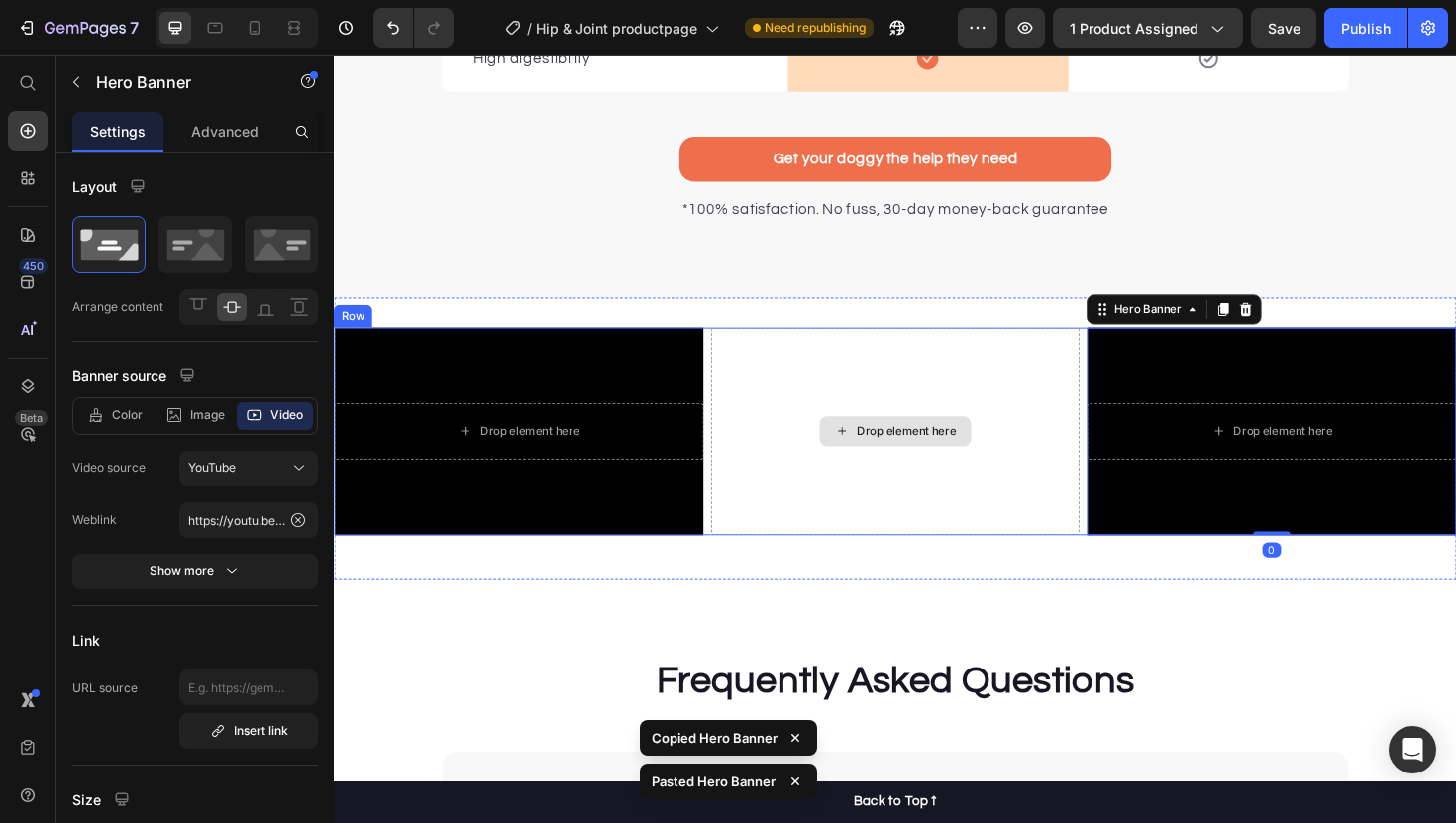click on "Drop element here" at bounding box center (928, 454) 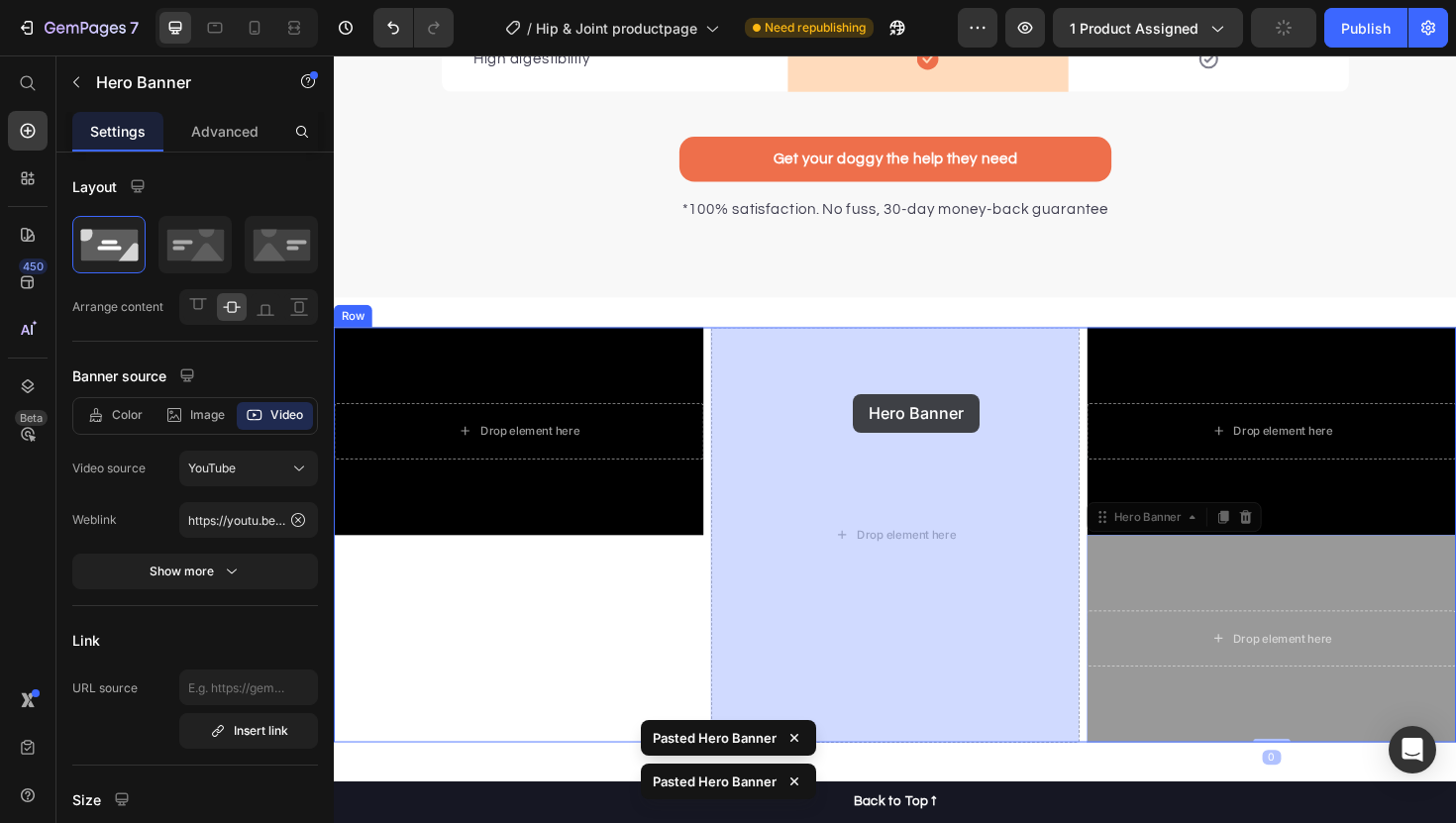 drag, startPoint x: 1178, startPoint y: 578, endPoint x: 871, endPoint y: 407, distance: 351.41144 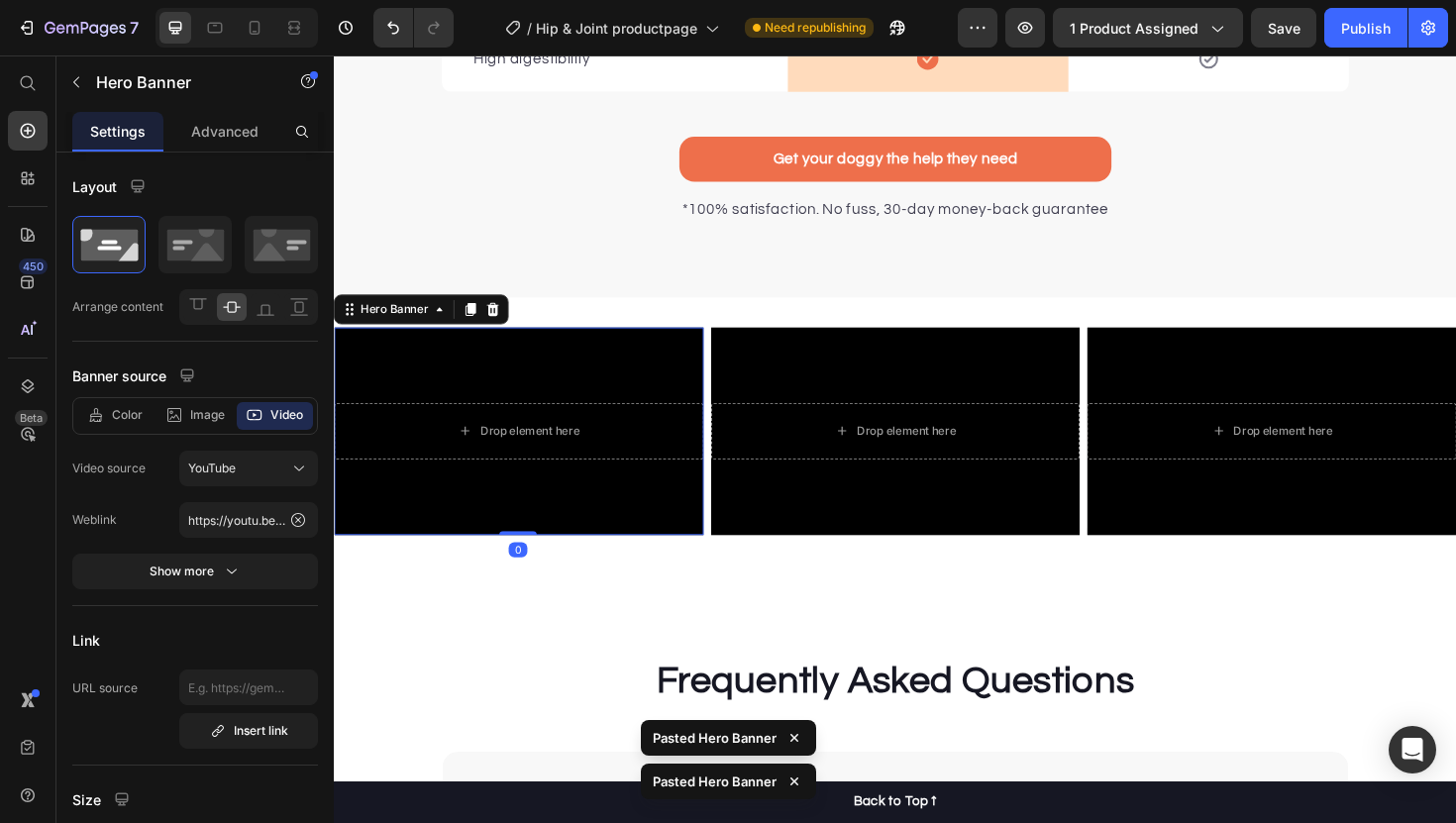 click at bounding box center [529, 454] 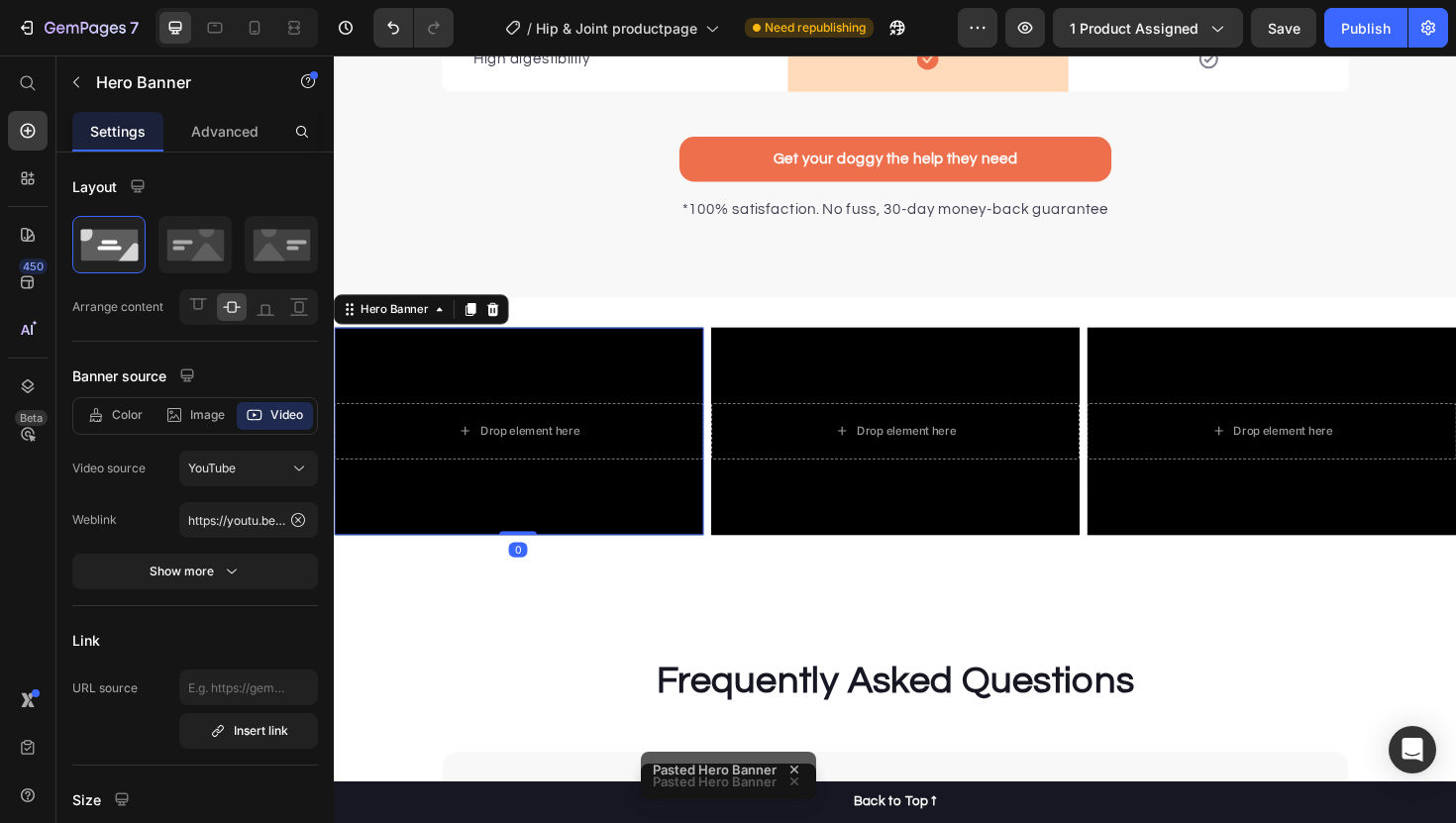 click at bounding box center [529, 454] 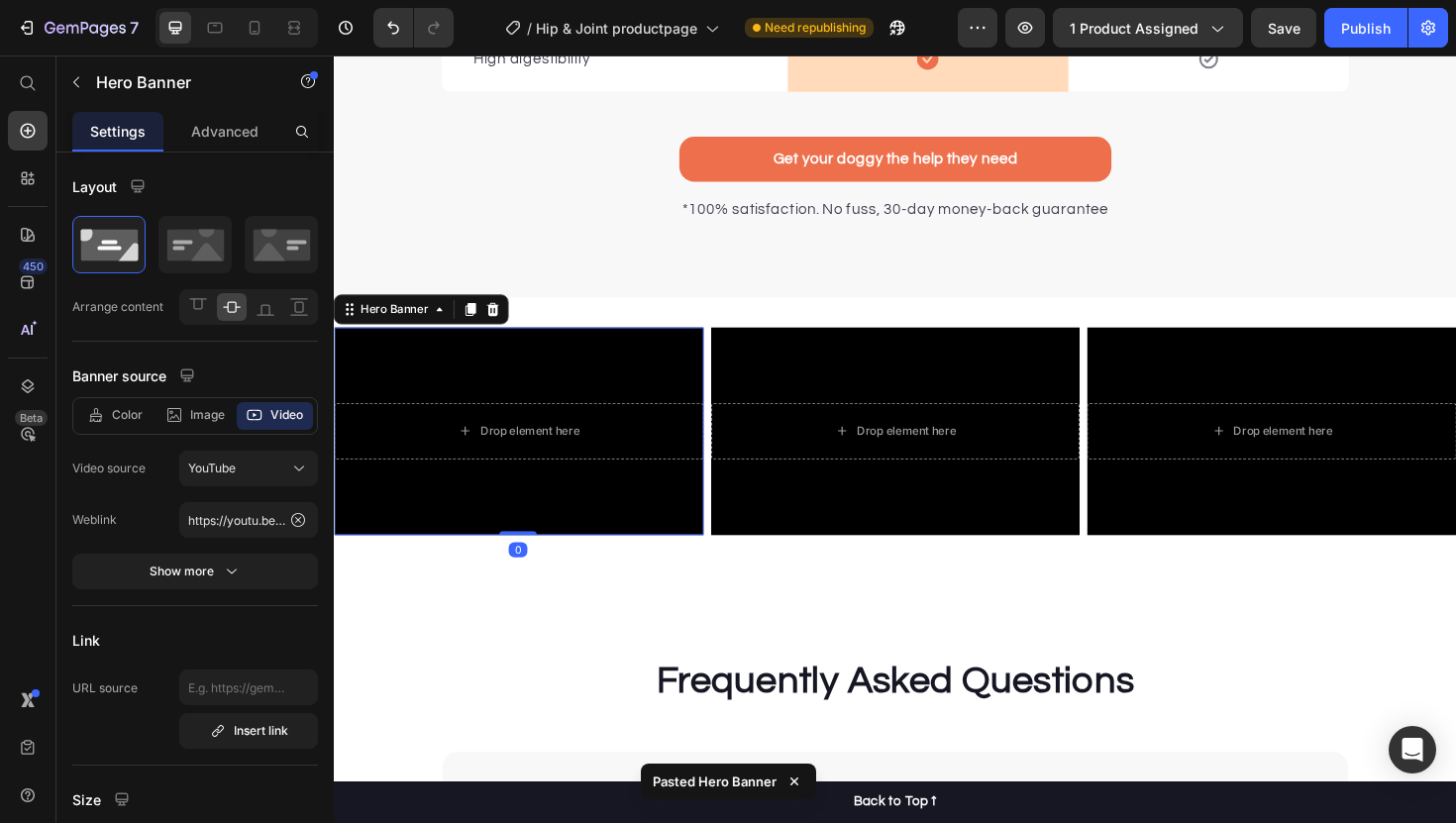 click at bounding box center [529, 454] 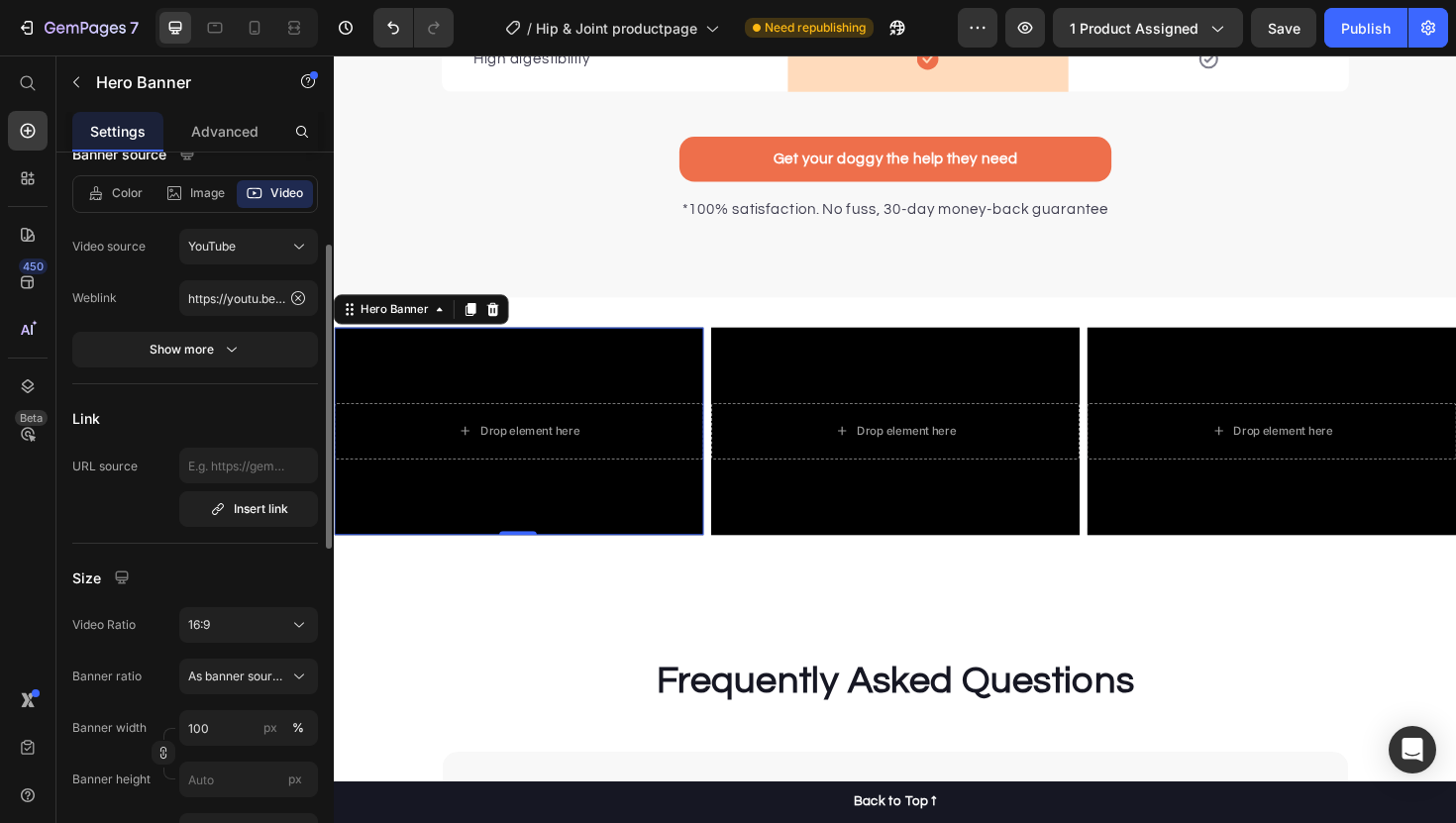 scroll, scrollTop: 229, scrollLeft: 0, axis: vertical 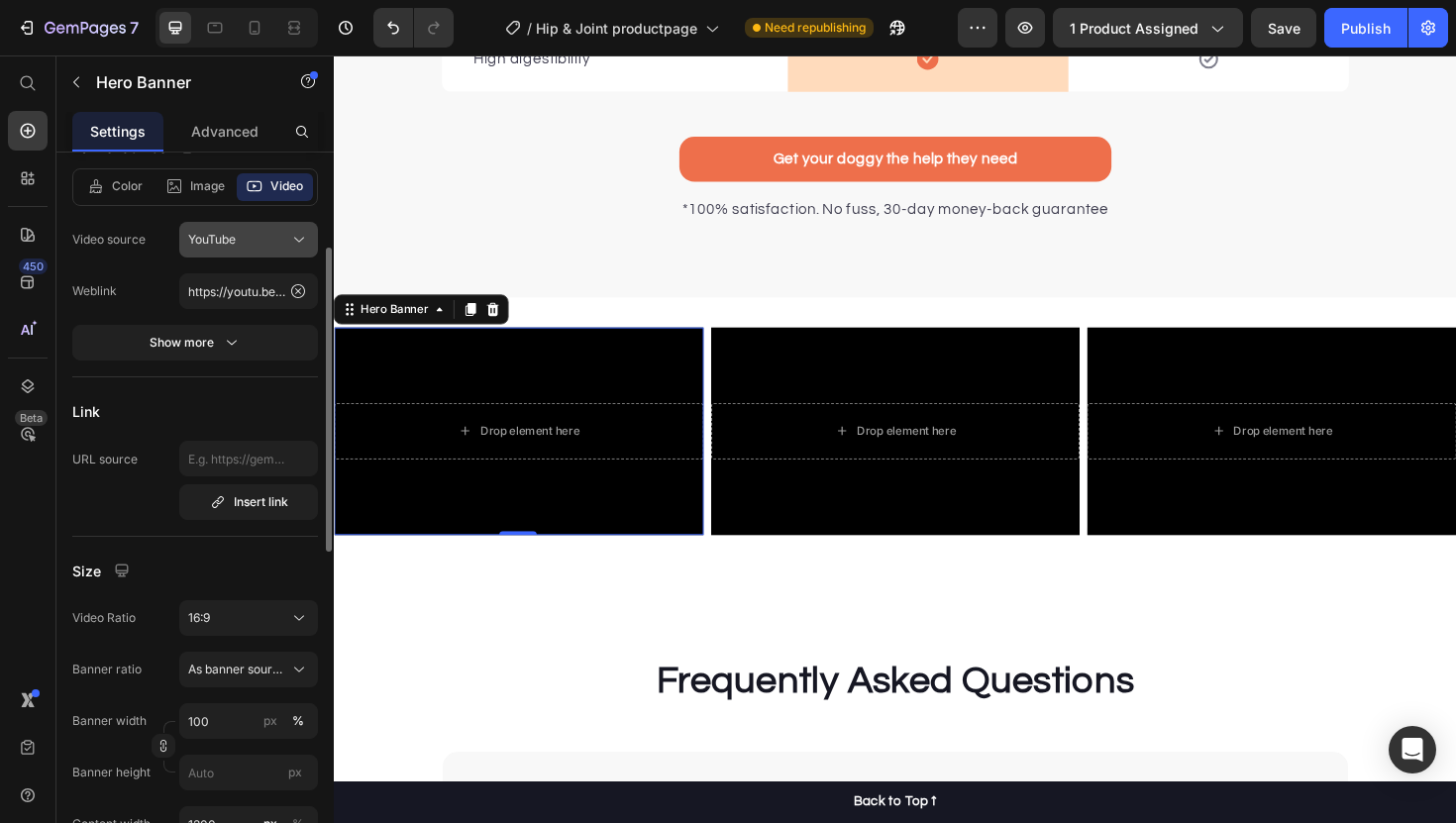 click on "YouTube" 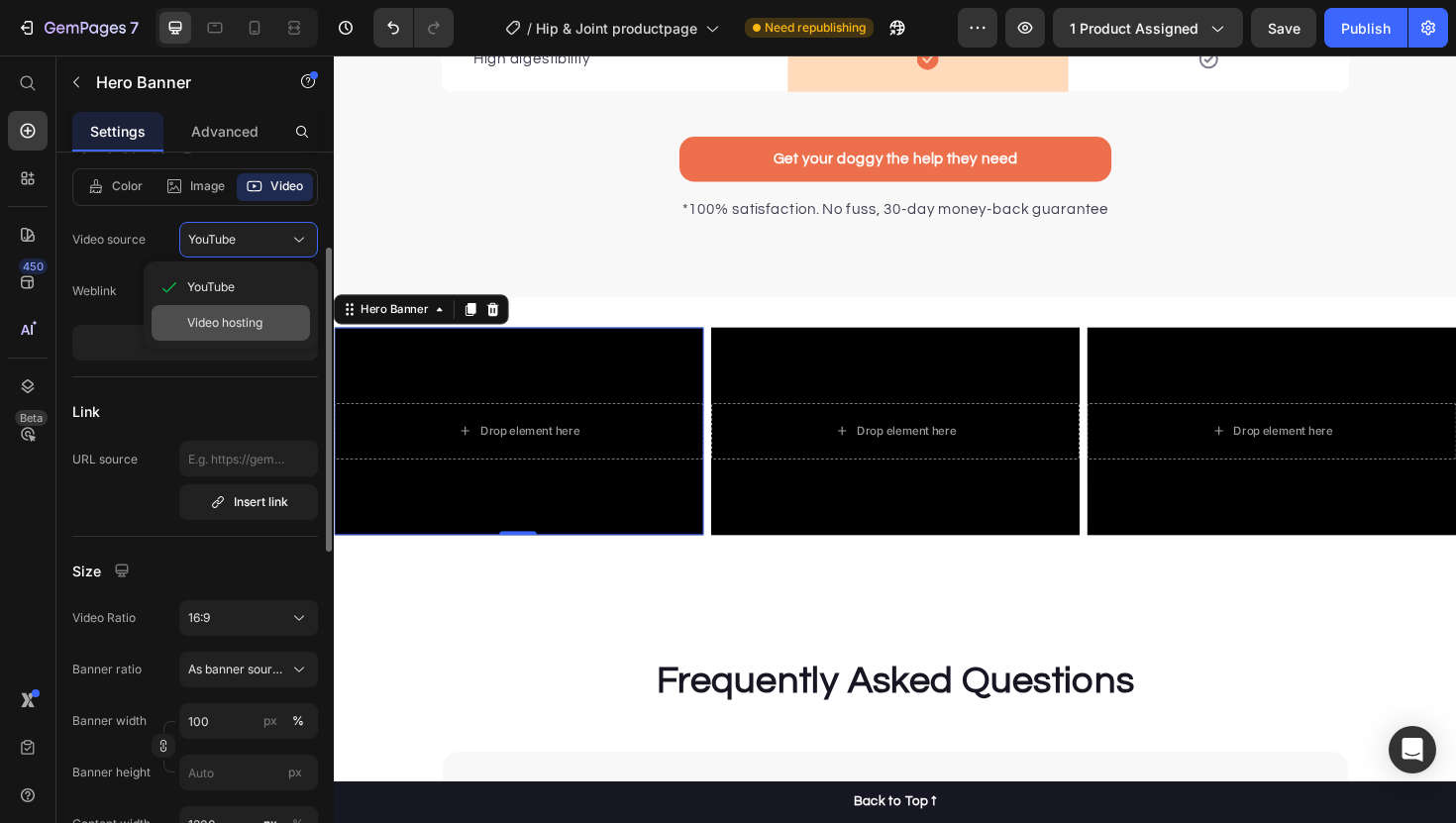 click on "Video hosting" at bounding box center (225, 323) 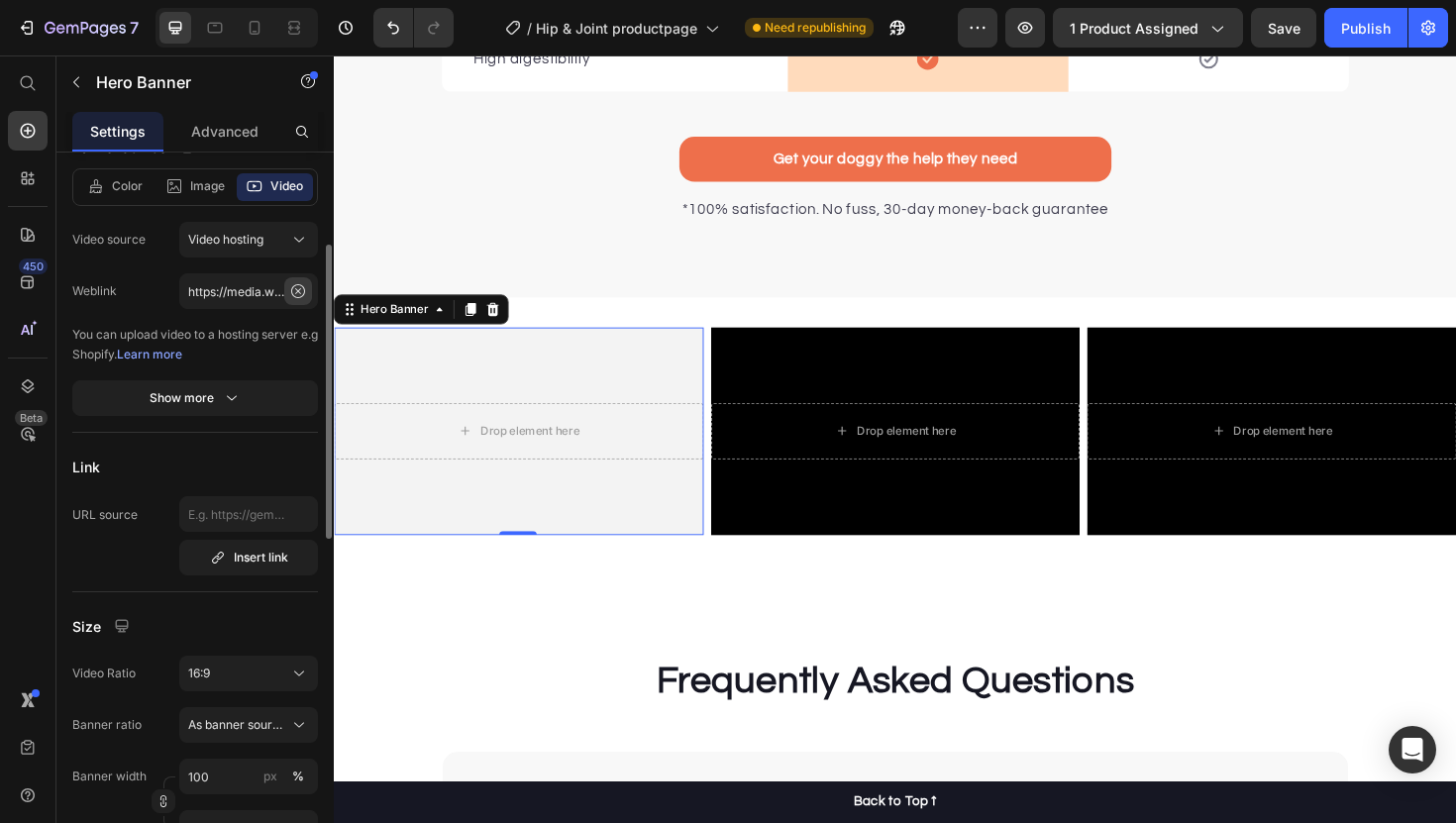 click 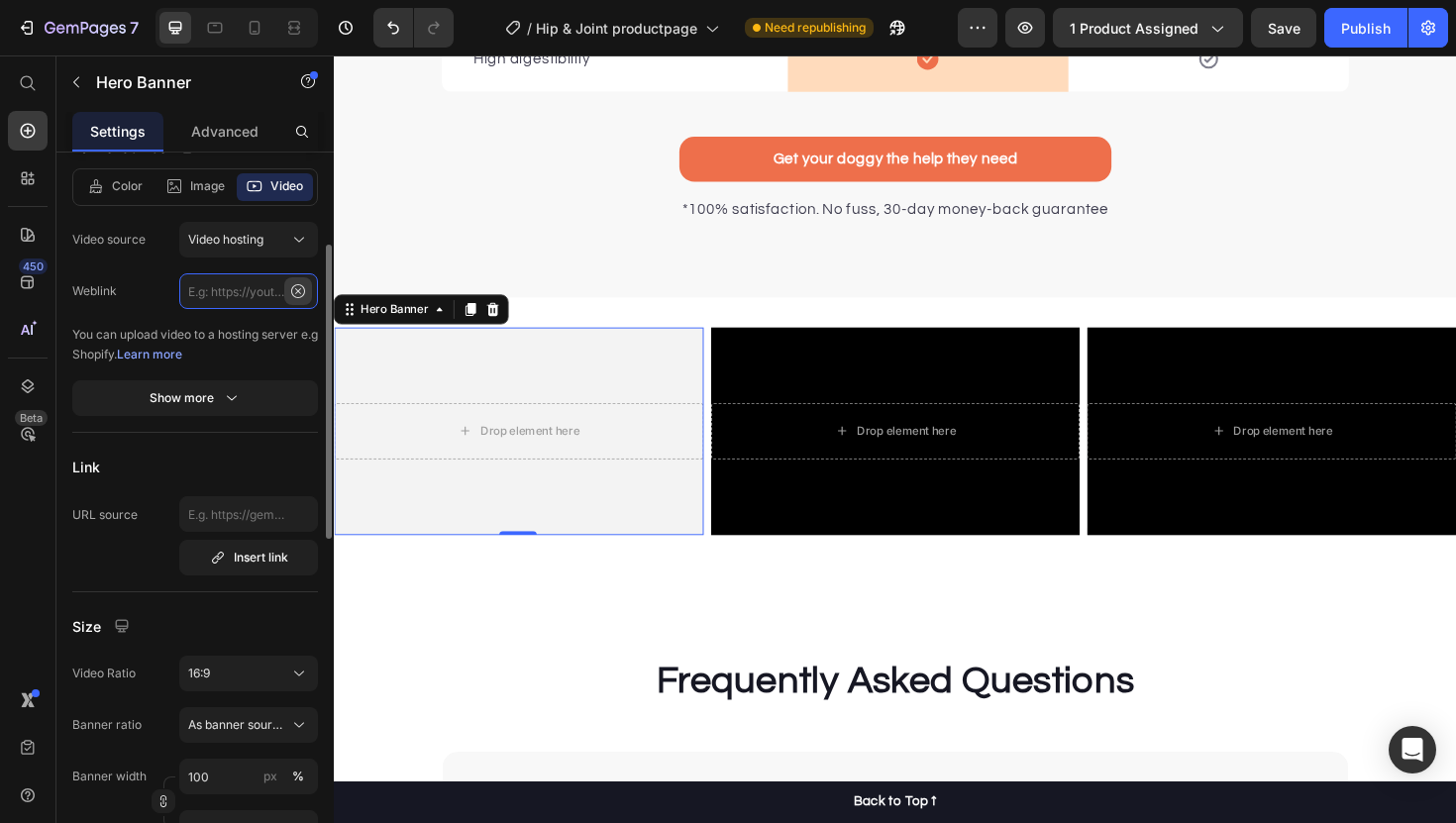 scroll, scrollTop: 0, scrollLeft: 0, axis: both 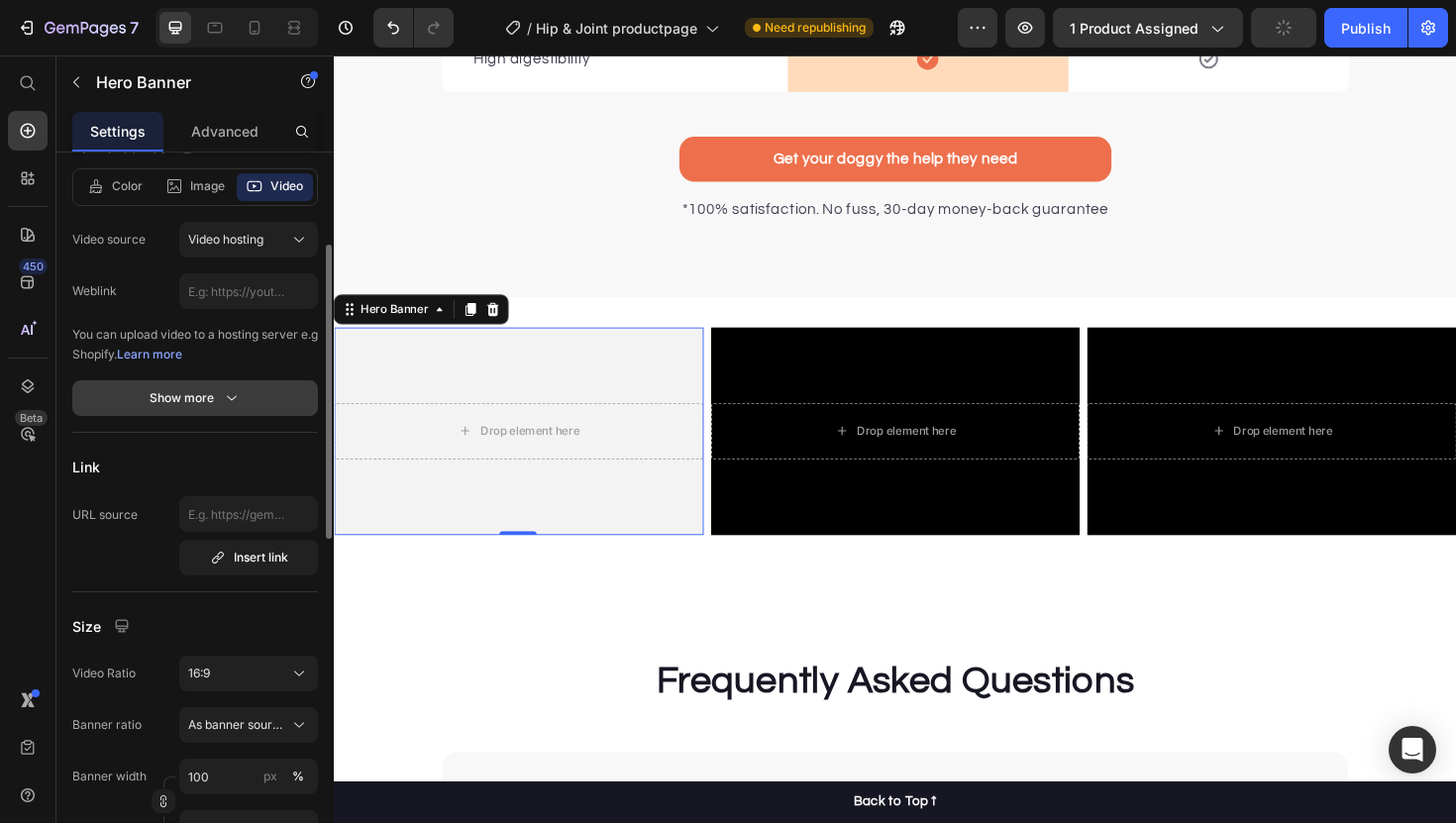 click on "Show more" at bounding box center (195, 398) 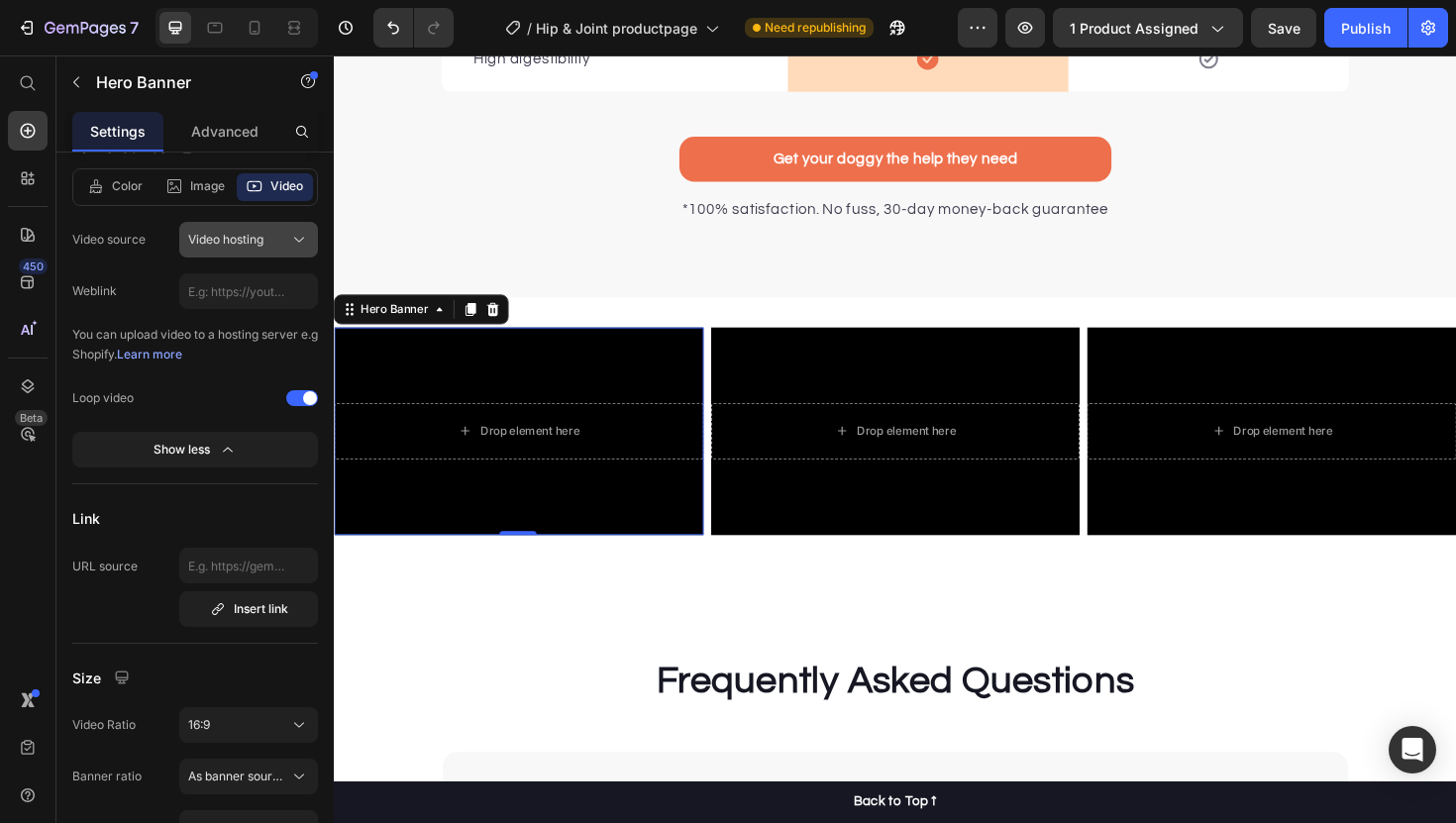 click on "Video hosting" at bounding box center (249, 240) 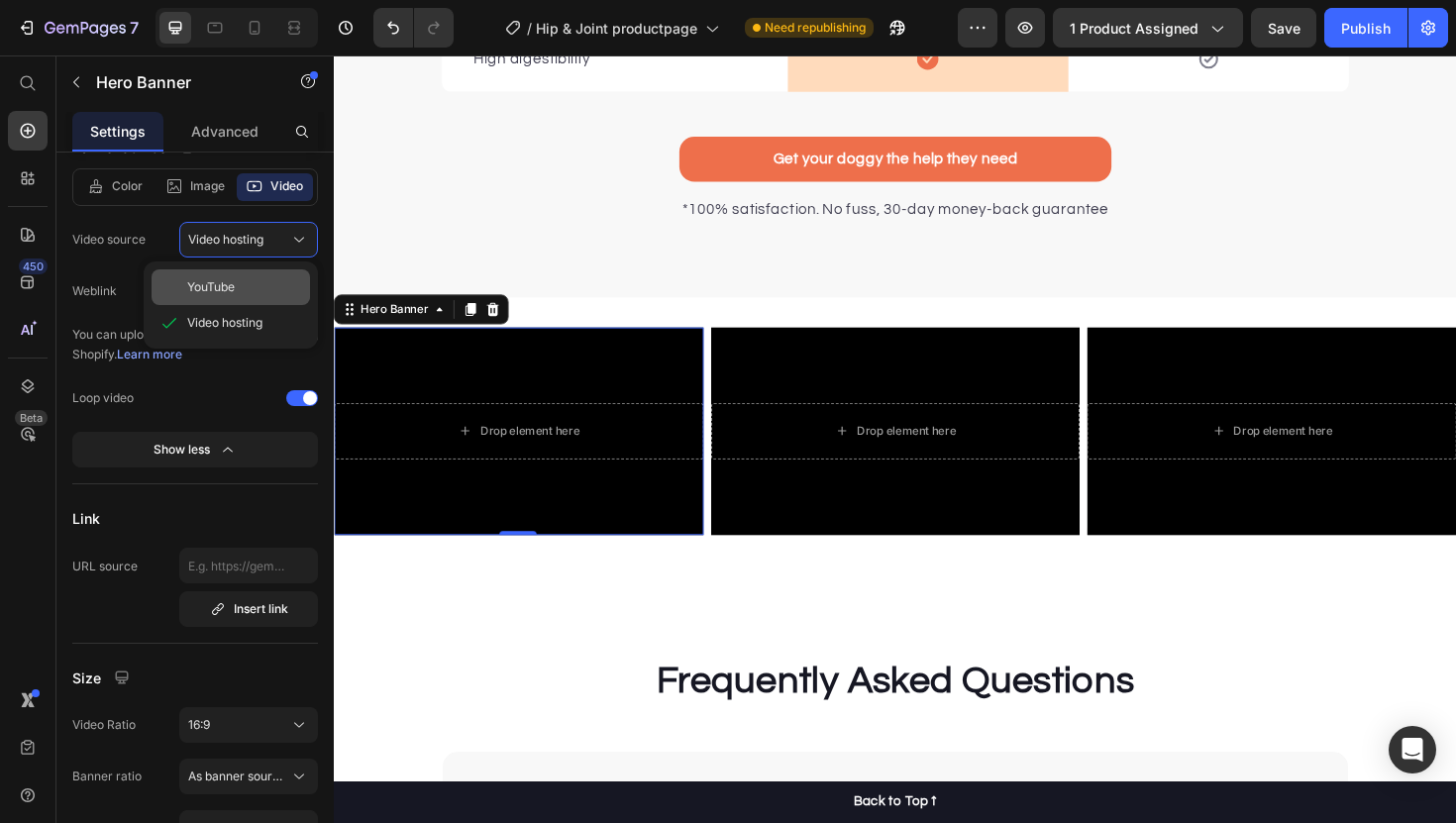 click on "YouTube" at bounding box center [245, 287] 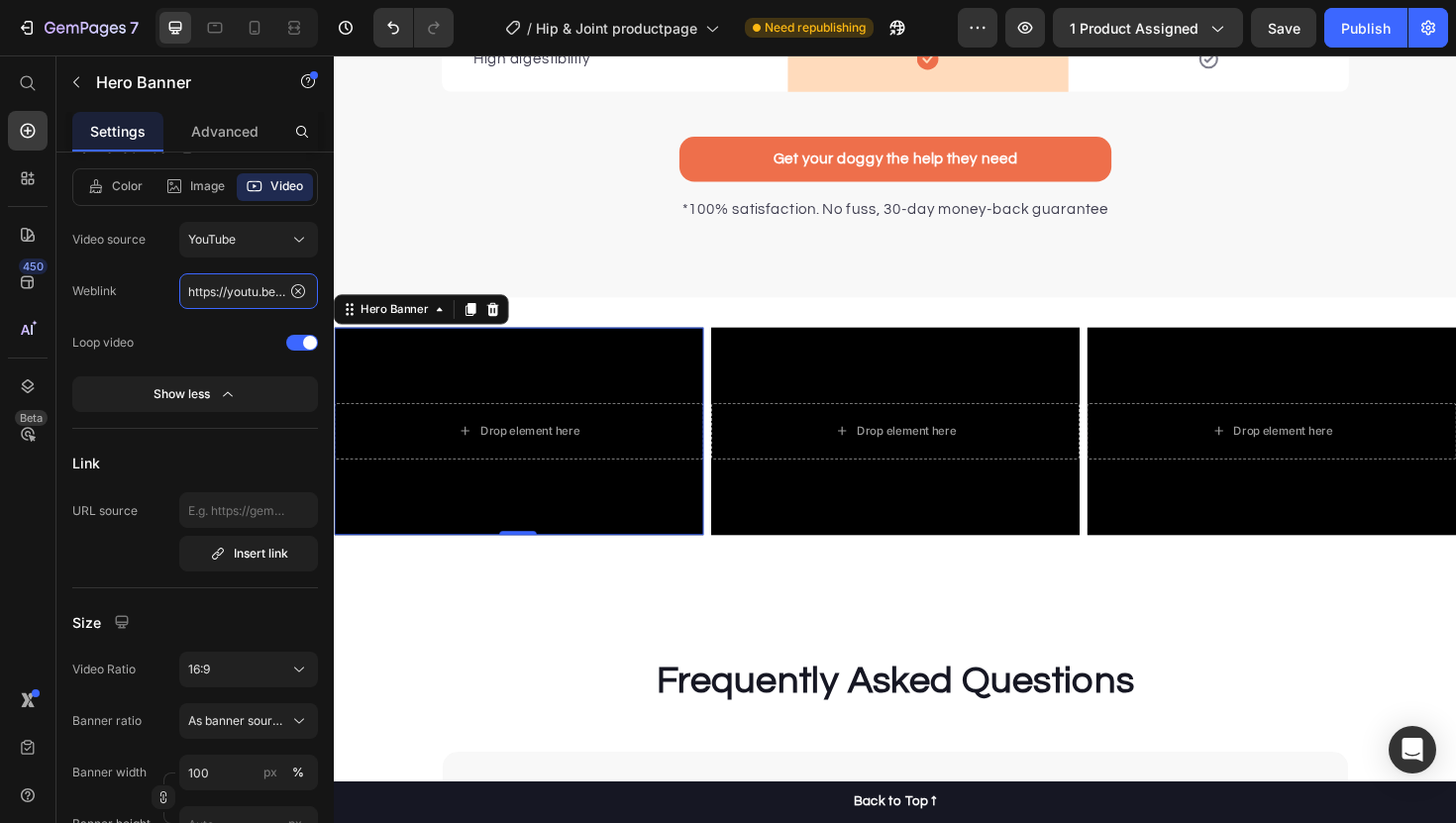click on "https://youtu.be/KOxfzBp72uk" 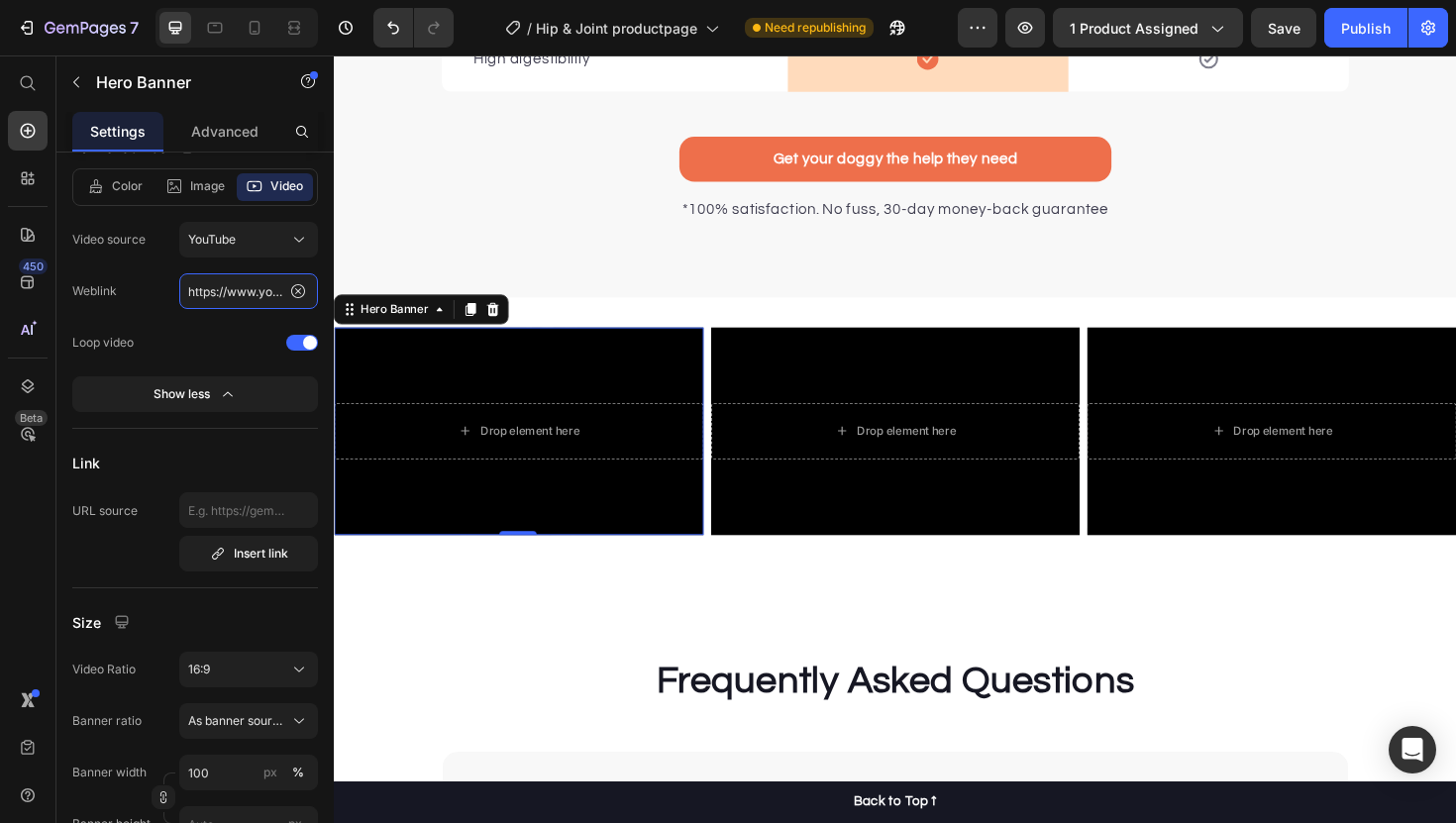 scroll, scrollTop: 0, scrollLeft: 179, axis: horizontal 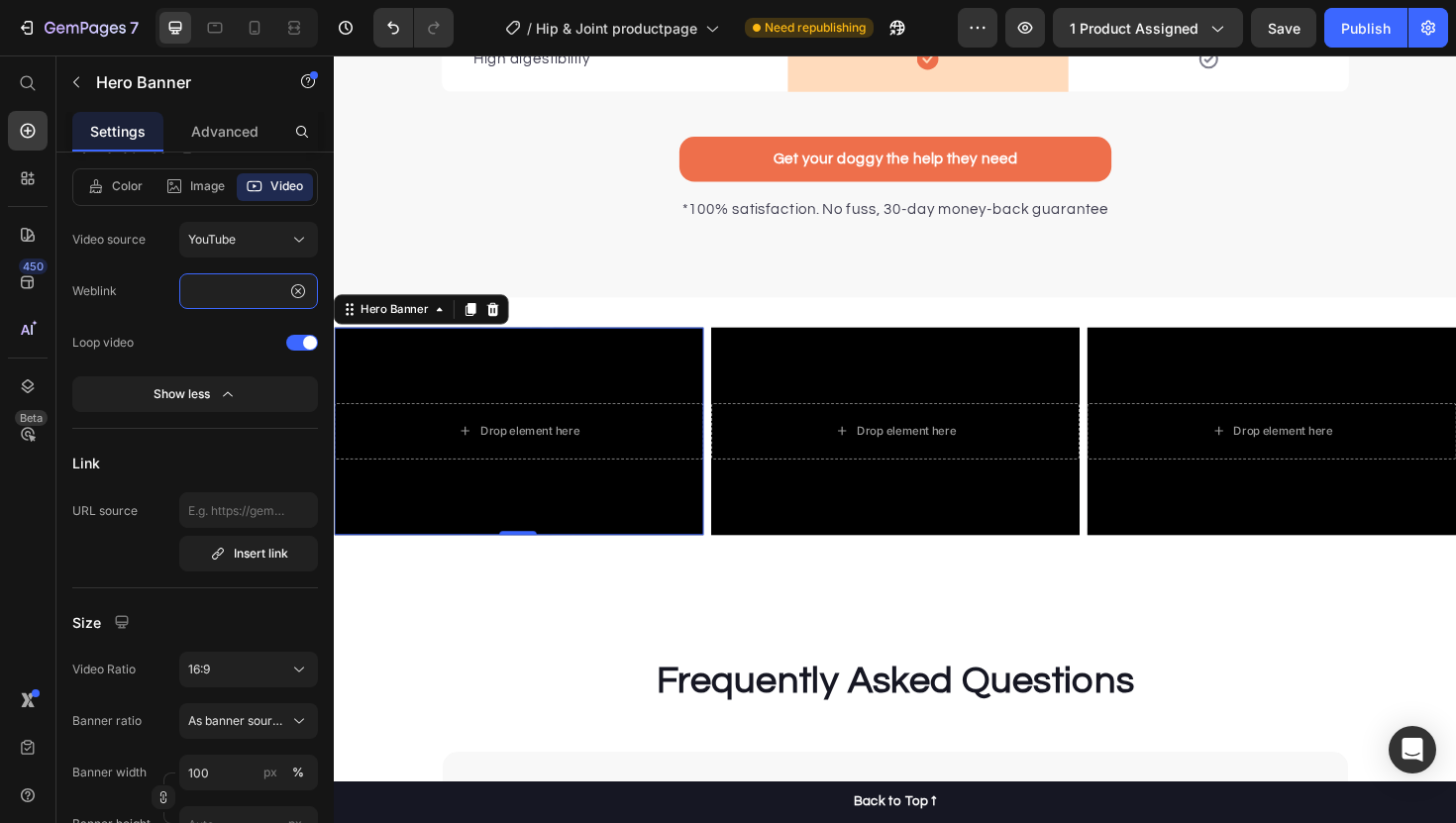 type on "https://www.youtube.com/shorts/oDuNpqHBpmo" 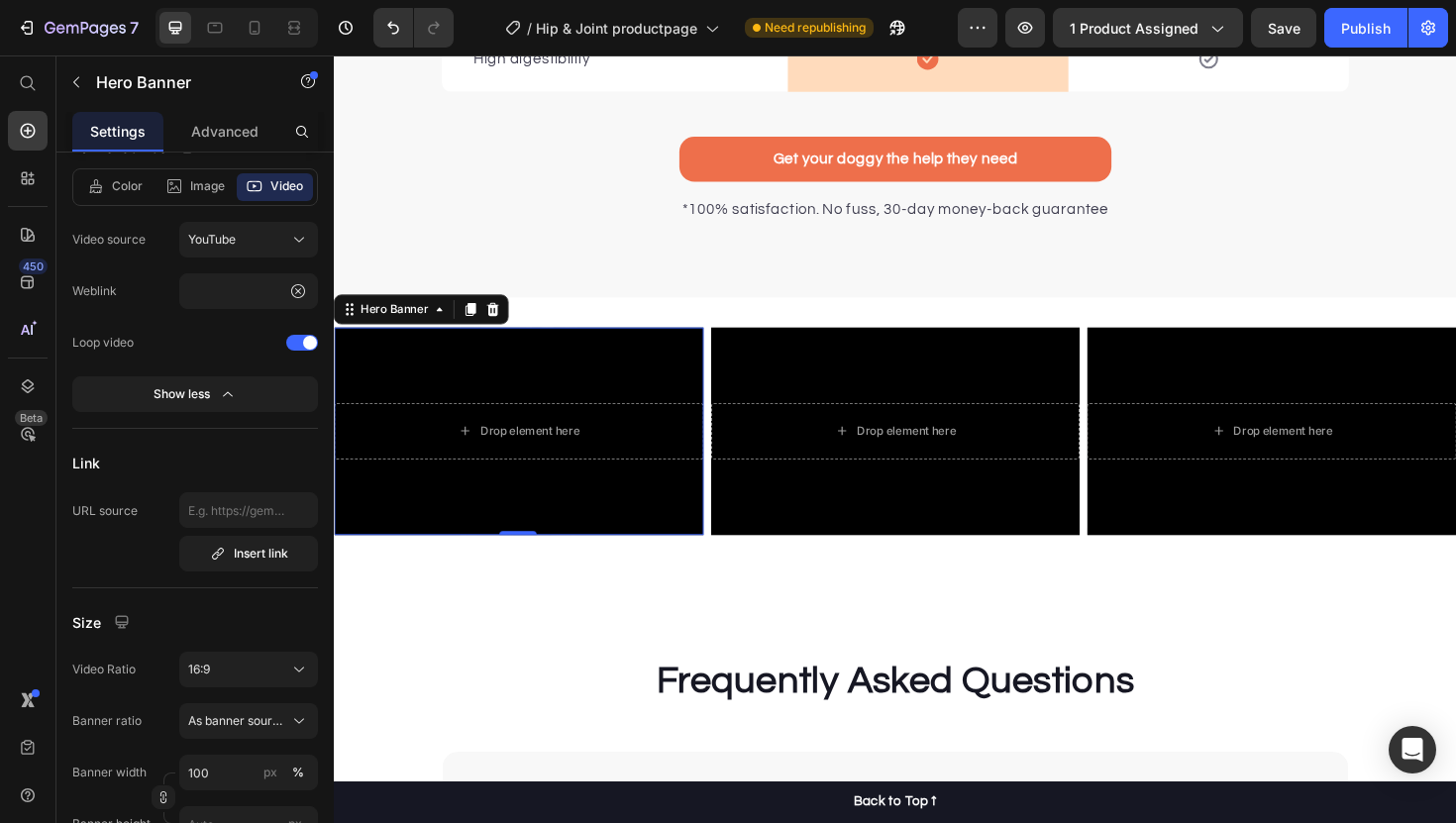 click on "Drop element here" at bounding box center [529, 454] 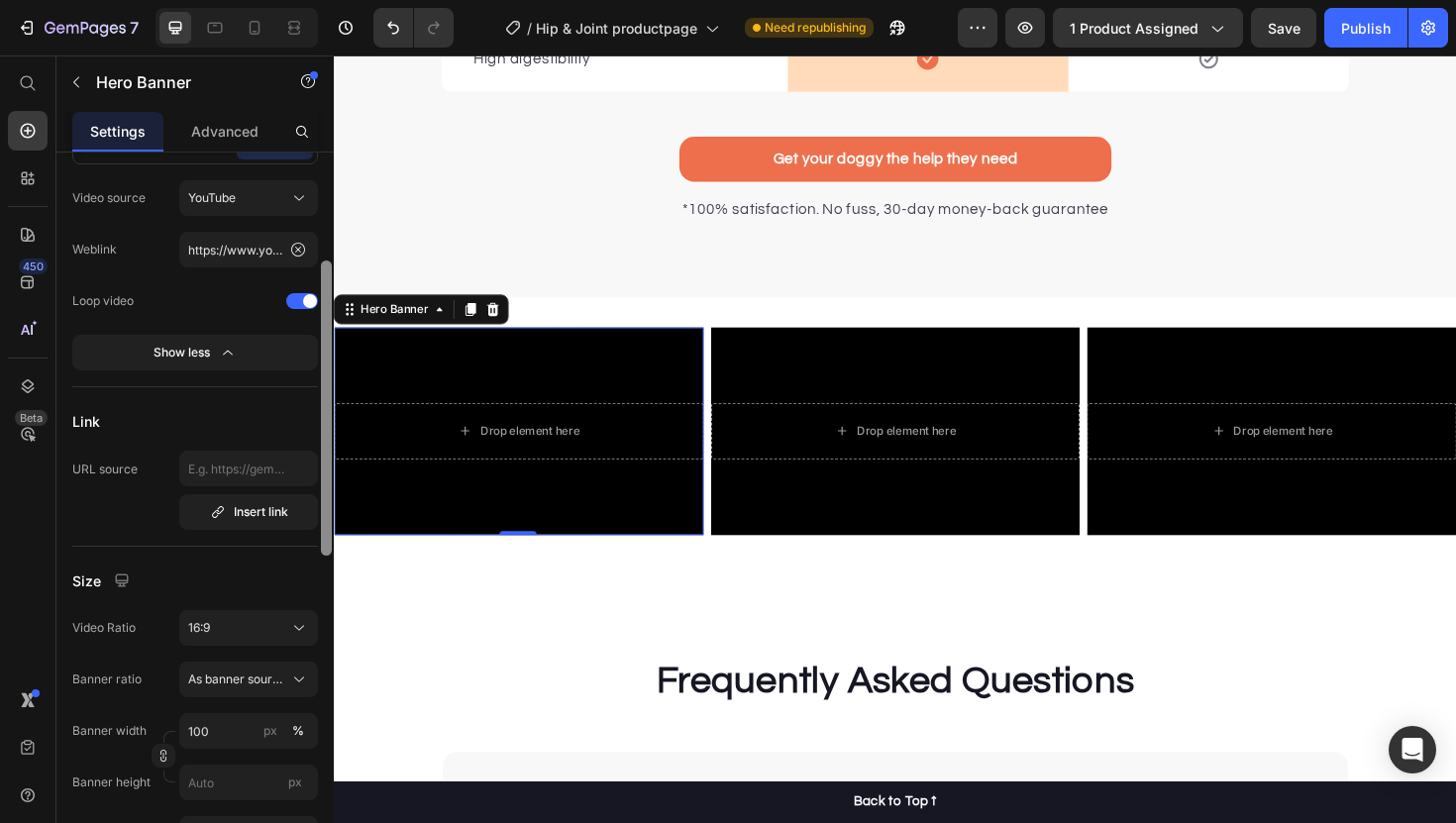 scroll, scrollTop: 272, scrollLeft: 0, axis: vertical 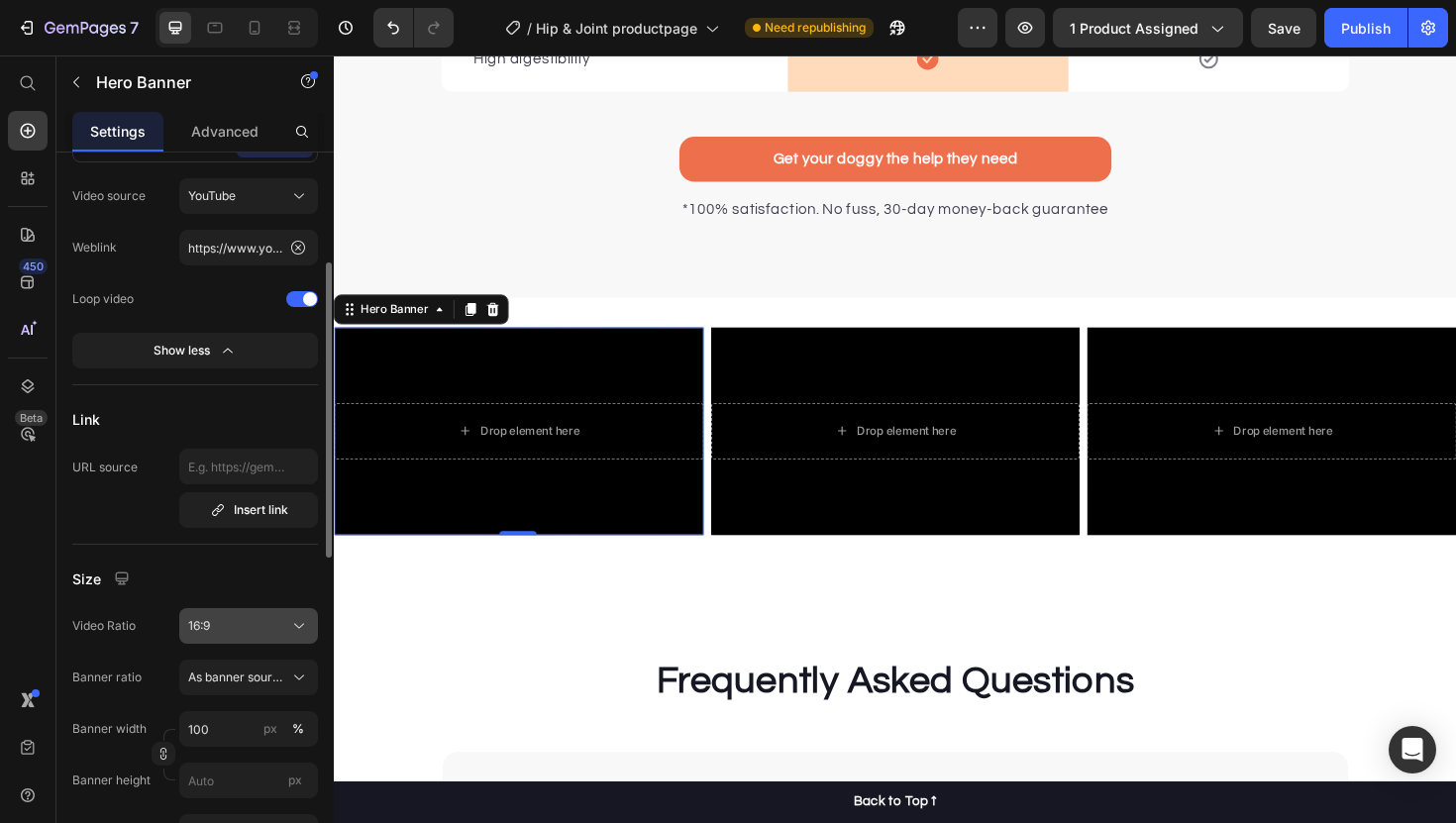 click on "16:9" at bounding box center [249, 626] 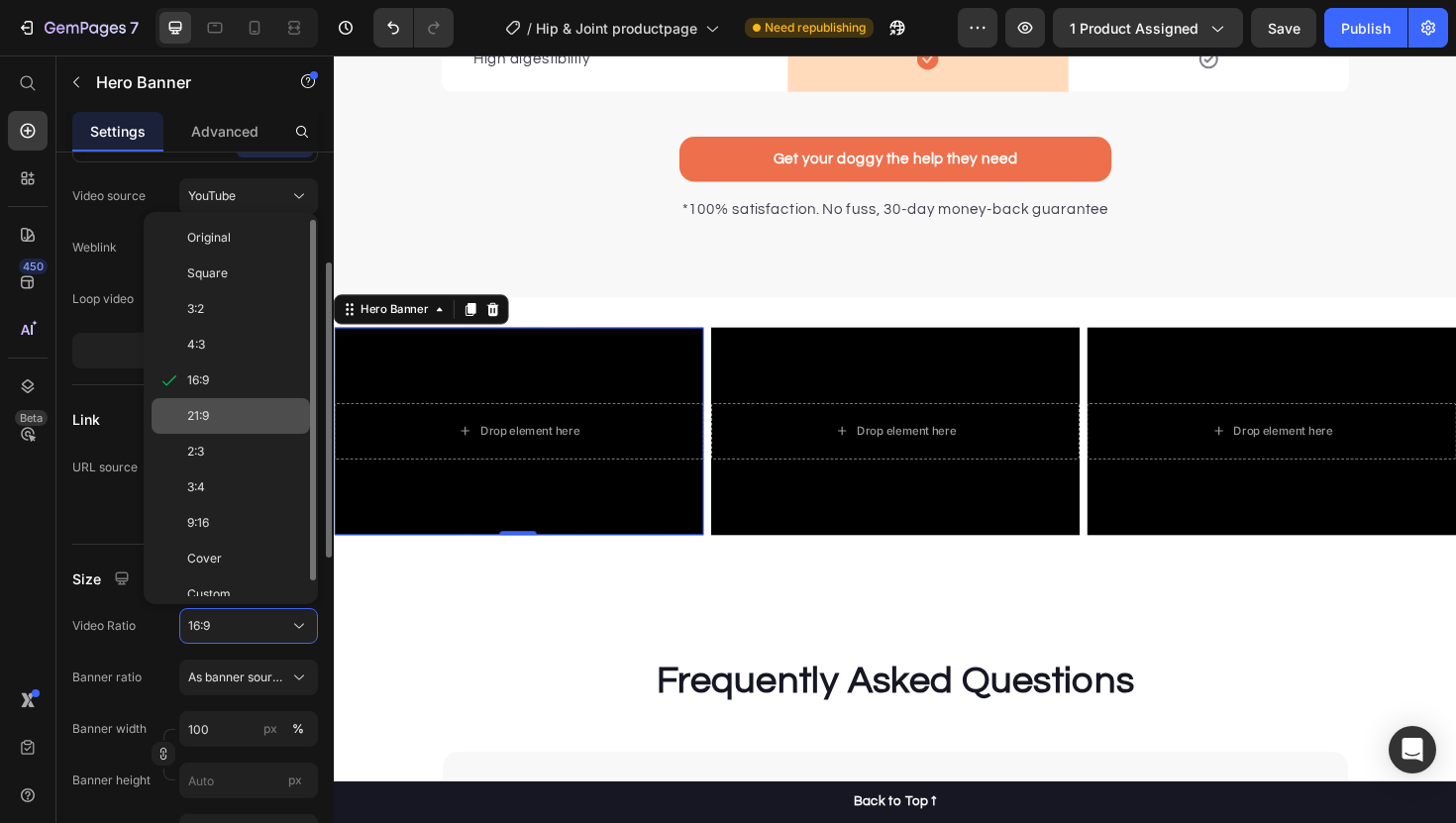 click on "21:9" at bounding box center (198, 416) 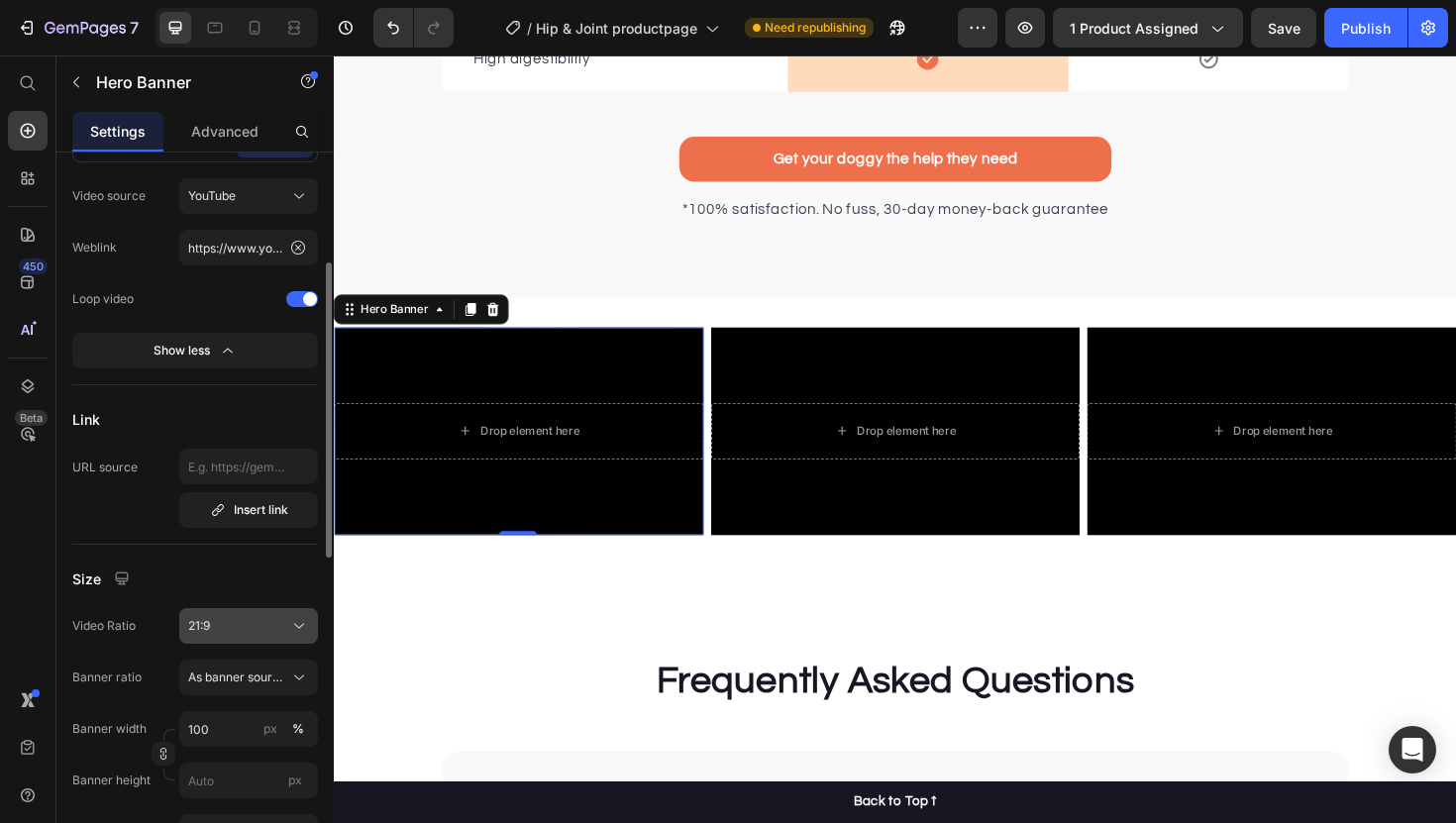 click 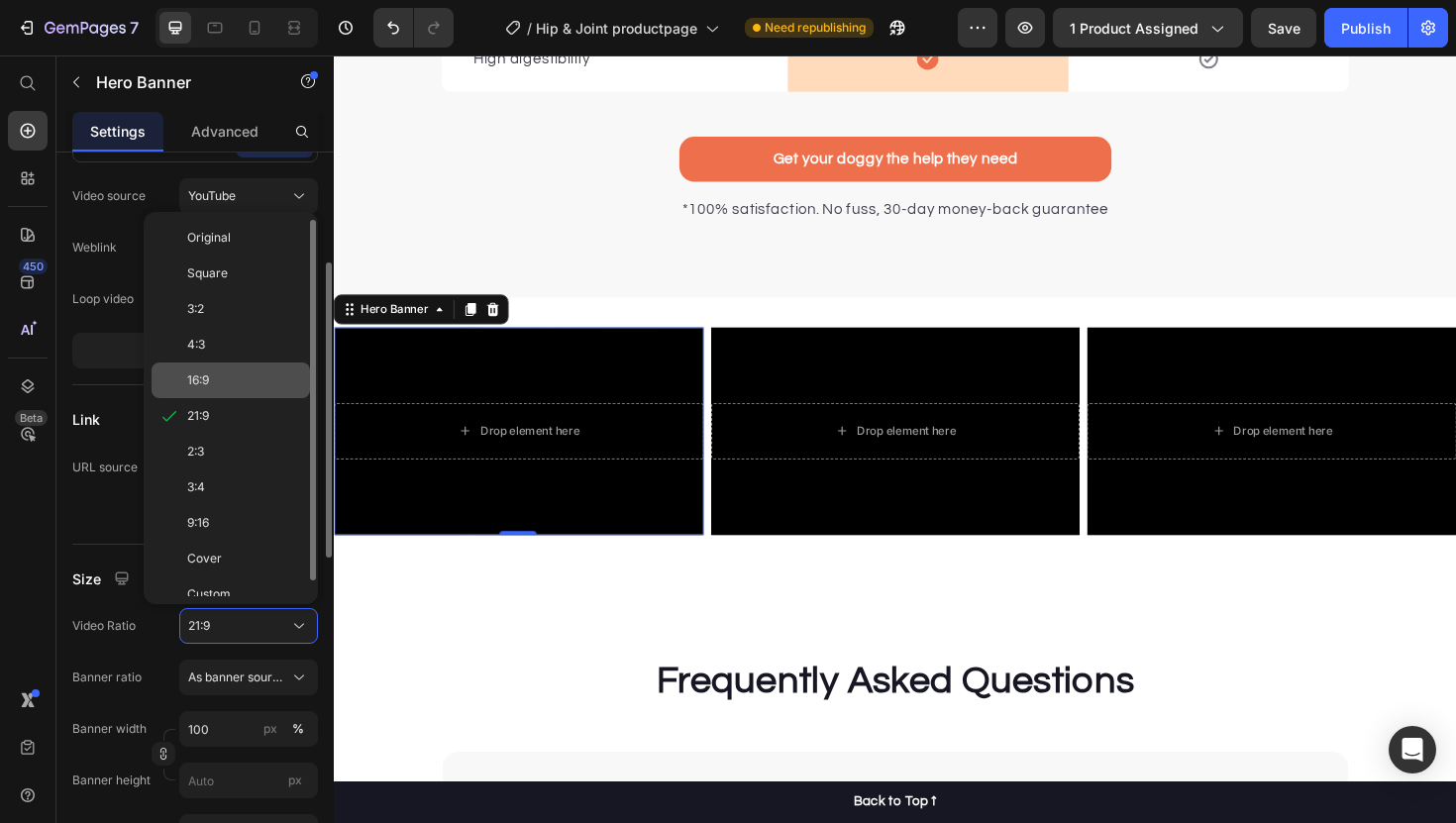 click on "16:9" at bounding box center (245, 380) 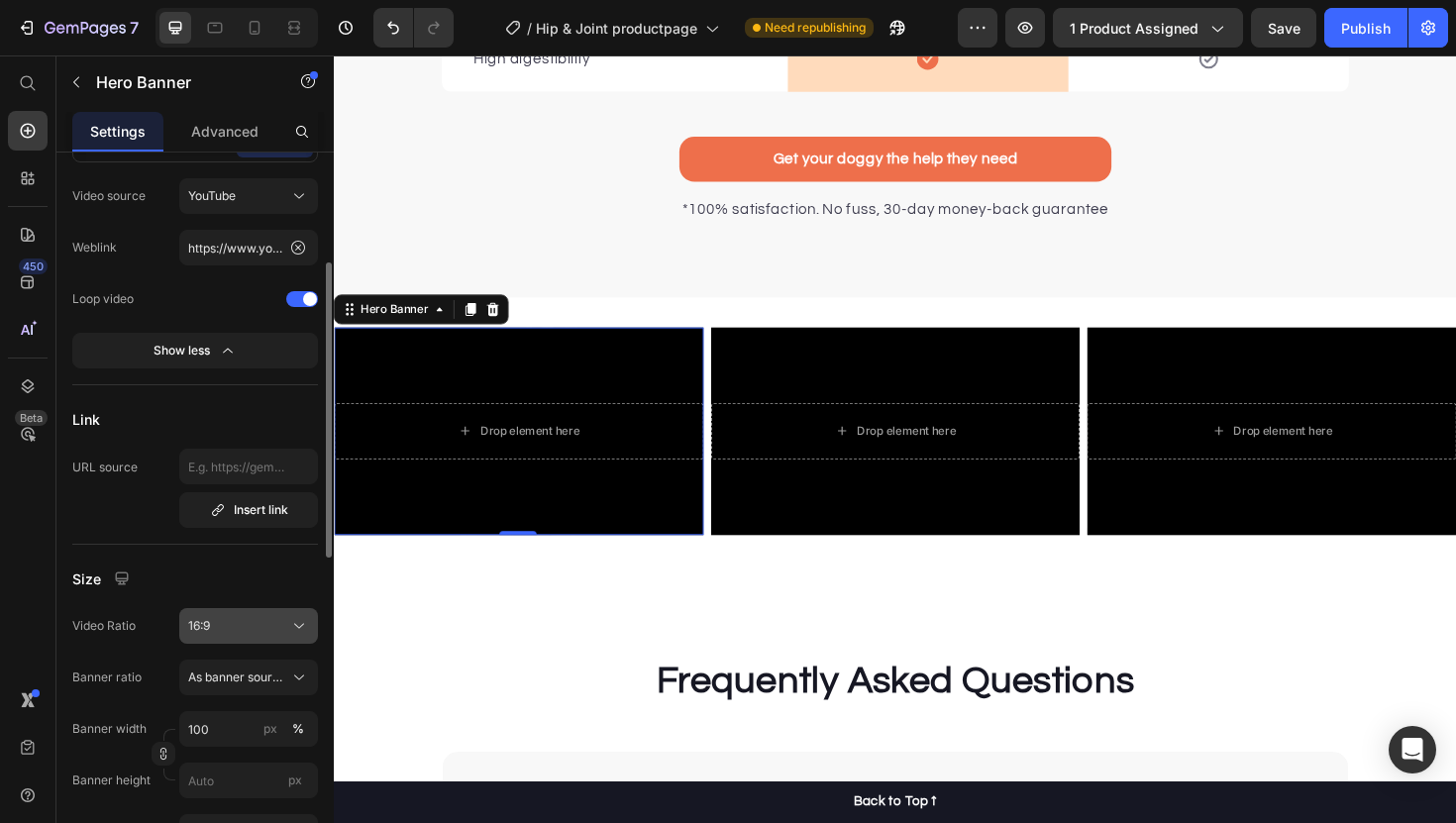 click on "16:9" 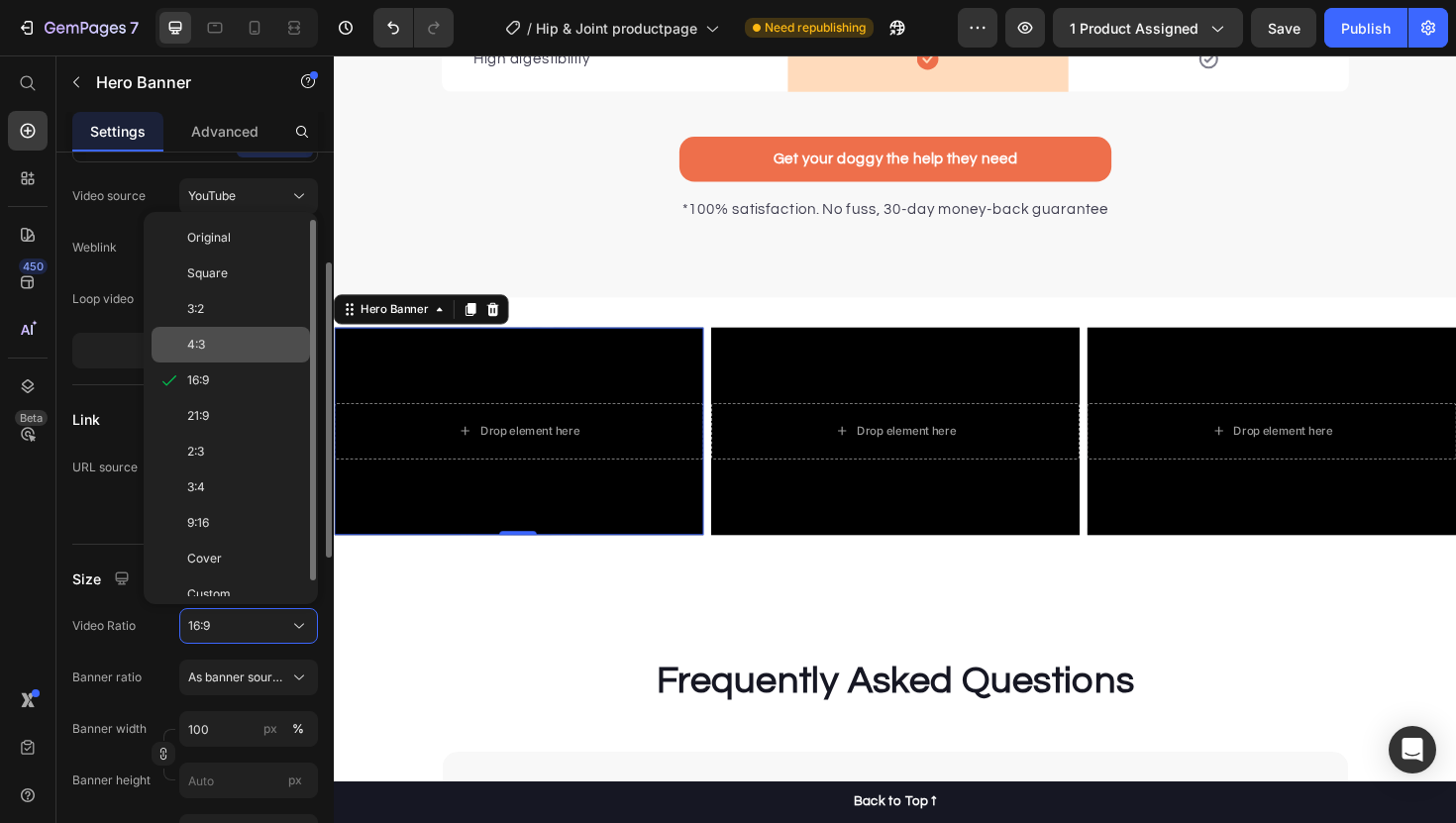 scroll, scrollTop: 16, scrollLeft: 0, axis: vertical 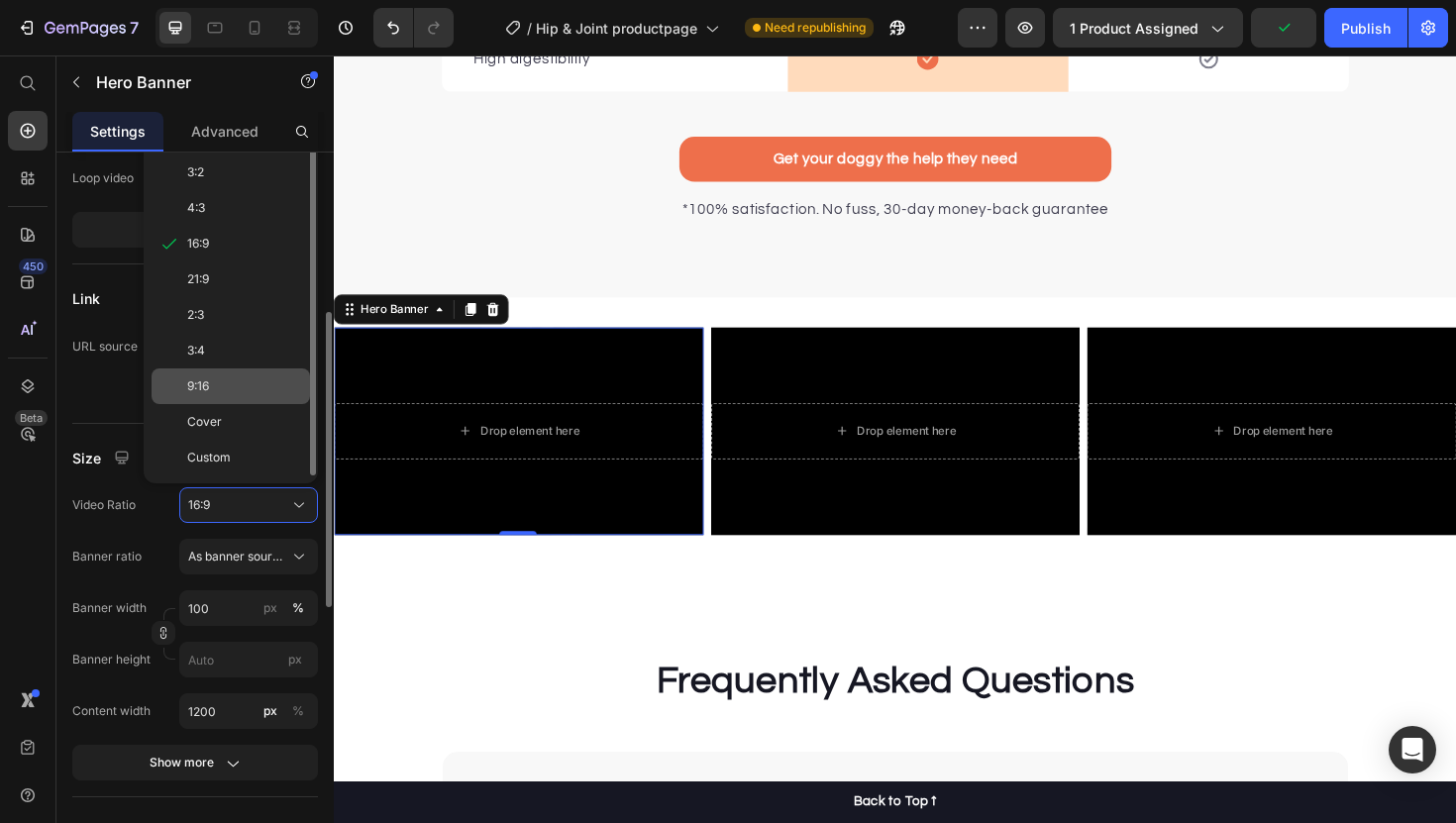 click on "9:16" at bounding box center [245, 386] 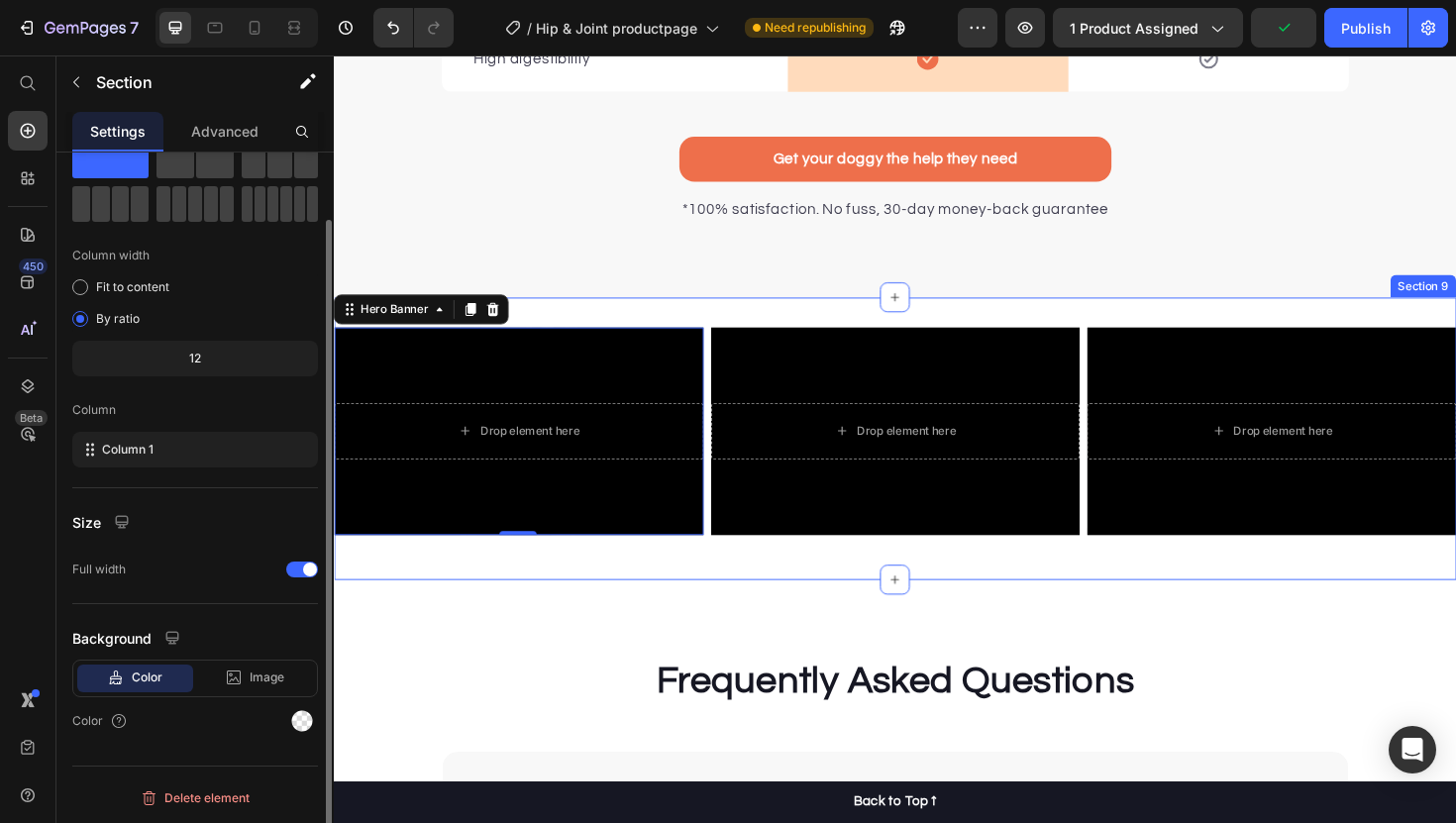 click on "Drop element here Hero Banner   0
Drop element here Hero Banner
Drop element here Hero Banner Row" at bounding box center [928, 462] 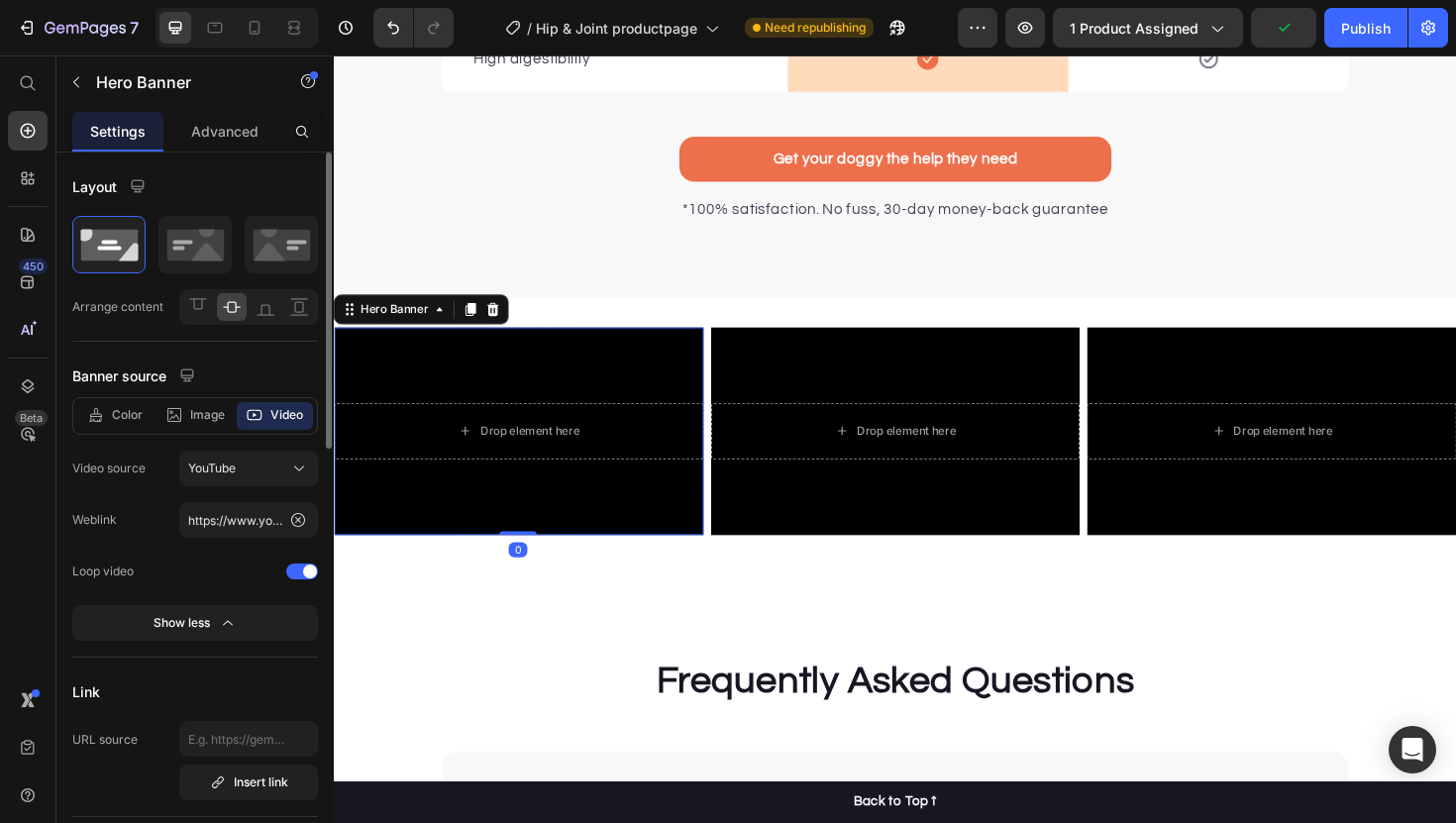 click at bounding box center (529, 454) 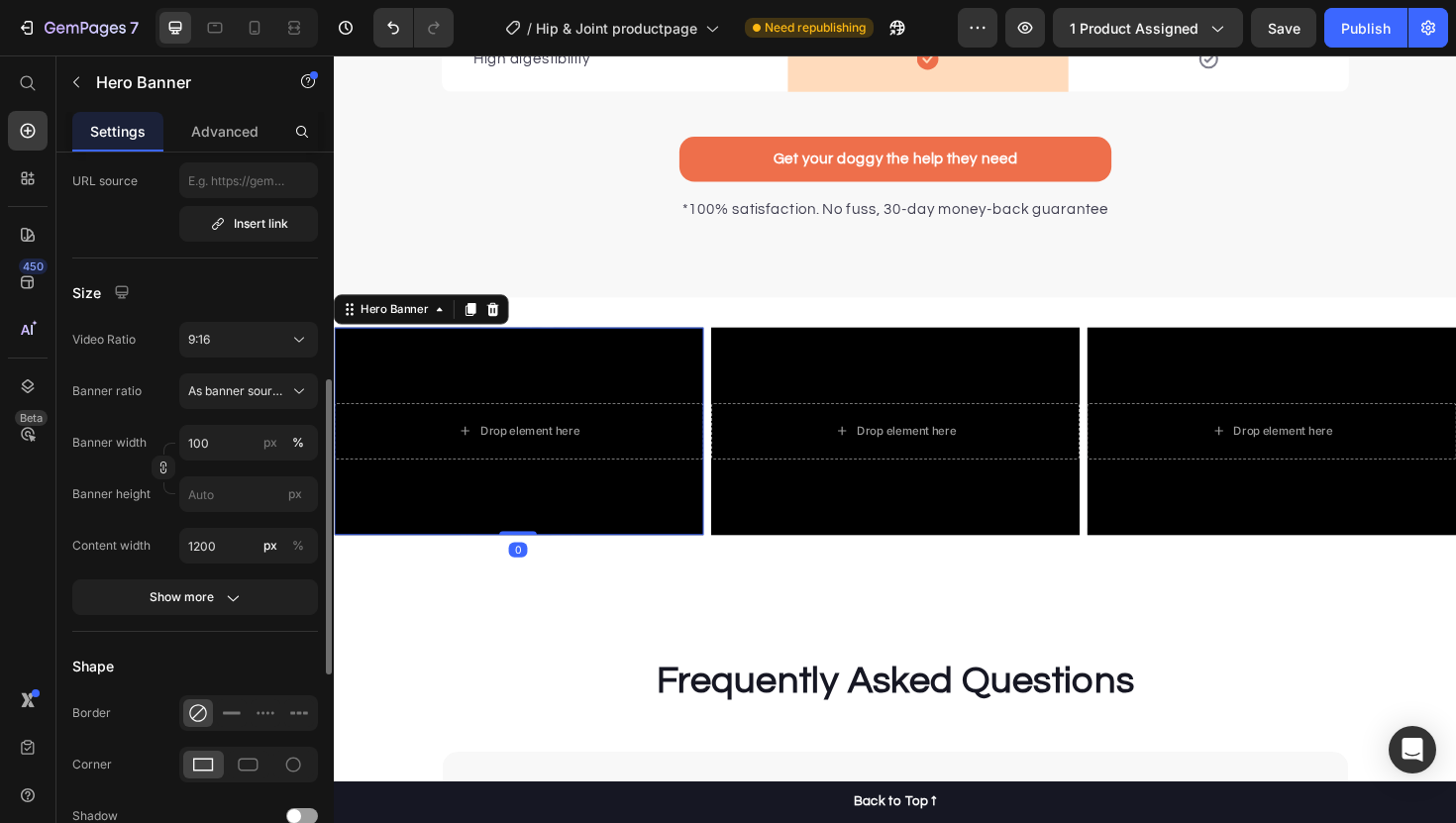 scroll, scrollTop: 640, scrollLeft: 0, axis: vertical 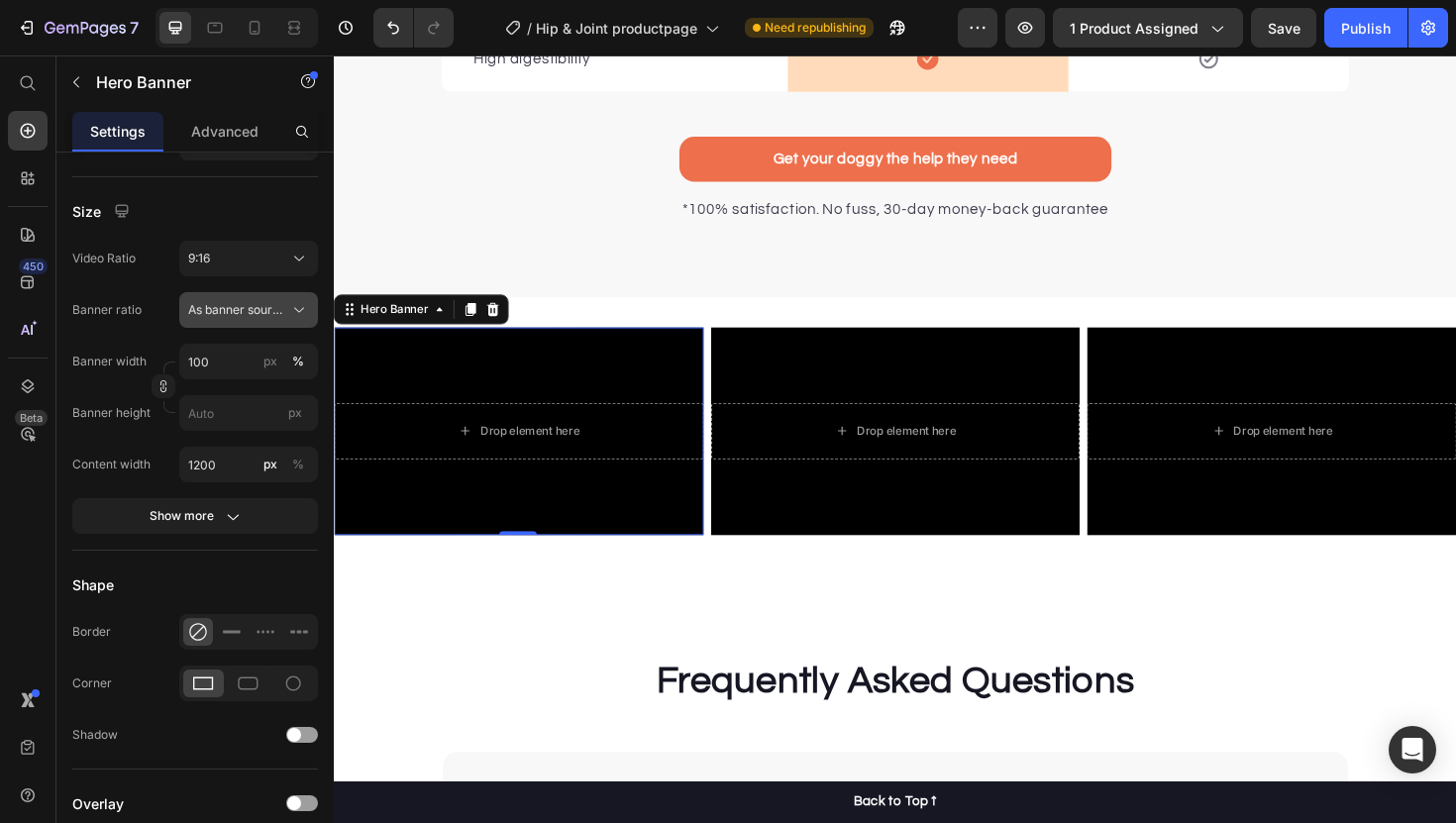 click on "As banner source" at bounding box center [237, 310] 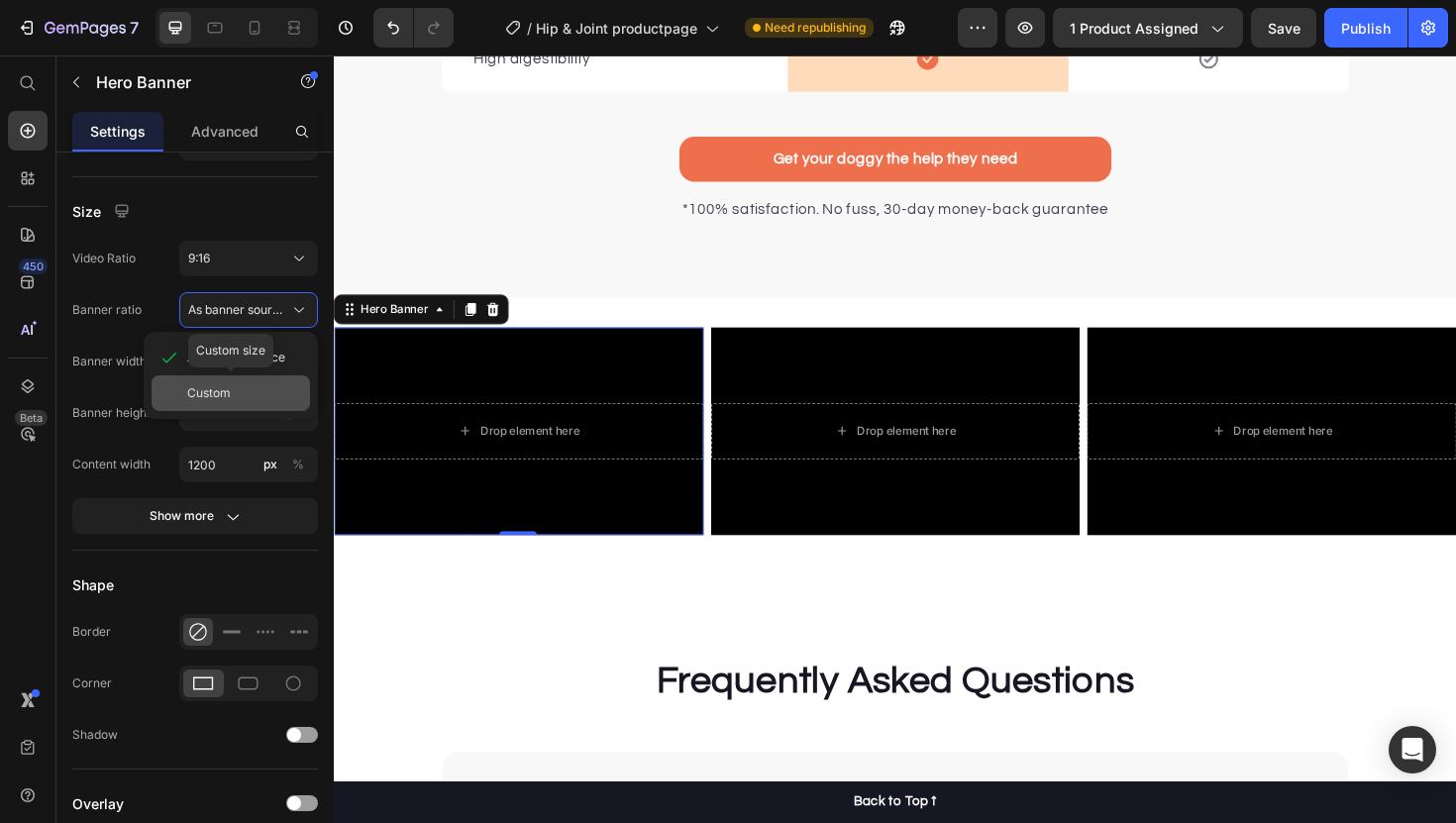click on "Custom" at bounding box center [245, 393] 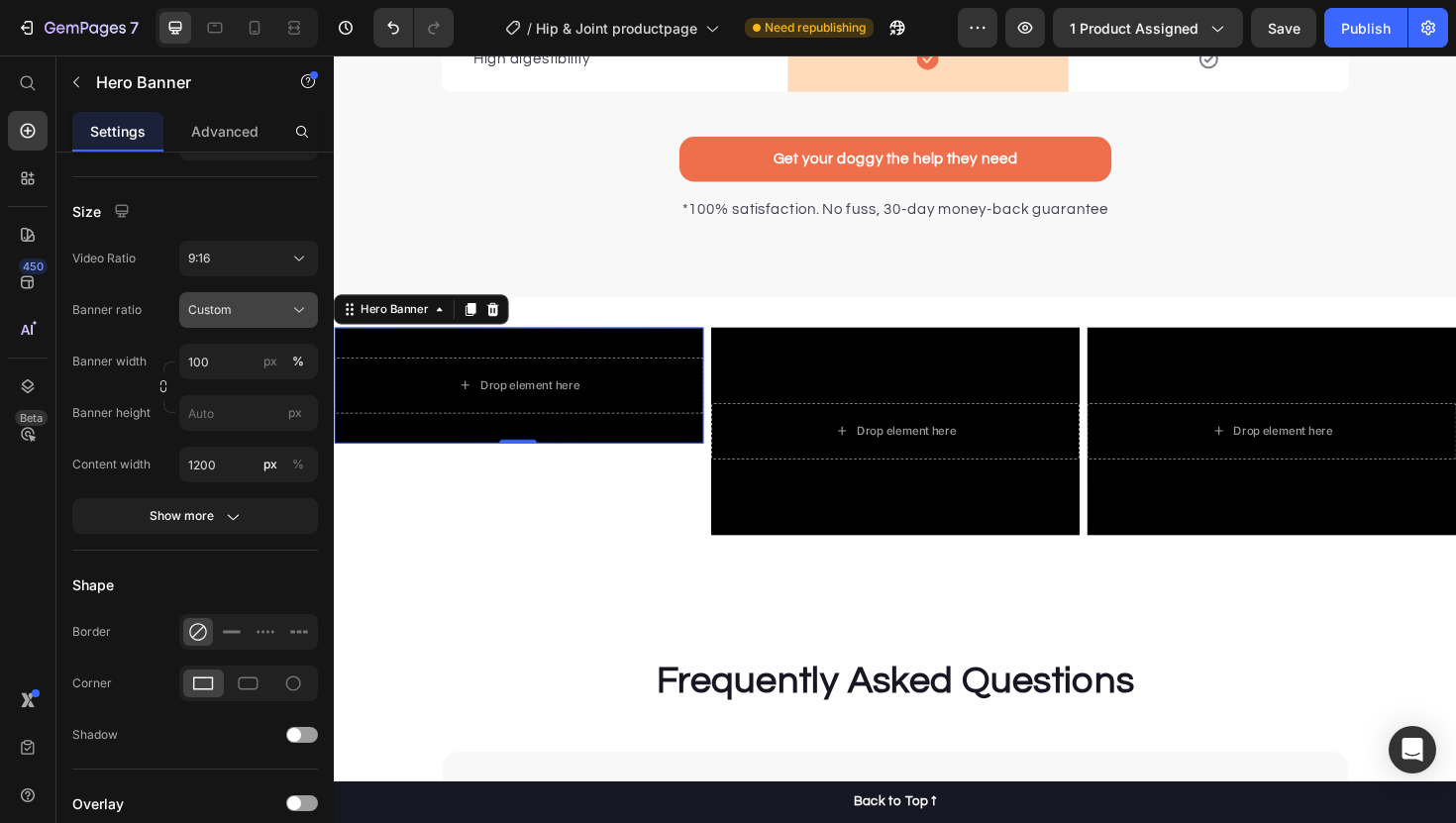 click on "Custom" 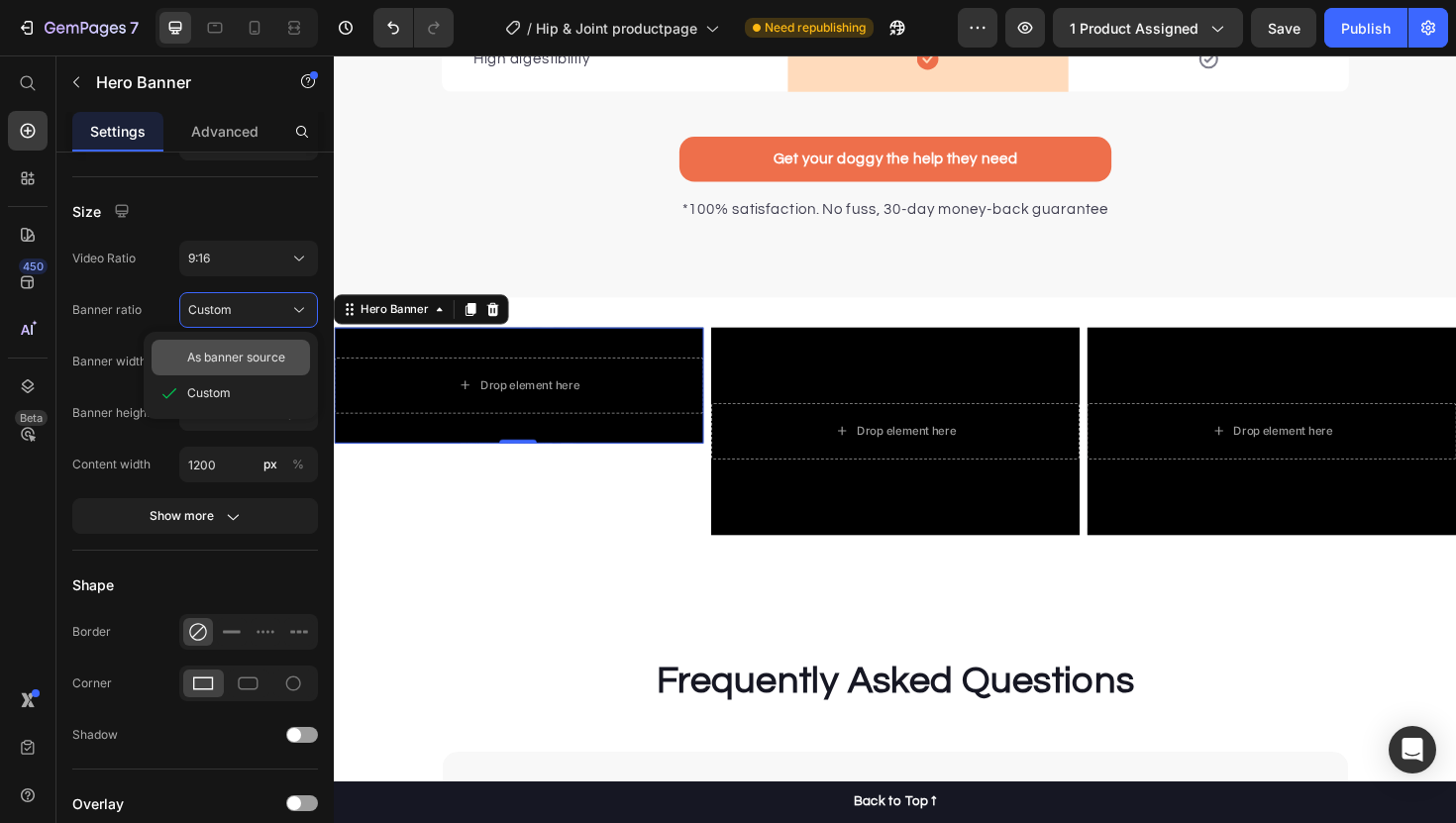 click on "As banner source" at bounding box center [236, 358] 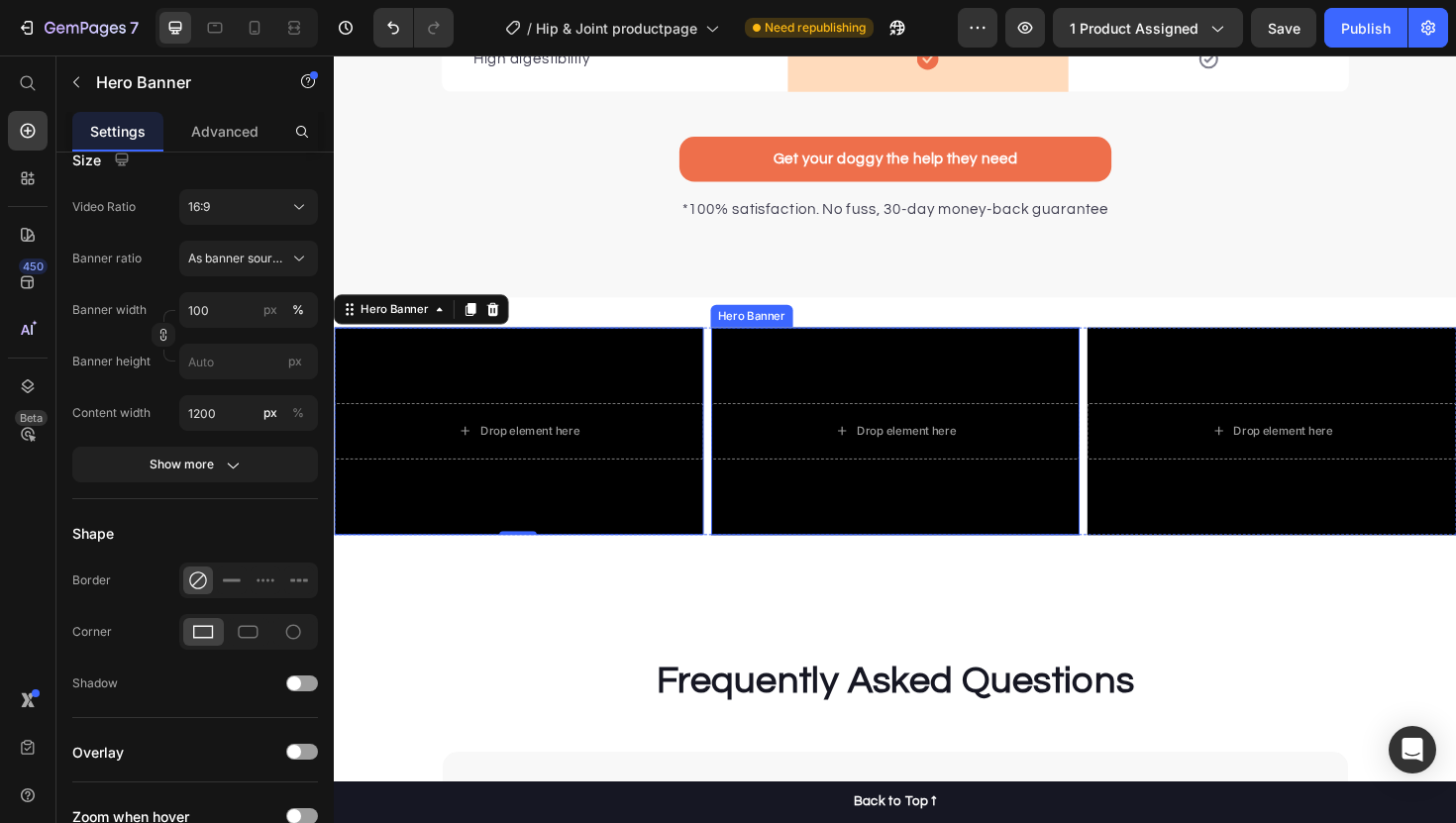 click on "Drop element here" at bounding box center [928, 454] 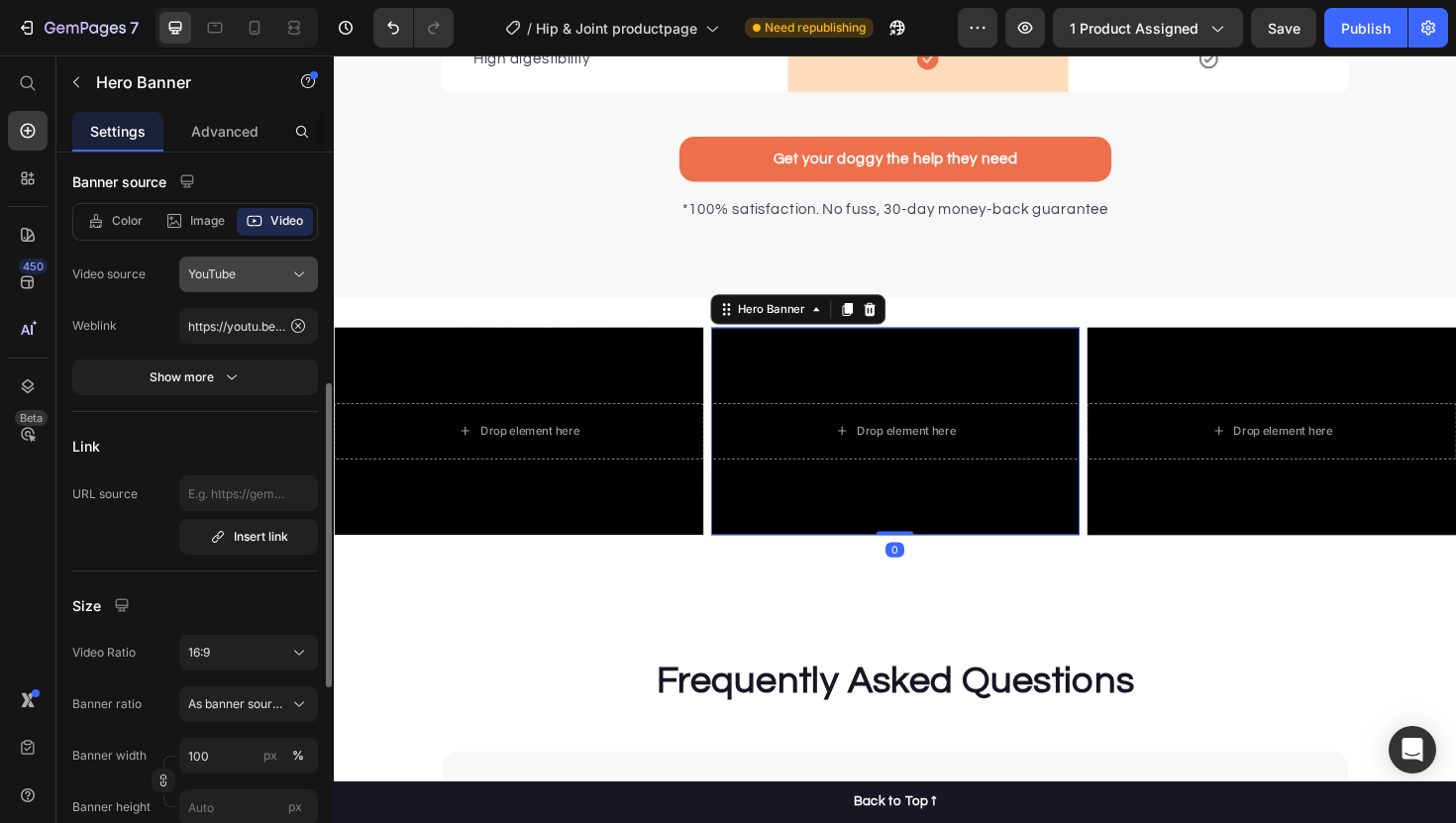scroll, scrollTop: 180, scrollLeft: 0, axis: vertical 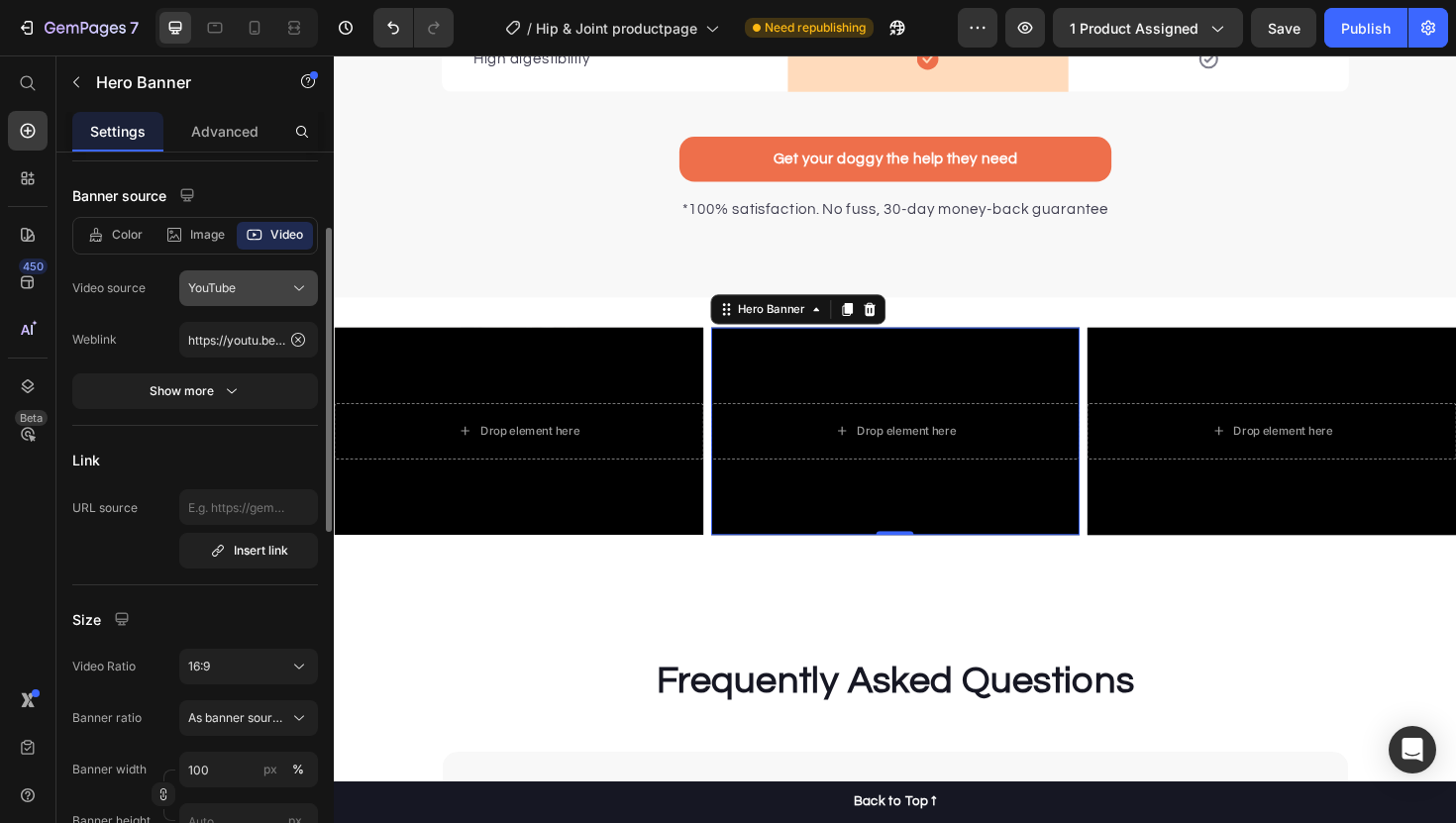 click on "YouTube" 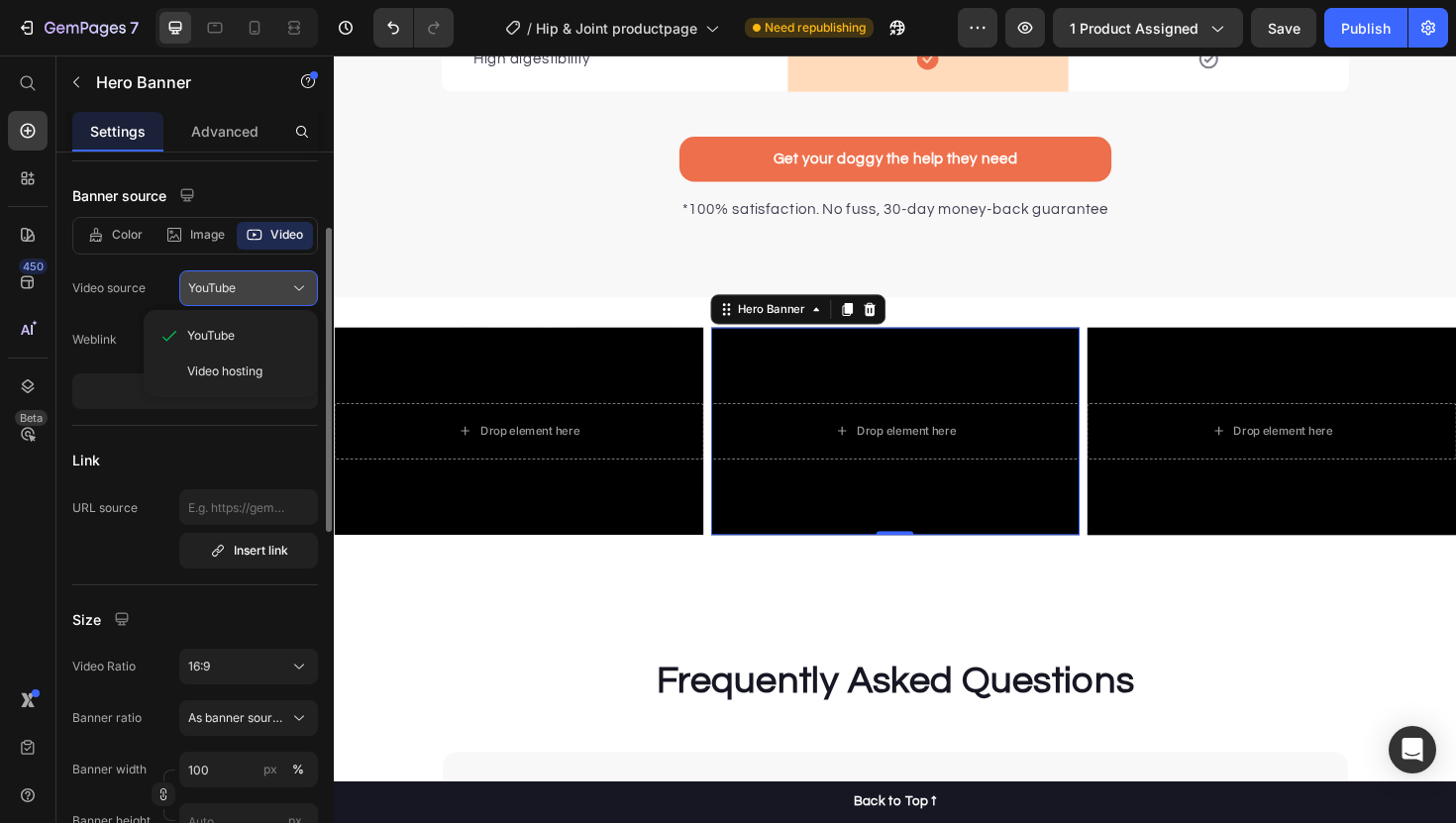 click on "YouTube" 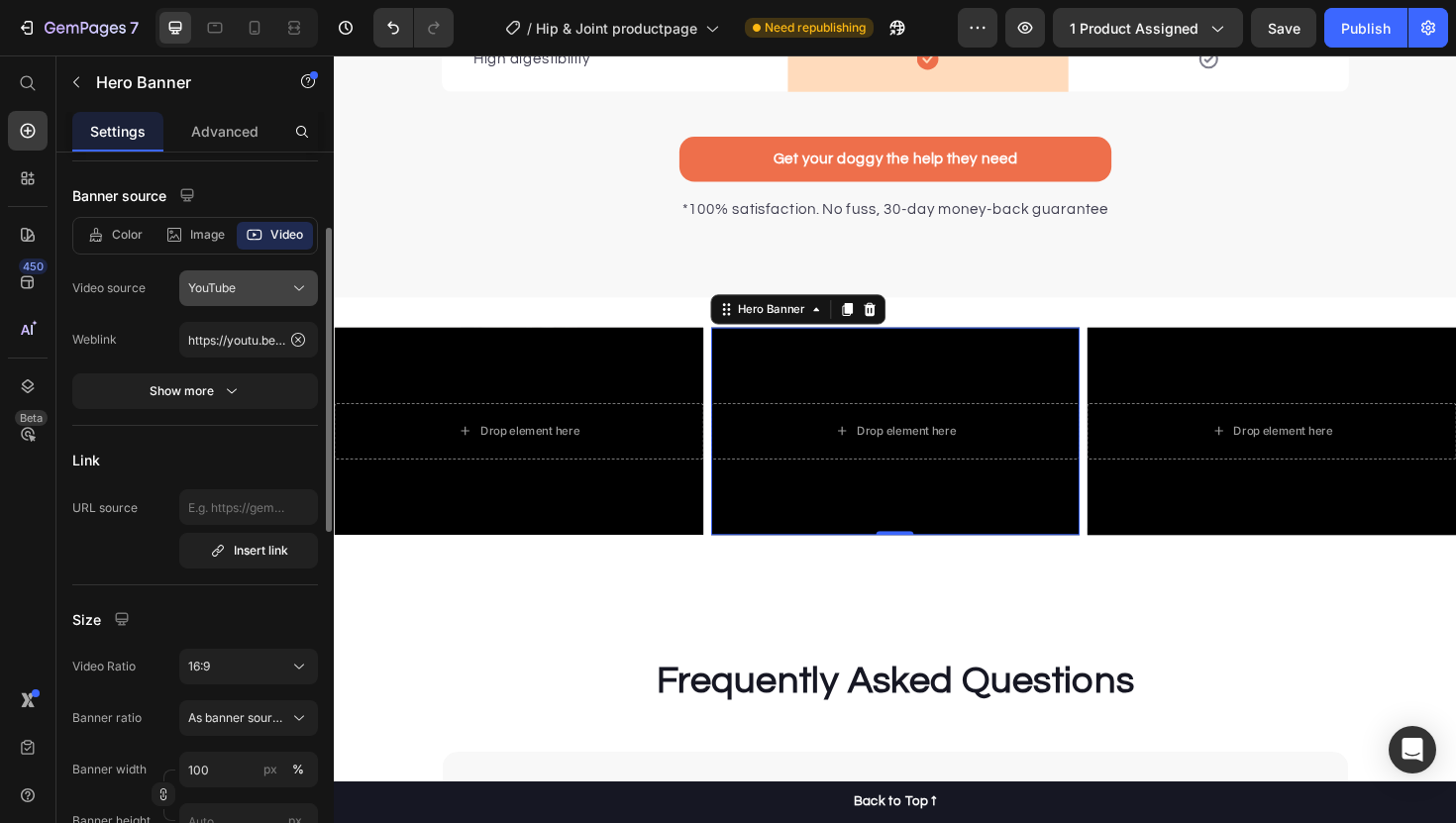 click on "YouTube" 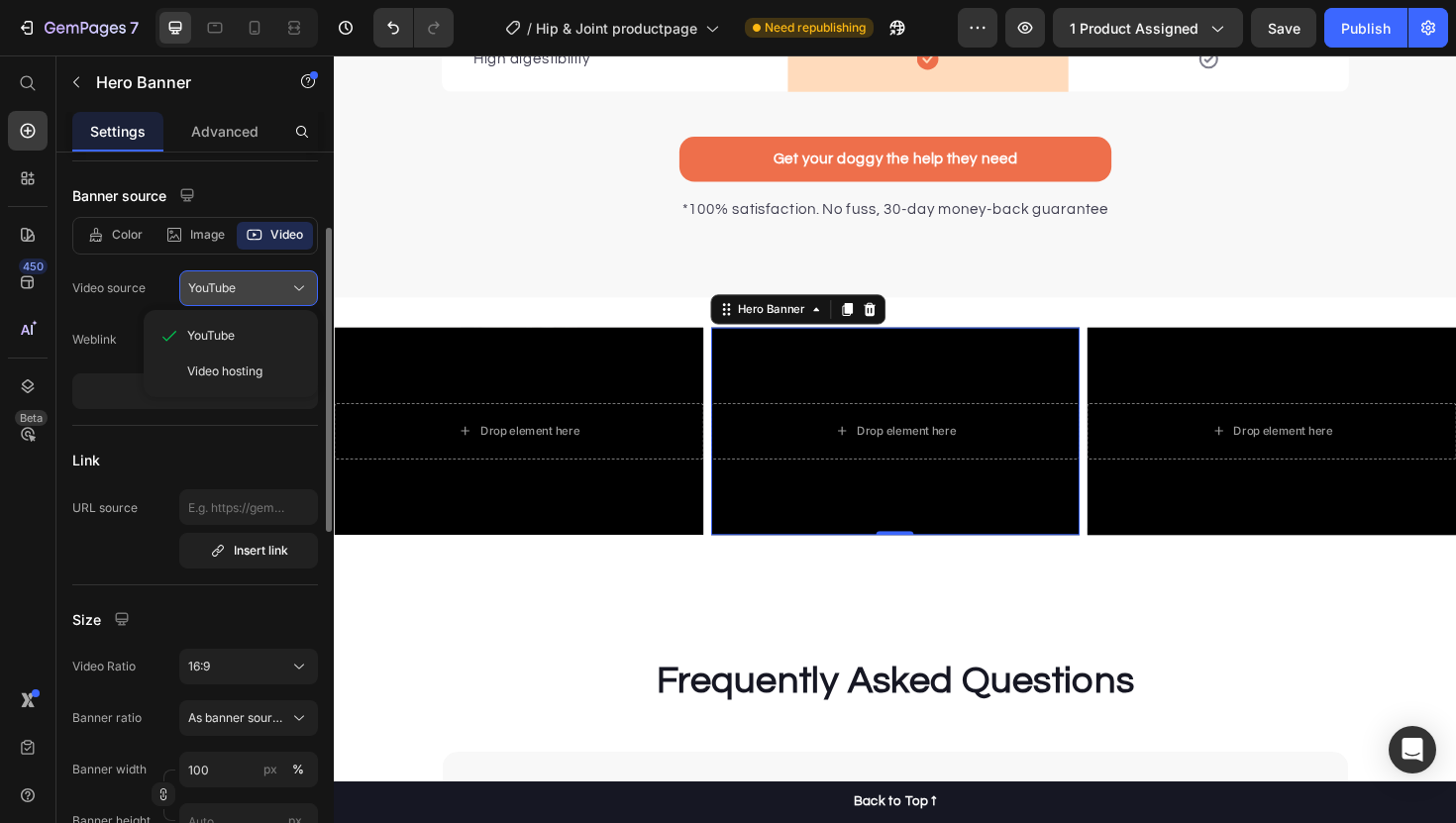 click on "YouTube" 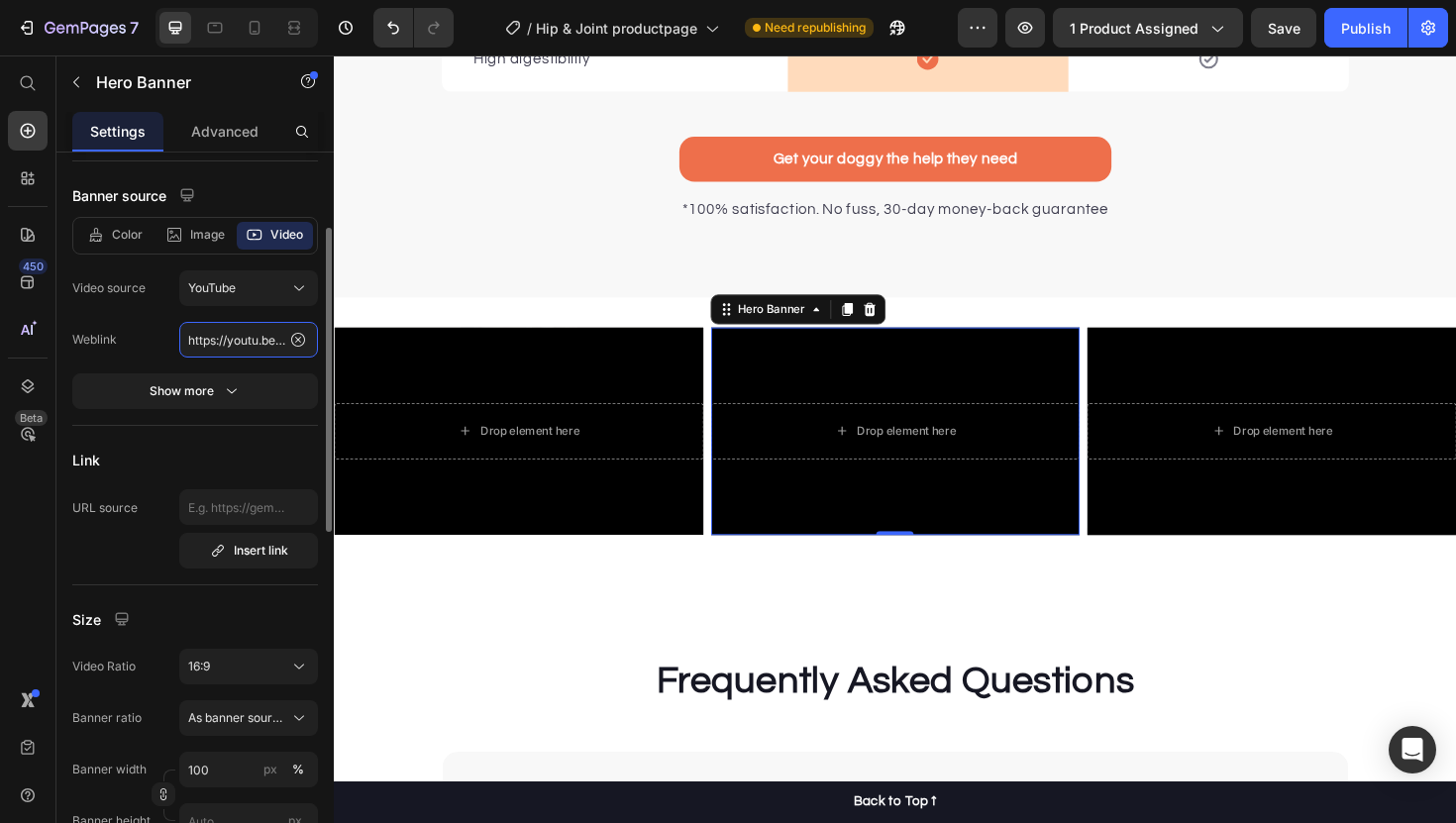 click on "https://youtu.be/KOxfzBp72uk" 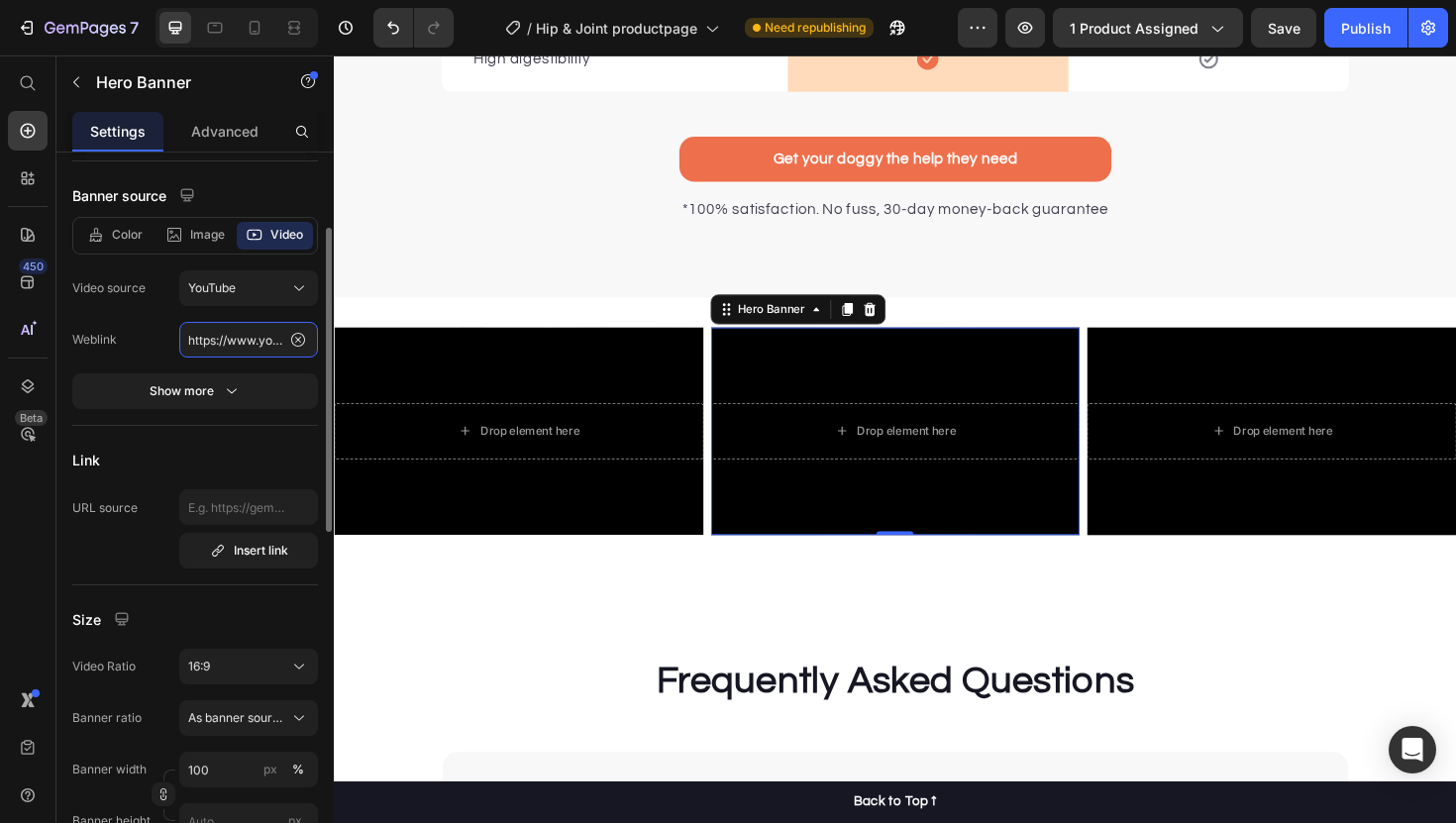 scroll, scrollTop: 0, scrollLeft: 156, axis: horizontal 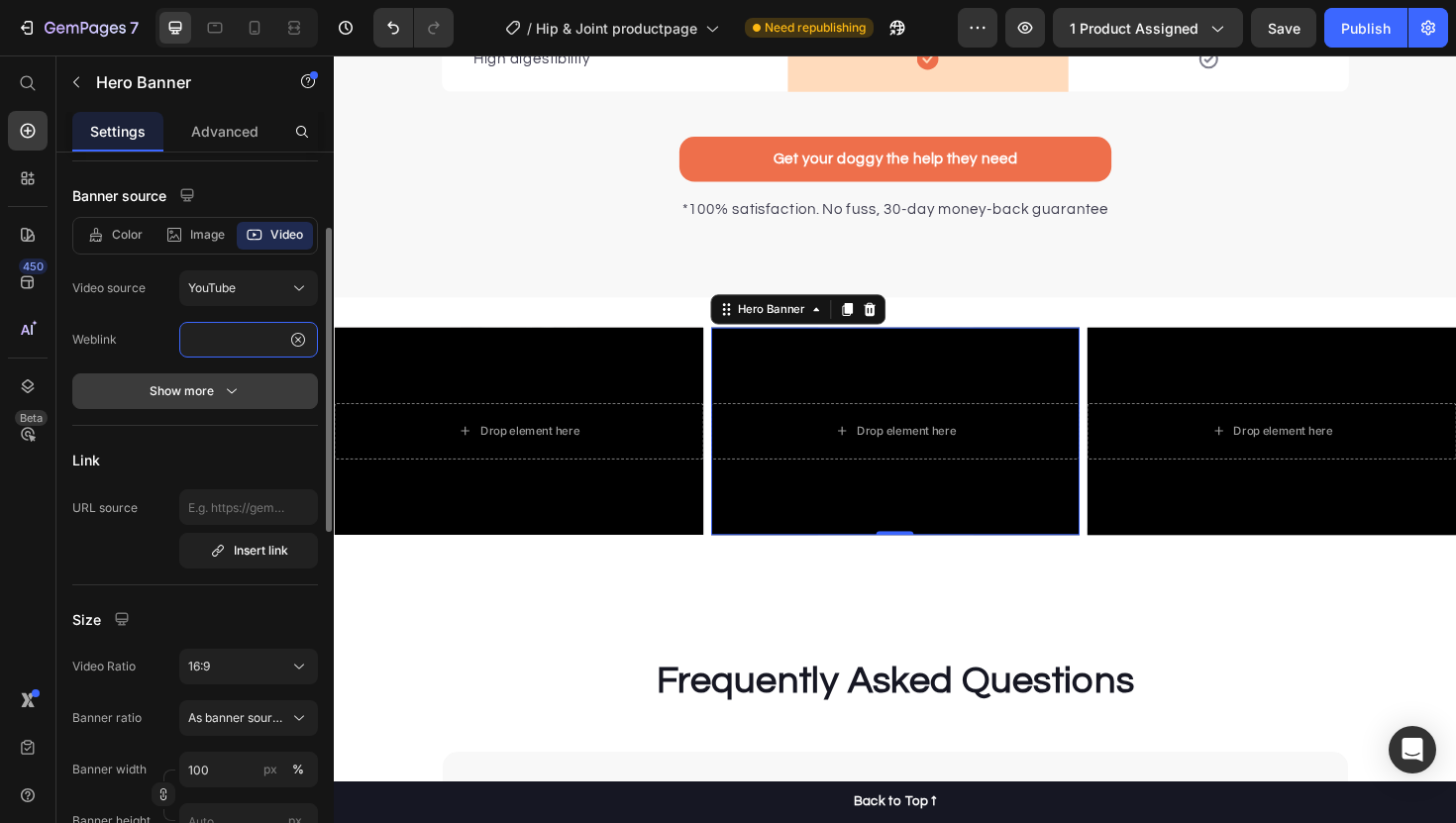 type on "https://www.youtube.com/shorts/Il6iG5Ke9jg" 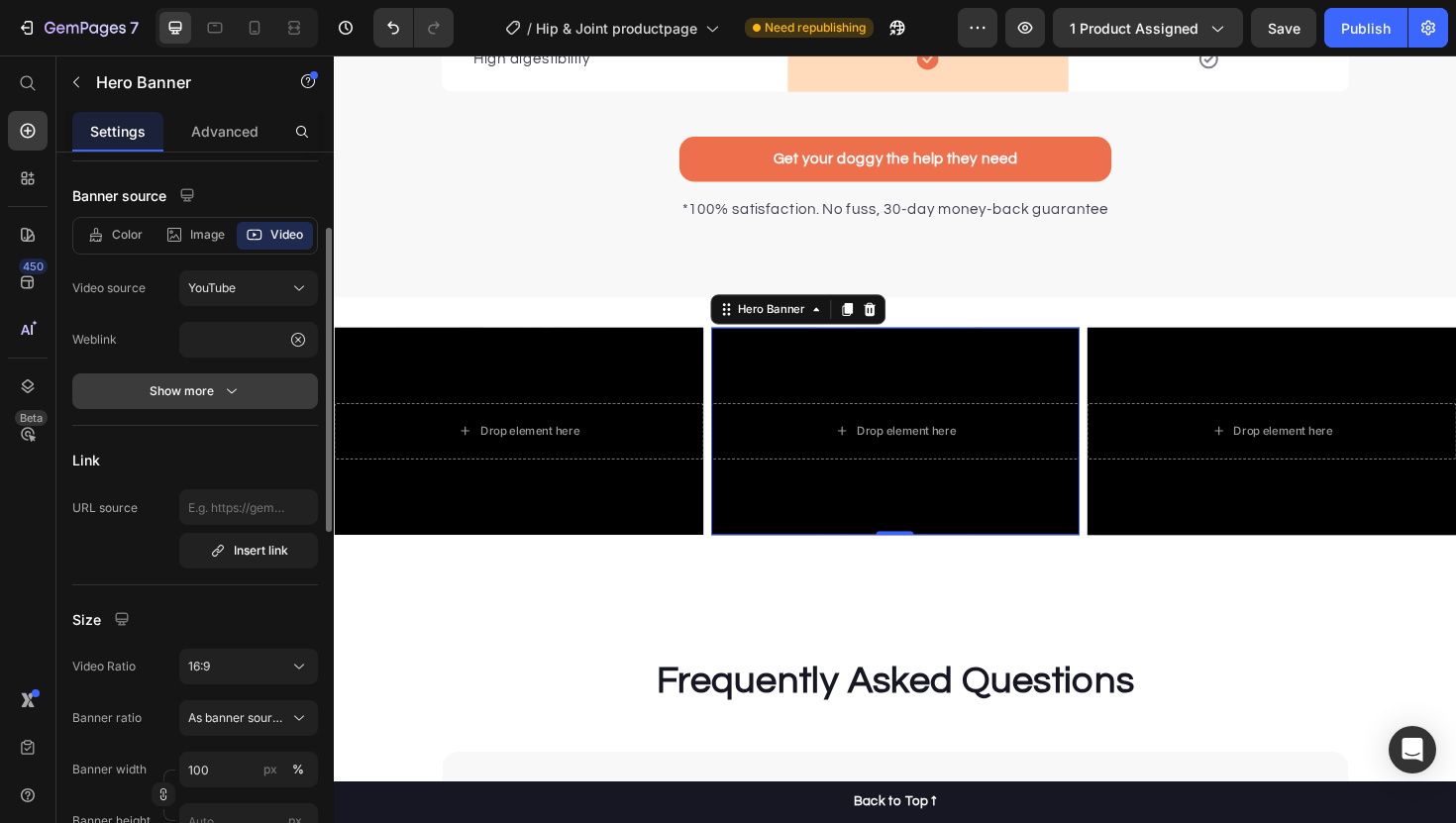 scroll, scrollTop: 0, scrollLeft: 0, axis: both 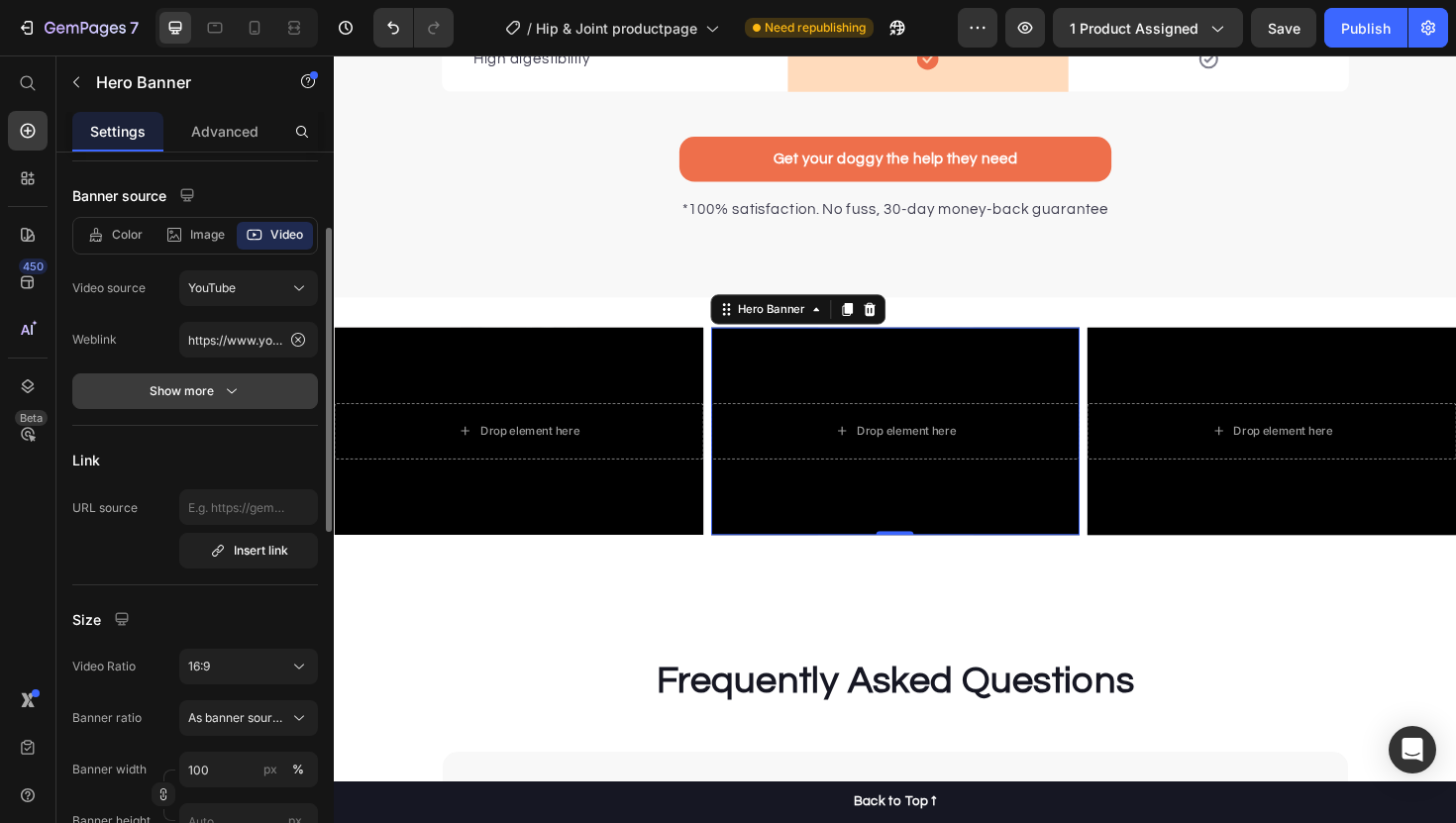 click 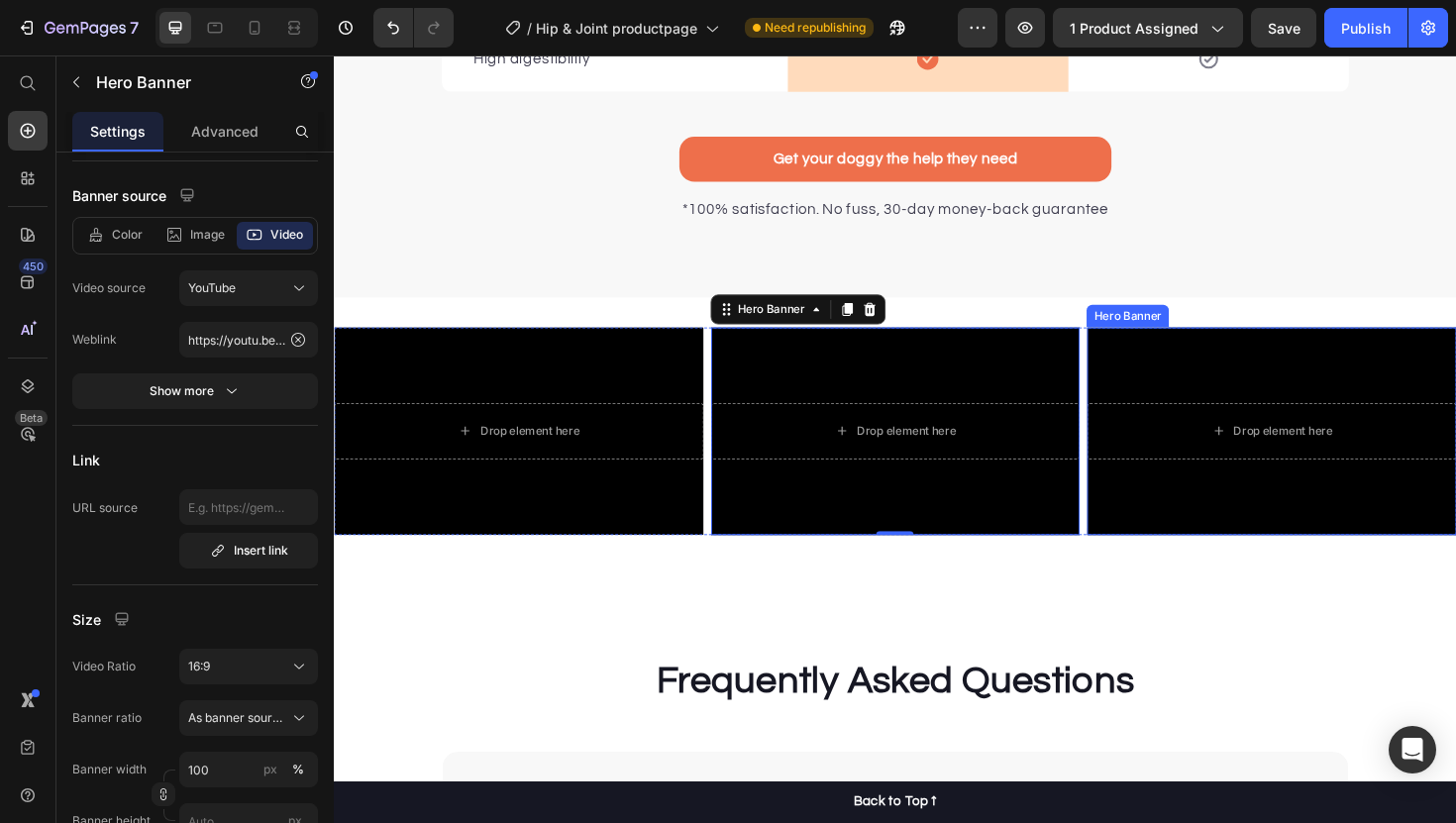 click at bounding box center [1326, 454] 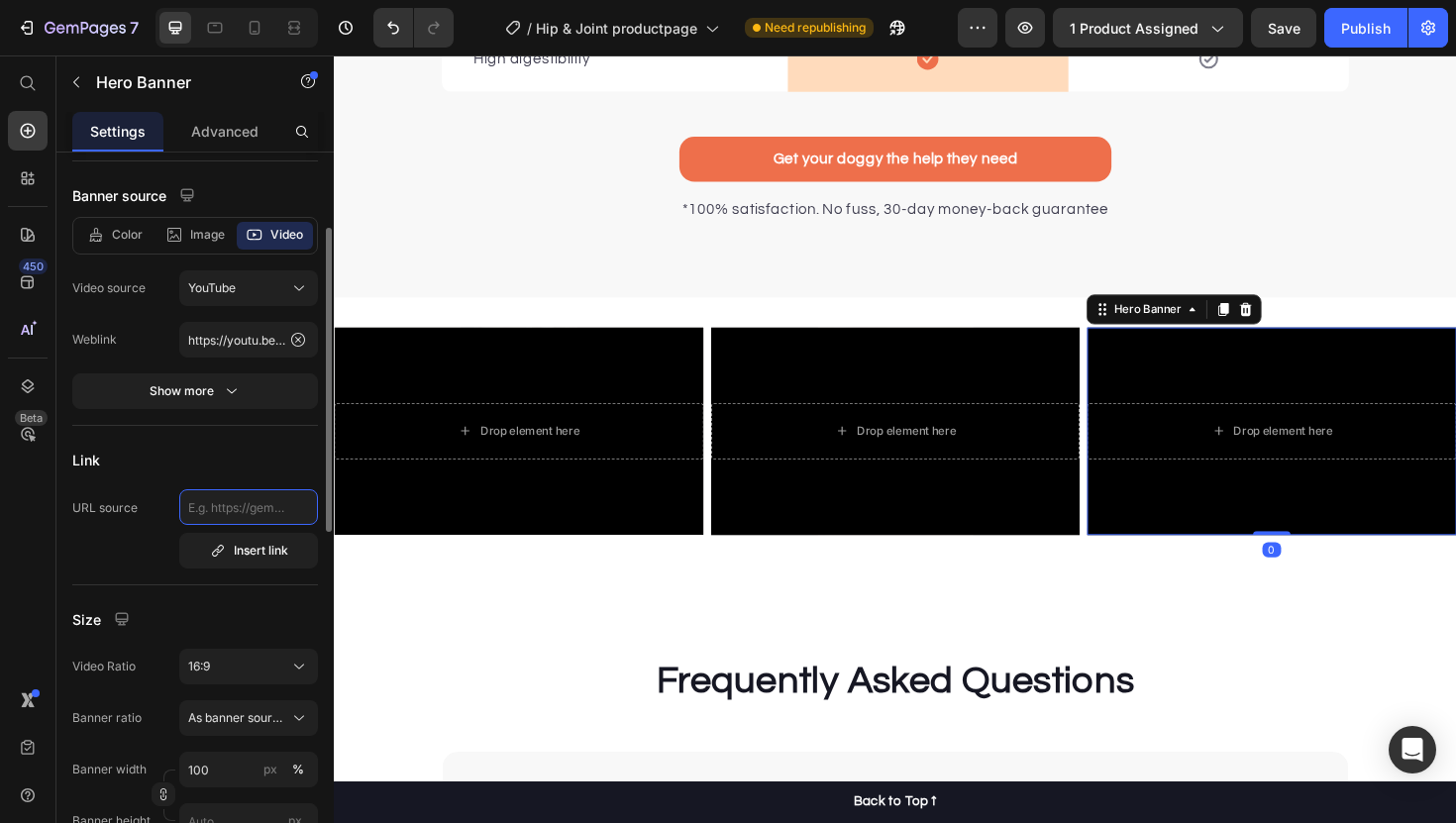 click 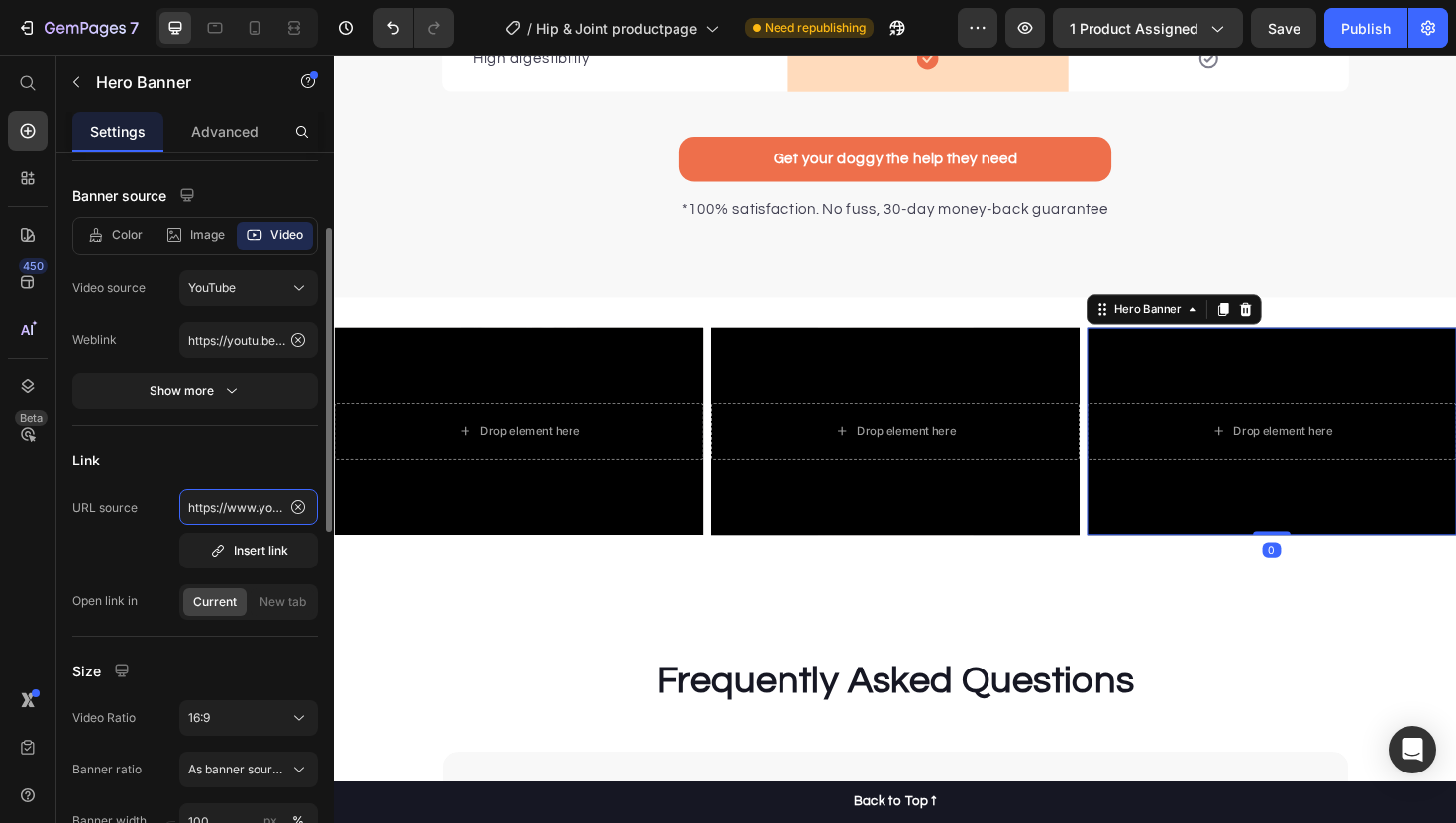 scroll, scrollTop: 0, scrollLeft: 180, axis: horizontal 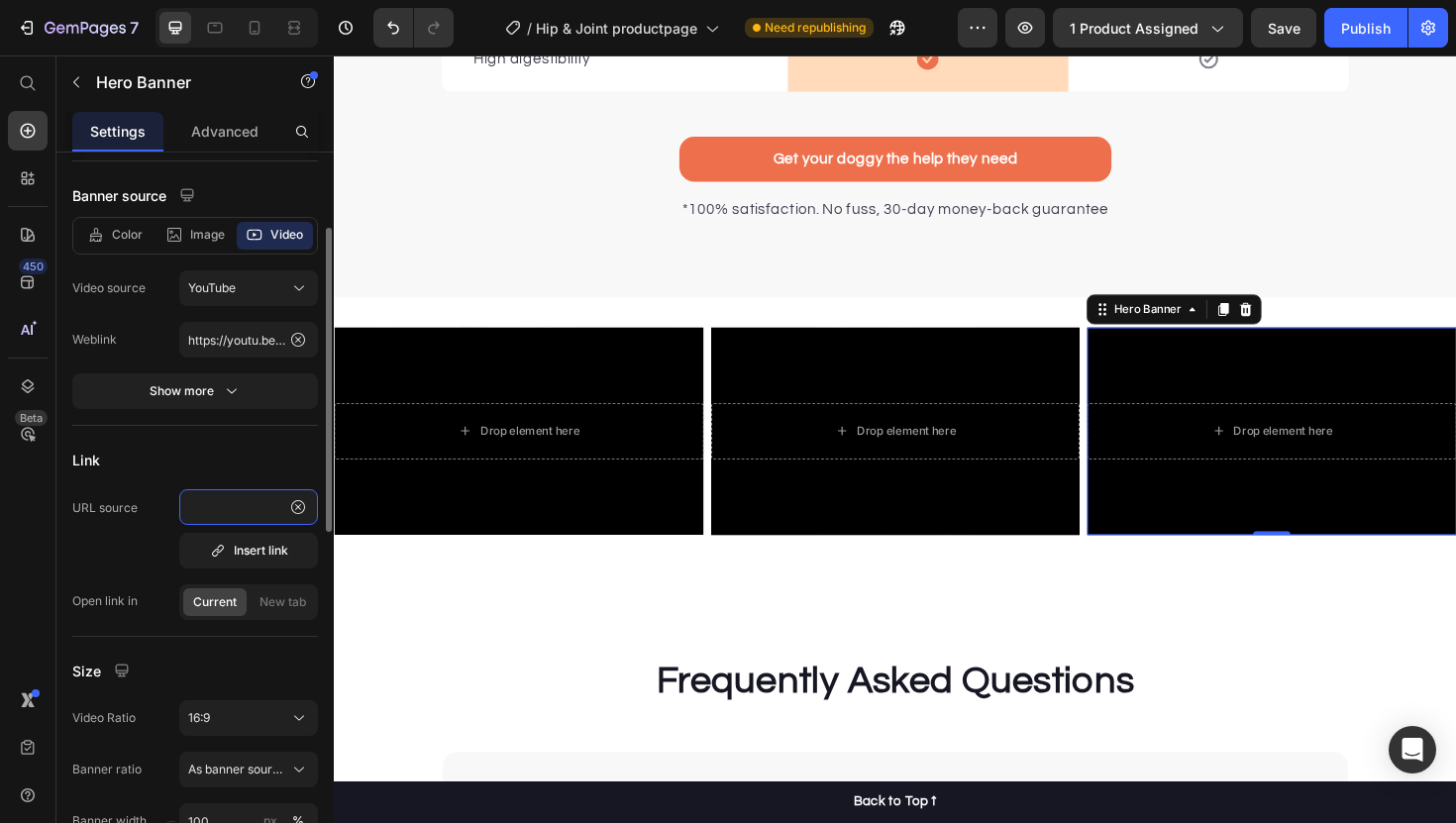 type 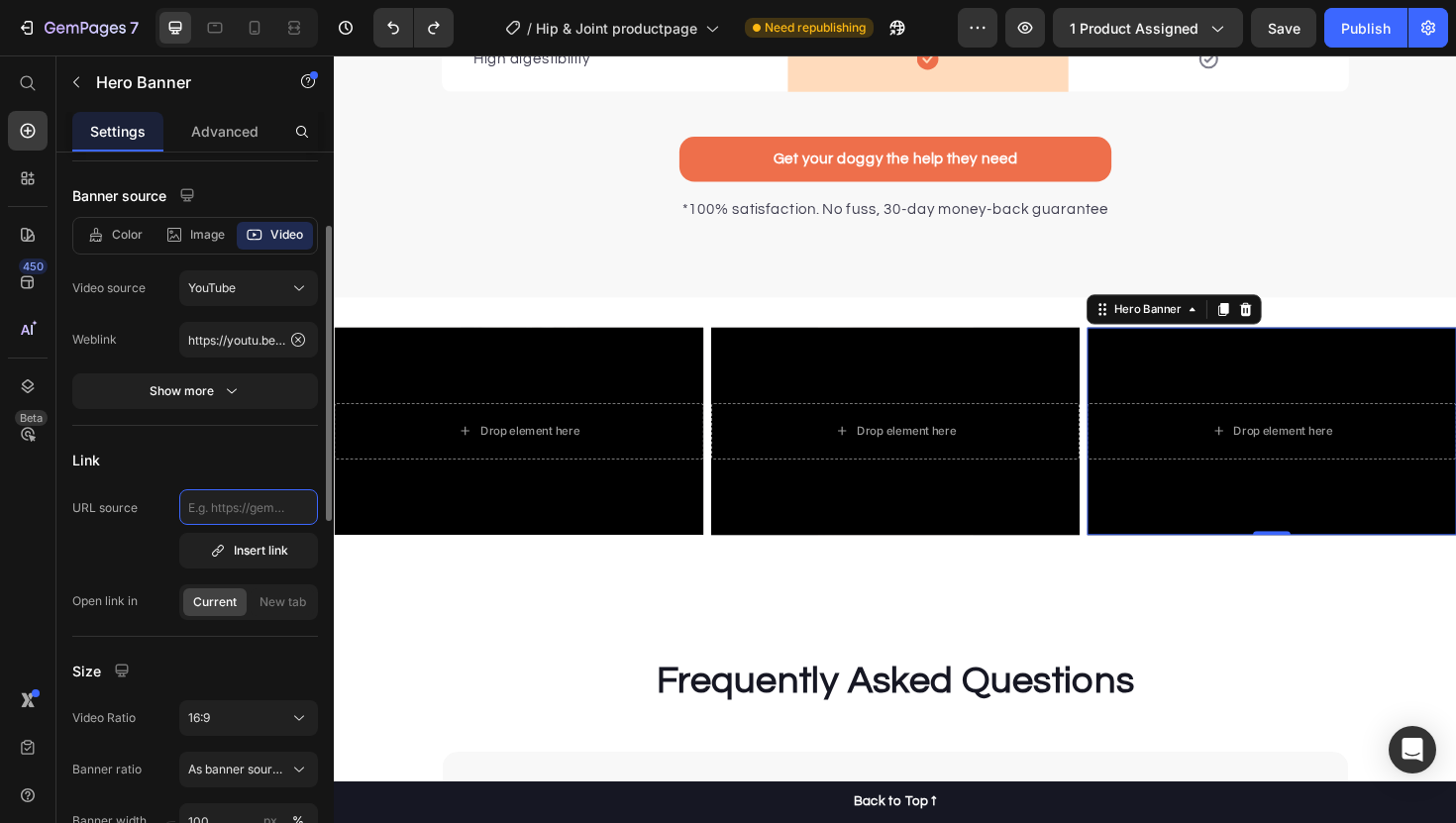 scroll, scrollTop: 0, scrollLeft: 0, axis: both 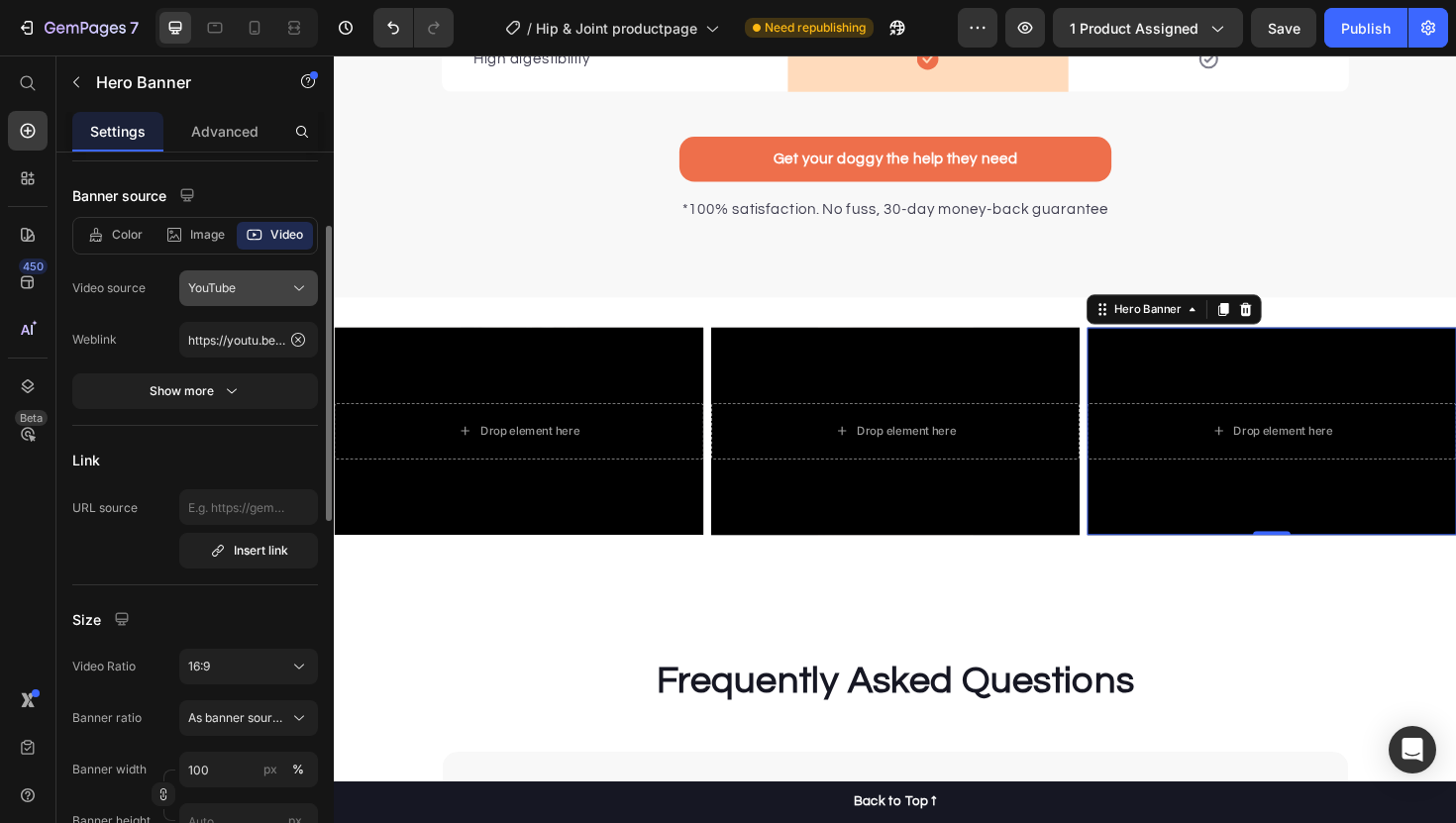 click on "YouTube" at bounding box center [249, 288] 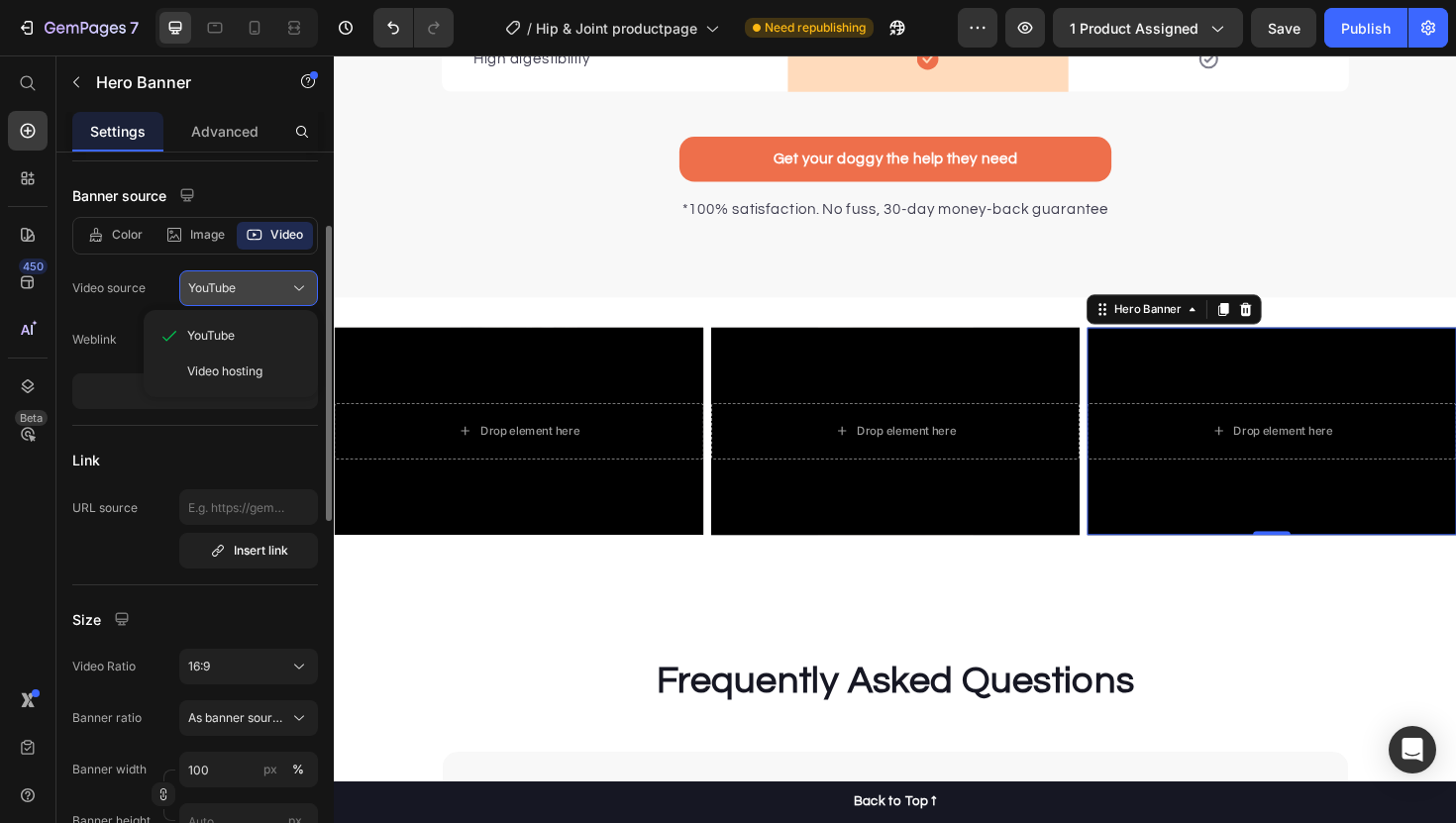 click on "YouTube" at bounding box center [249, 288] 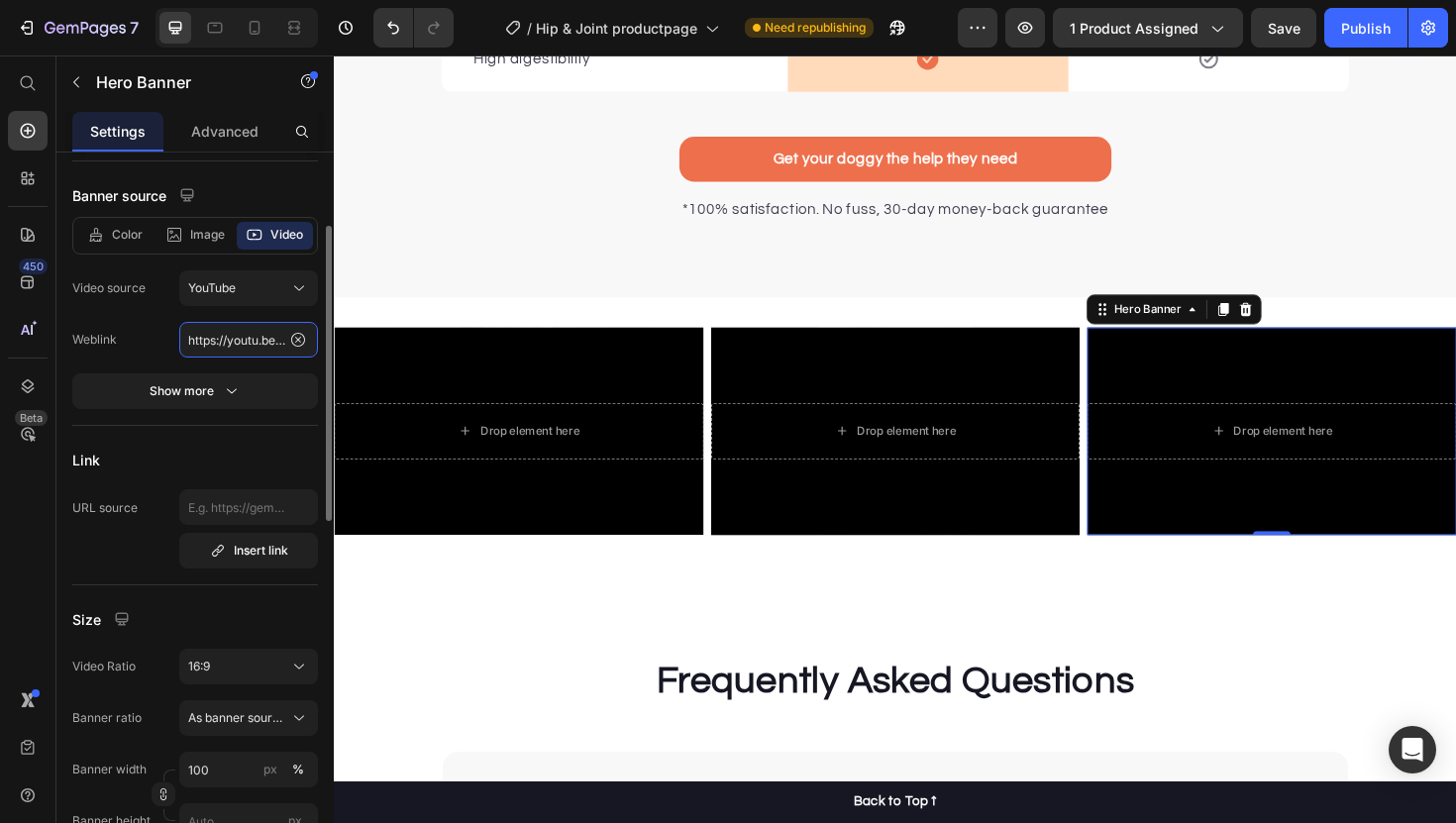 click on "https://youtu.be/KOxfzBp72uk" 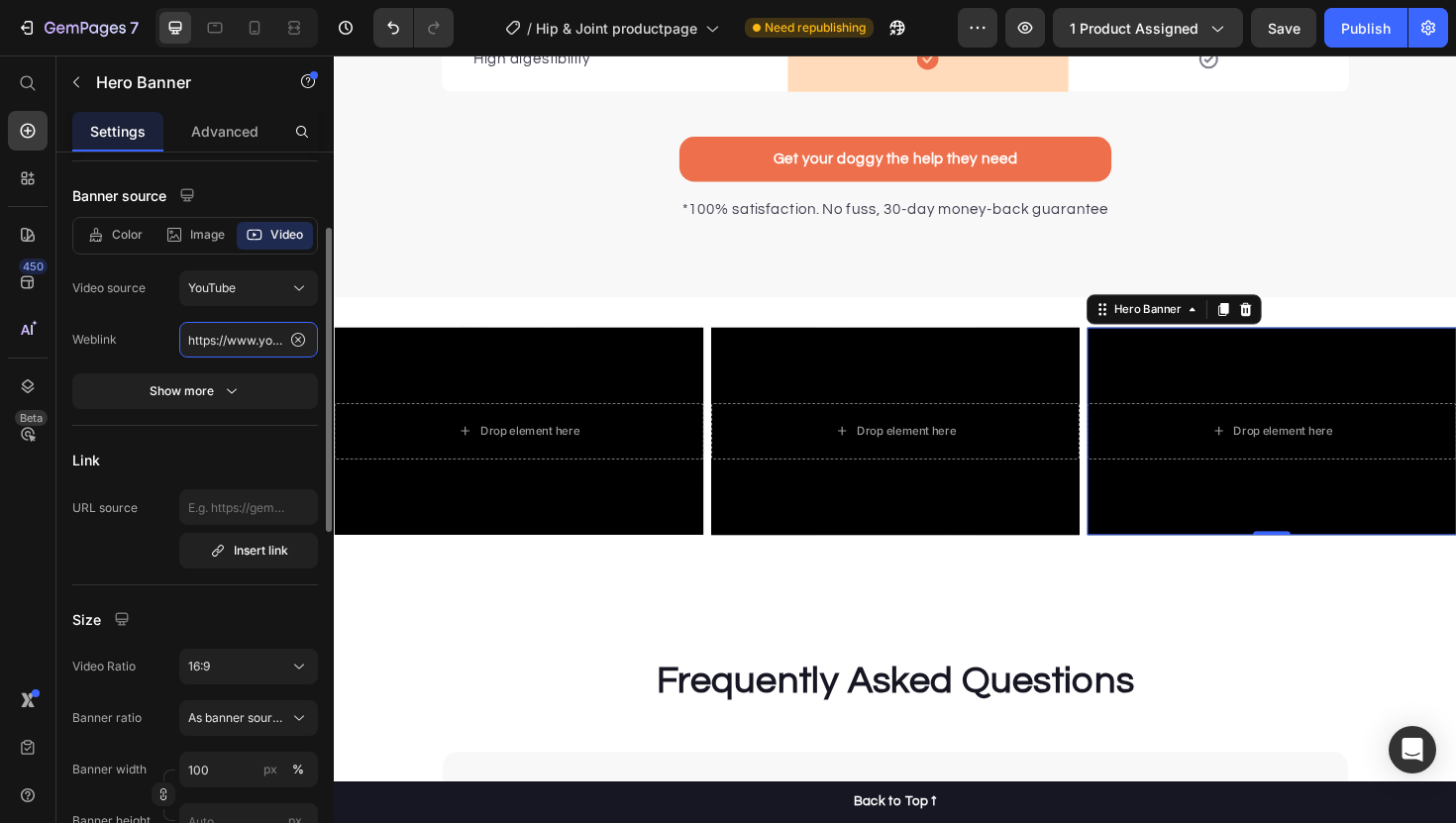 scroll, scrollTop: 0, scrollLeft: 180, axis: horizontal 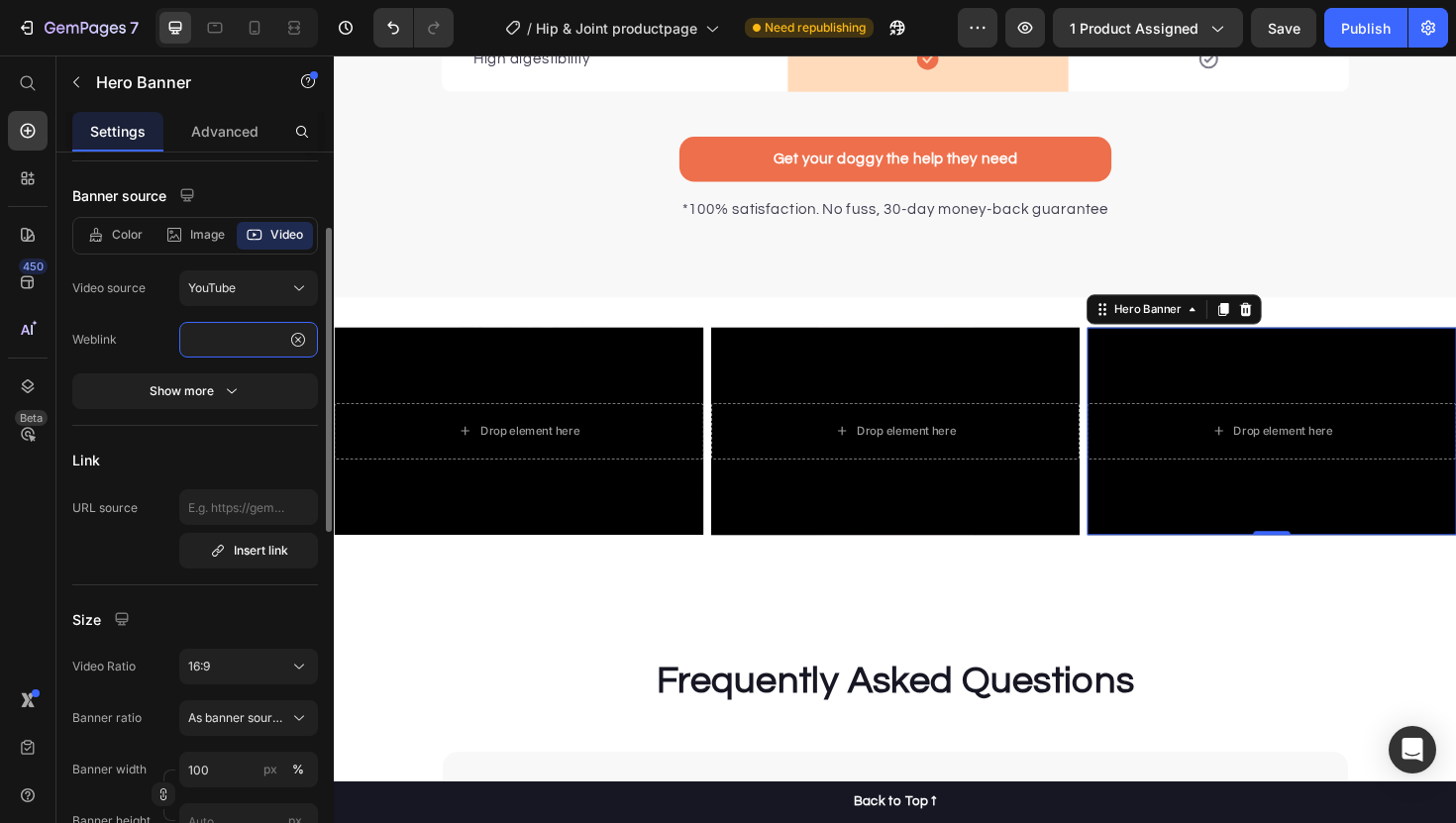 type on "https://www.youtube.com/shorts/m90AmaoENug" 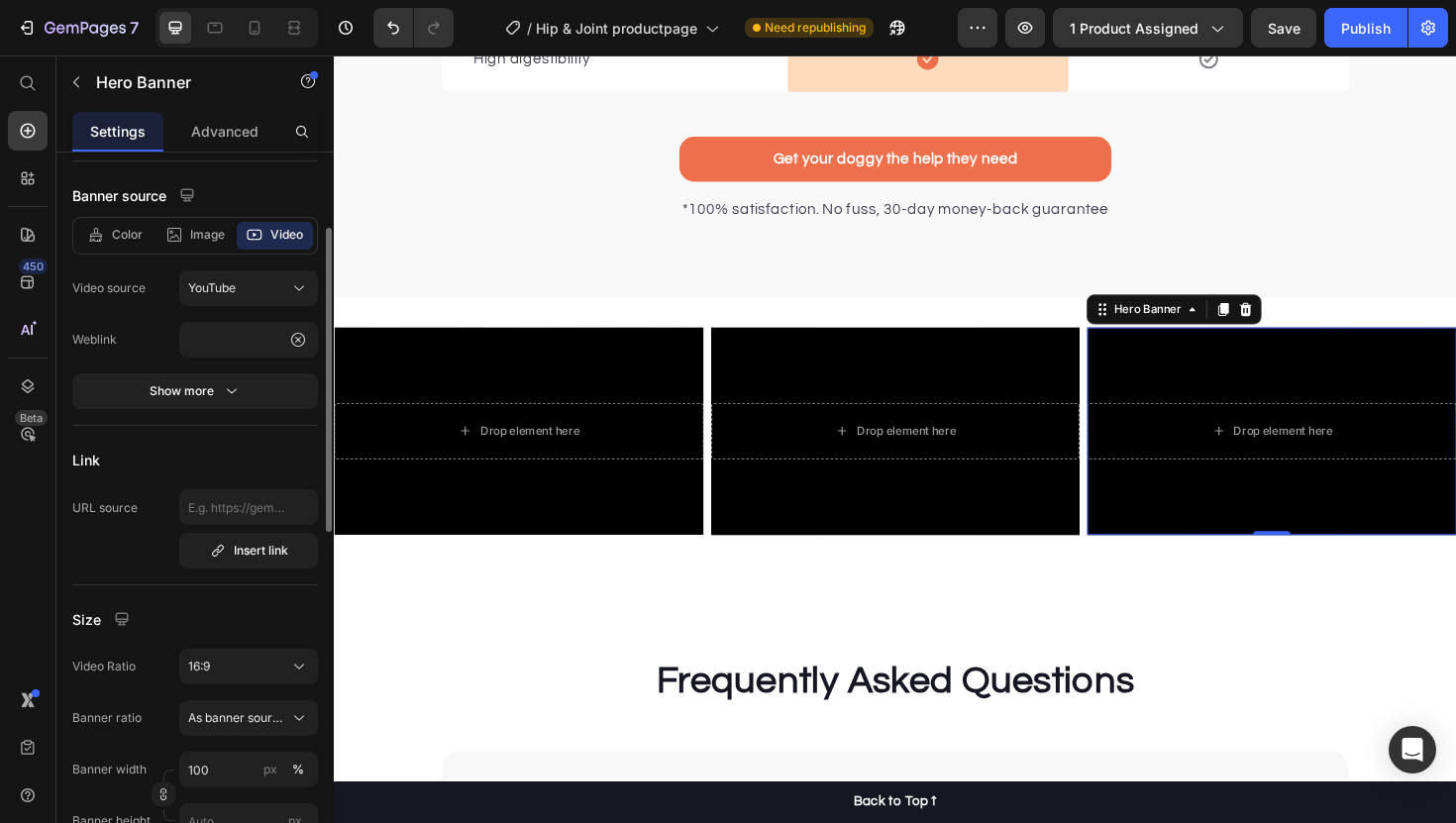 click on "Link" at bounding box center (195, 460) 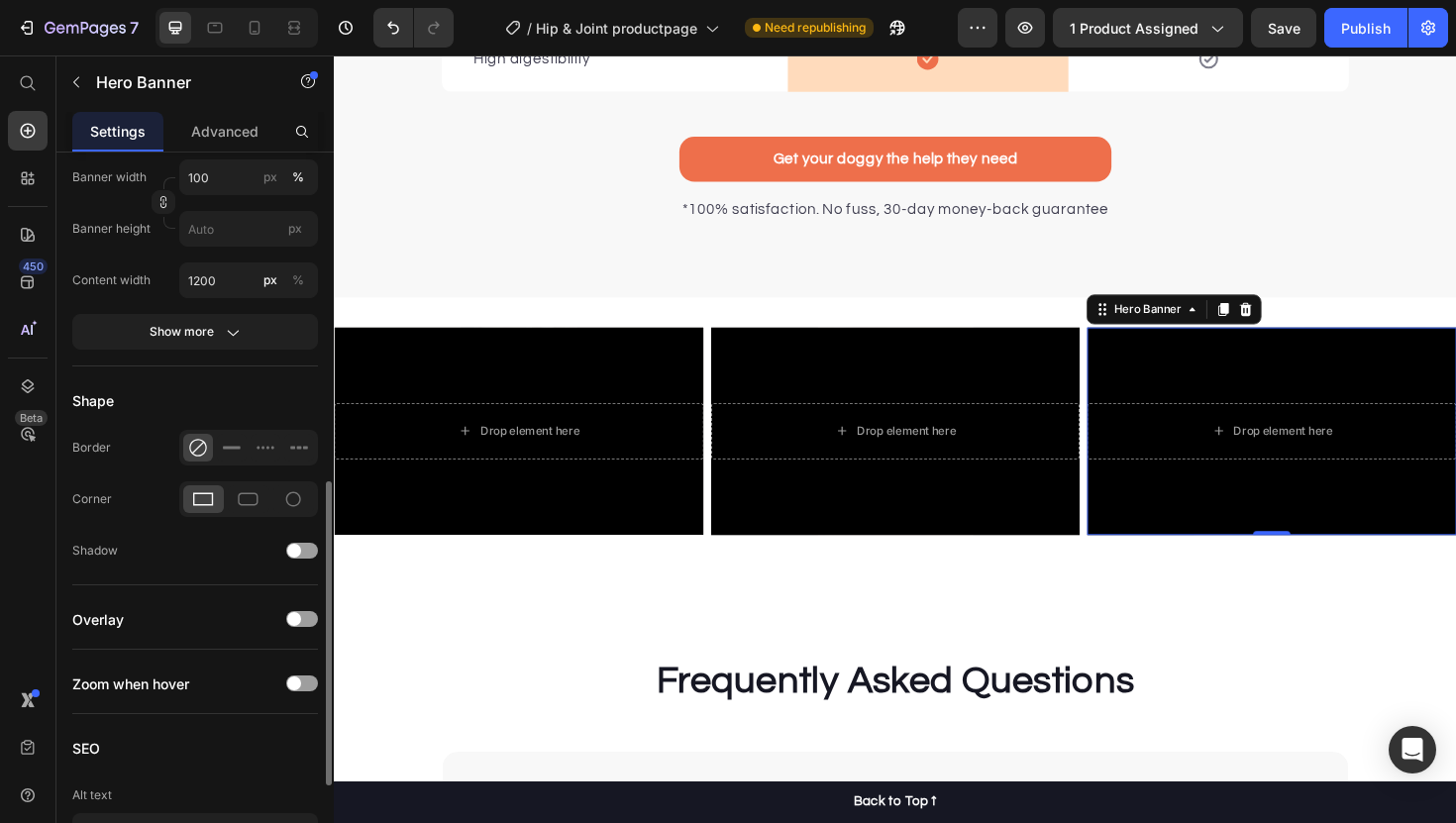 scroll, scrollTop: 776, scrollLeft: 0, axis: vertical 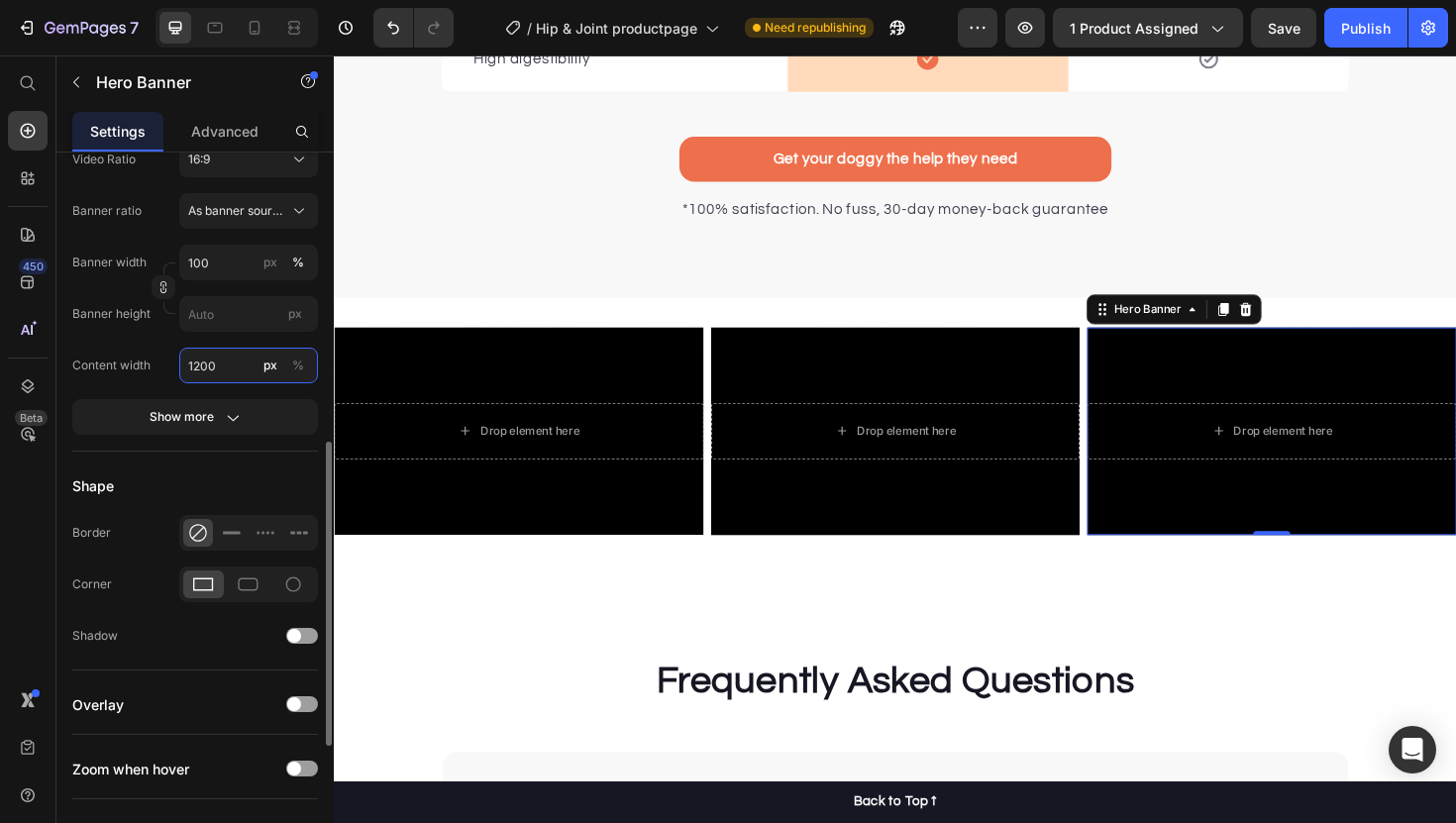 click on "1200" at bounding box center [249, 365] 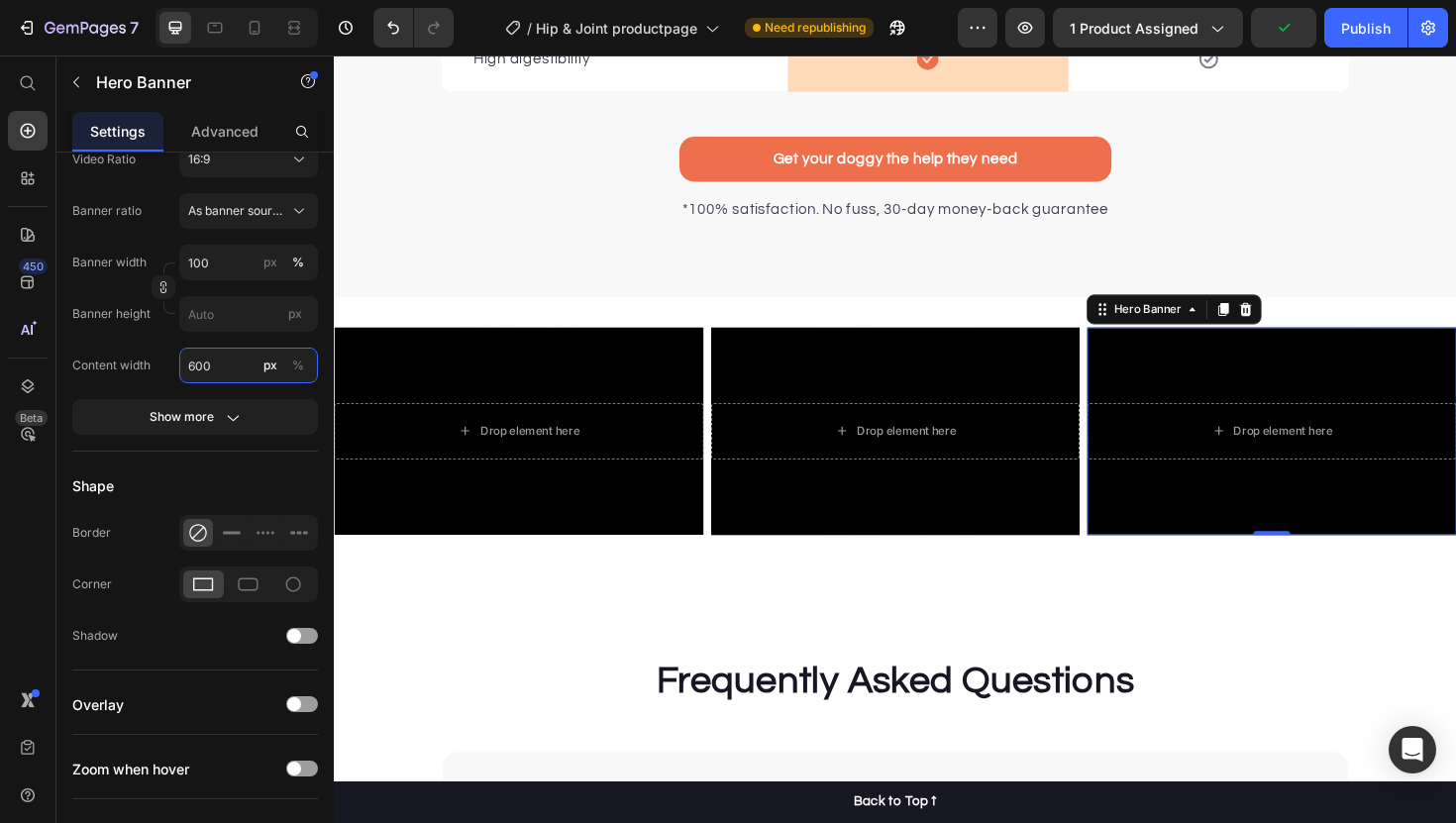 type on "600" 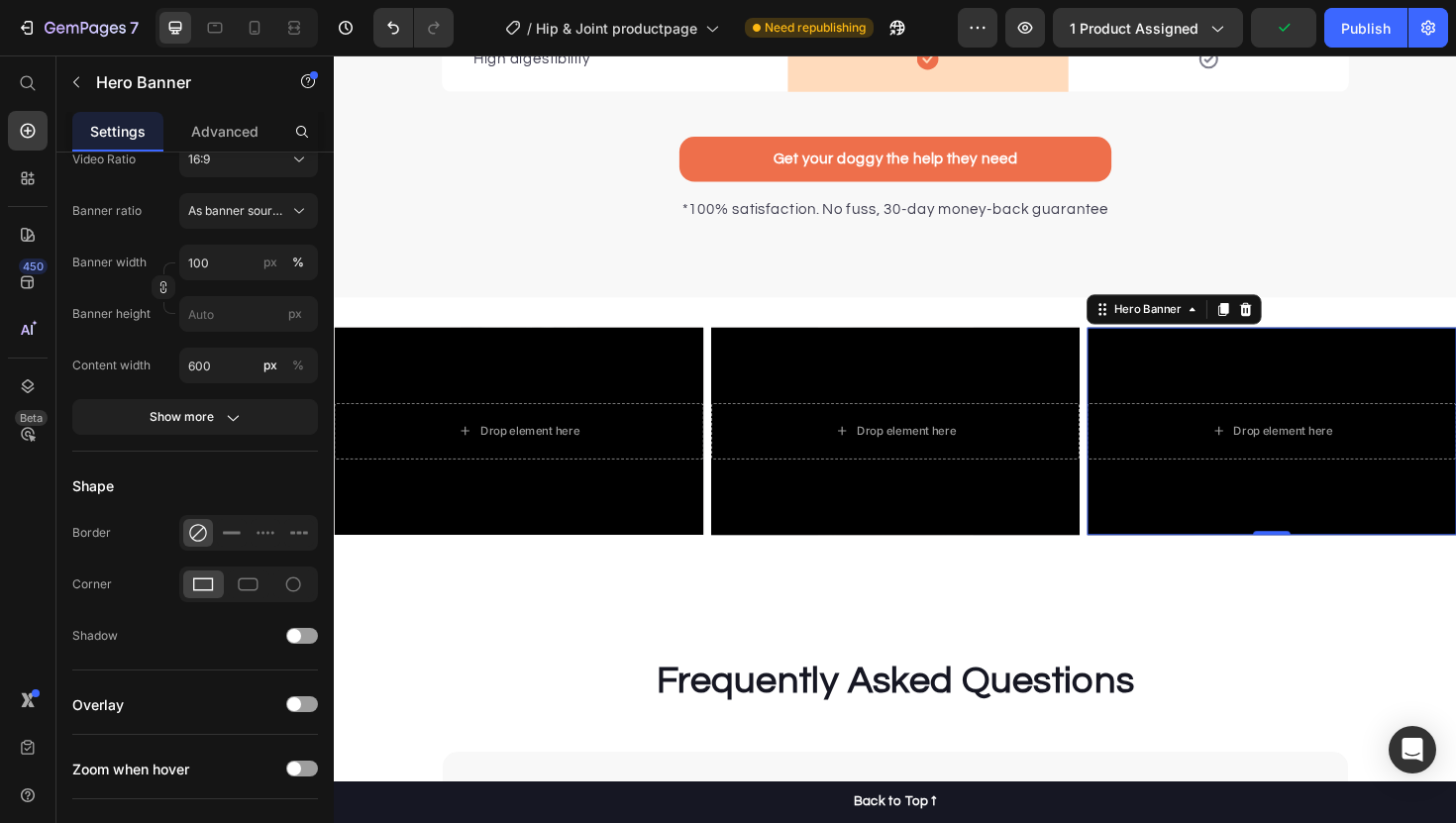 click on "Size Video Ratio 16:9 Banner ratio As banner source Banner width 100 px % Banner height px Content width 600 px % Show more" 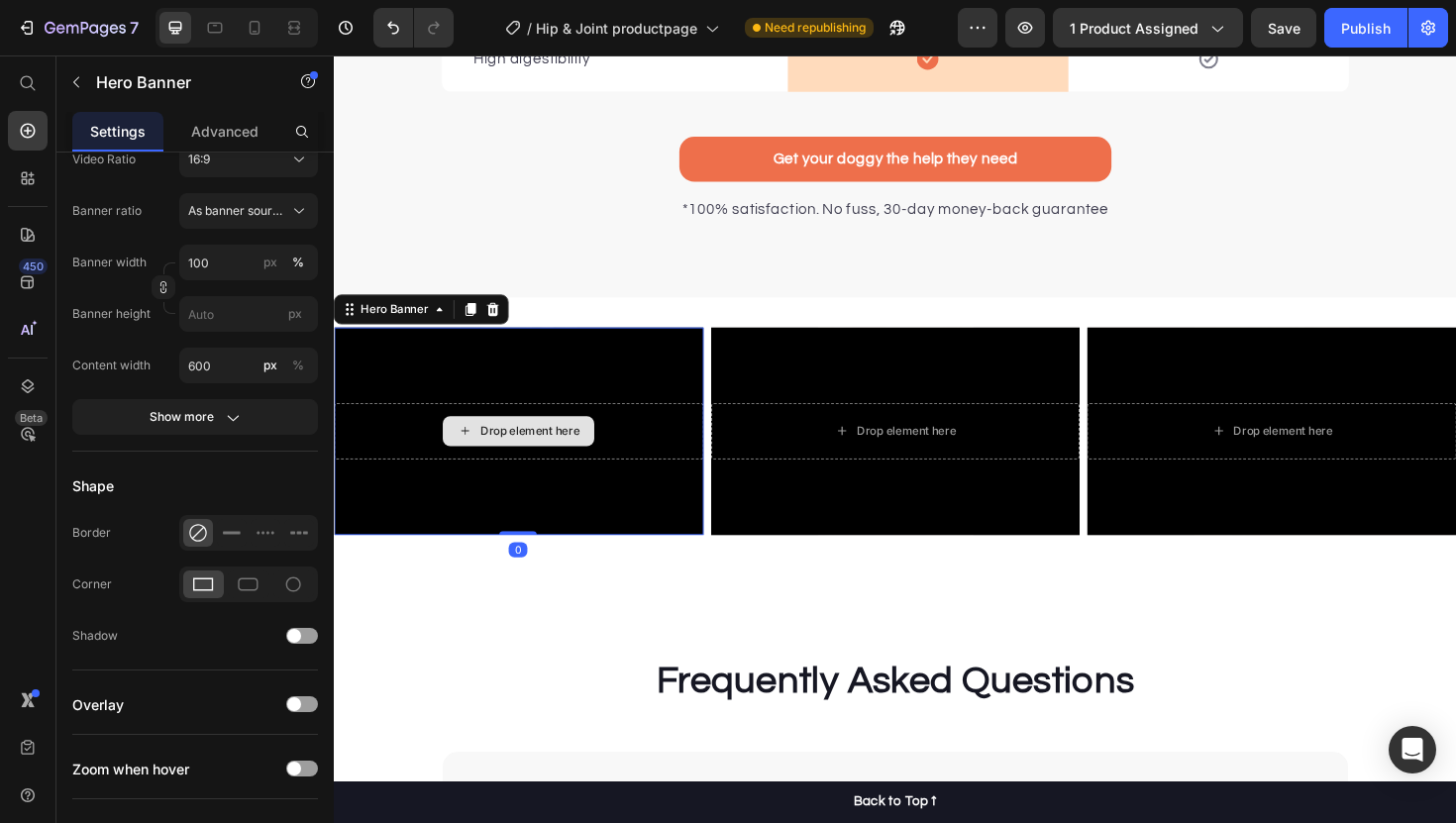 click on "Drop element here" at bounding box center [529, 454] 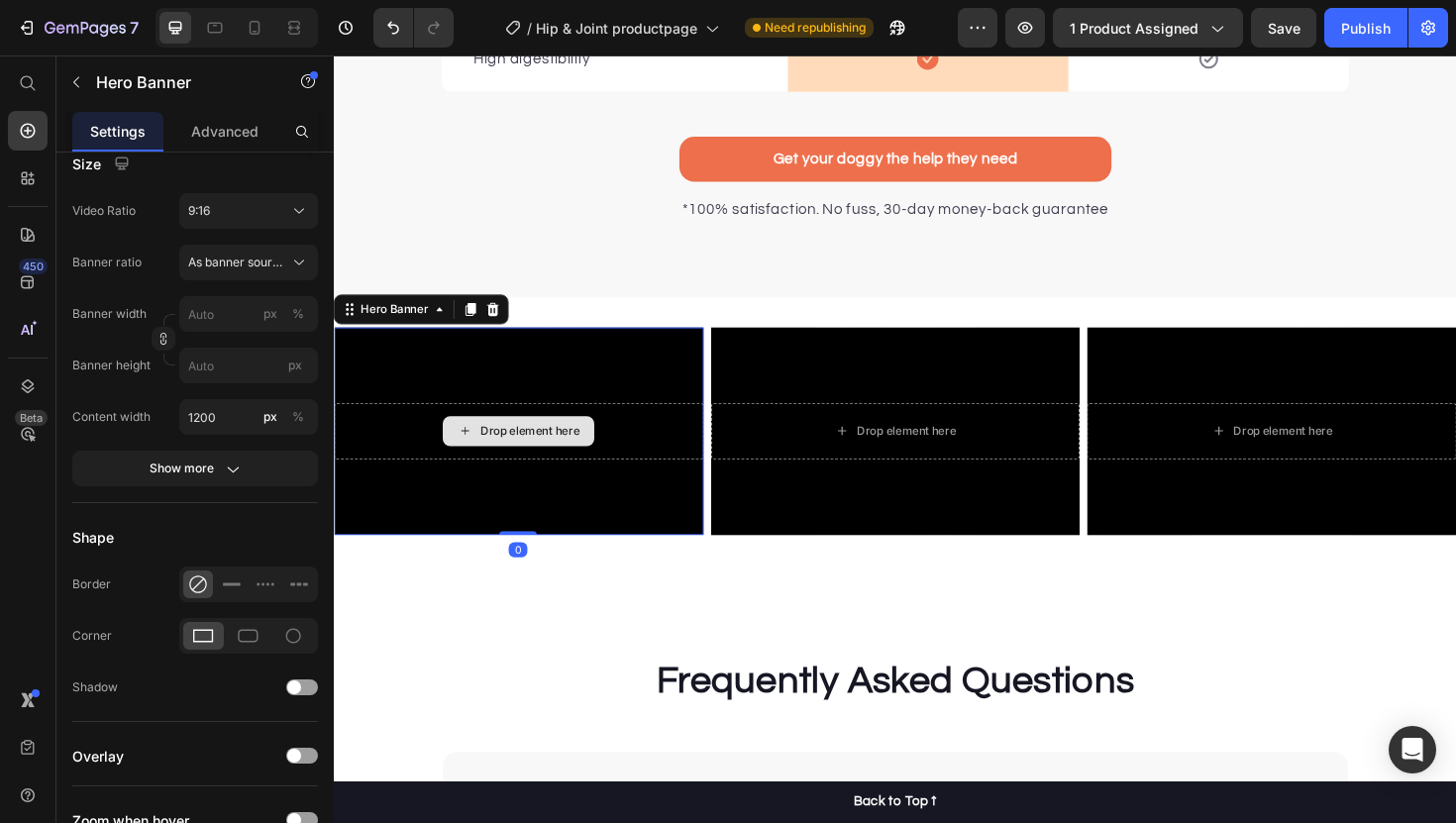 click on "Drop element here" at bounding box center [529, 454] 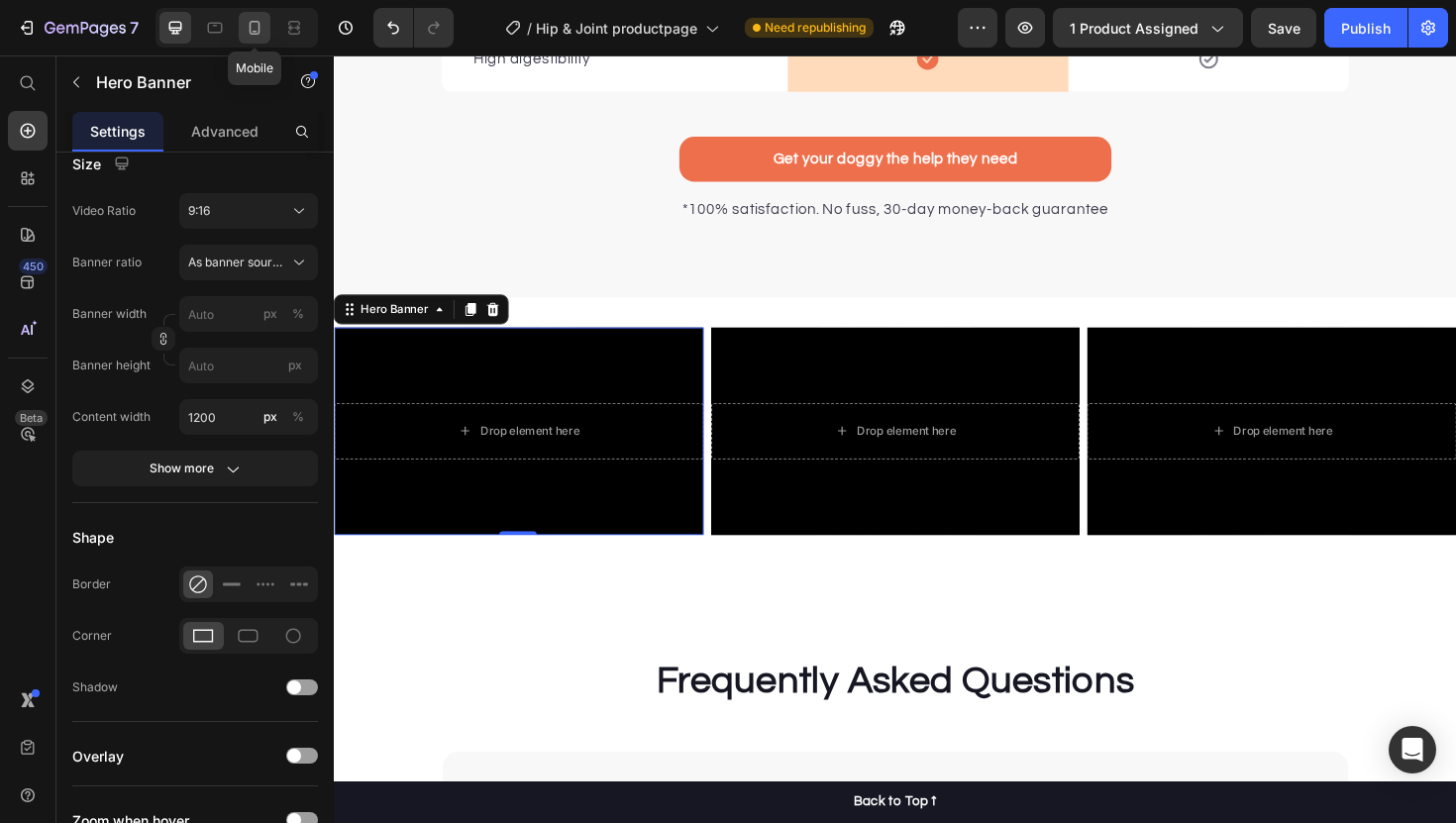 click 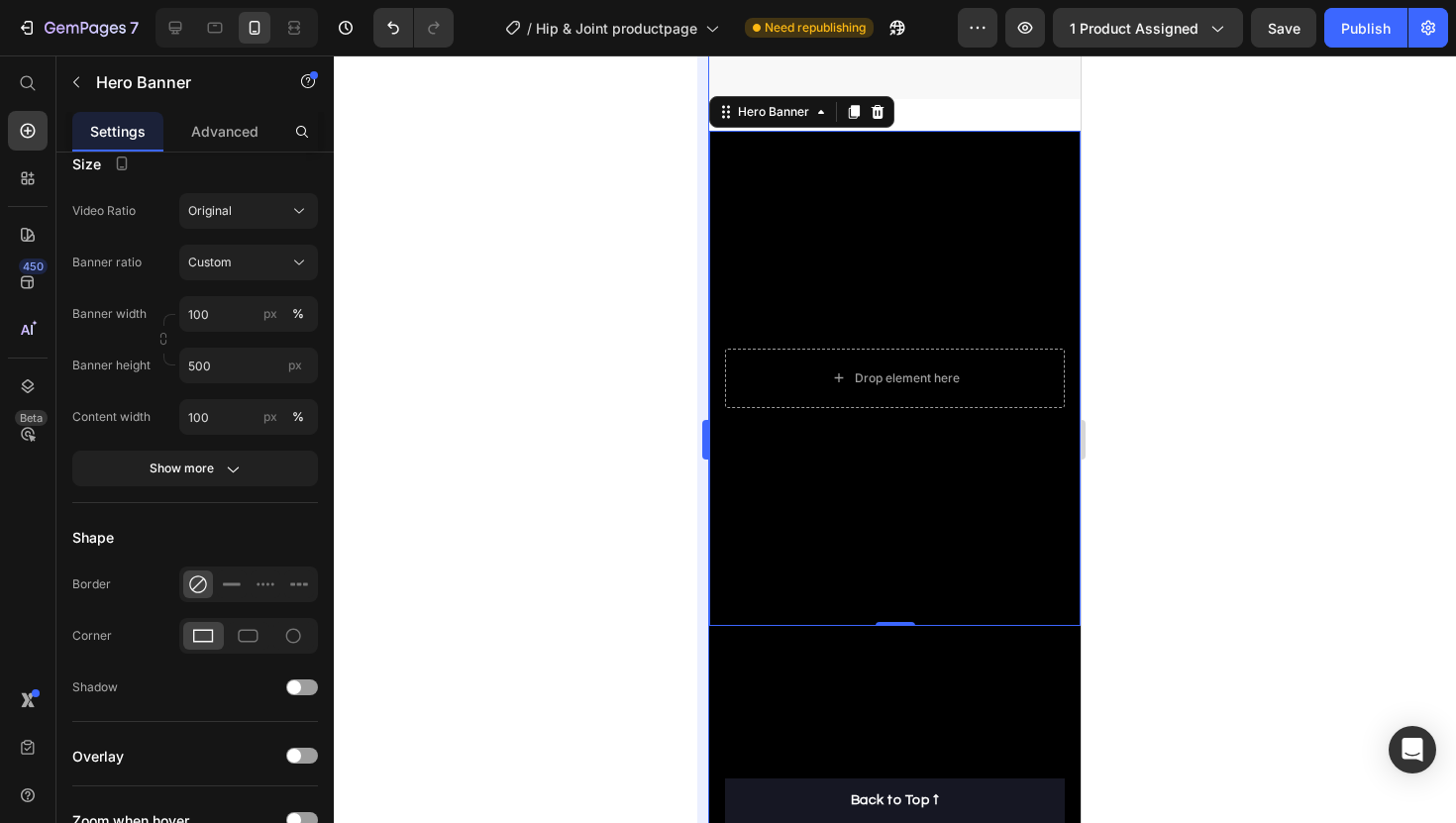 scroll, scrollTop: 4343, scrollLeft: 0, axis: vertical 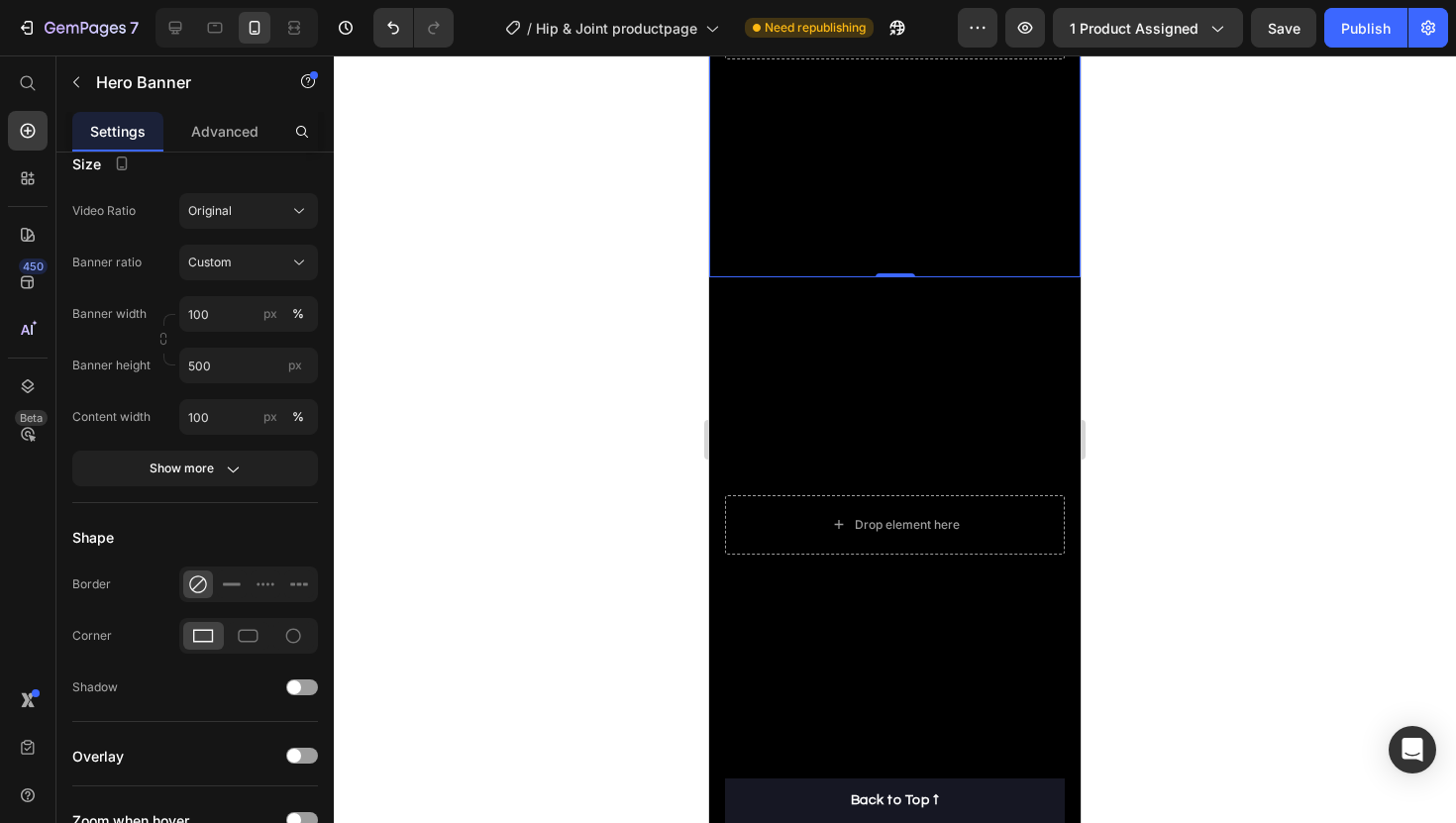 click at bounding box center [894, 525] 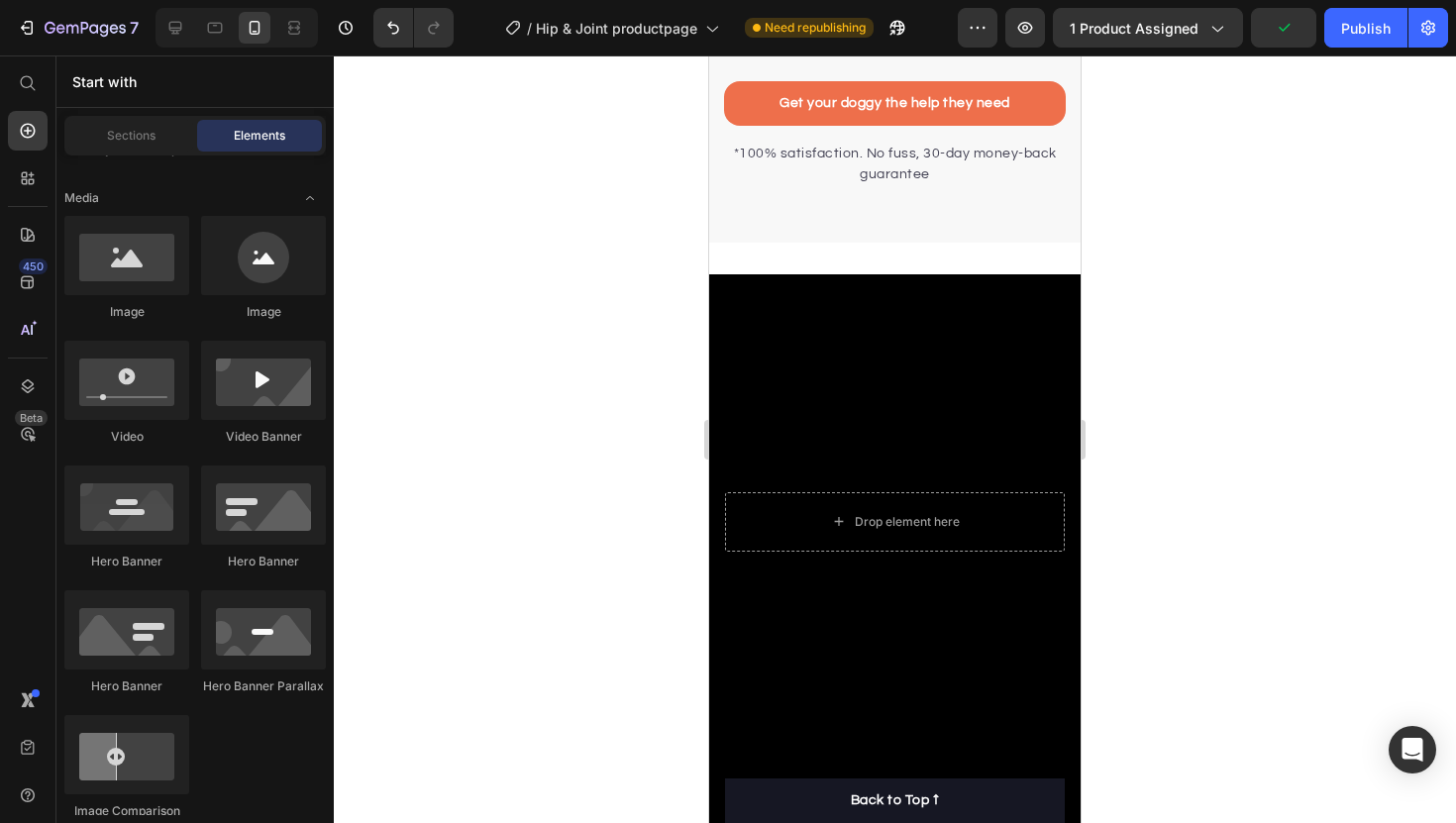 scroll, scrollTop: 4161, scrollLeft: 0, axis: vertical 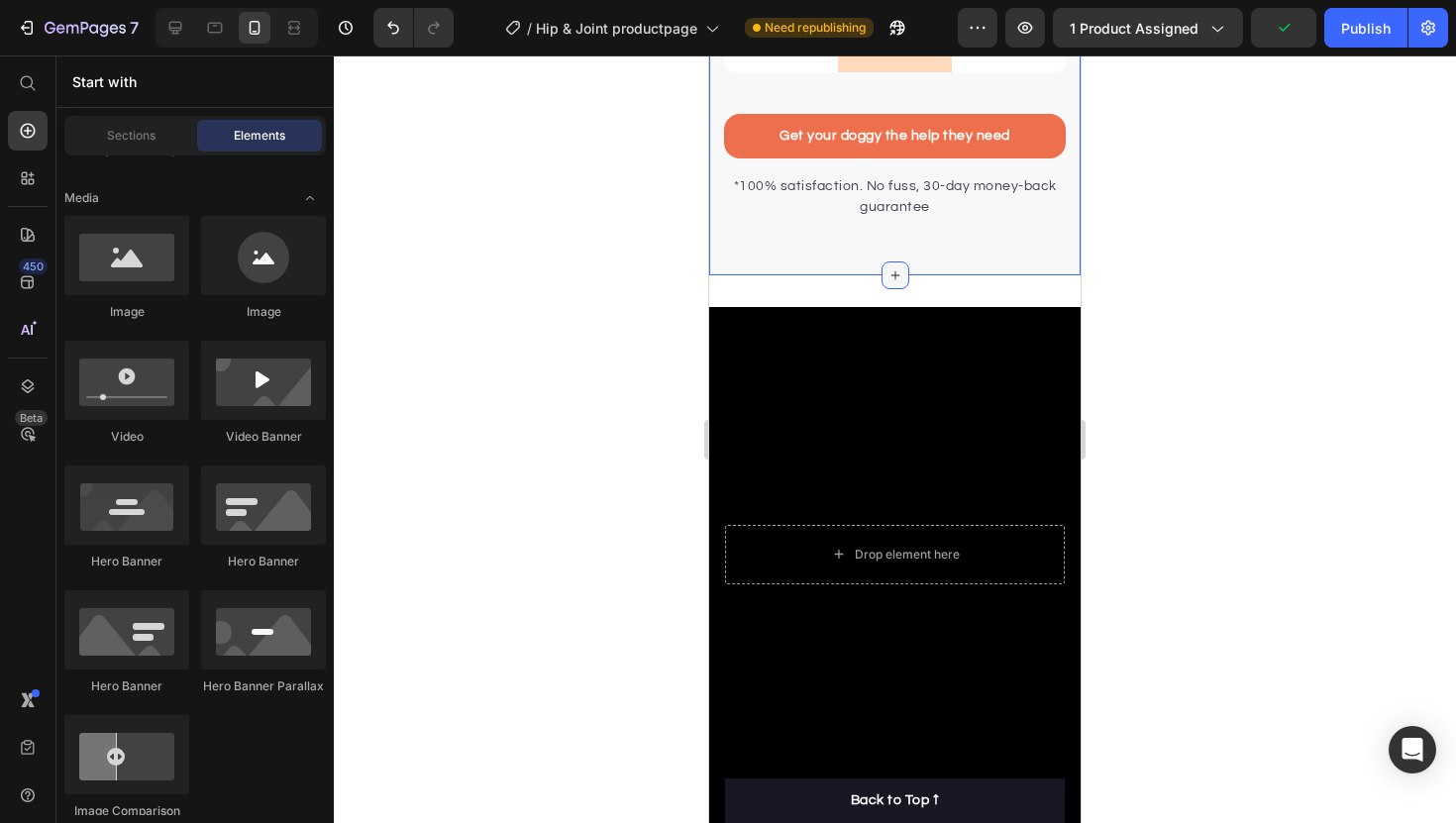 click at bounding box center (895, 275) 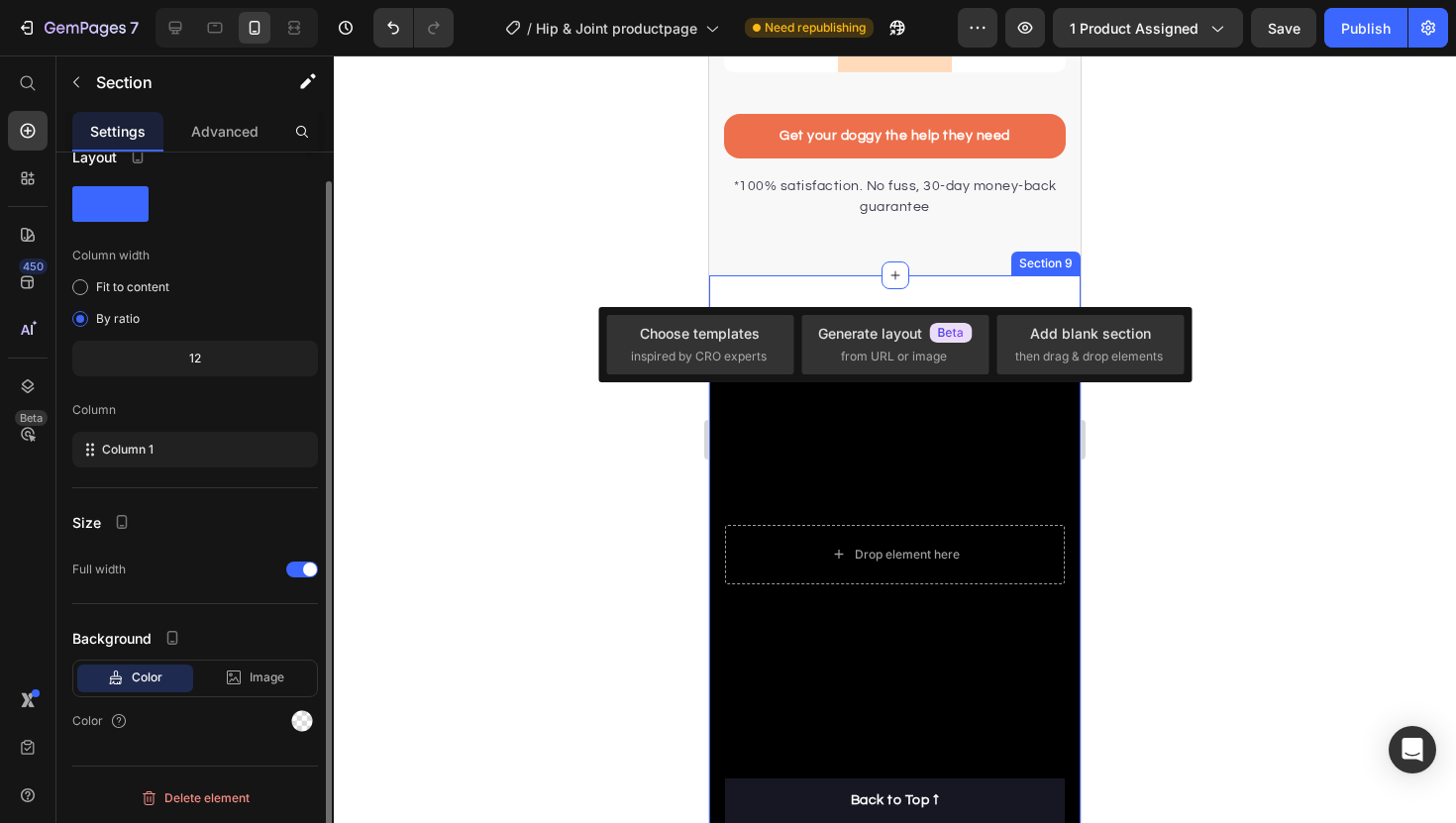 scroll, scrollTop: 0, scrollLeft: 0, axis: both 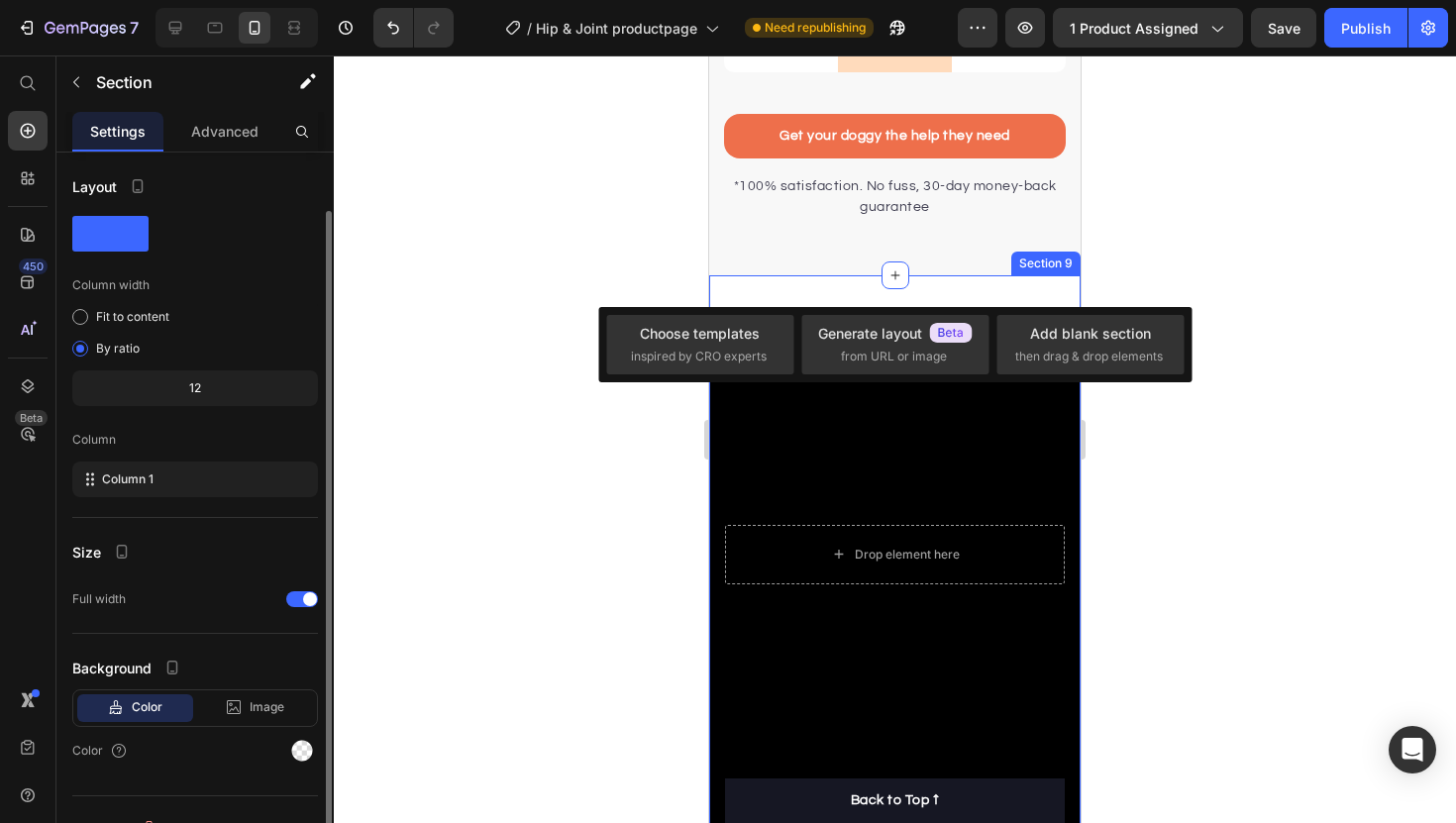 click on "Drop element here Hero Banner
Drop element here Hero Banner
Drop element here Hero Banner Row Section 9" at bounding box center (894, 1058) 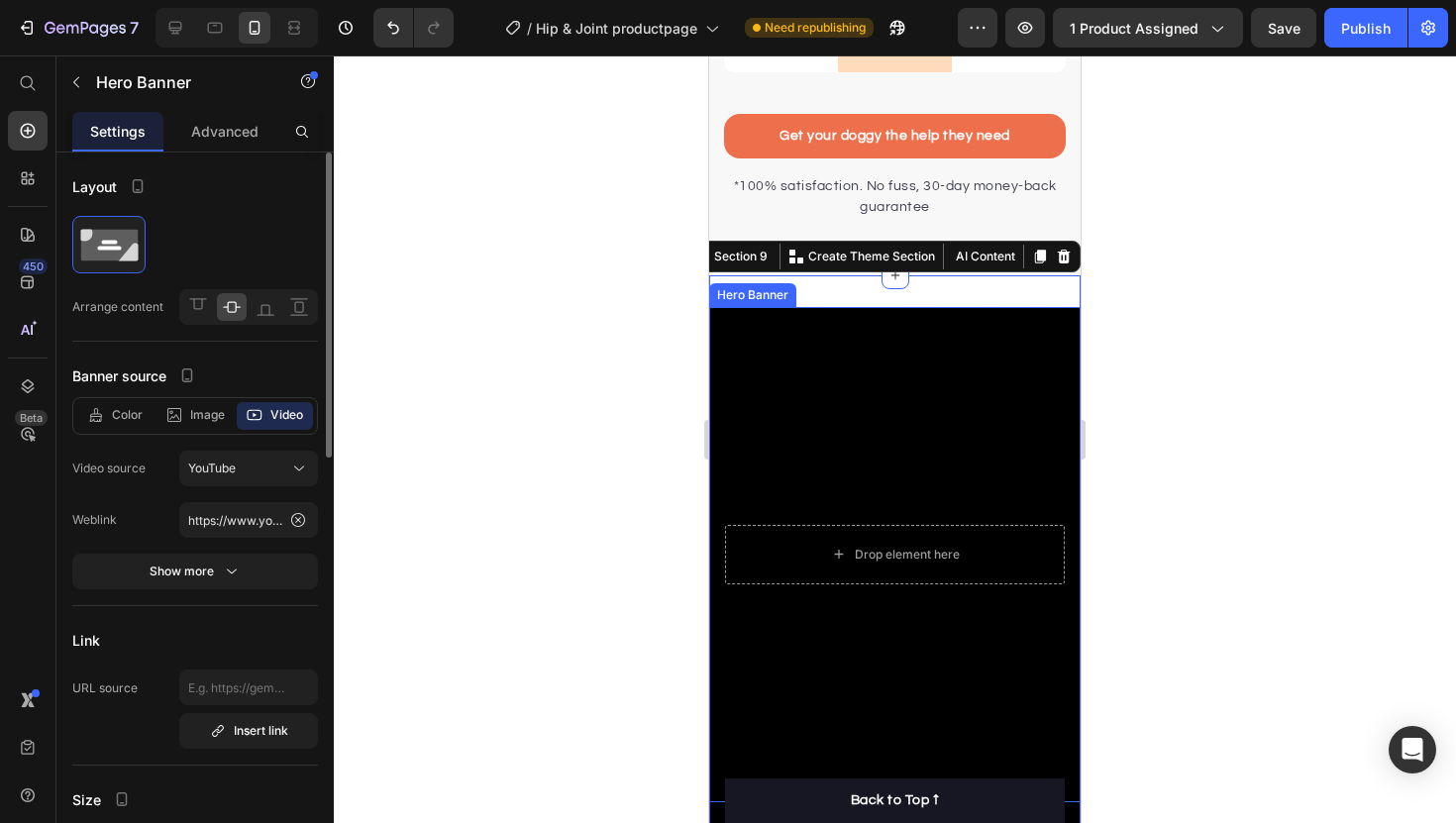 click at bounding box center (894, 555) 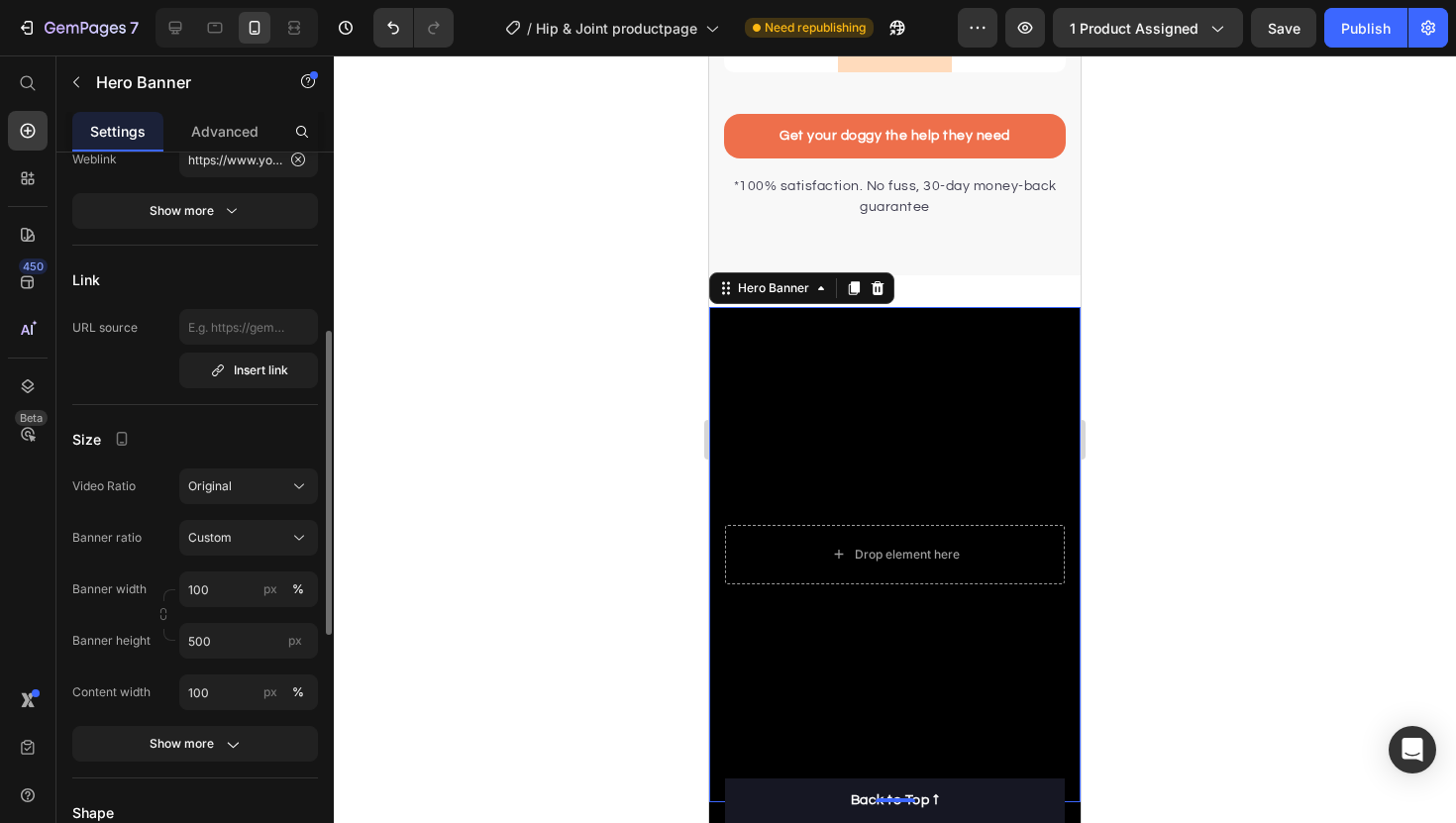 scroll, scrollTop: 388, scrollLeft: 0, axis: vertical 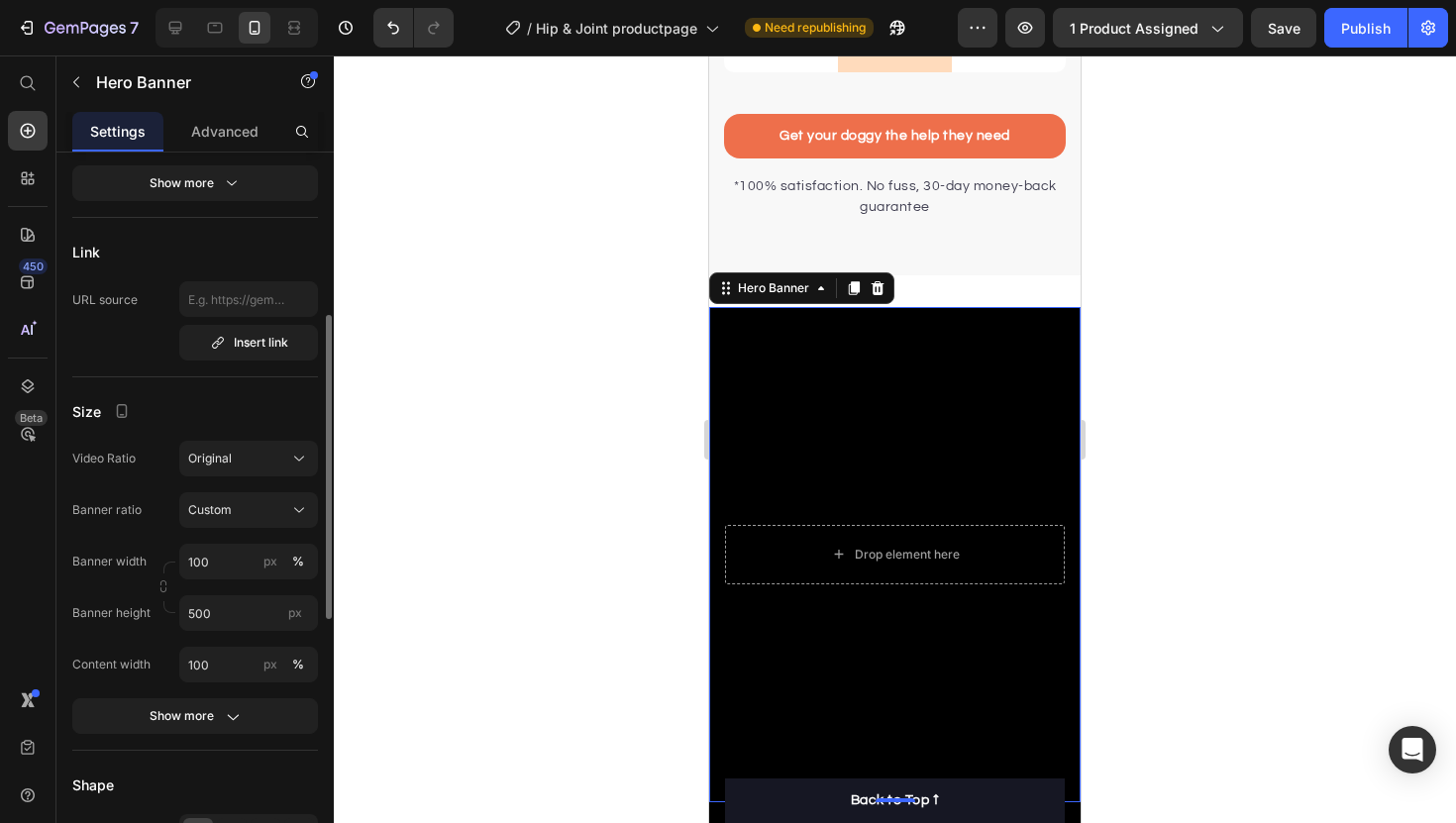 click on "Size Video Ratio Original Banner ratio Custom Banner width 100 px % Banner height 500 px Content width 100 px % Show more" 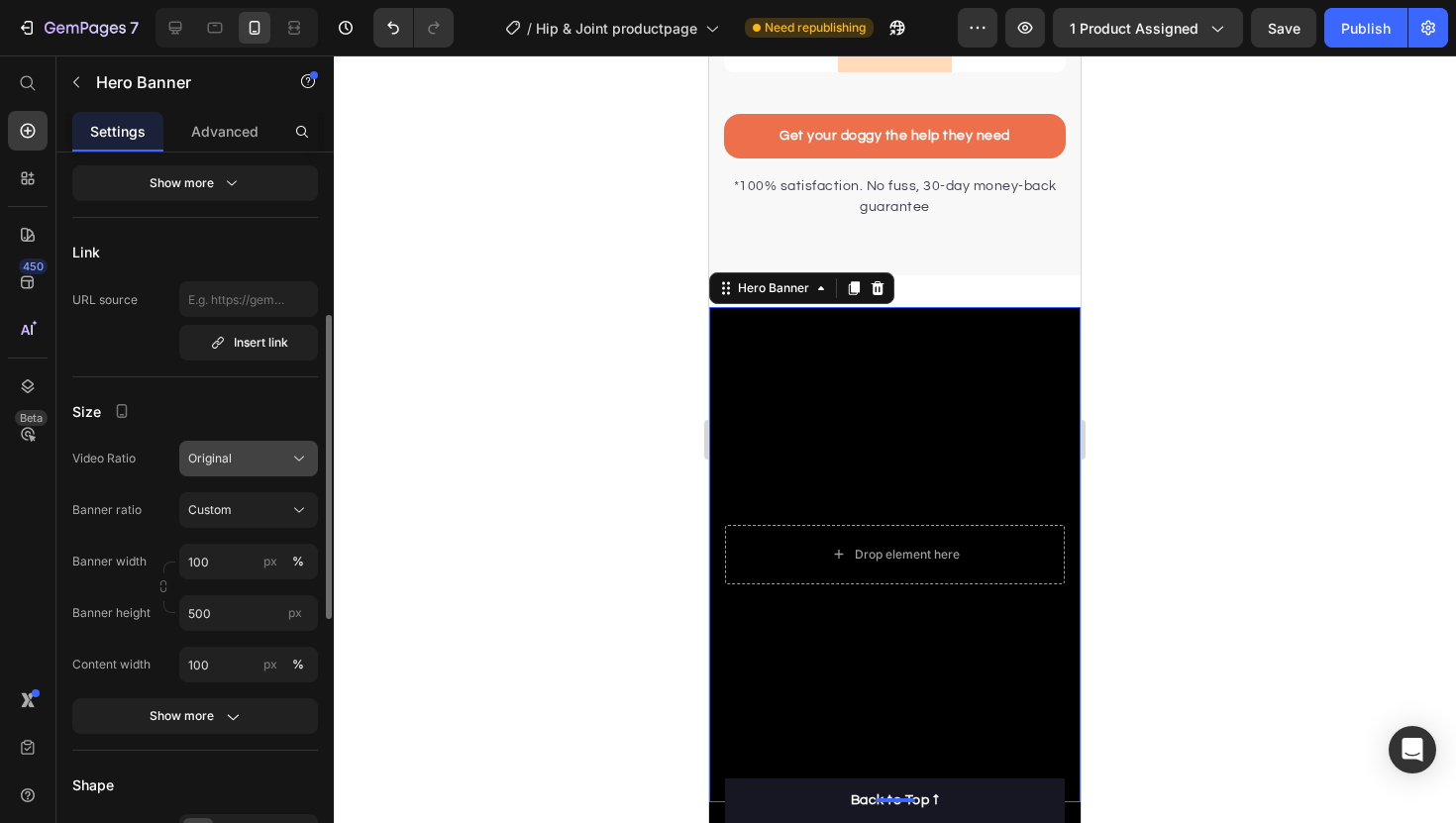 click on "Original" at bounding box center (249, 459) 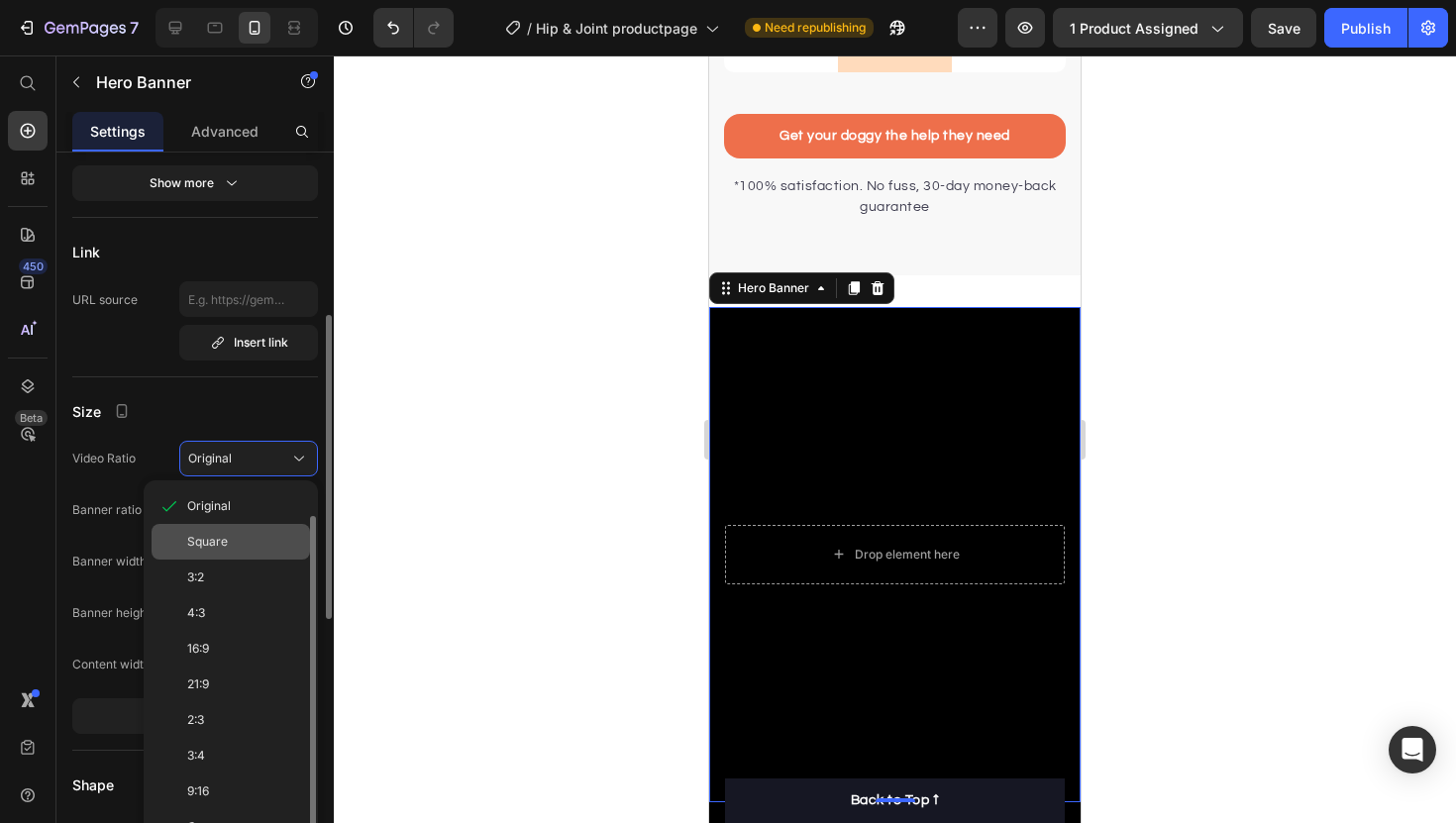 scroll, scrollTop: 16, scrollLeft: 0, axis: vertical 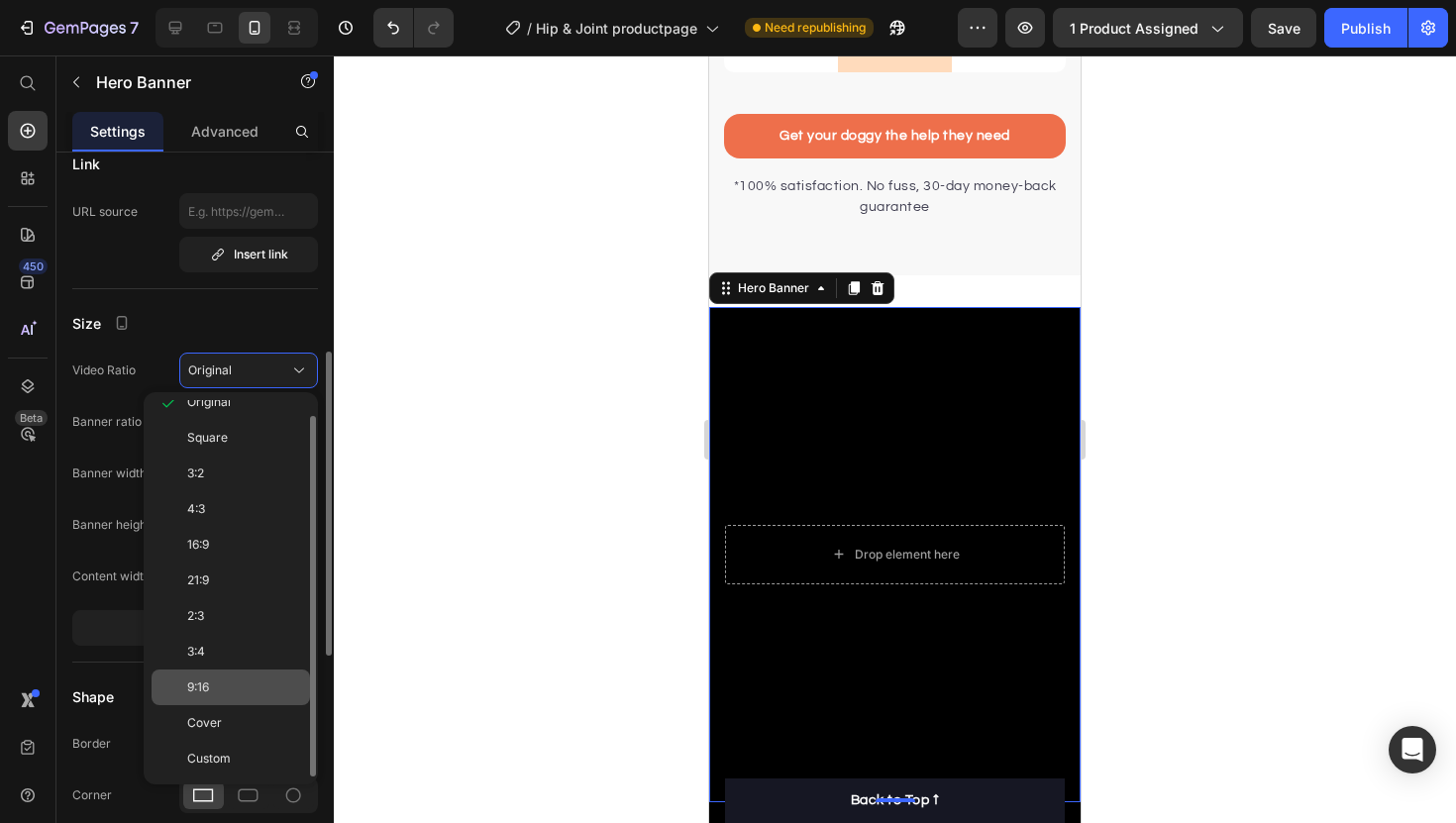 click on "9:16" at bounding box center [245, 687] 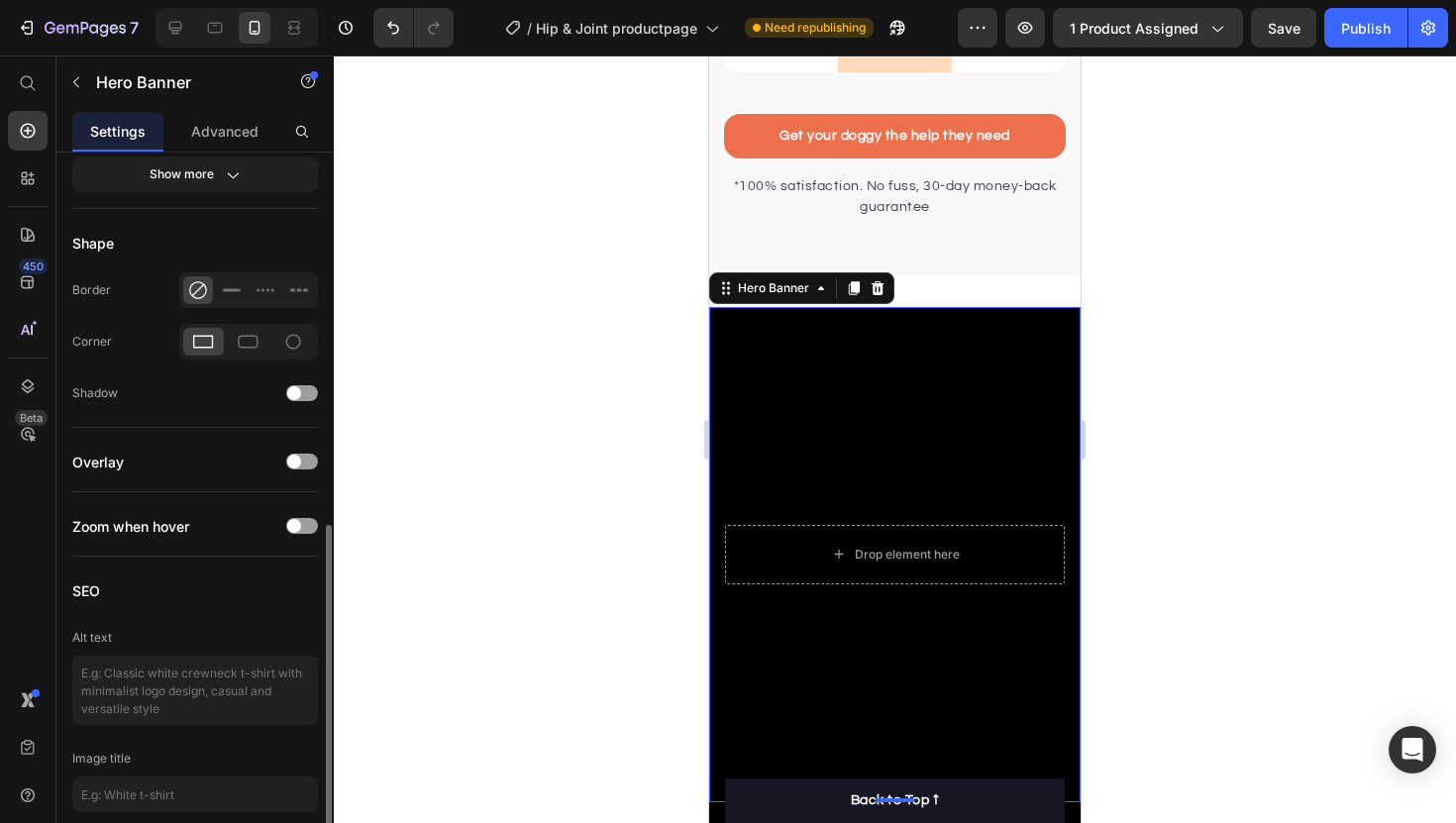 scroll, scrollTop: 961, scrollLeft: 0, axis: vertical 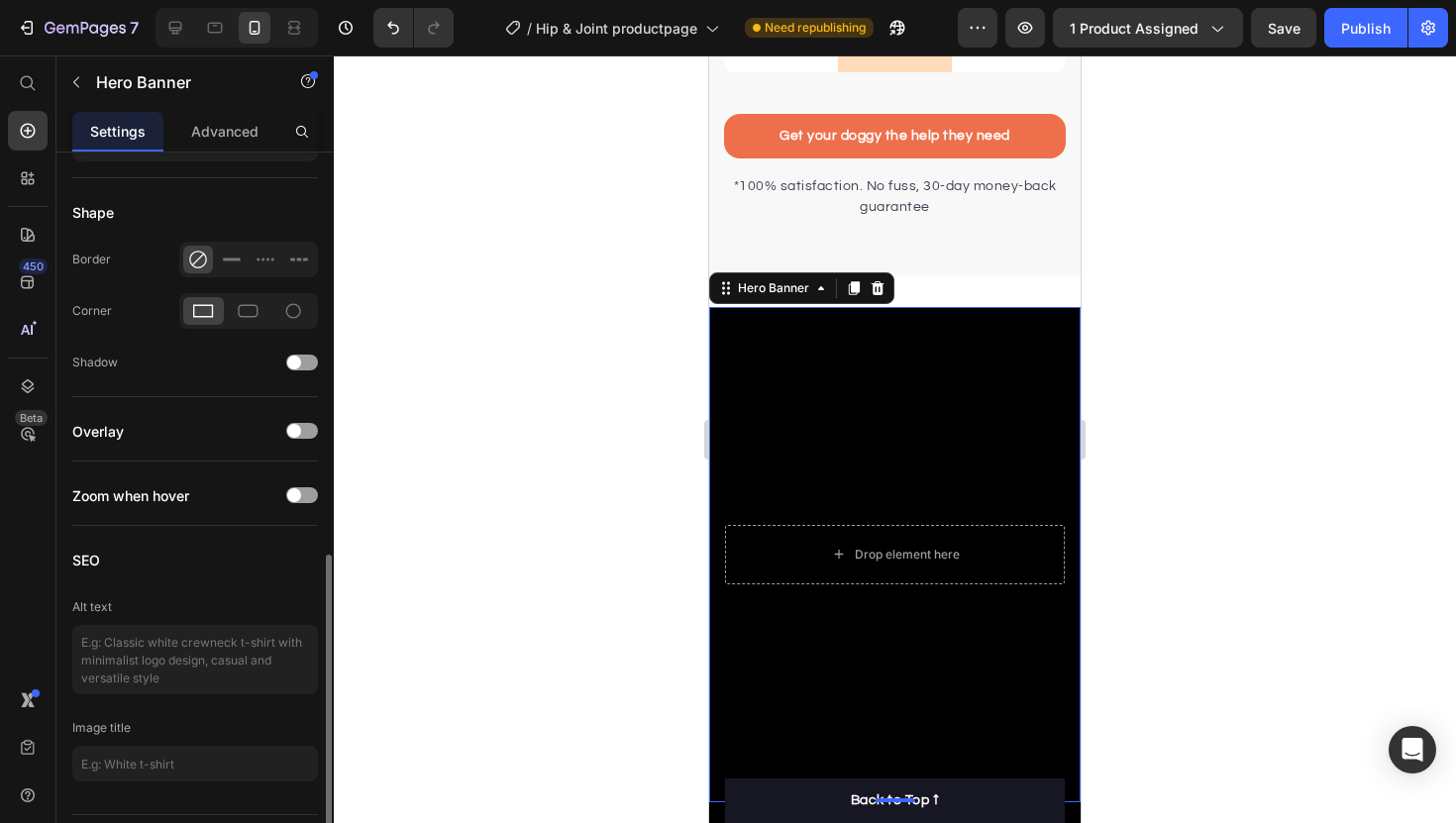 click at bounding box center [894, 555] 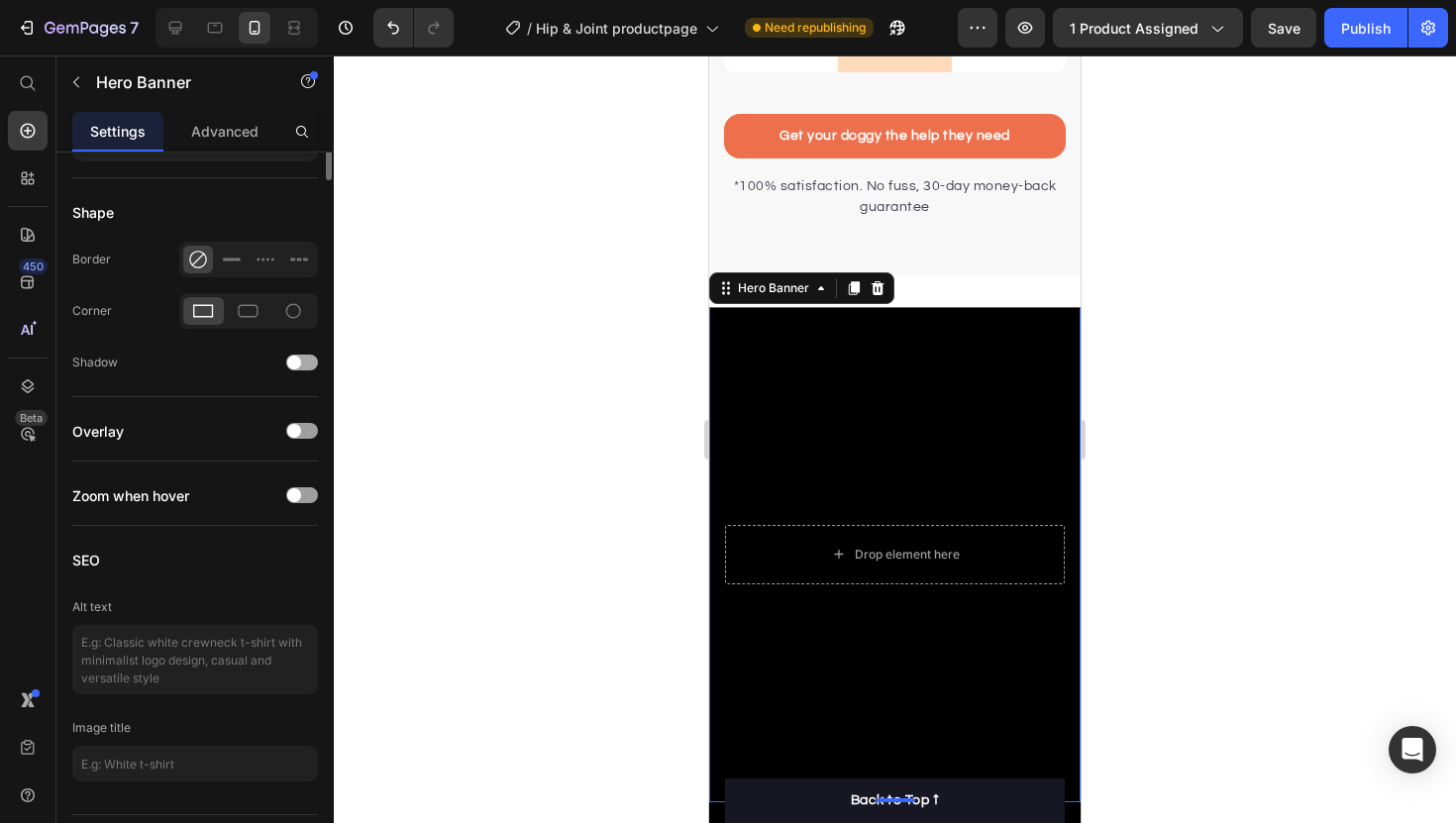 scroll, scrollTop: 0, scrollLeft: 0, axis: both 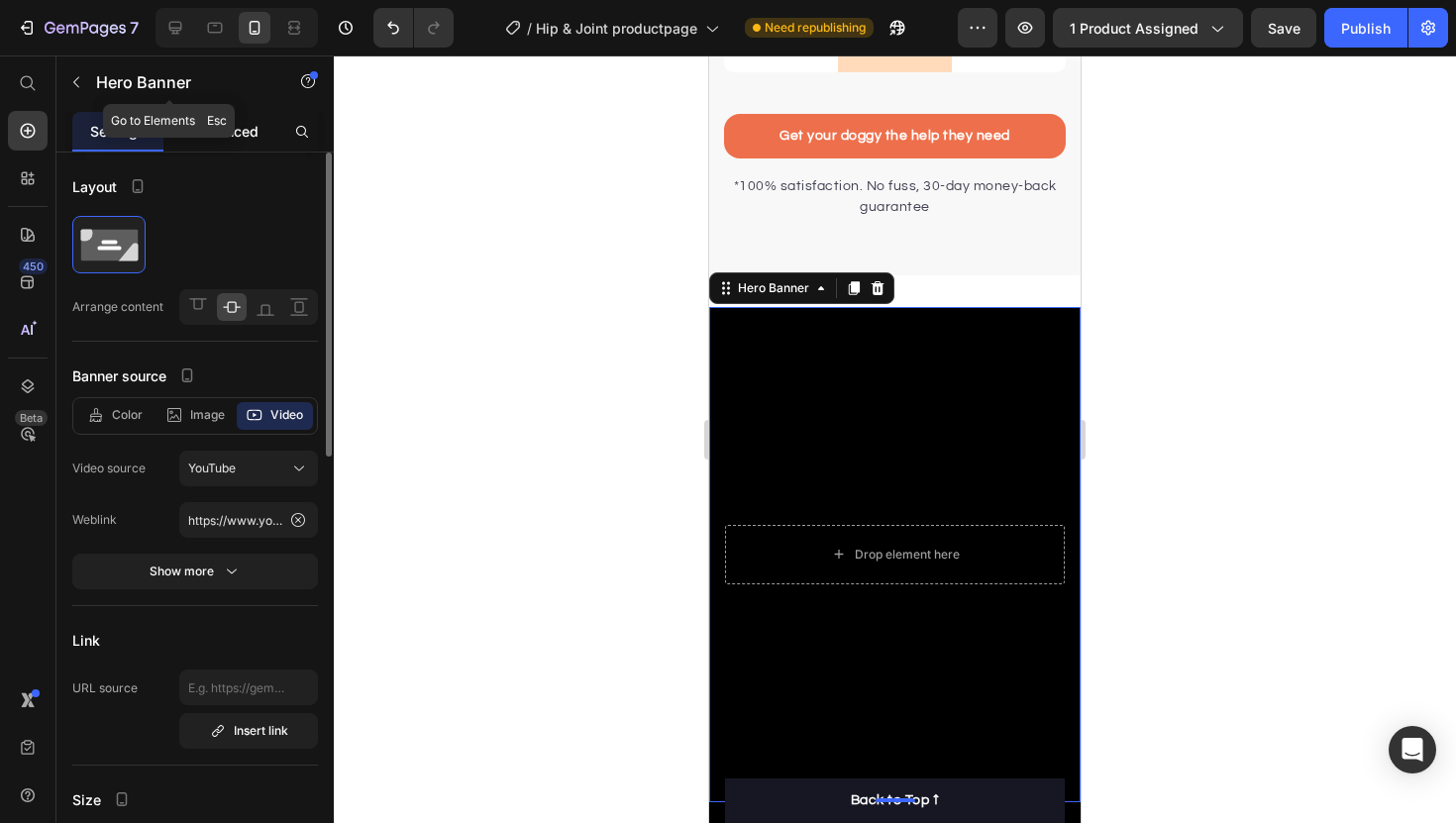 click on "Advanced" 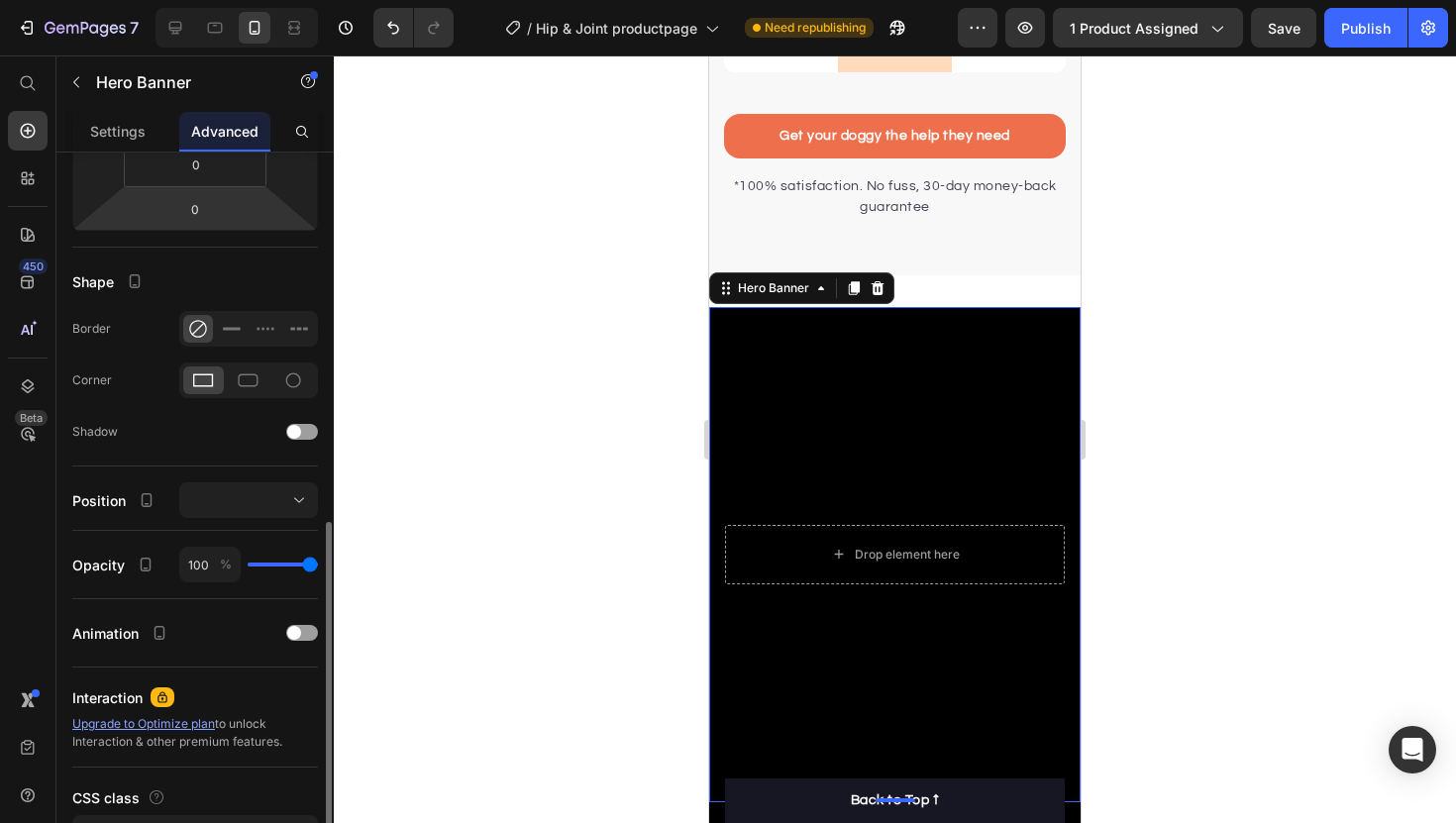 scroll, scrollTop: 530, scrollLeft: 0, axis: vertical 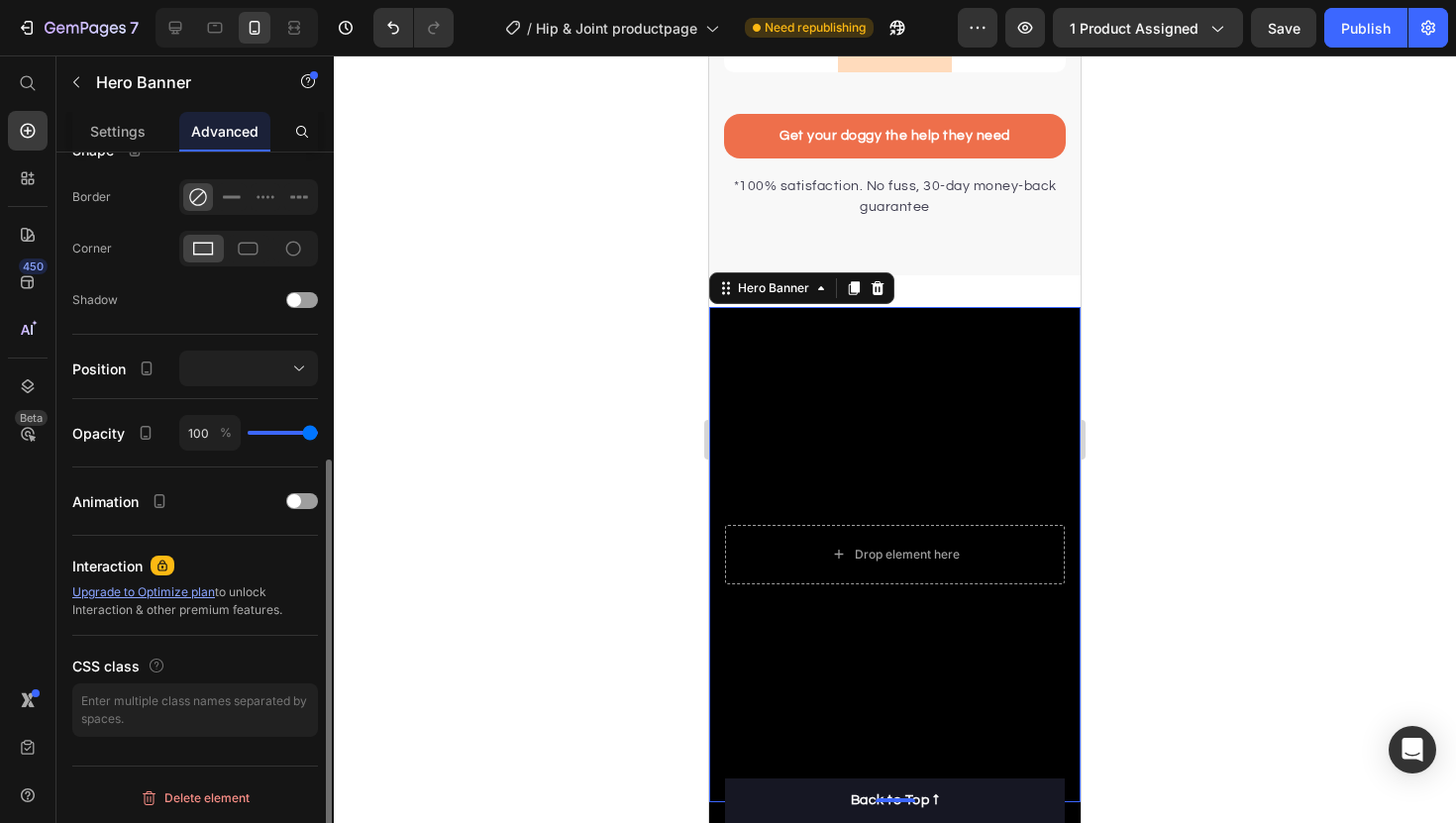 type on "86" 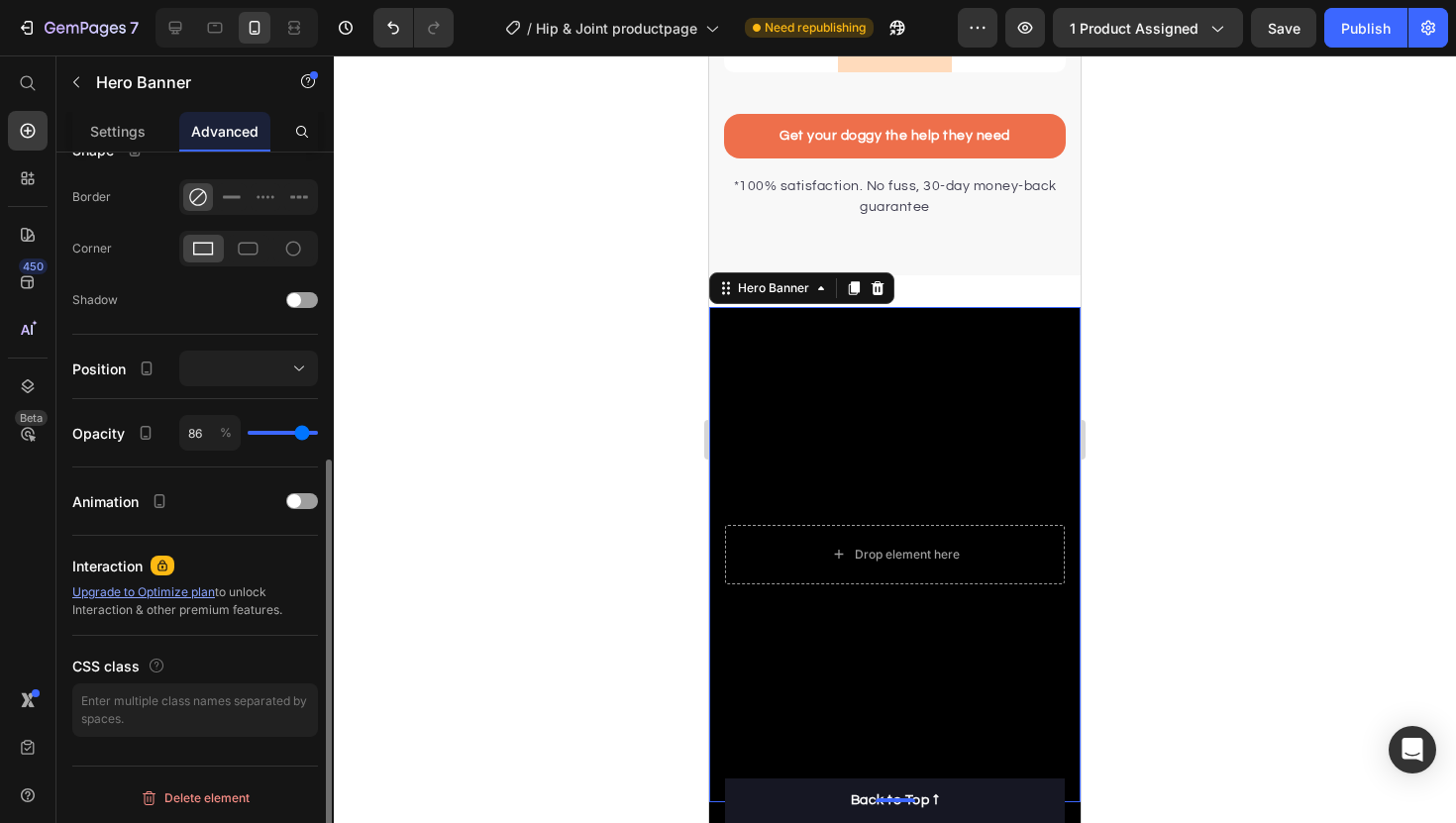 type on "70" 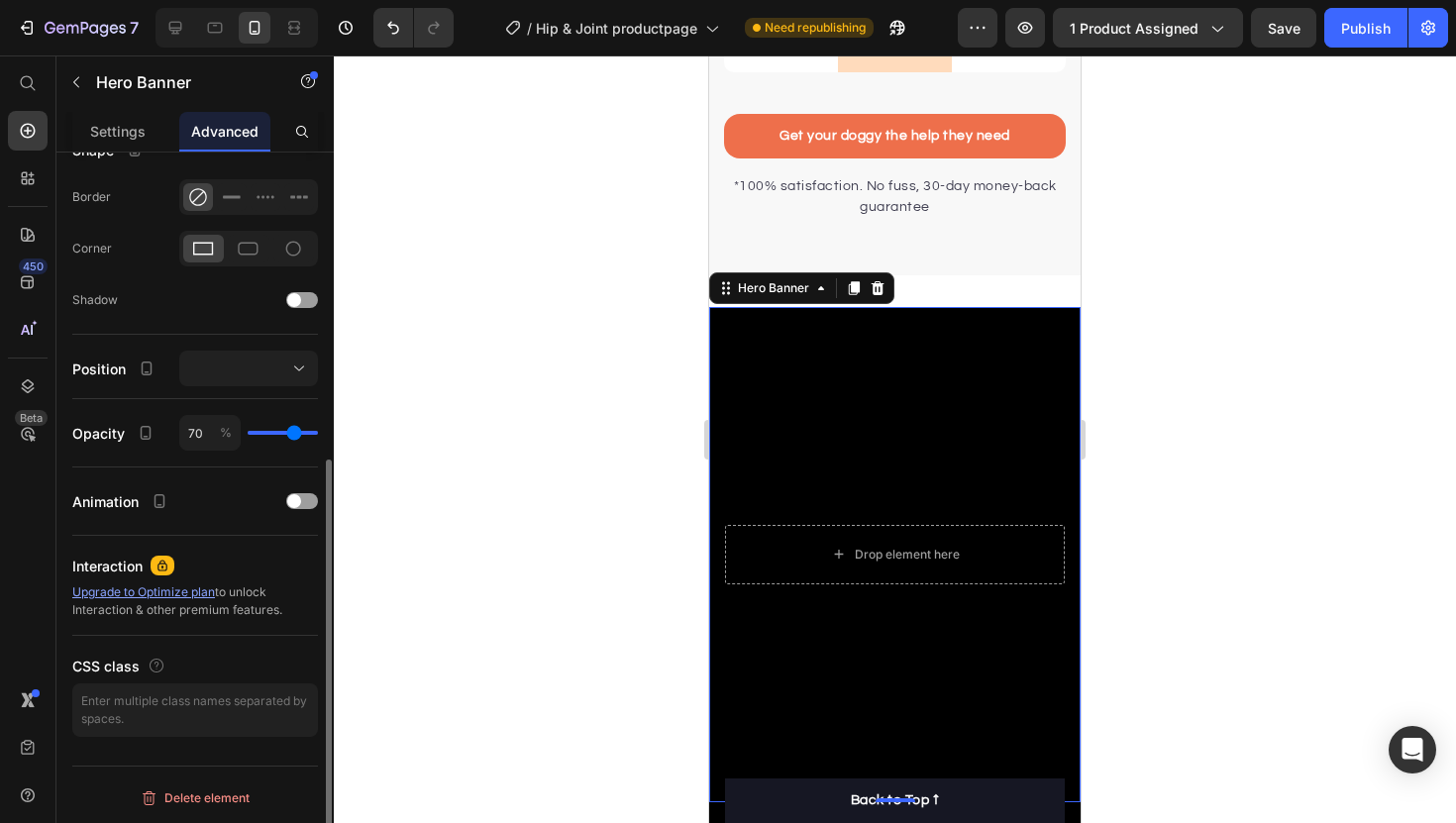 type on "46" 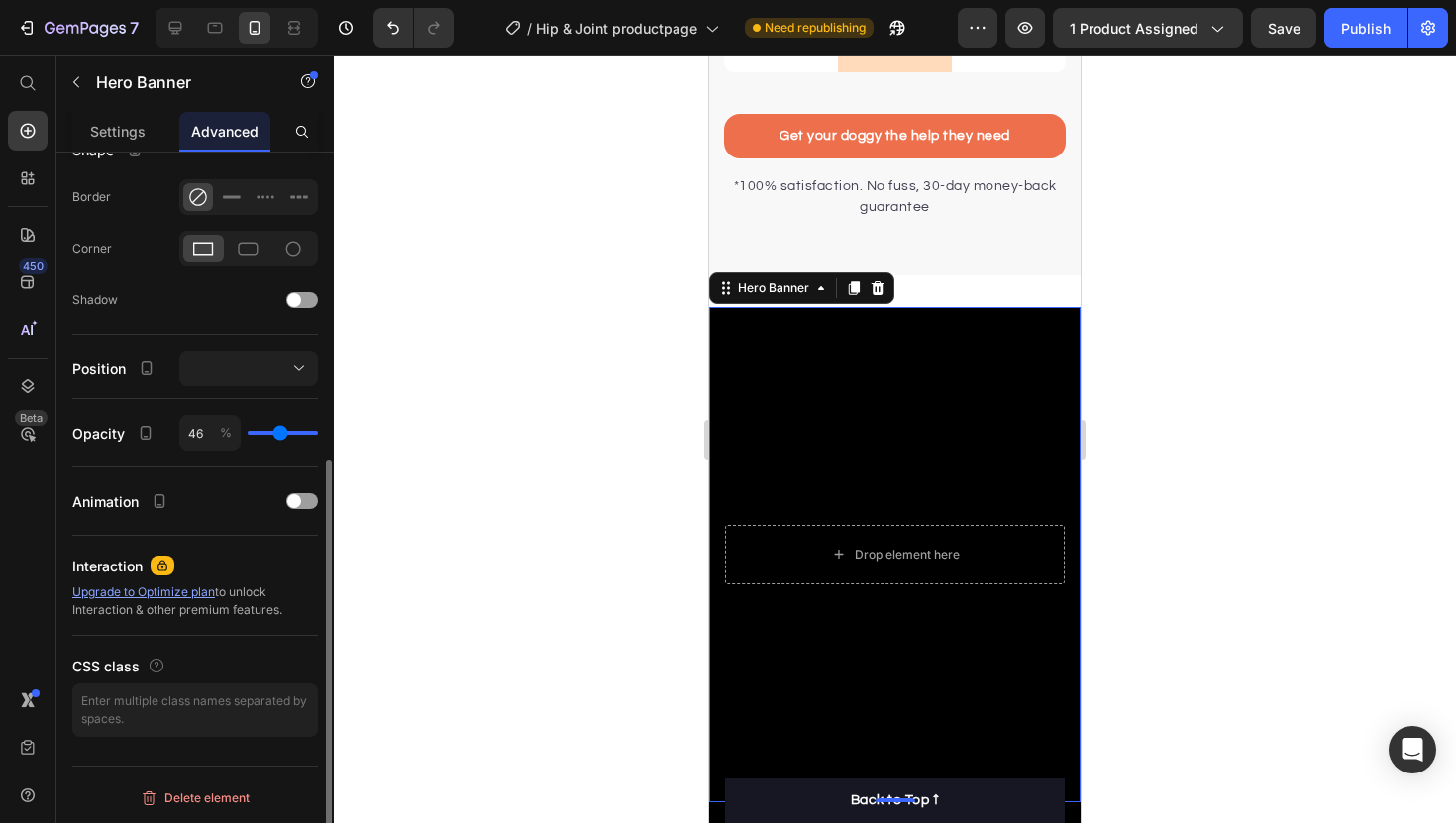 type on "20" 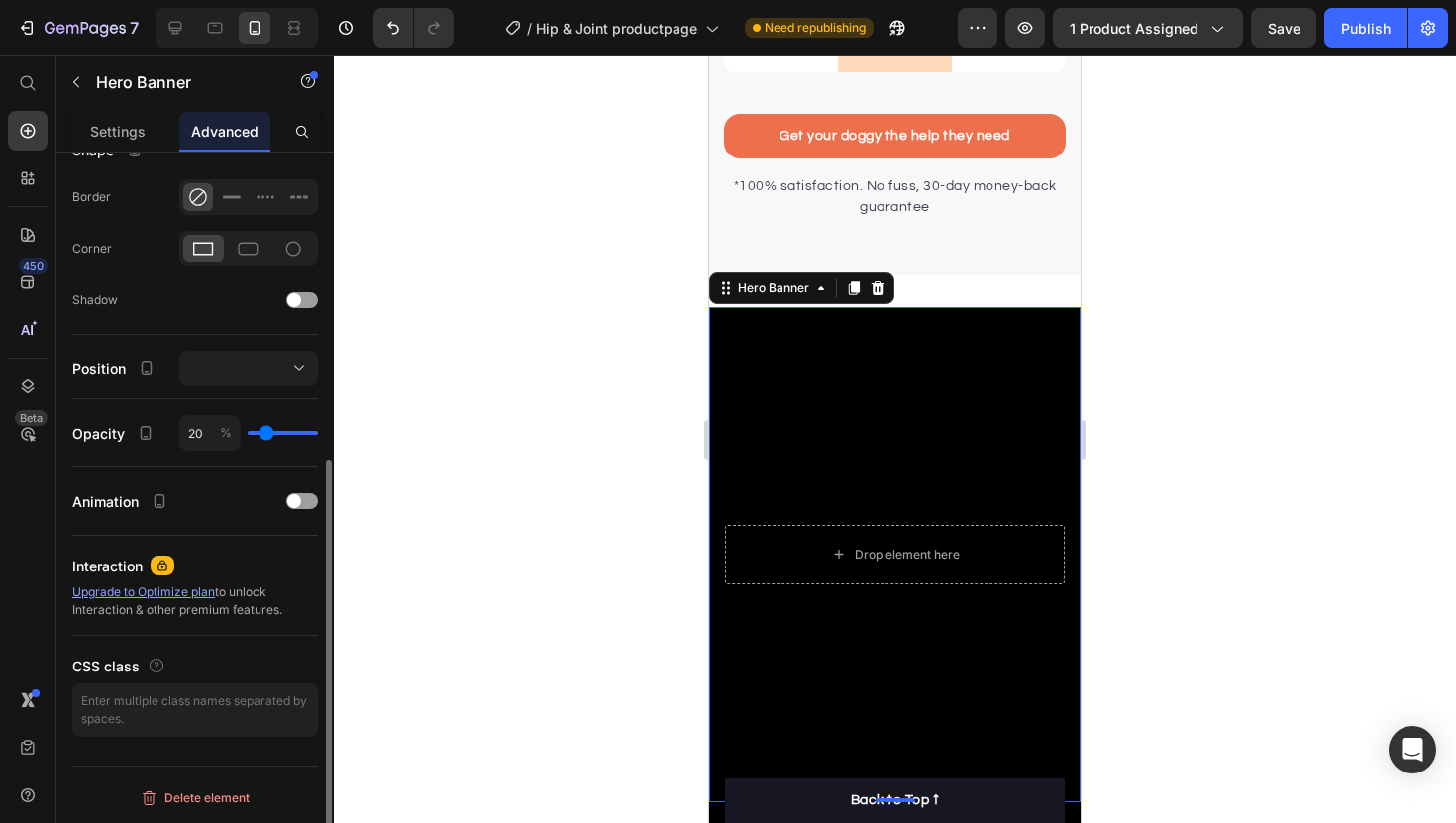 type on "0" 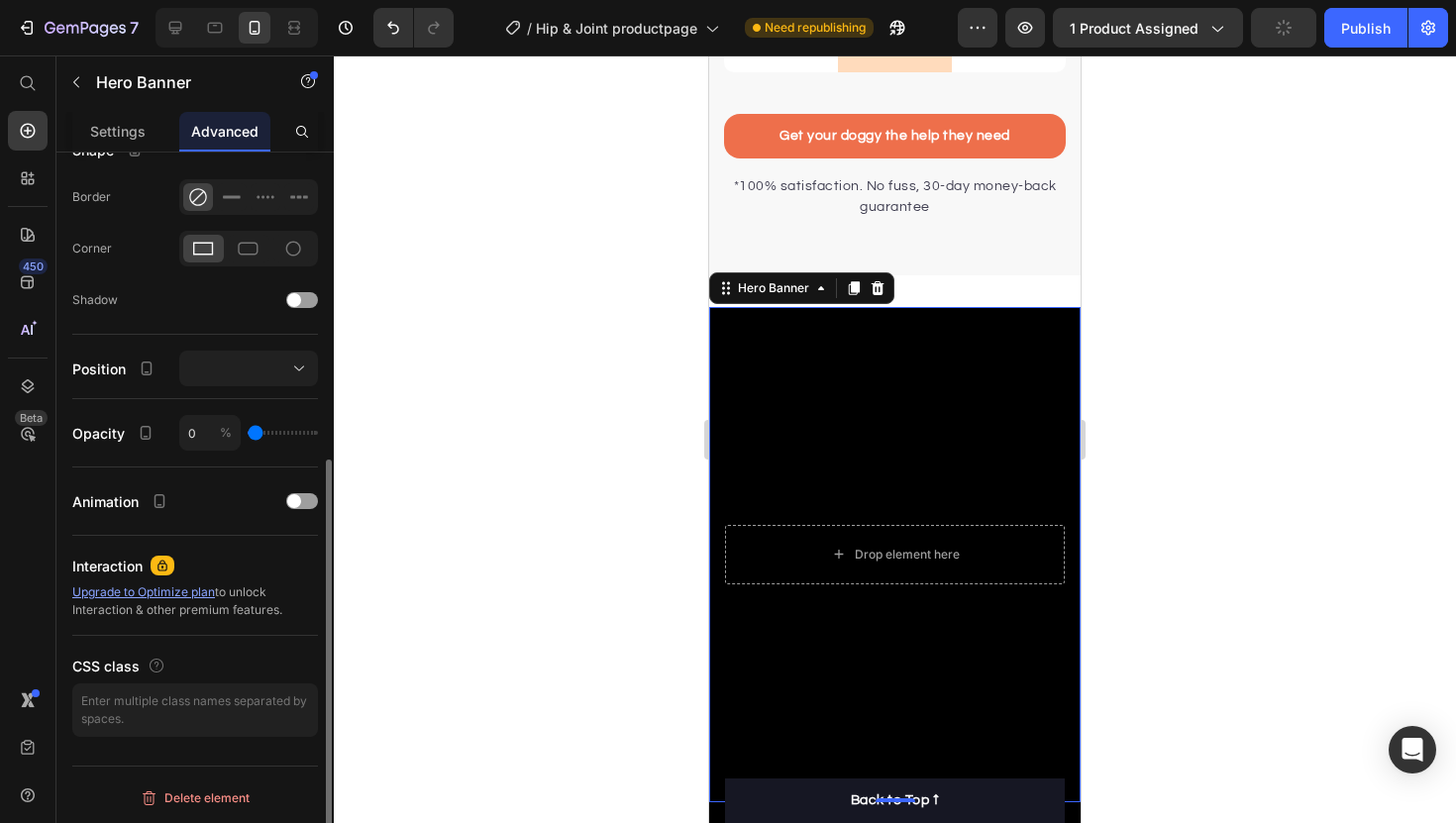 drag, startPoint x: 302, startPoint y: 431, endPoint x: 207, endPoint y: 431, distance: 95 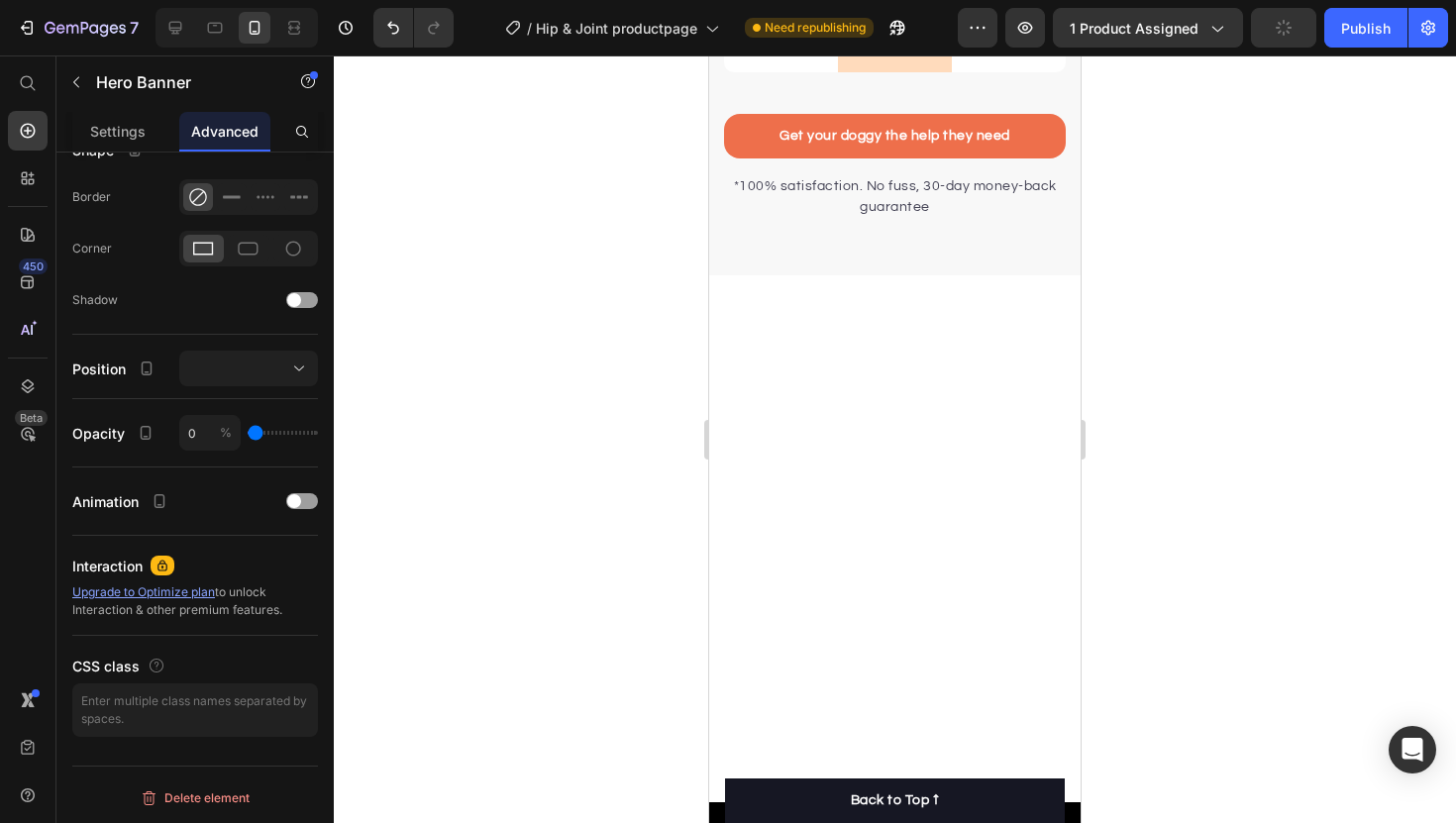 click 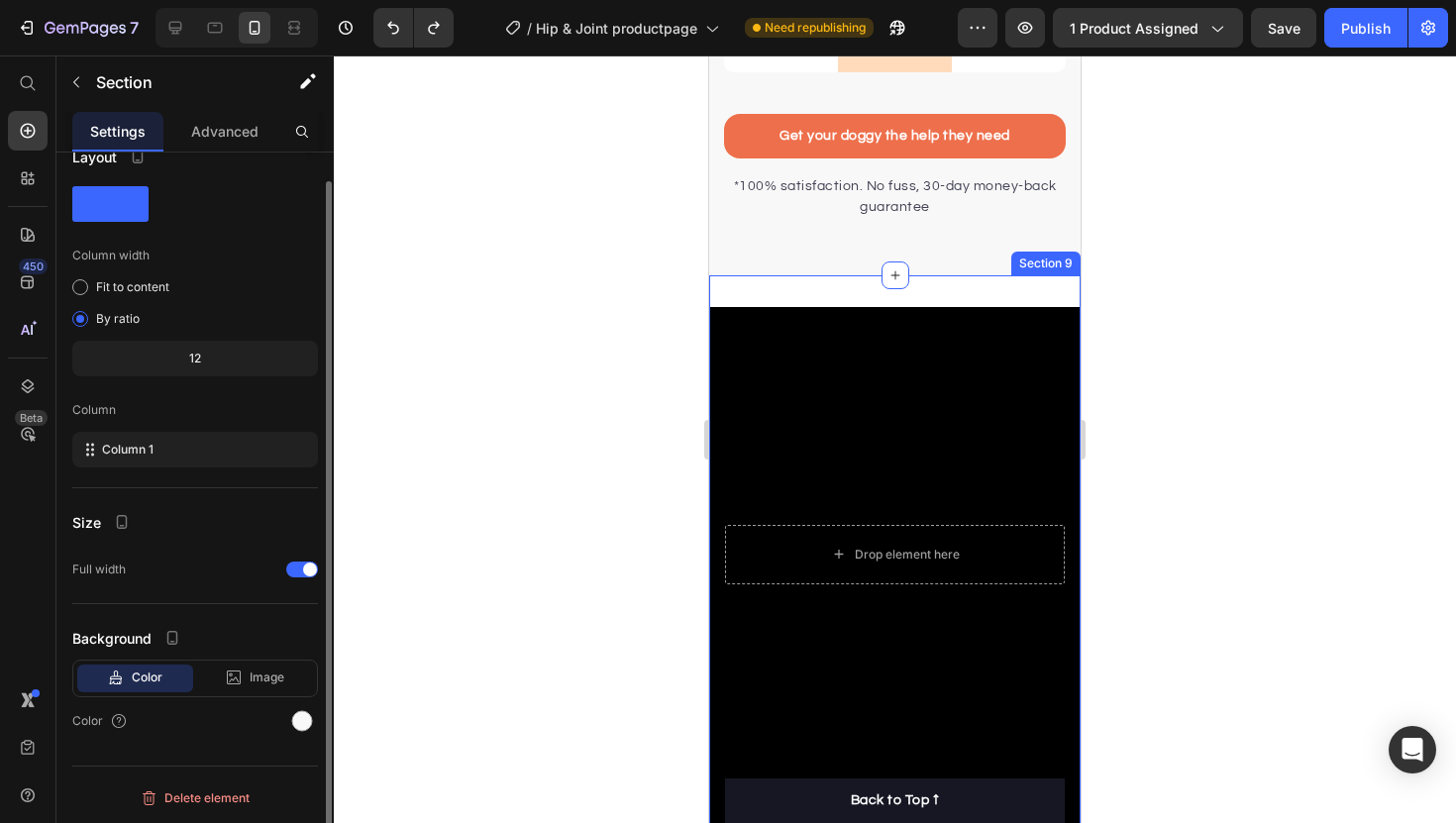 scroll, scrollTop: 0, scrollLeft: 0, axis: both 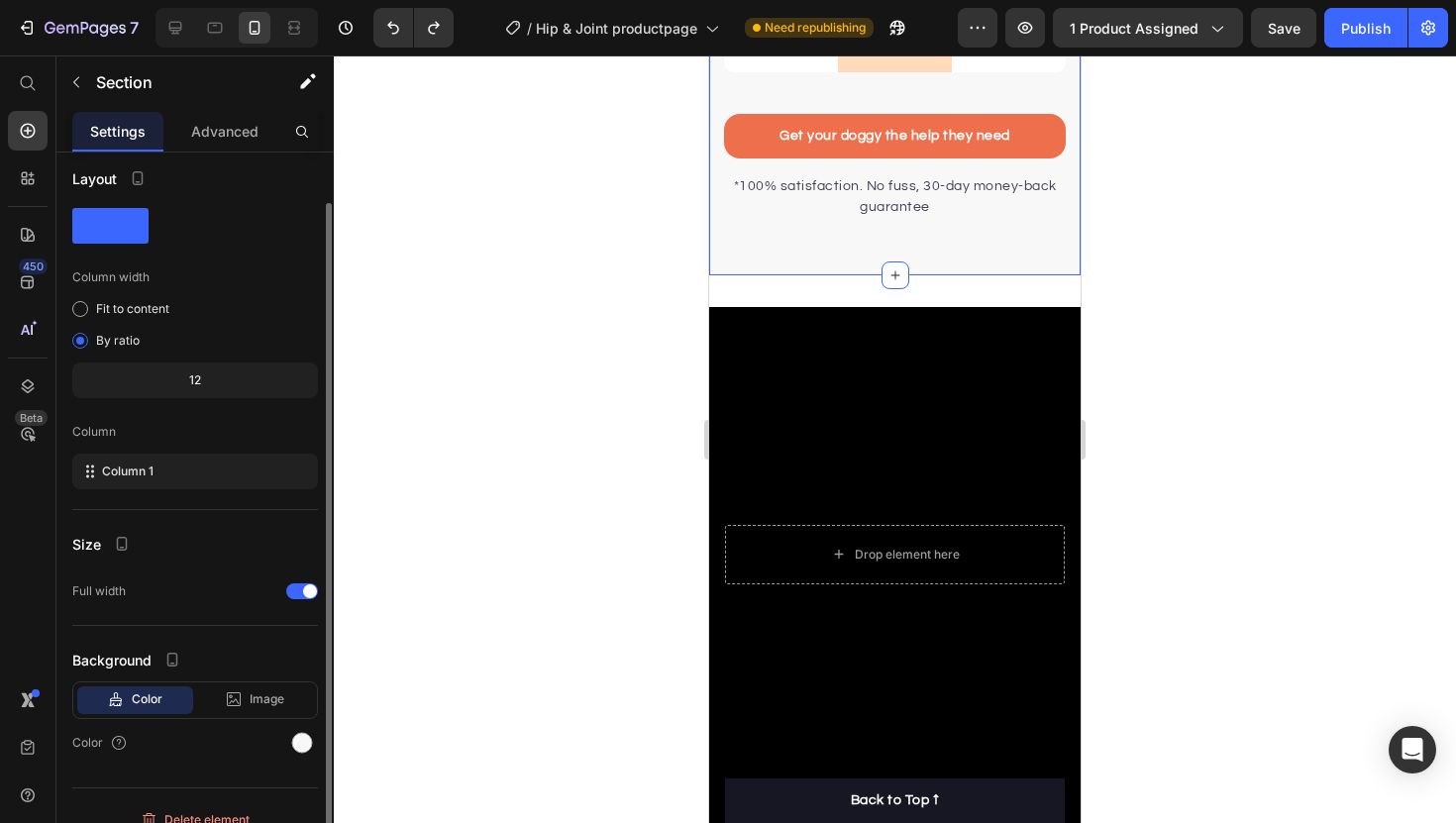 click on "Why choose us? Heading It’s easy to see why every dog chooses our treats. The powerful ingredients in each tasty treat can support your dog’s joints and hips, leaving them to live a comfortable, healthy, and active lifestyle Text block Row
Image Pup verse Text block Row Image Other Brands Text block Row Irresistable taste Text block
Icon Row
Icon Row Relief Hip & Joint pain Text block
Icon Row
Icon Row Natural, whole ingredients Text block
Icon Row
Icon Row Optimal palatability Text block
Icon Row
Icon Row Pet-loving formulation Text block
Icon Row
Icon Row High digestibility Text block
Icon Row
Icon Row Row Get your doggy the help they need Button *100% satisfaction. No fuss, 30-day money-back guarantee Text block Row Section 8   You can create reusable sections Create Theme Section AI Content Write with GemAI What would you like to describe here? Persuasive" at bounding box center (894, -258) 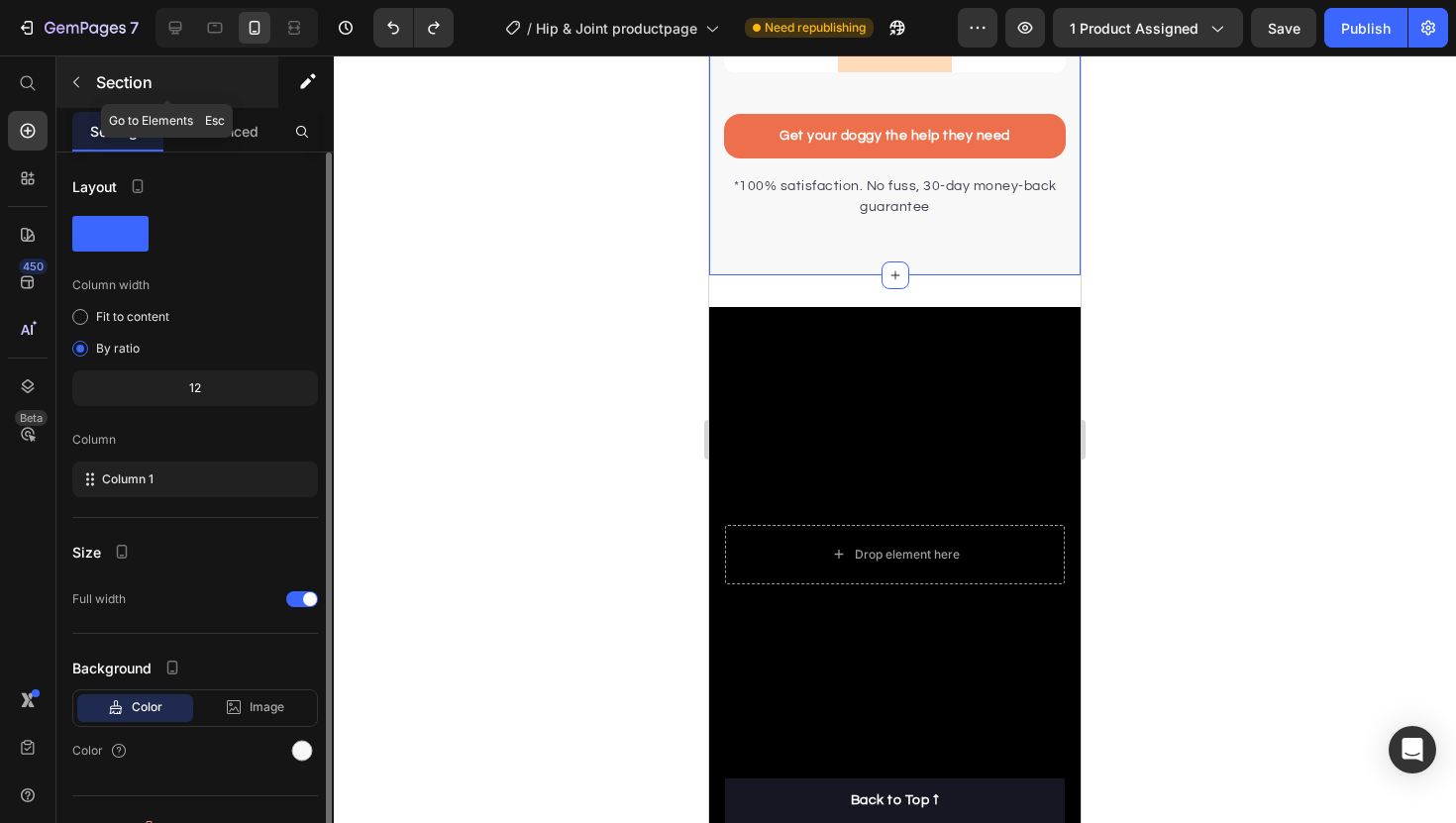 click 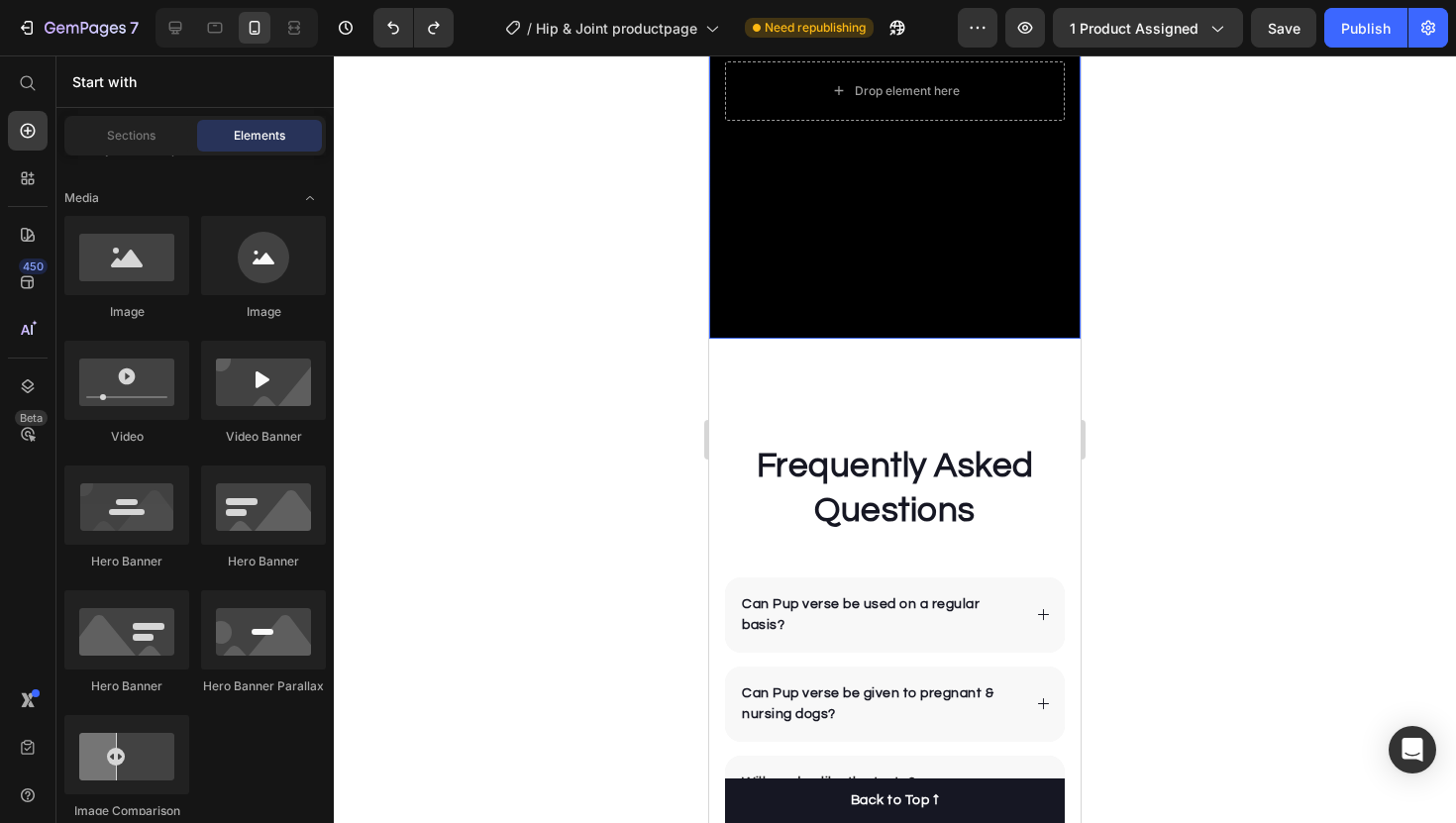 scroll, scrollTop: 6304, scrollLeft: 0, axis: vertical 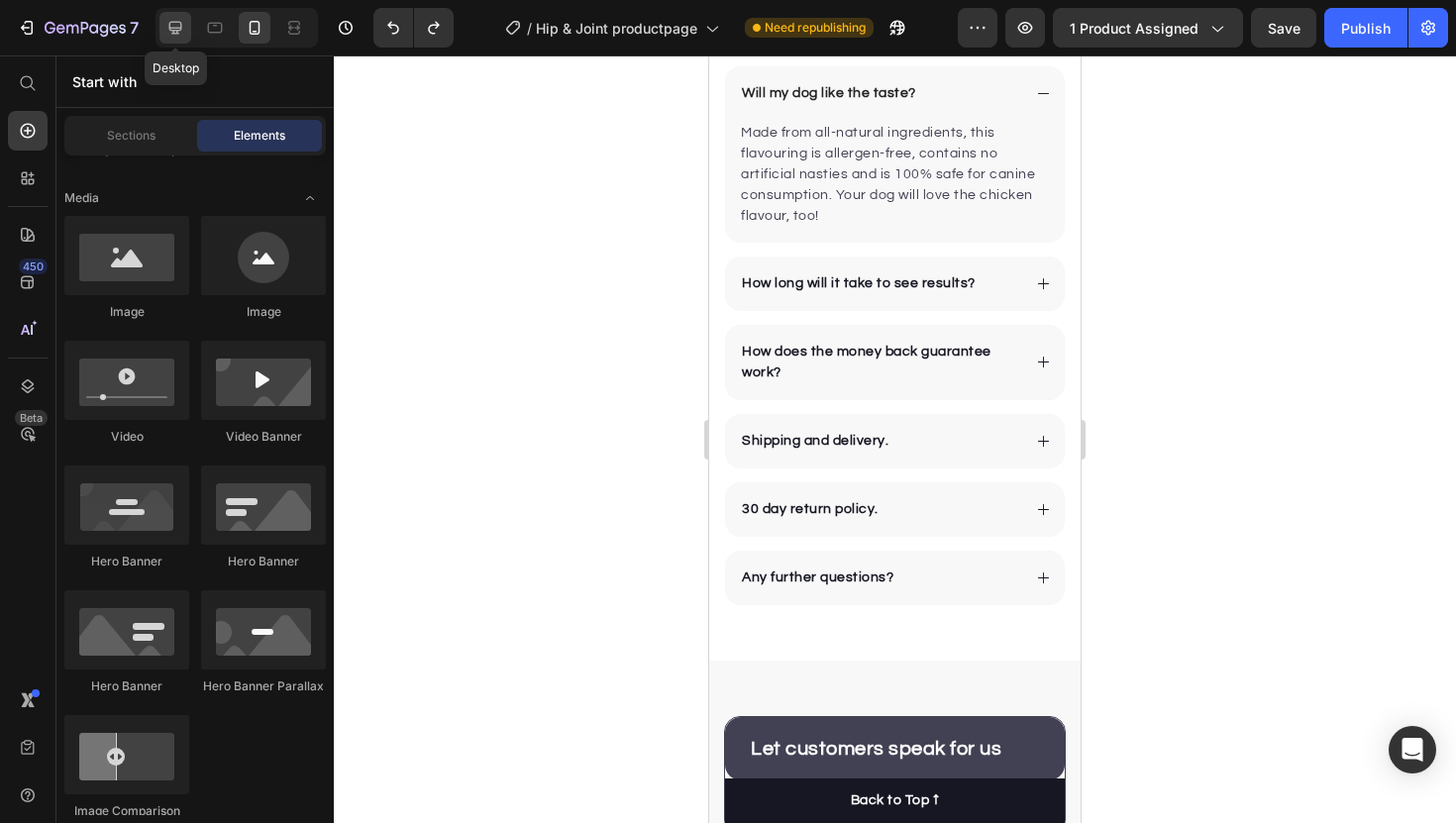 click 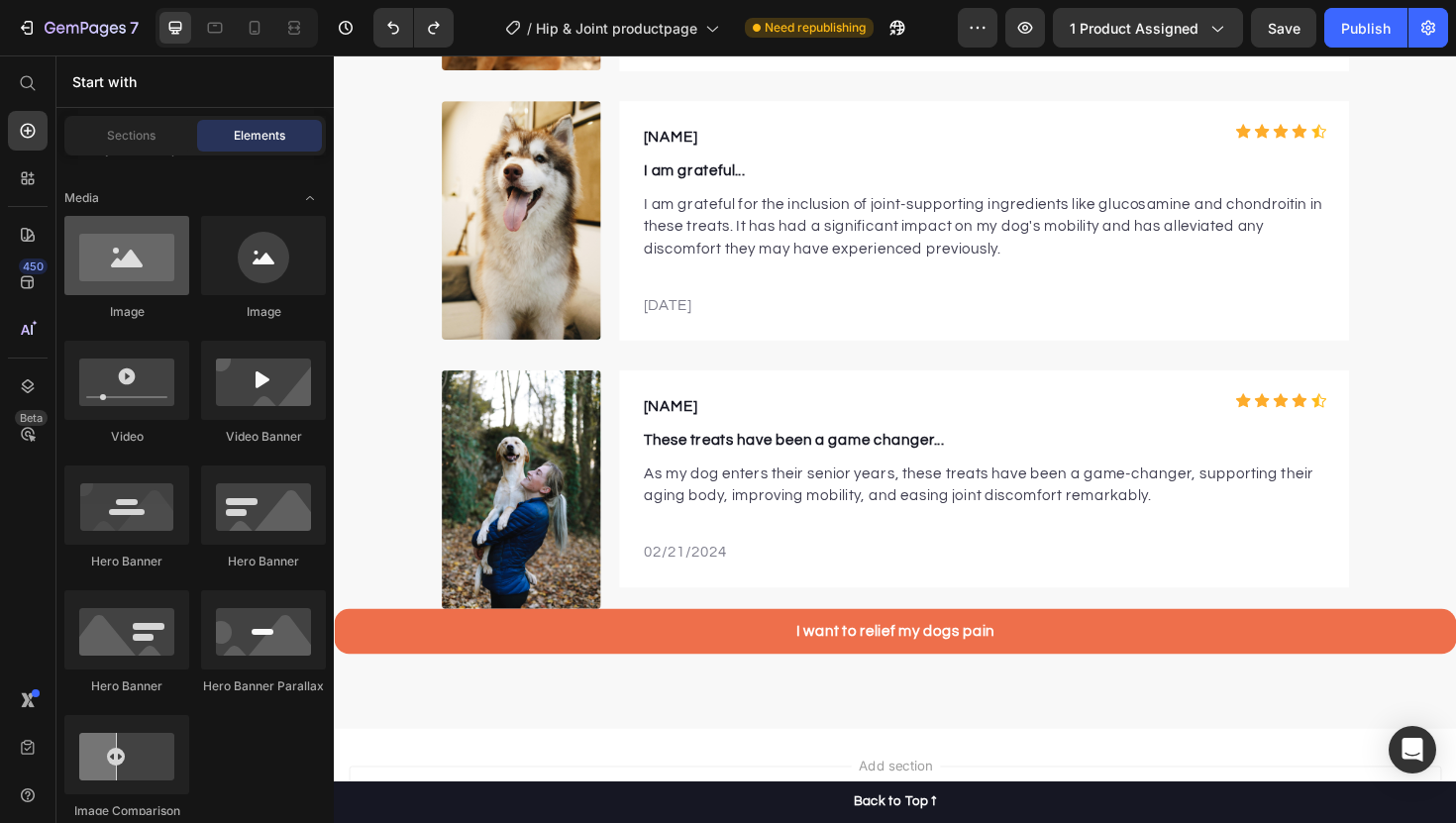 scroll, scrollTop: 4852, scrollLeft: 0, axis: vertical 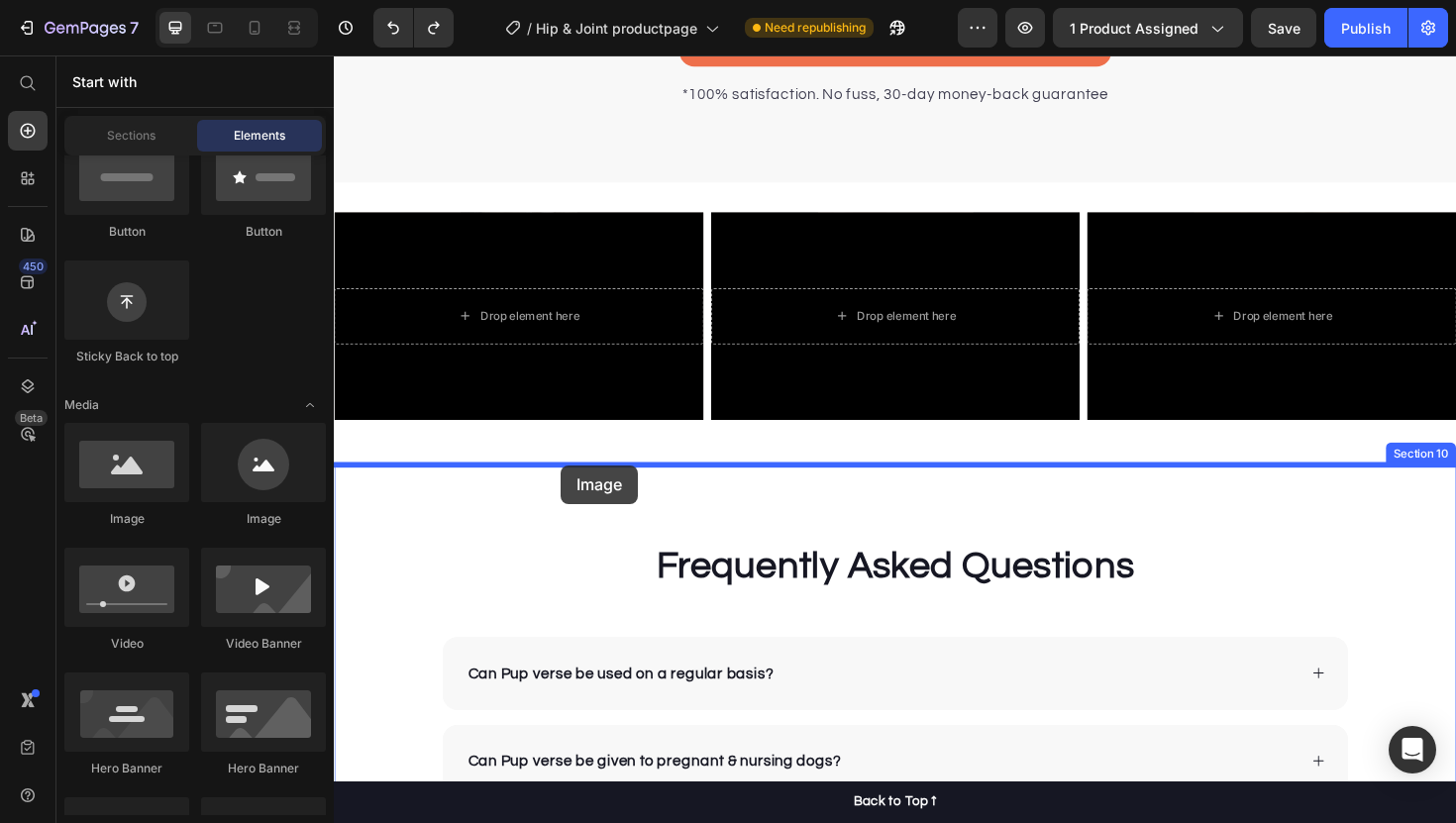 drag, startPoint x: 445, startPoint y: 566, endPoint x: 577, endPoint y: 489, distance: 152.81688 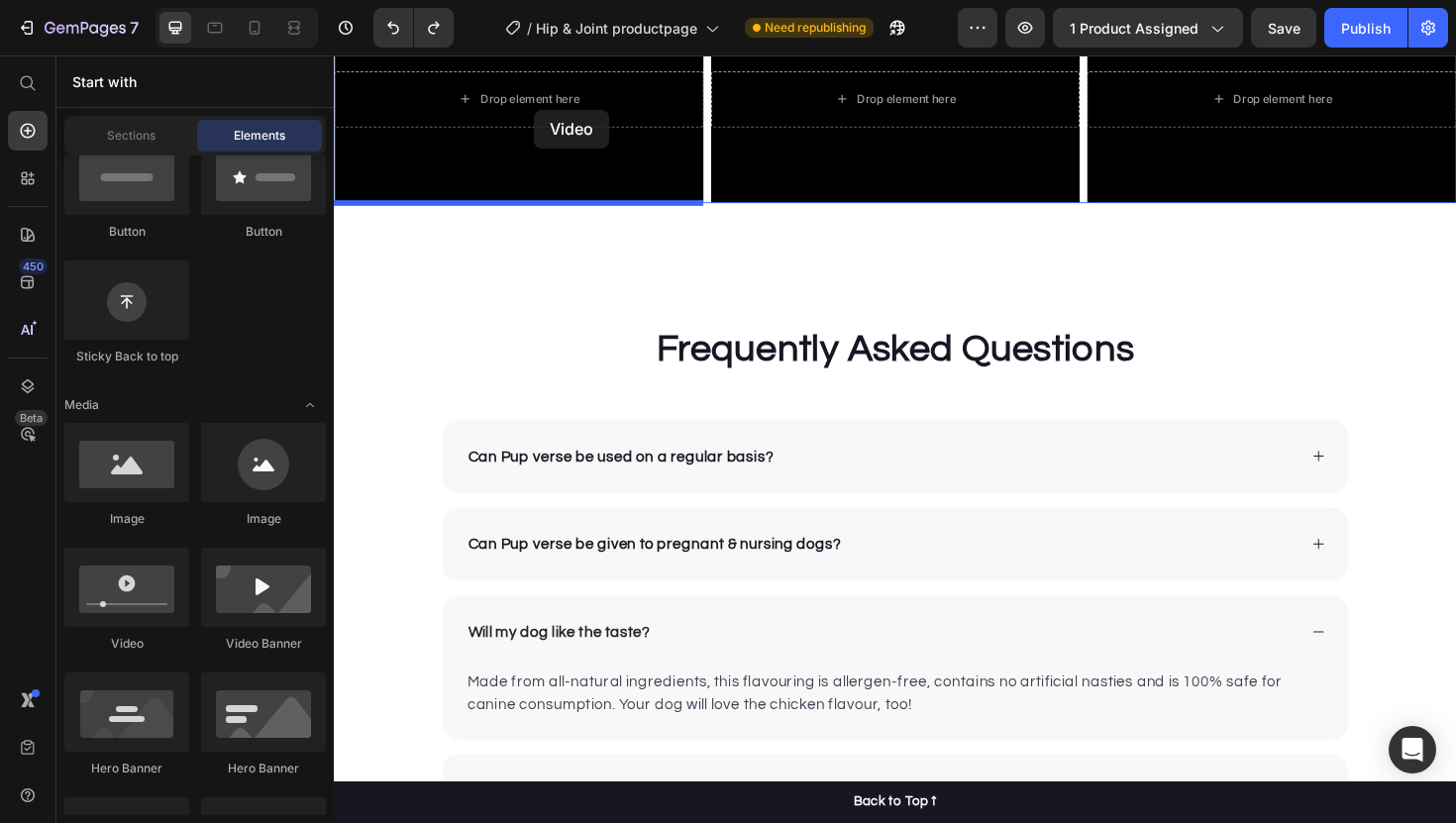 scroll, scrollTop: 4557, scrollLeft: 0, axis: vertical 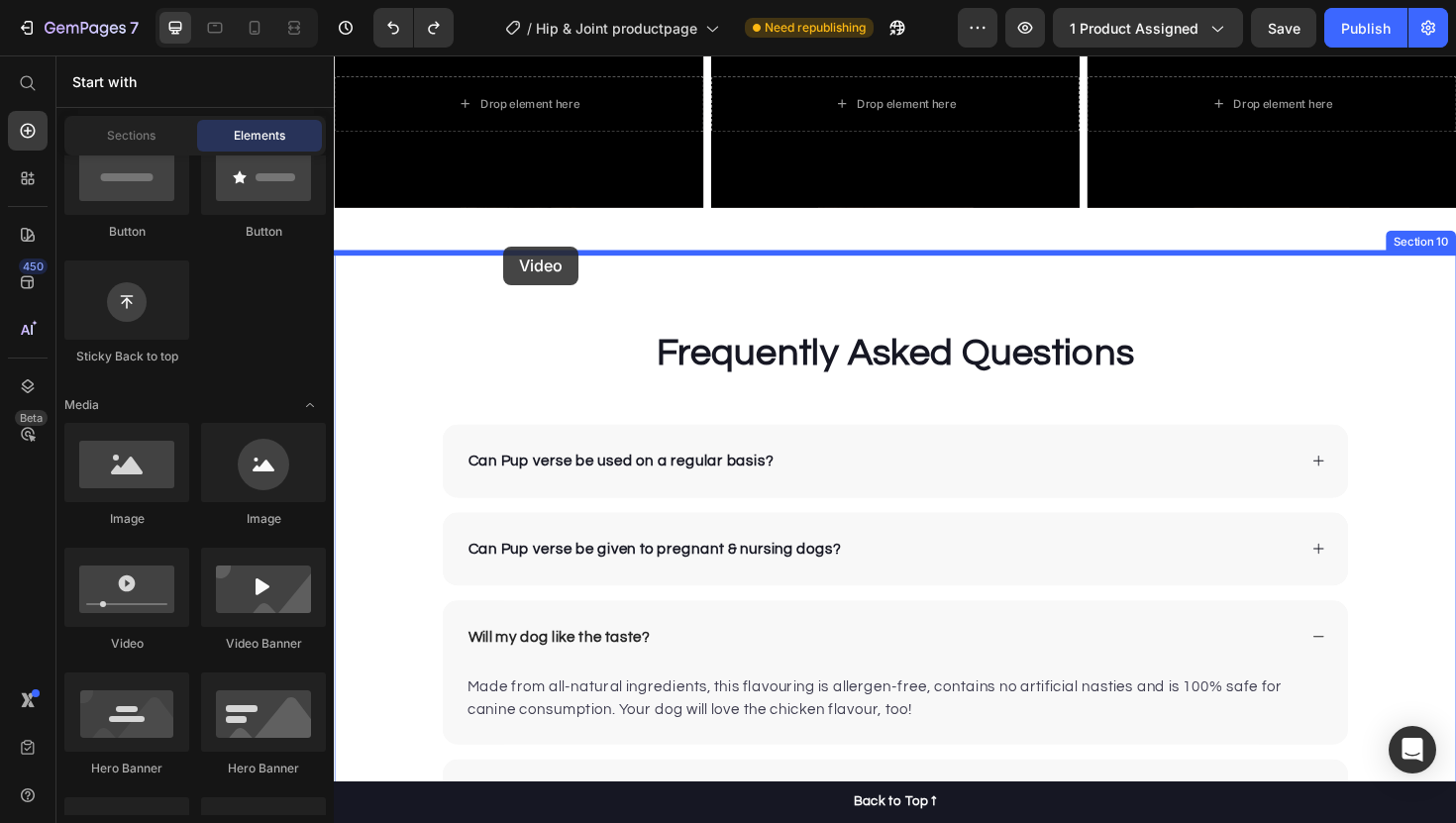 drag, startPoint x: 470, startPoint y: 642, endPoint x: 513, endPoint y: 257, distance: 387.39386 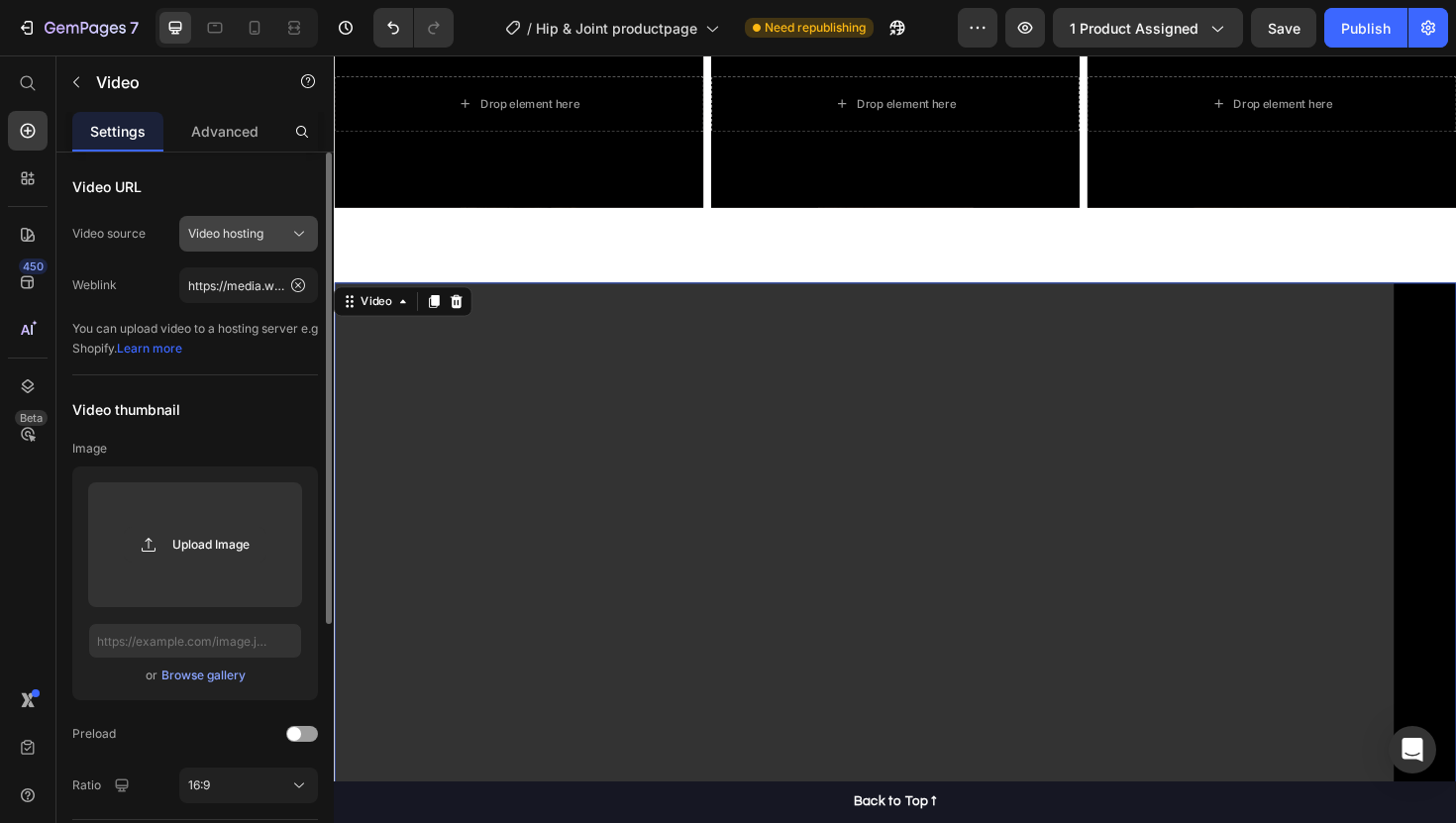 click on "Video hosting" at bounding box center [226, 234] 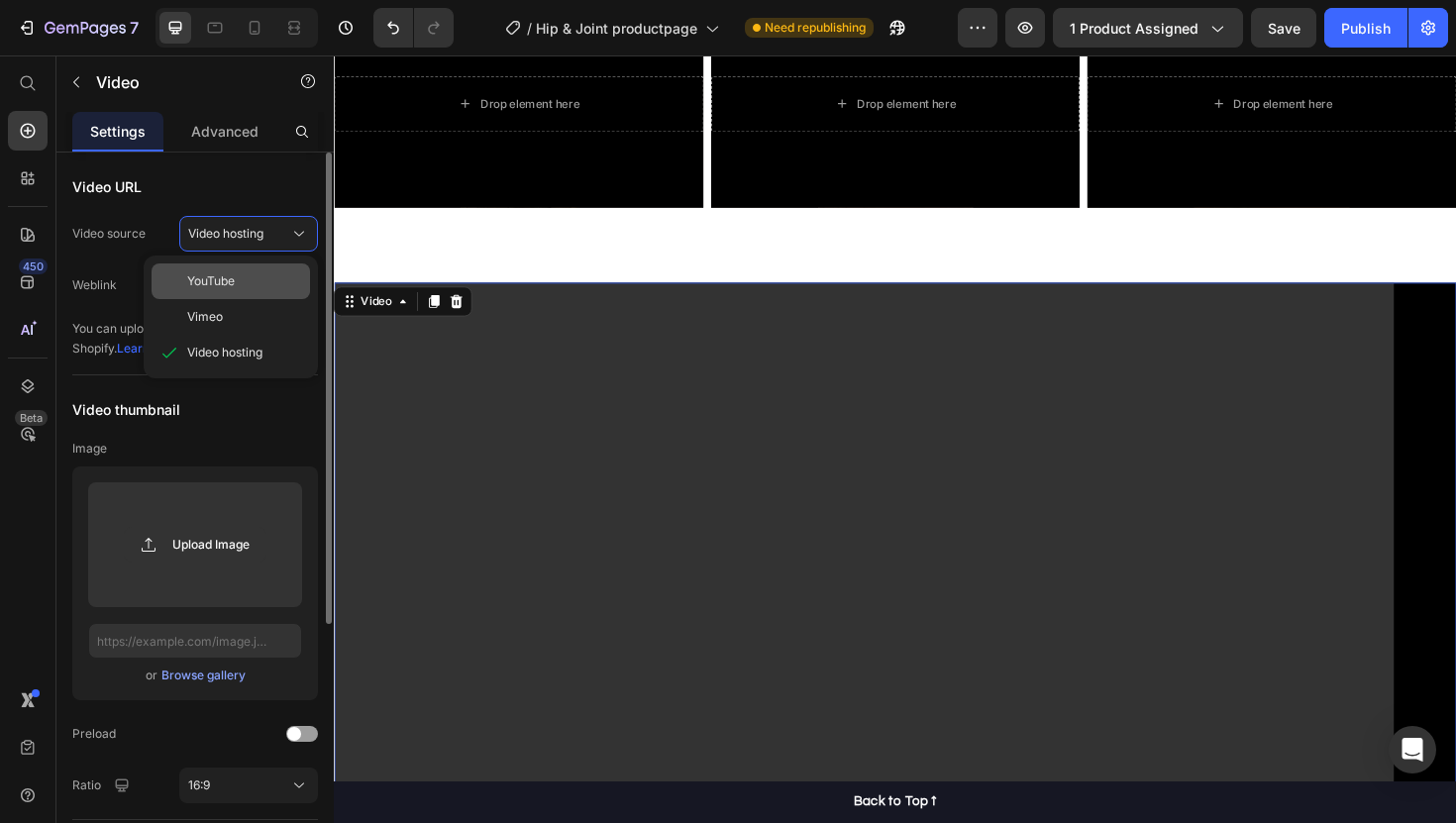 click on "YouTube" 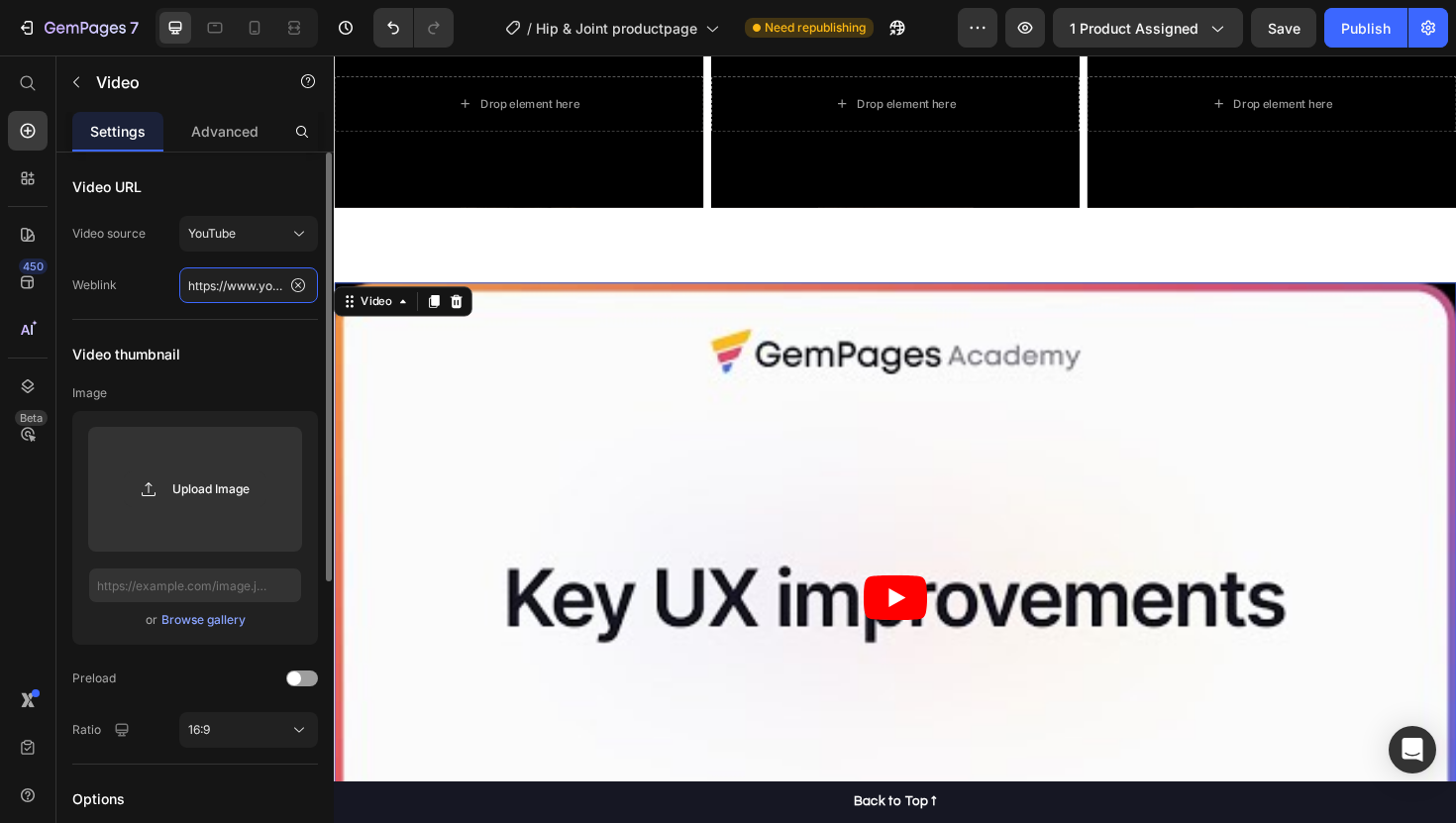 click on "https://www.youtube.com/watch?v=cyzh48XRS4M" 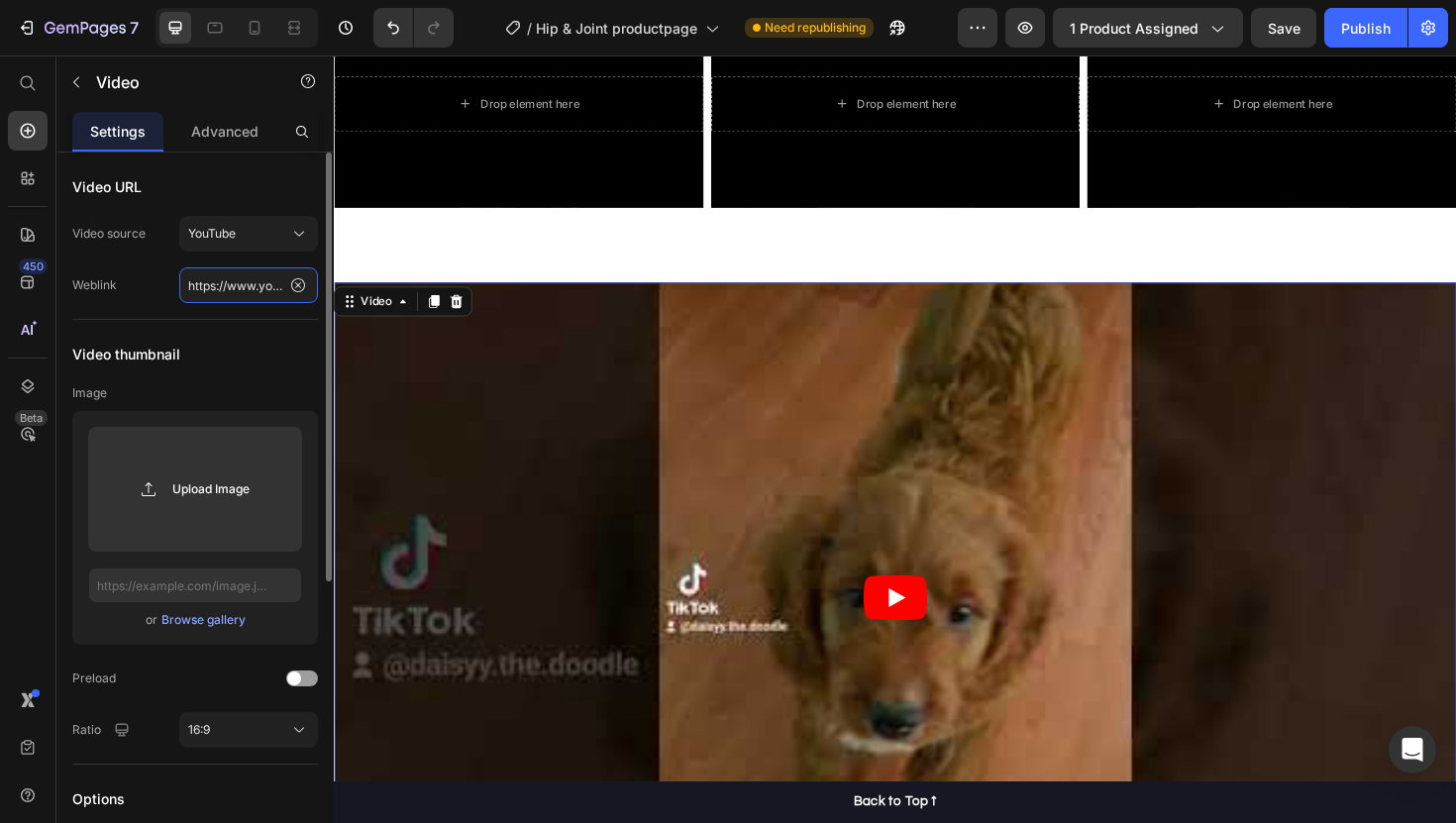scroll, scrollTop: 0, scrollLeft: 180, axis: horizontal 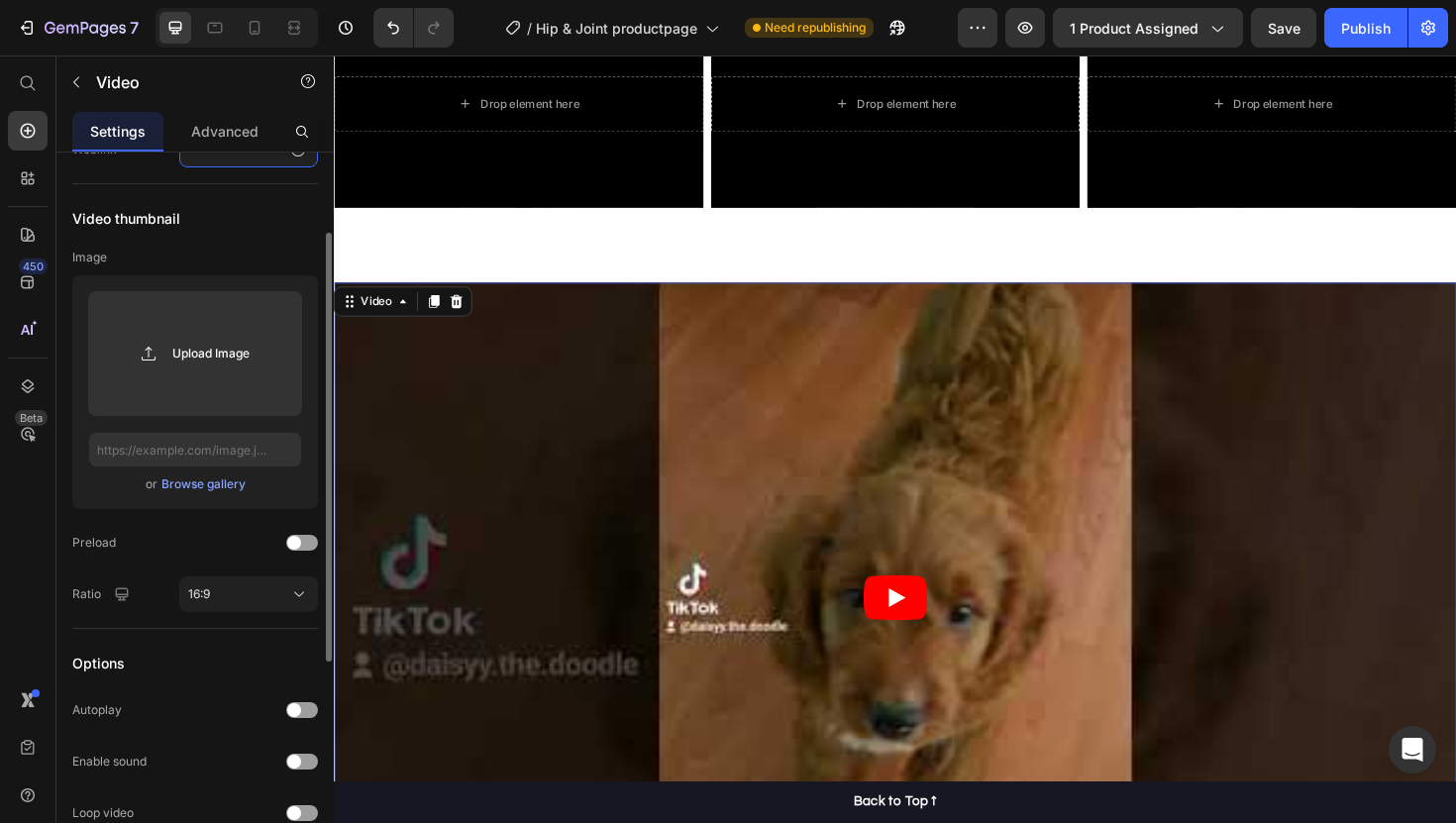 type on "https://www.youtube.com/shorts/m90AmaoENug" 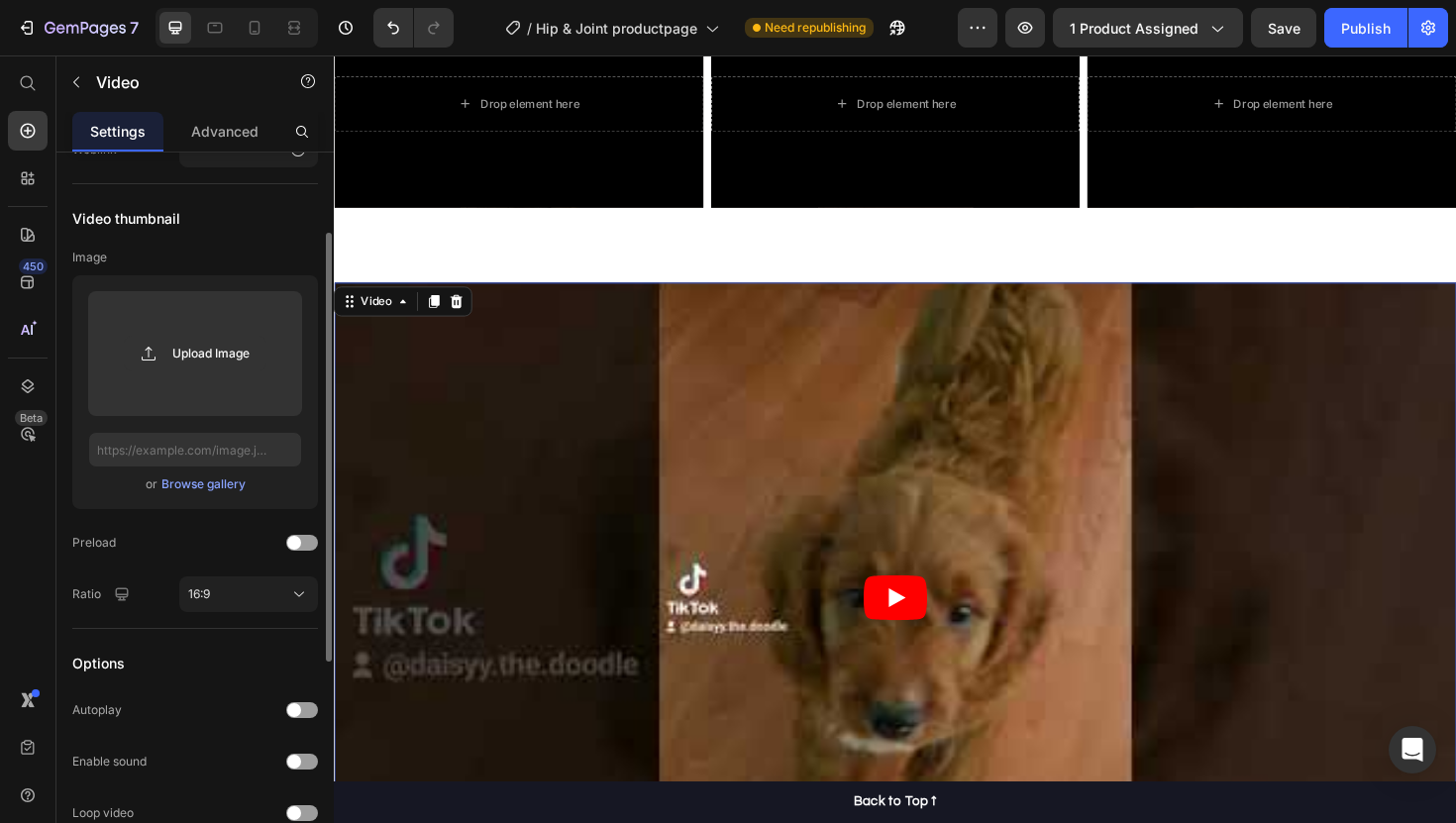 click at bounding box center [928, 630] 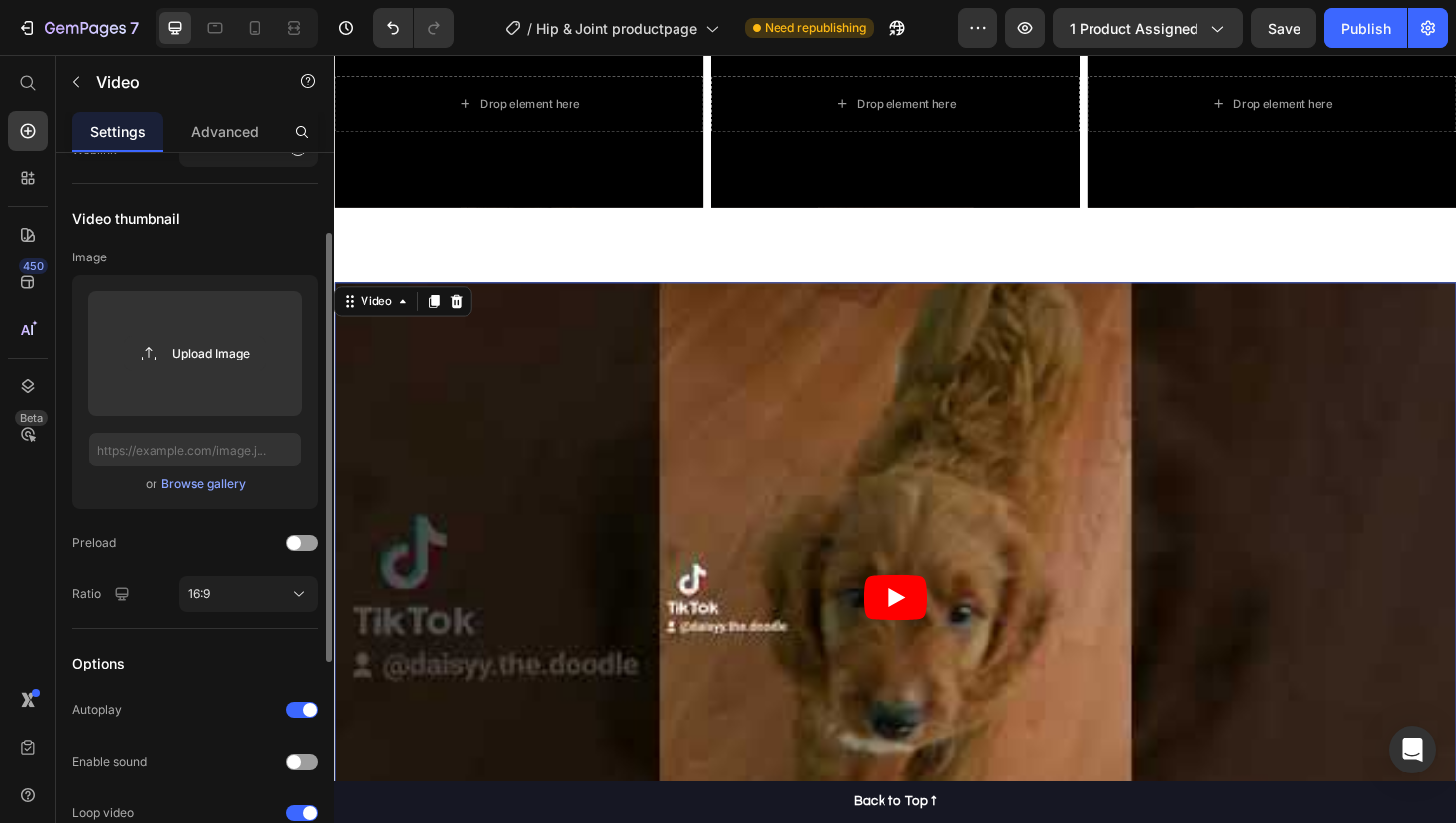 scroll, scrollTop: 0, scrollLeft: 0, axis: both 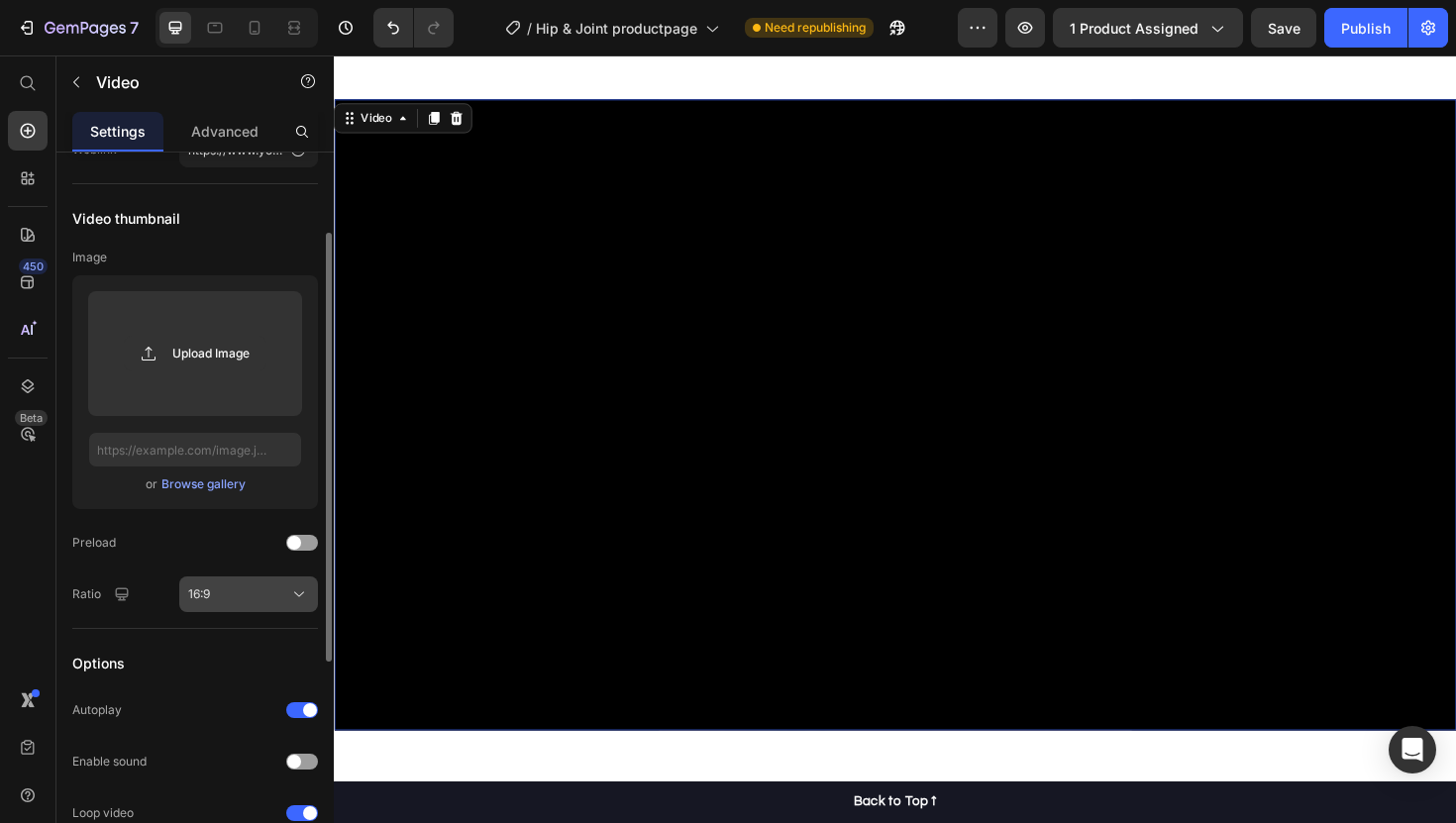 click on "16:9" at bounding box center (249, 594) 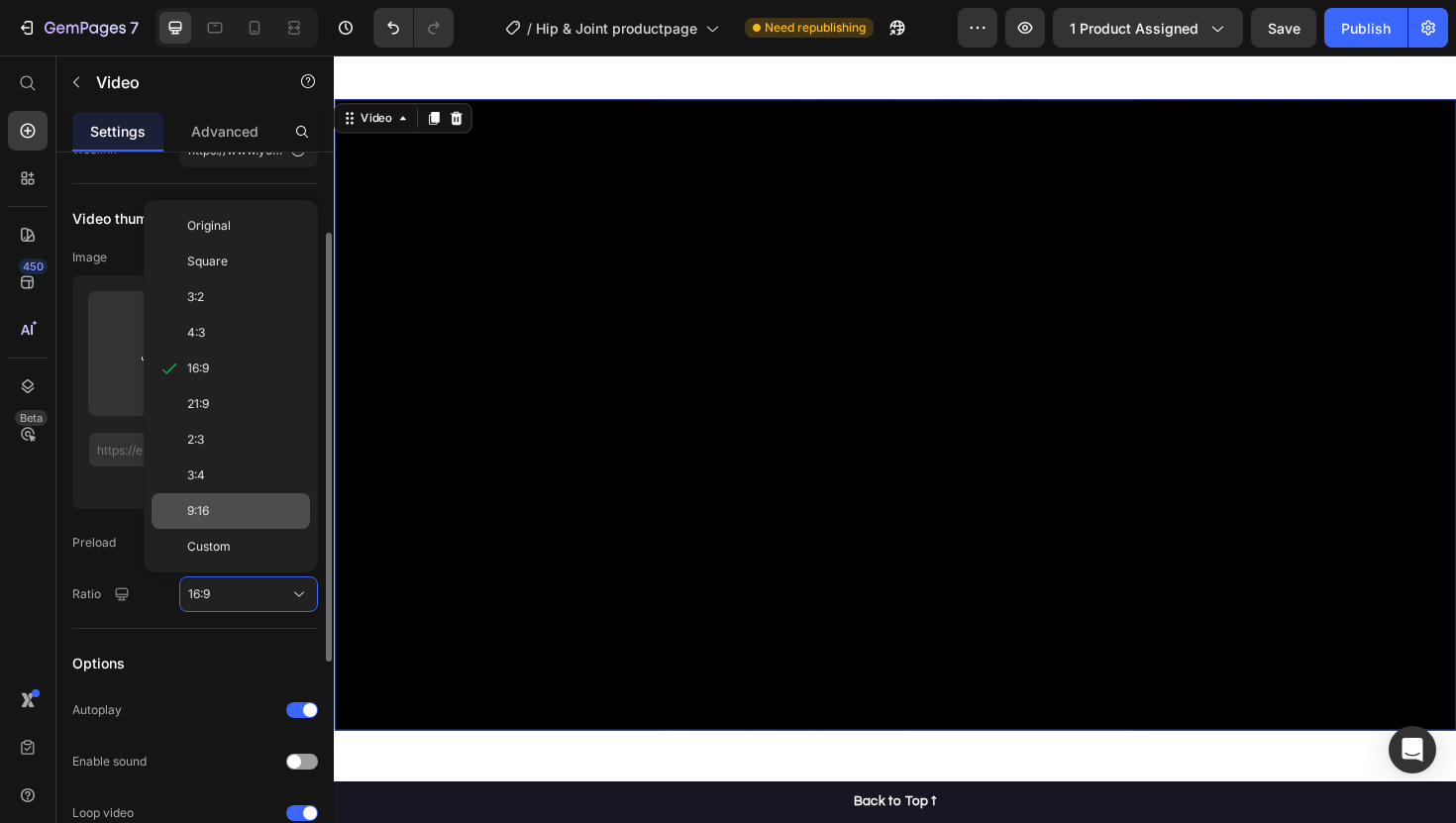 click on "9:16" 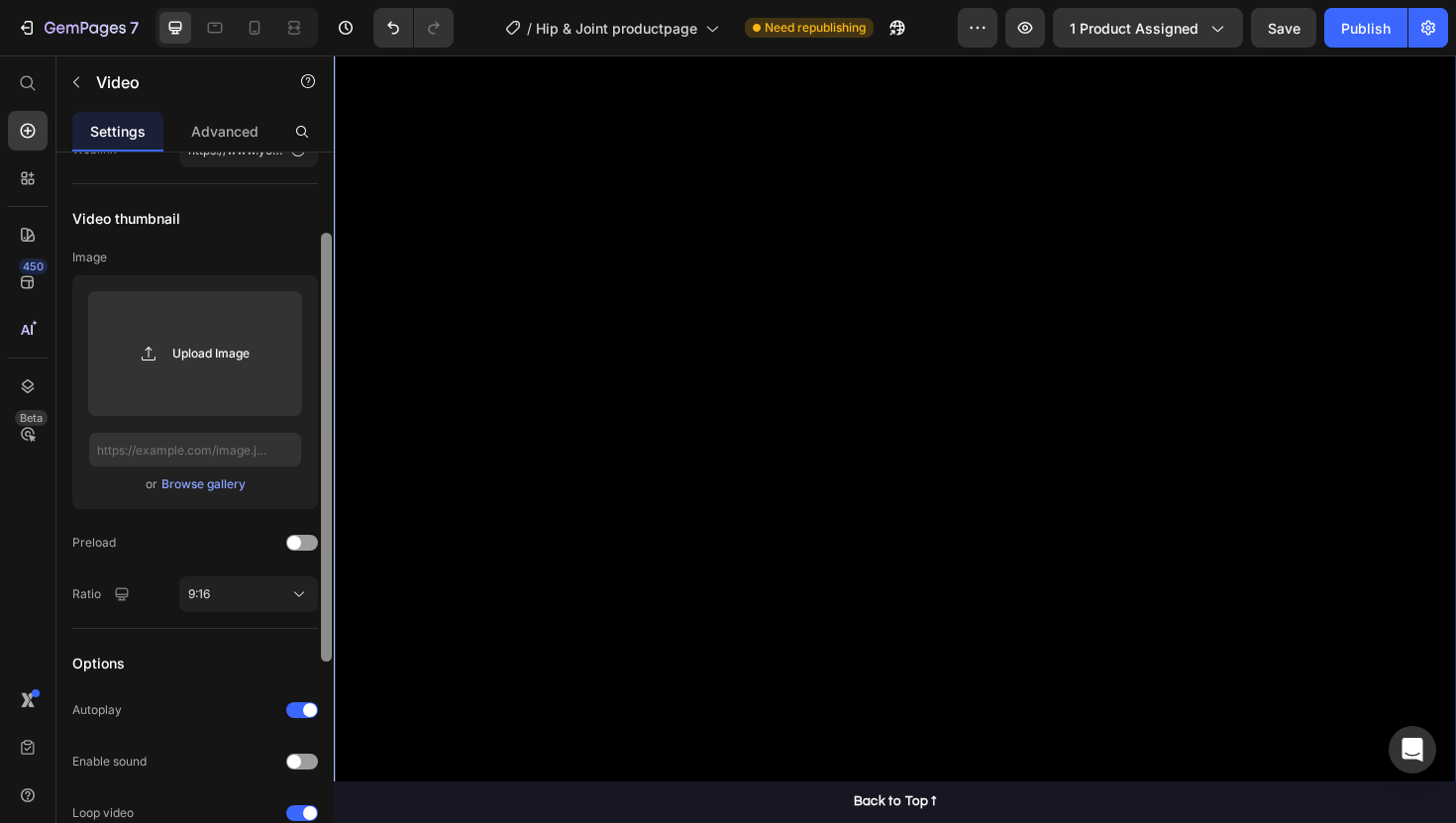 scroll, scrollTop: 5910, scrollLeft: 0, axis: vertical 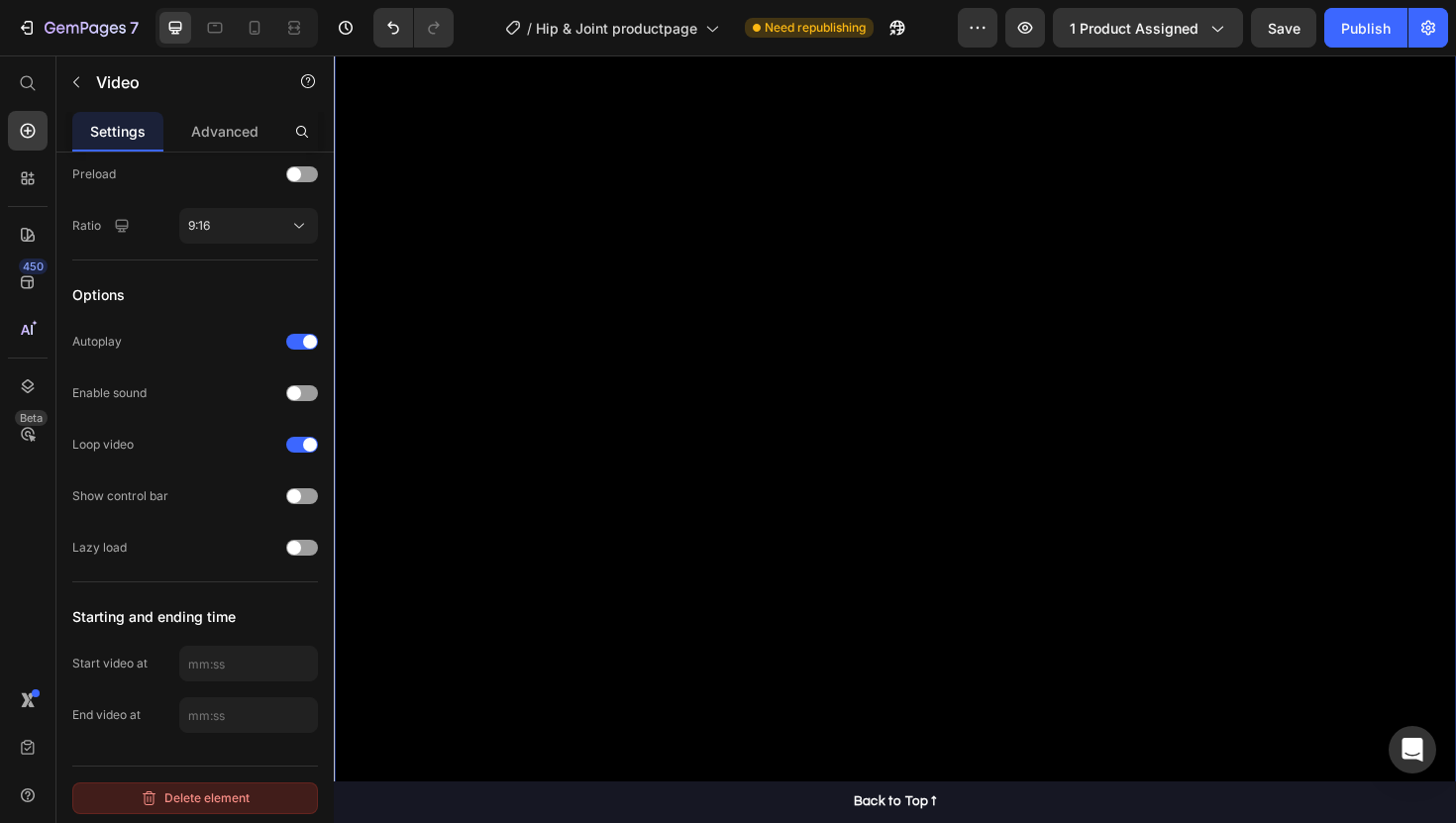 click on "Delete element" at bounding box center [195, 798] 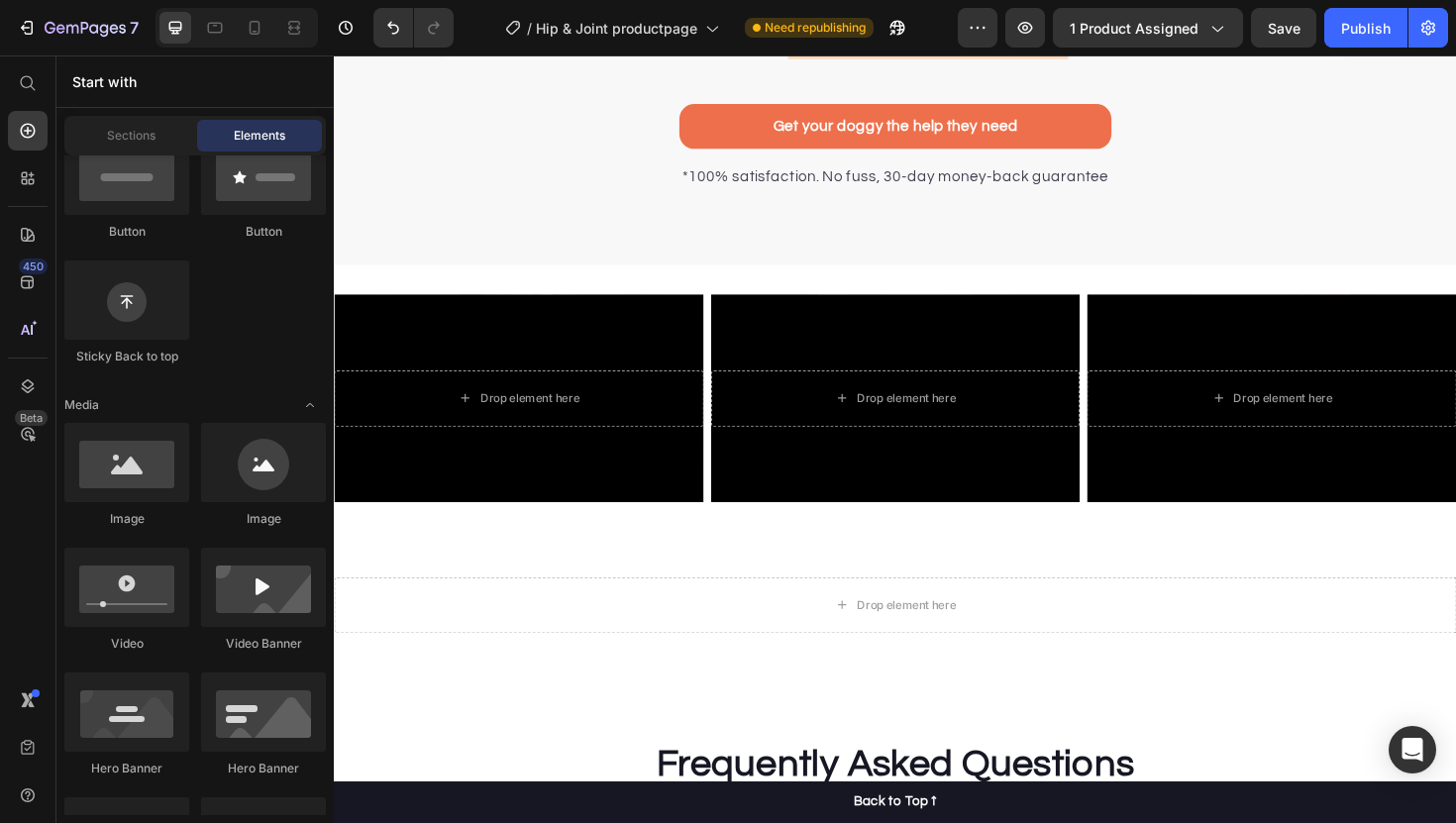 scroll, scrollTop: 4232, scrollLeft: 0, axis: vertical 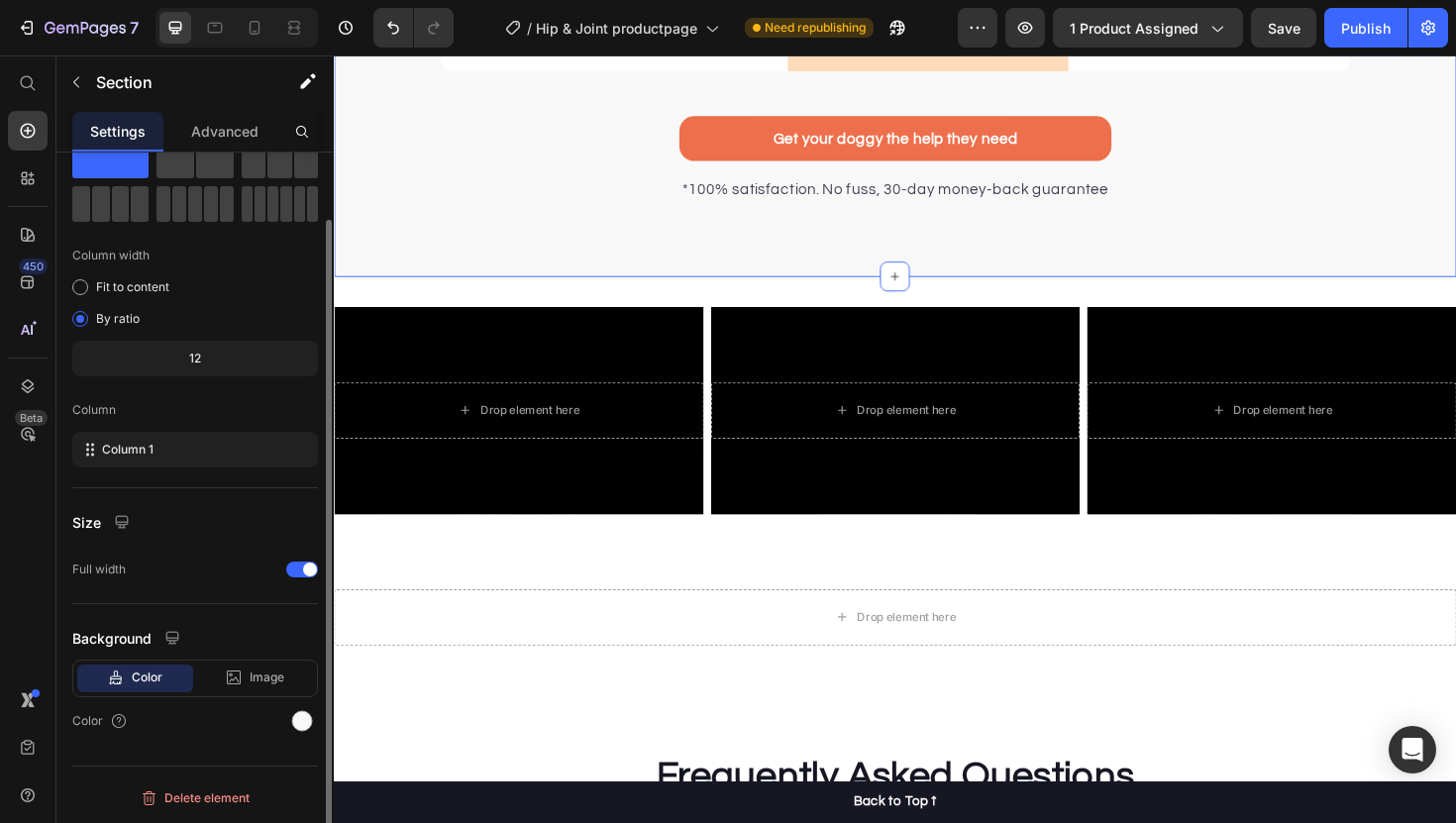 click on "Why choose us? Heading It’s easy to see why every dog chooses our treats. The powerful ingredients in each tasty treat can support your dog’s joints and hips, leaving them to live a comfortable, healthy, and active lifestyle Text block Row
Drop element here Image Pup verse Text block Row Image Other Brands Text block Row Irresistable taste Text block
Icon Row
Icon Row Relief Hip & Joint pain Text block
Icon Row
Icon Row Natural, whole ingredients Text block
Icon Row
Icon Row Optimal palatability Text block
Icon Row
Icon Row Pet-loving formulation Text block
Icon Row
Icon Row High digestibility Text block
Icon Row
Icon Row Row Get your doggy the help they need Button *100% satisfaction. No fuss, 30-day money-back guarantee Text block Row Section 8" at bounding box center [928, -244] 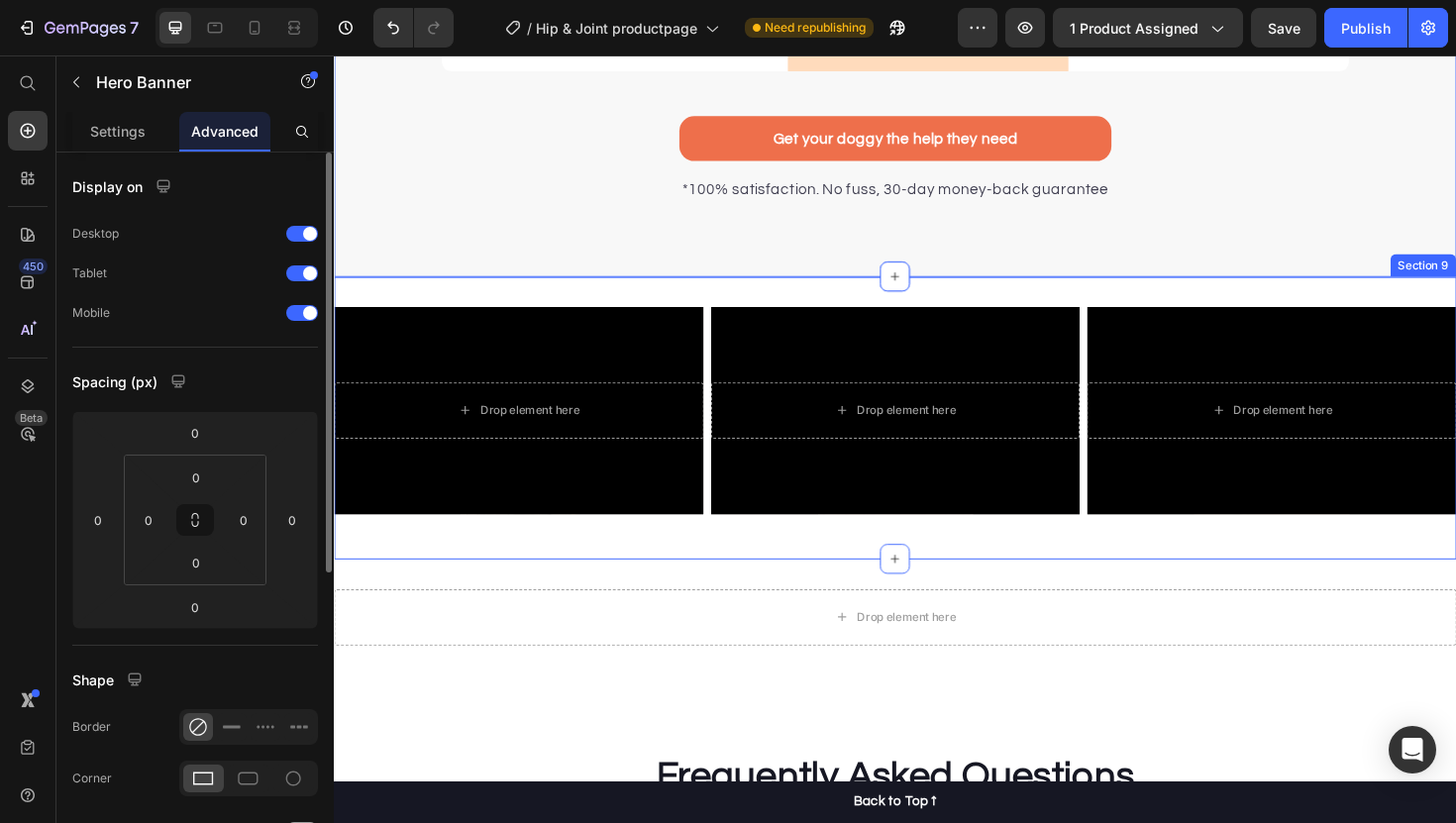 click at bounding box center (529, 432) 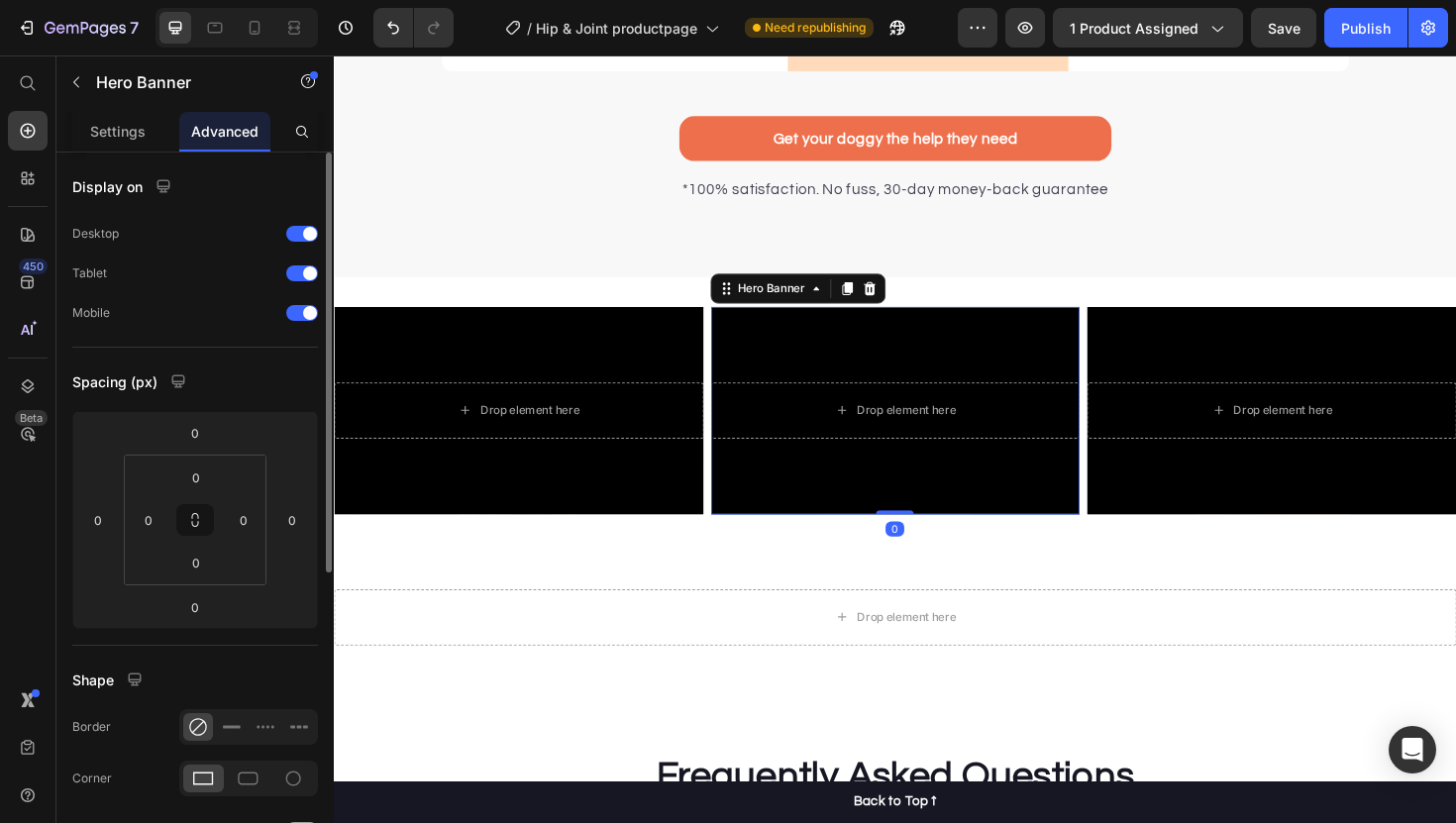 click at bounding box center (928, 432) 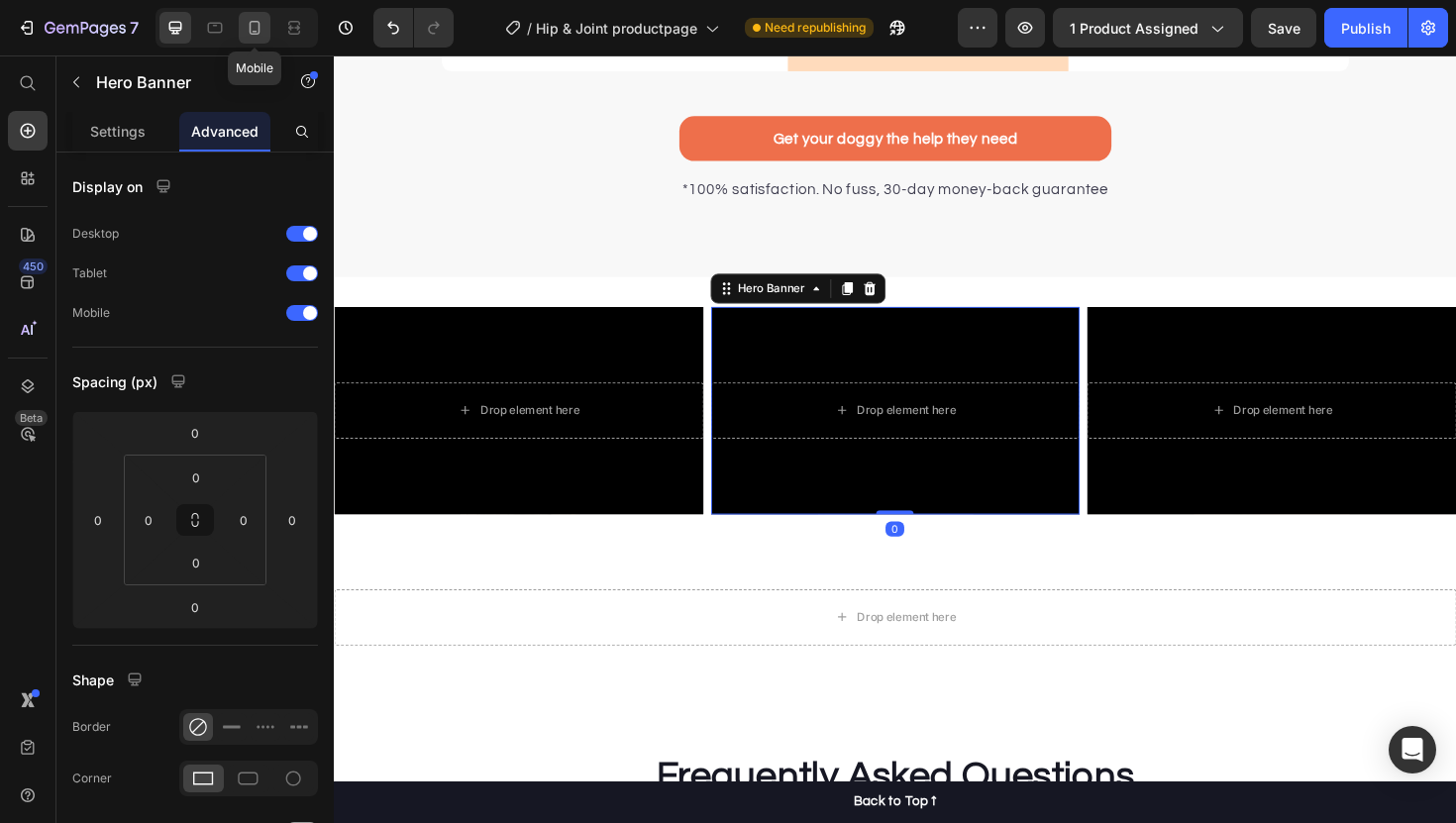 click 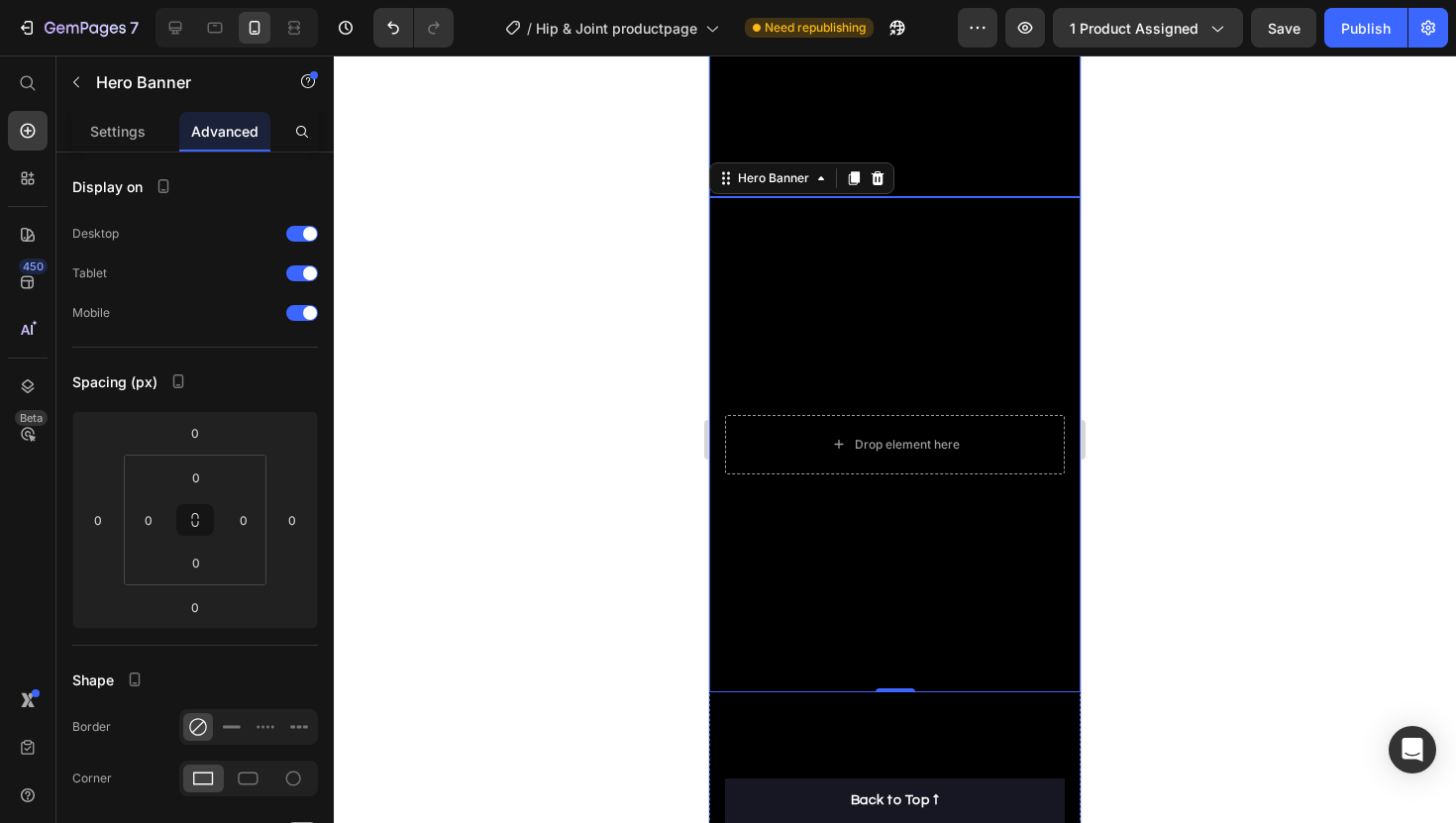scroll, scrollTop: 4839, scrollLeft: 0, axis: vertical 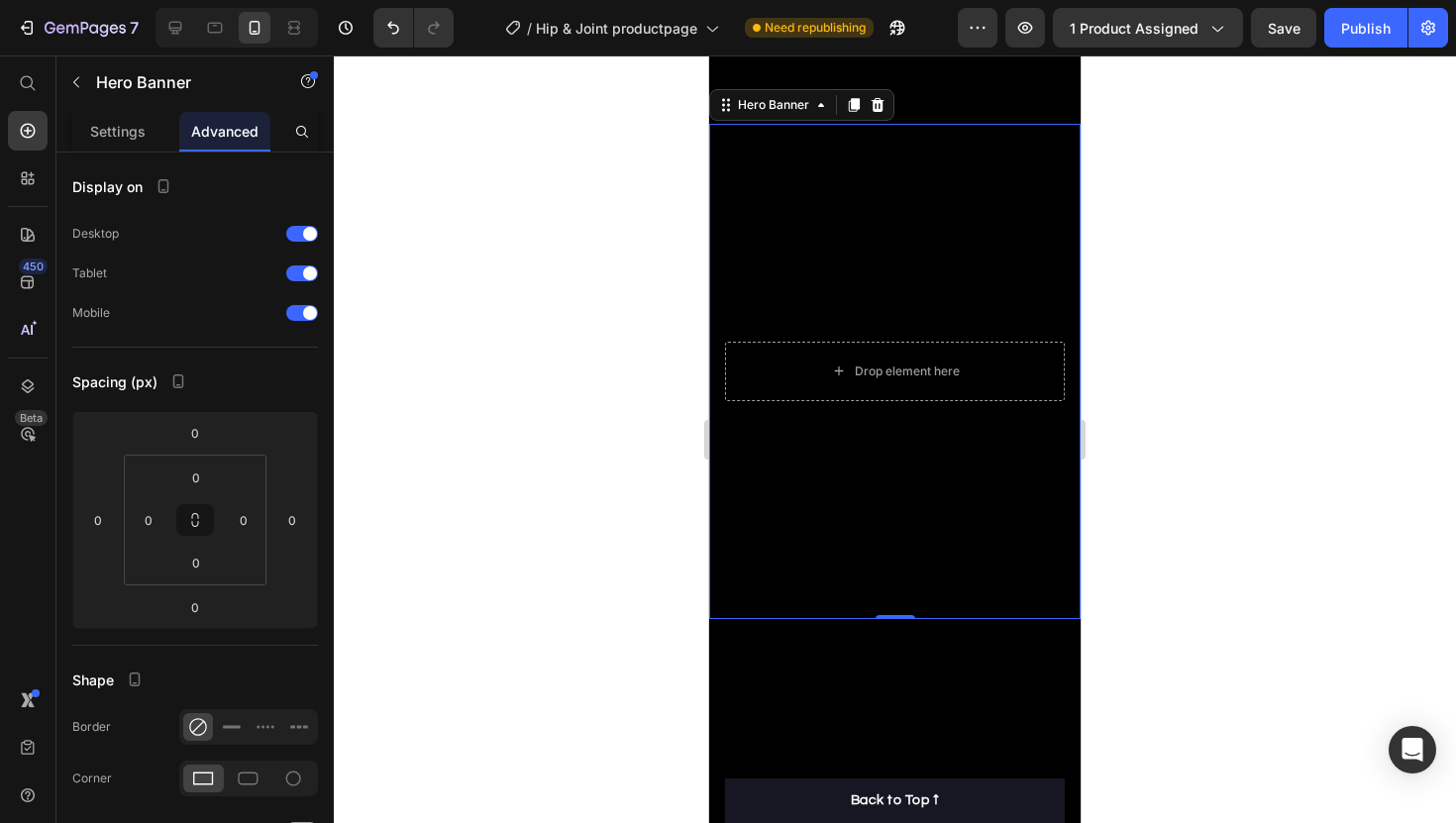 click on "[NUMBER]  Version history  /  Hip & Joint productpage Need republishing Preview 1 product assigned  Save   Publish" 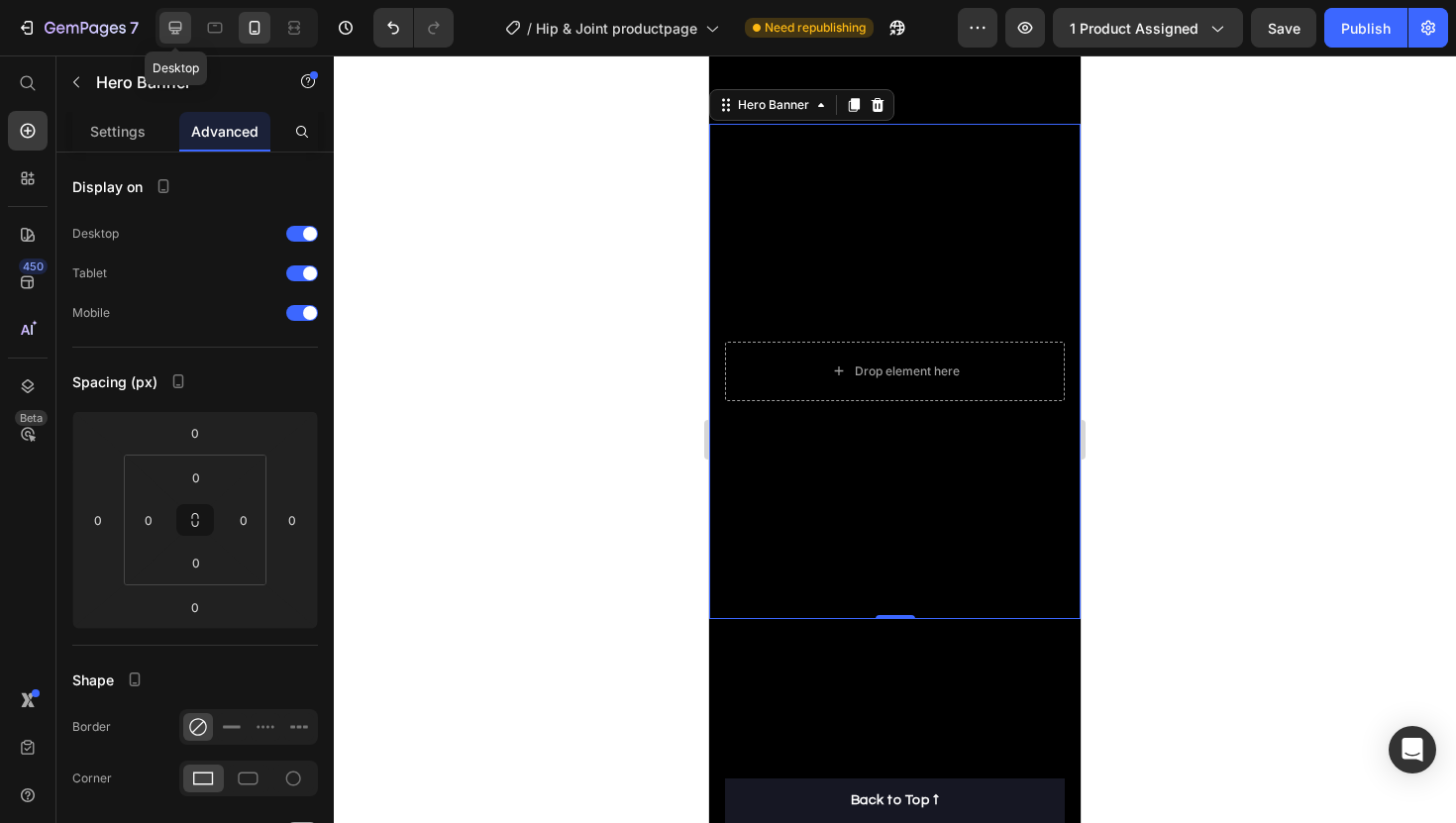 click 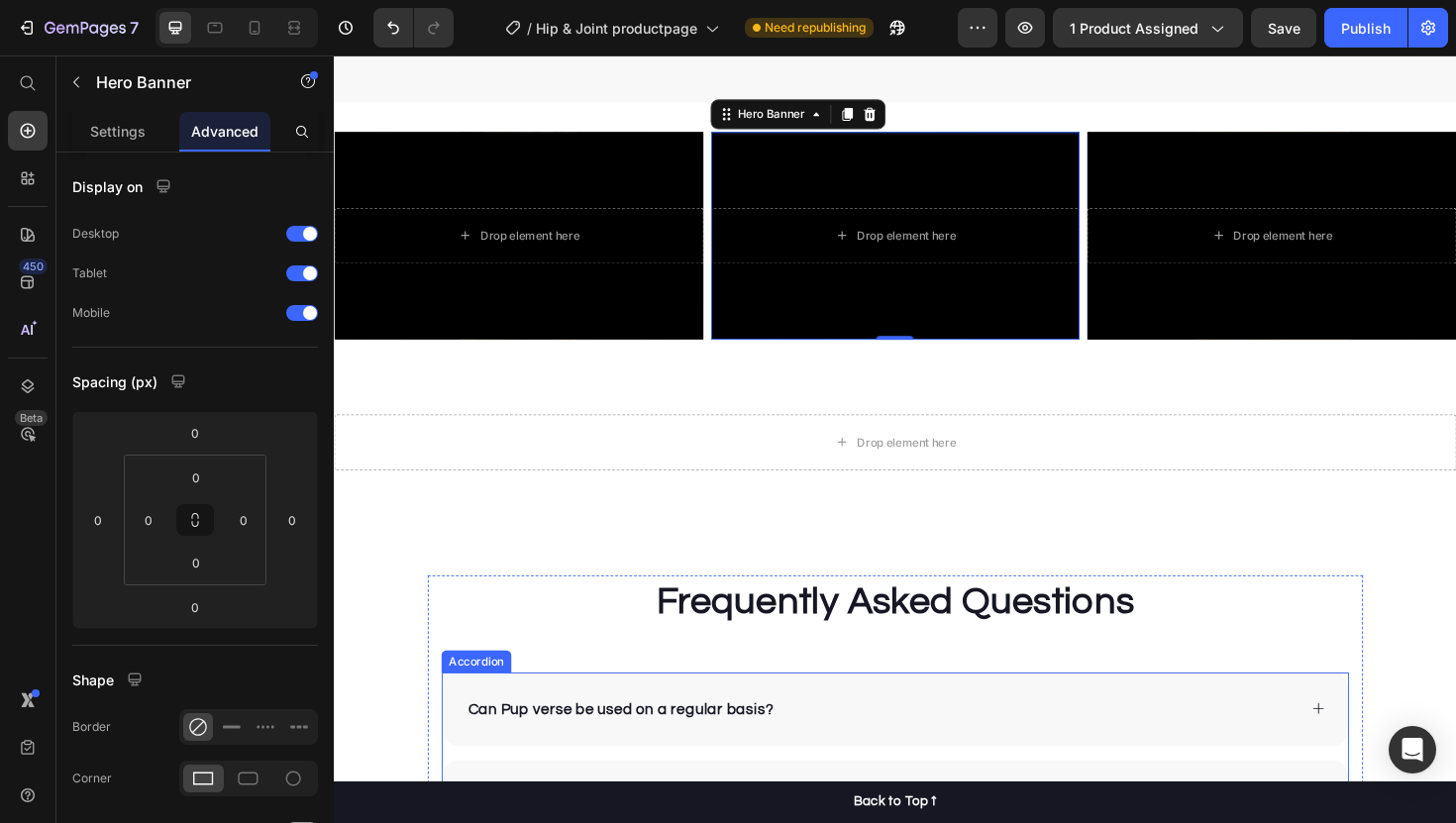 scroll, scrollTop: 4394, scrollLeft: 0, axis: vertical 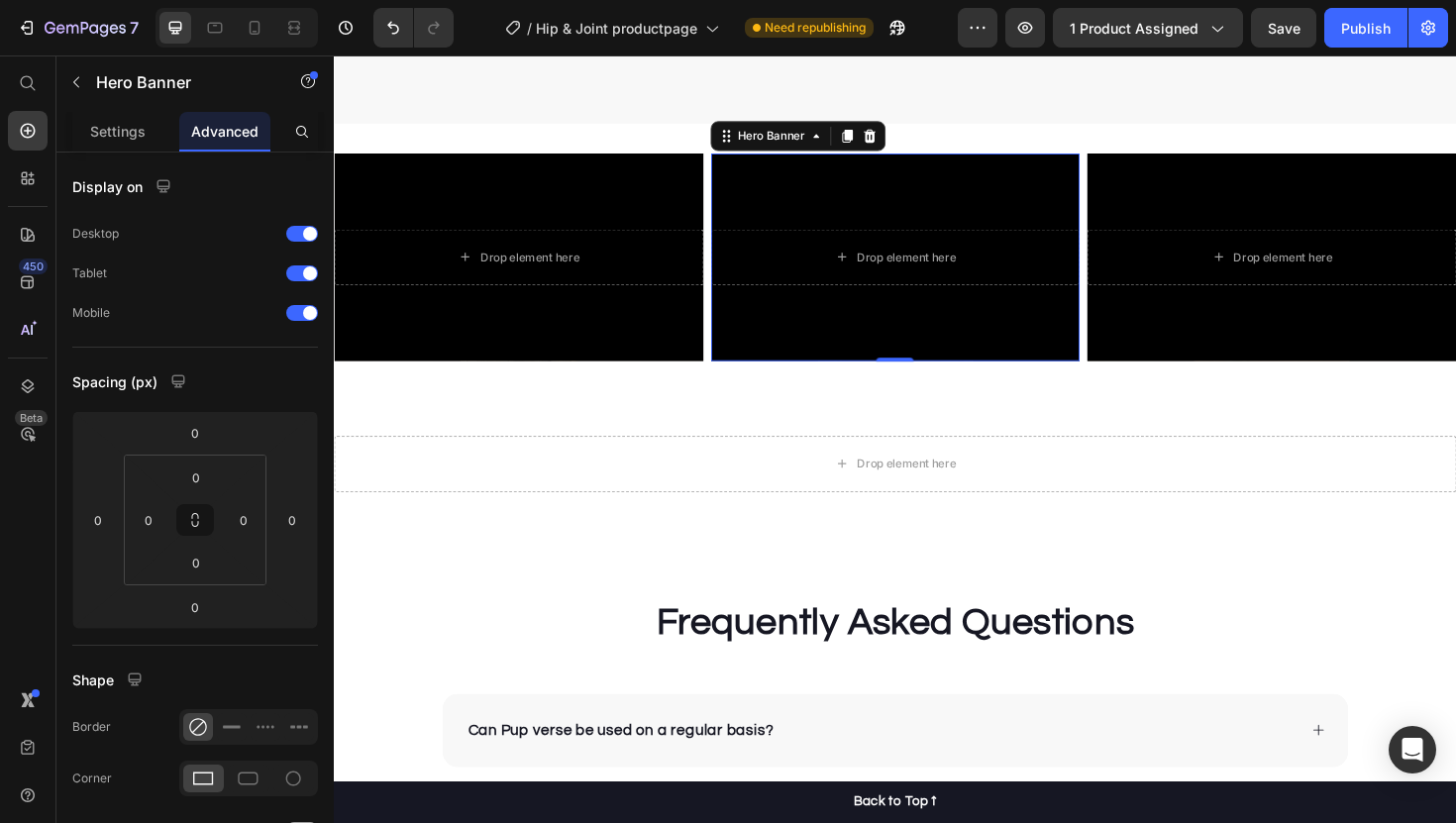 click on "Hero Banner" at bounding box center [825, 141] 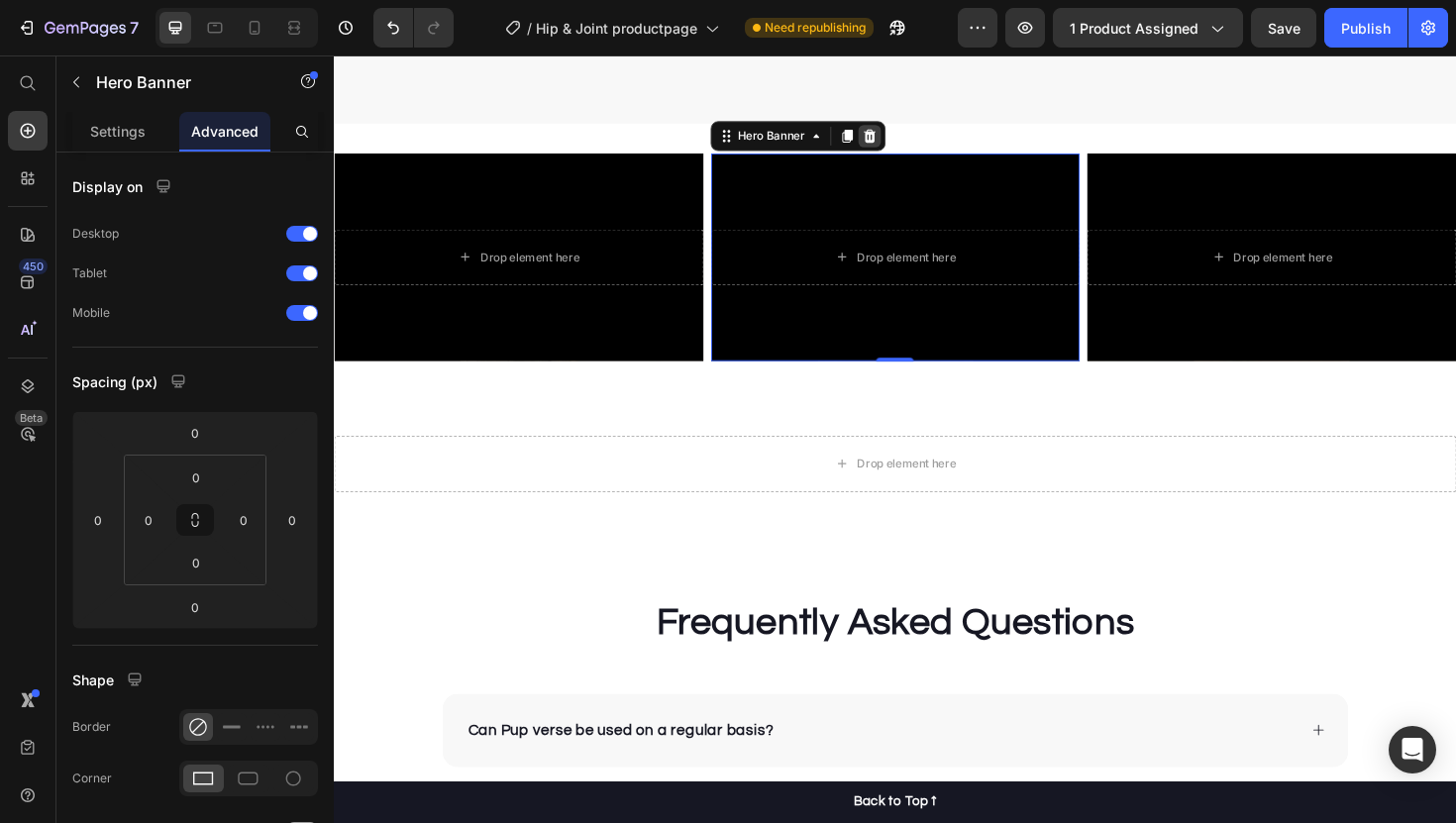 click 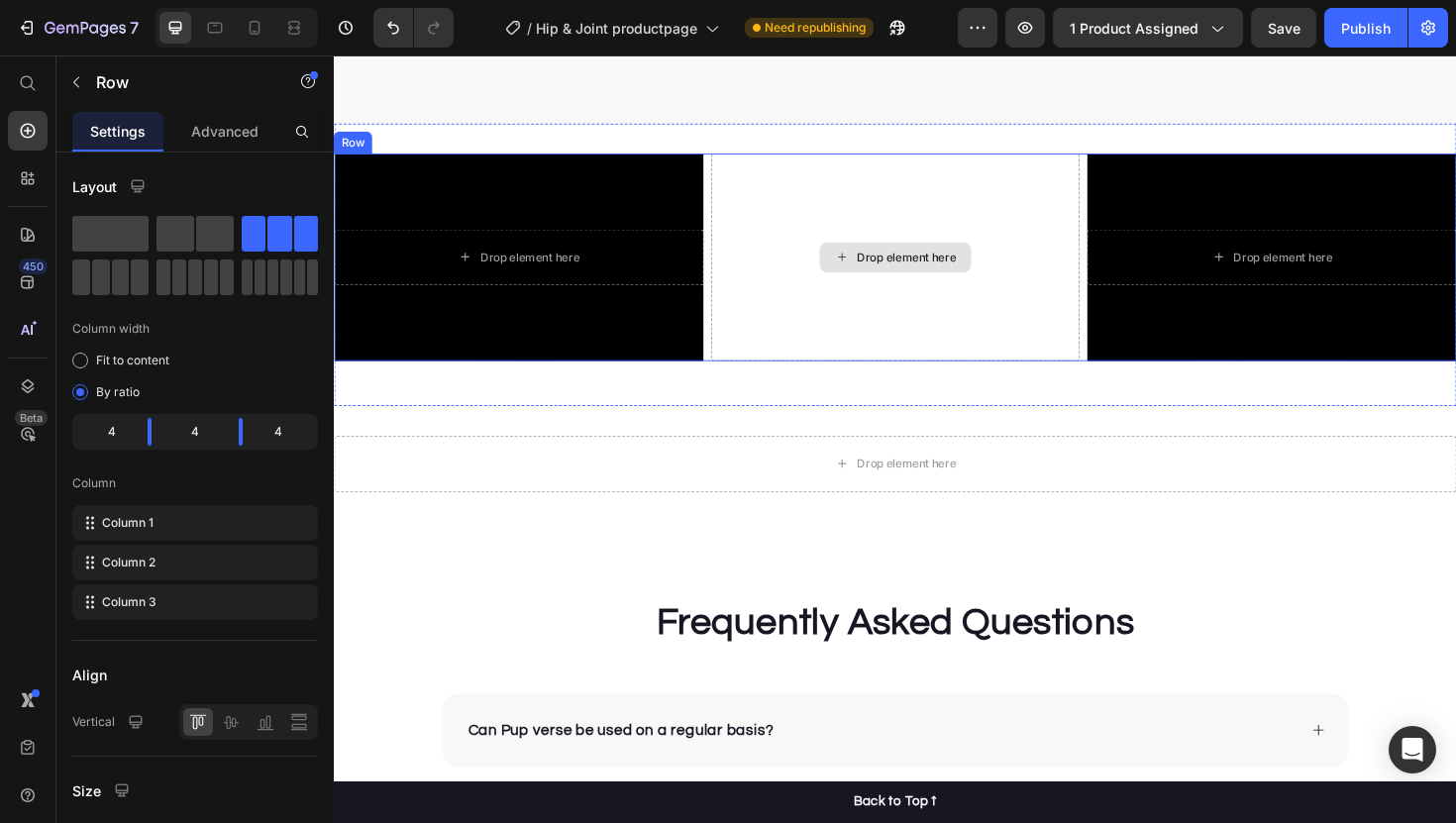 click on "Drop element here" at bounding box center (928, 269) 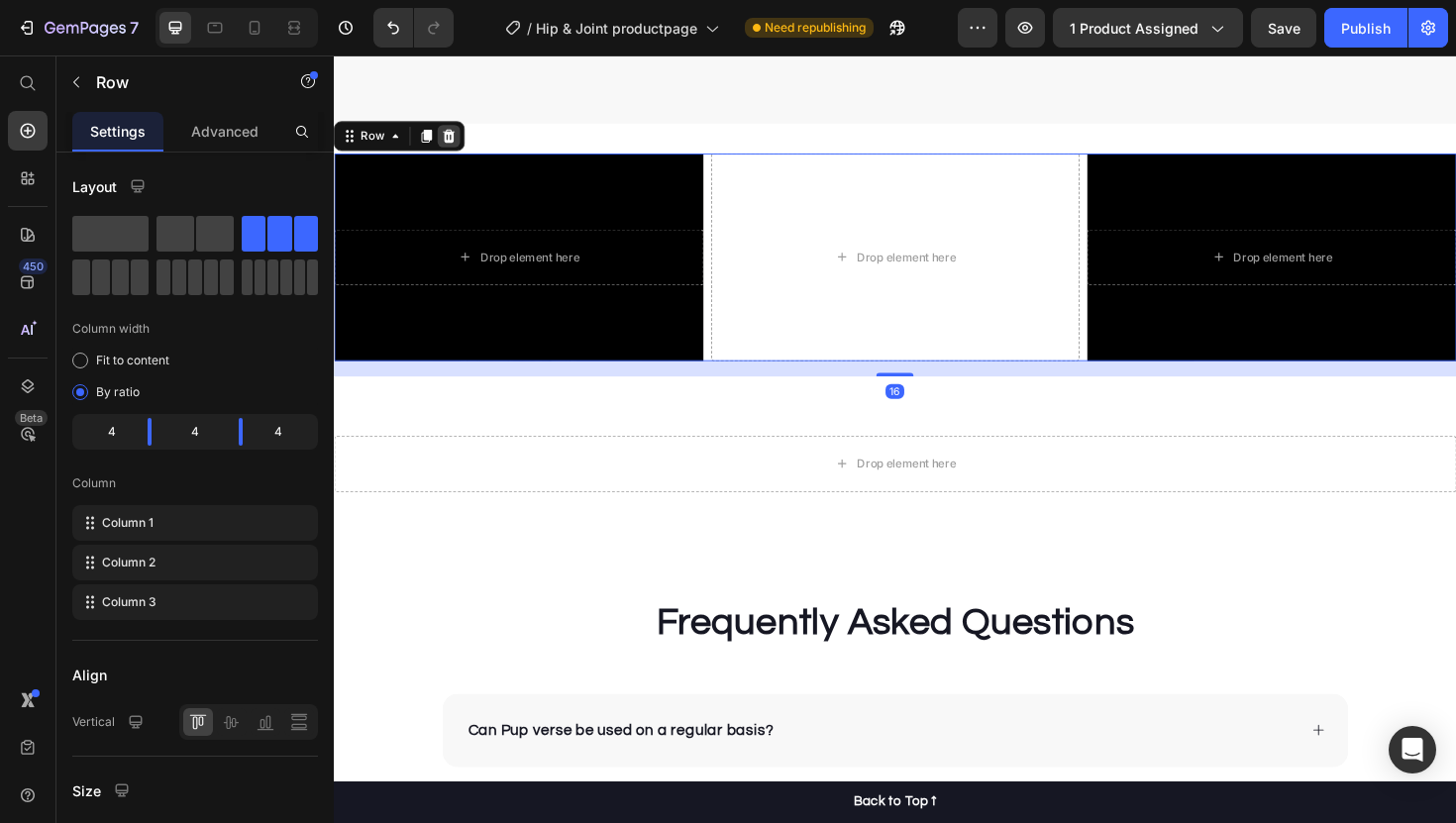 click at bounding box center (456, 141) 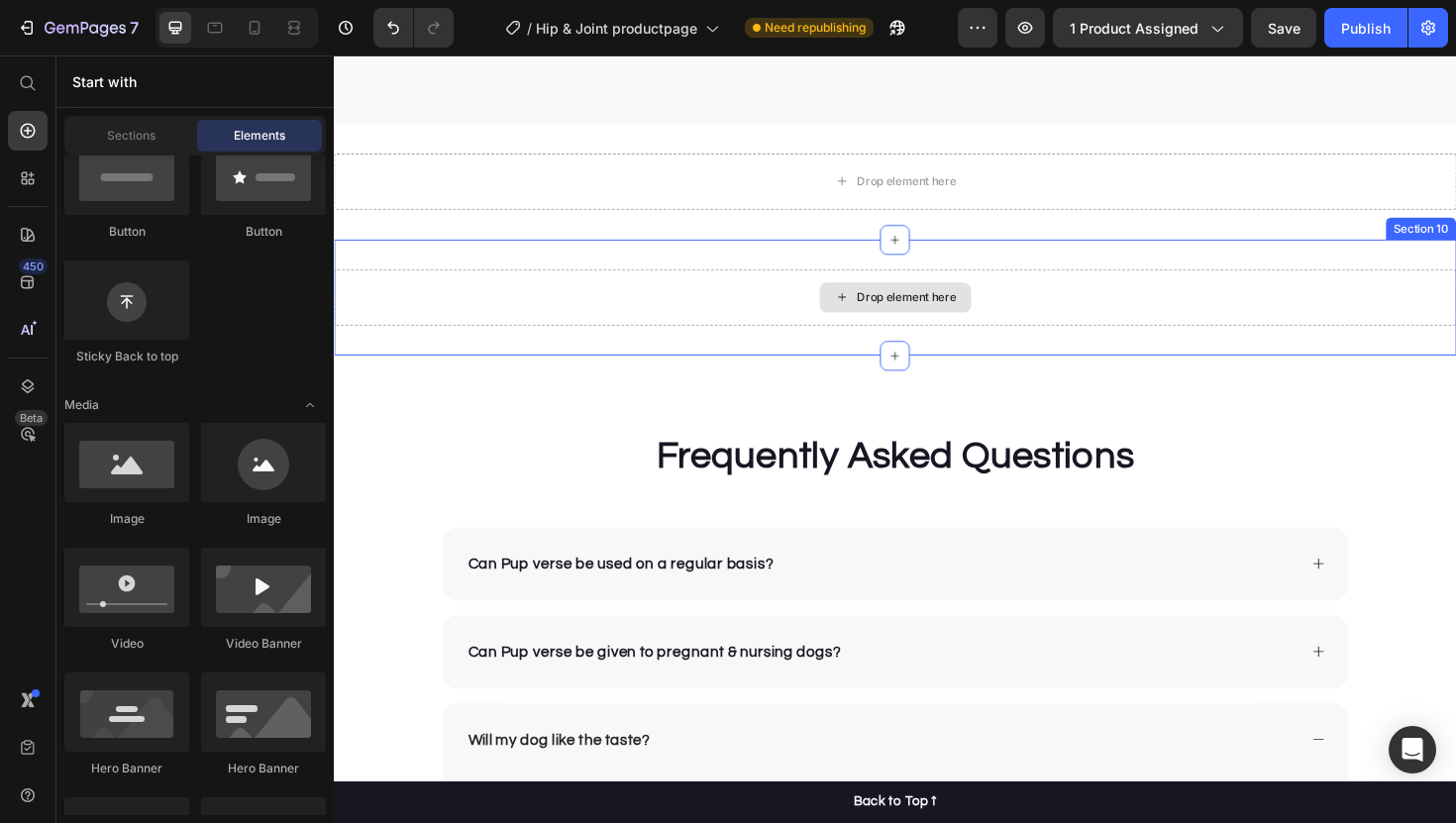 scroll, scrollTop: 4315, scrollLeft: 0, axis: vertical 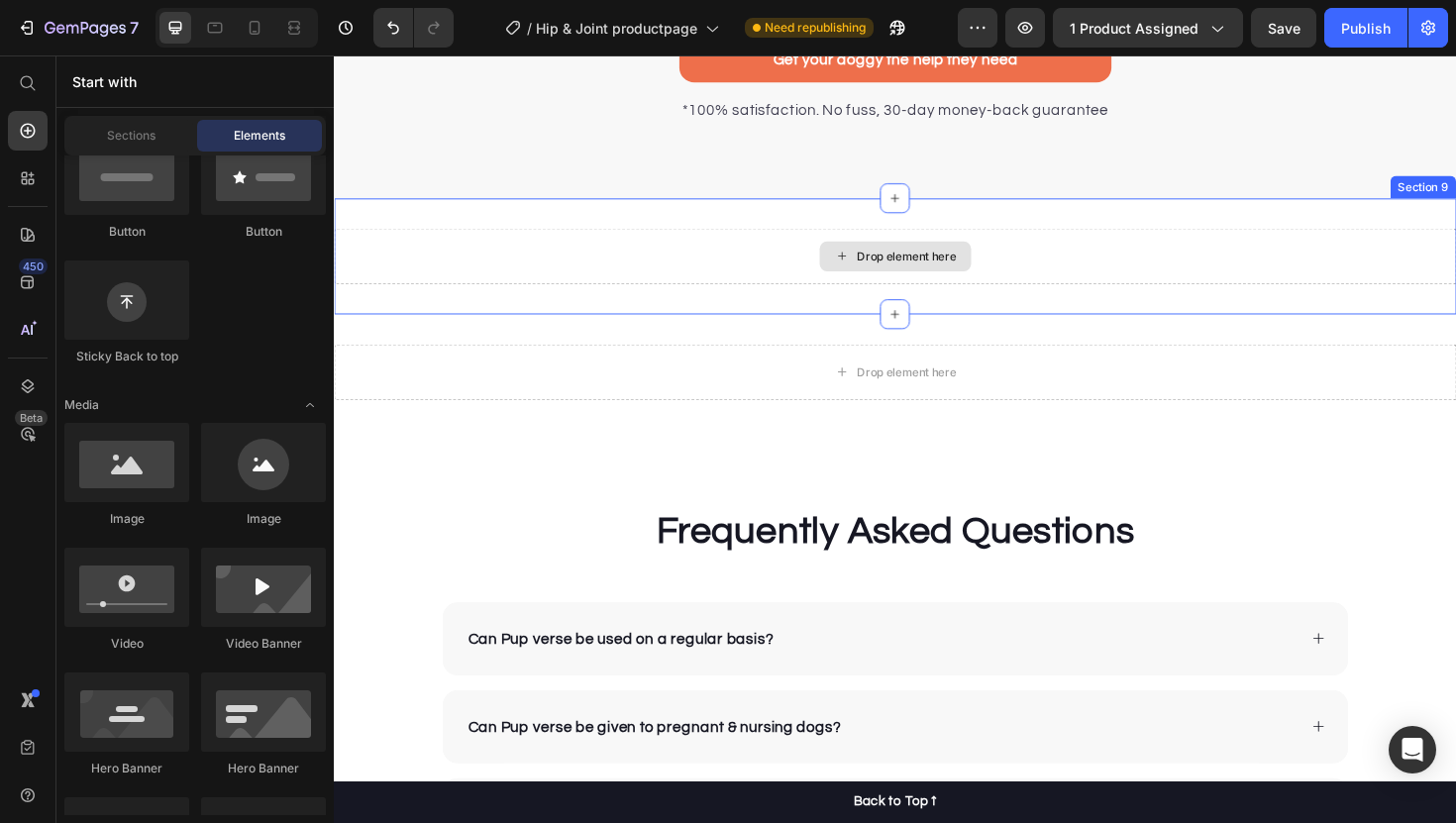 click on "Drop element here" at bounding box center [928, 268] 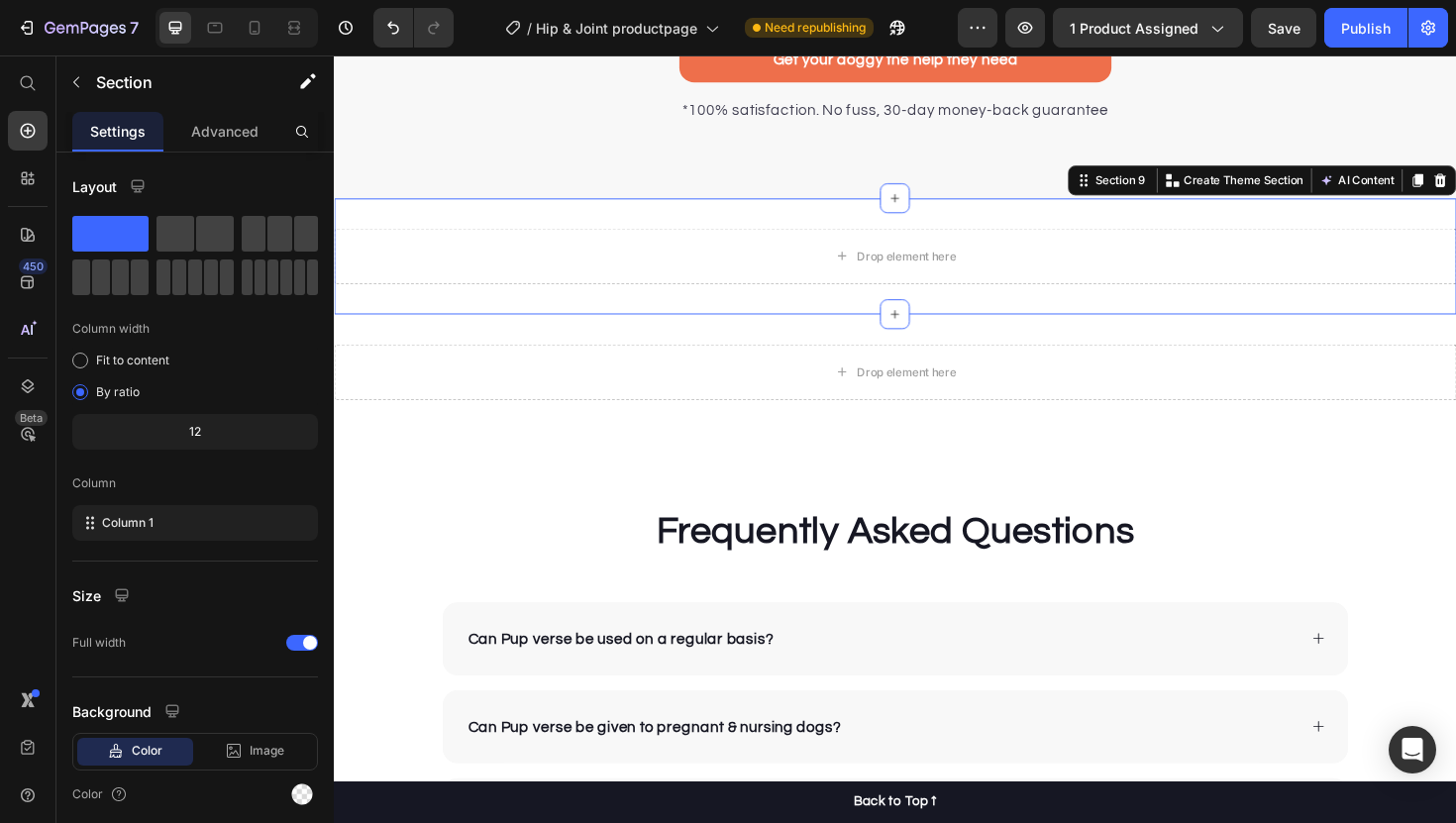 click on "Section 9   You can create reusable sections Create Theme Section AI Content Write with GemAI What would you like to describe here? Tone and Voice Persuasive Product Green Lawn Probiotics Show more Generate" at bounding box center [1316, 188] 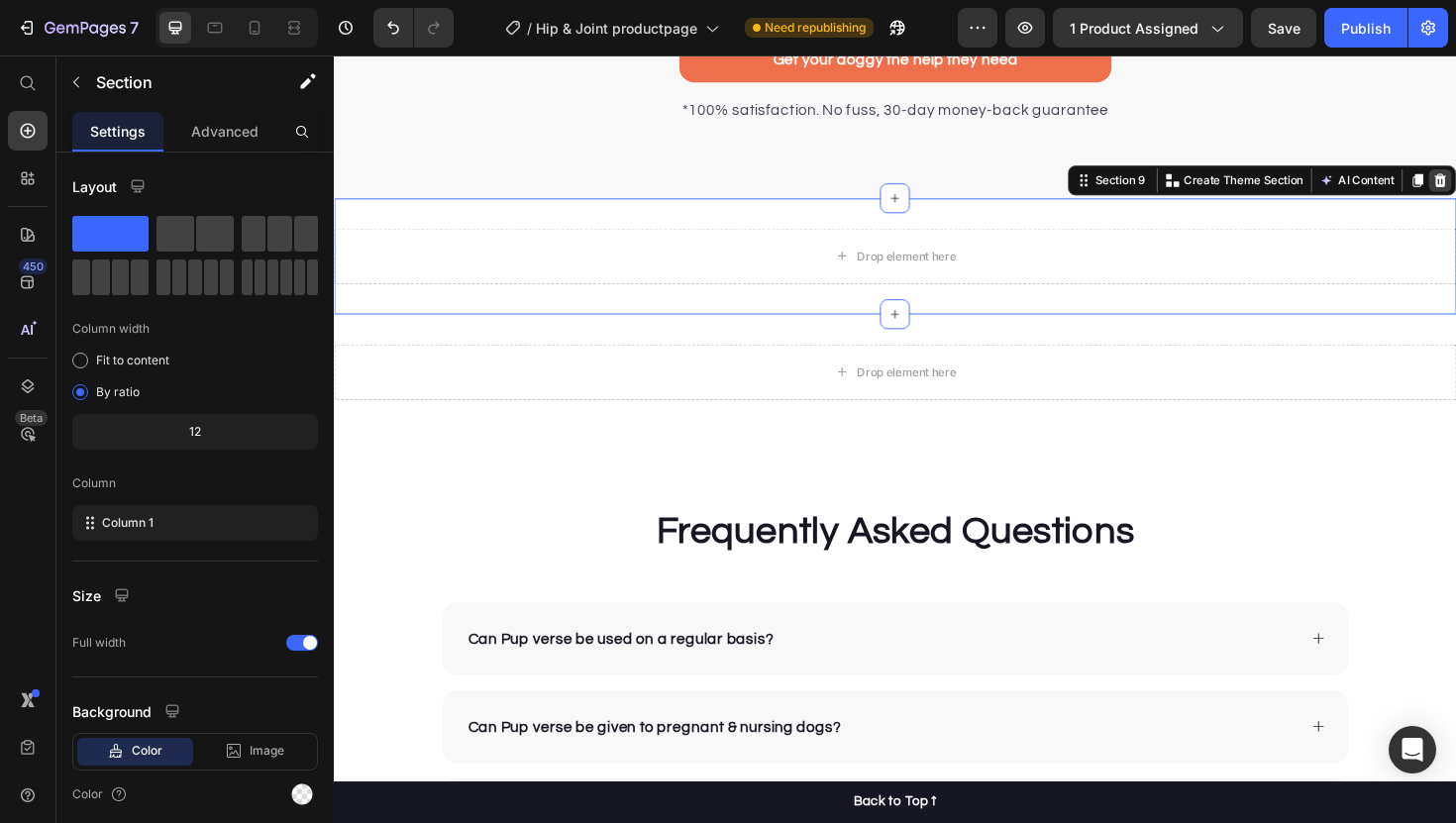 click at bounding box center (1506, 188) 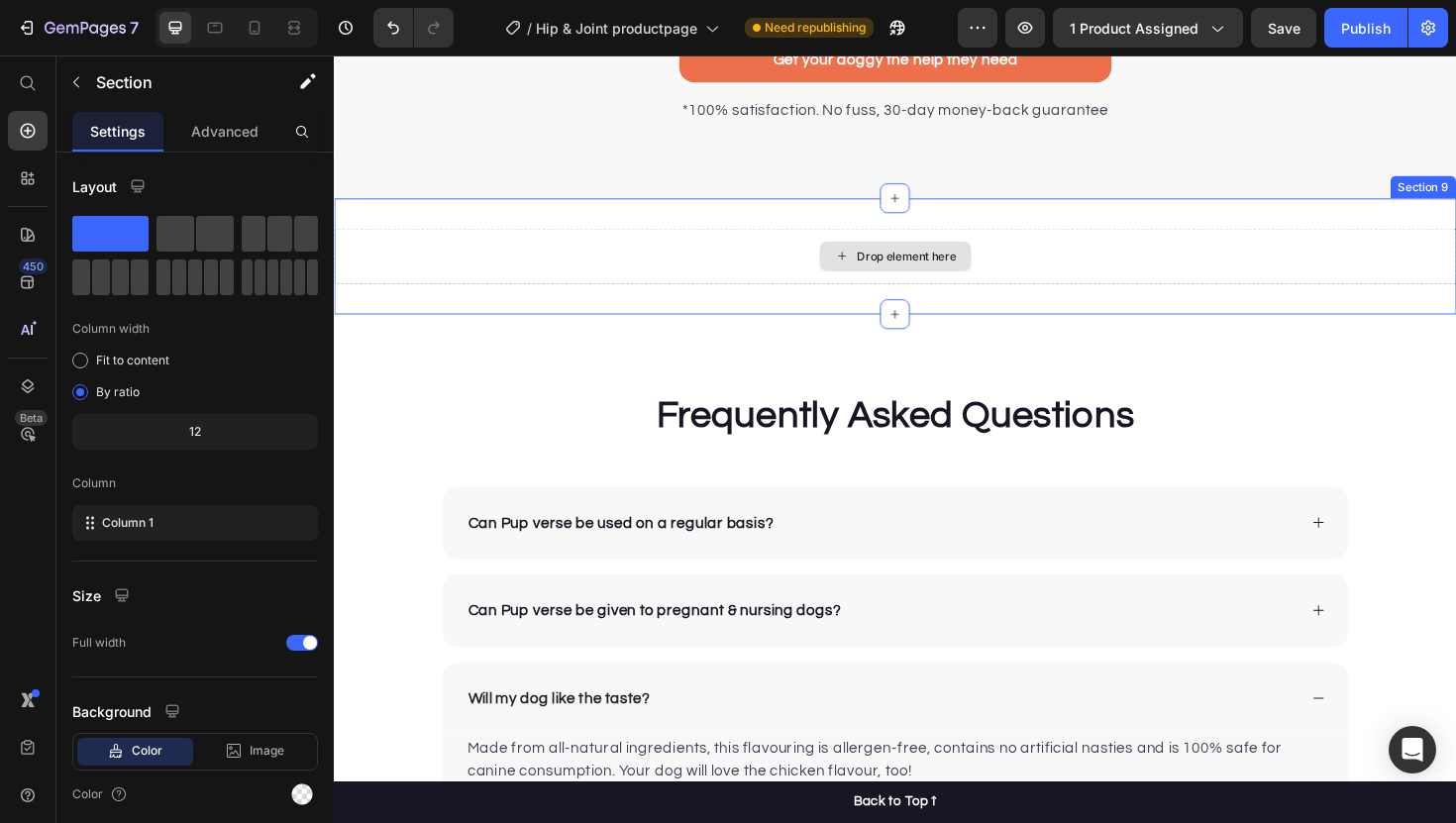 click on "Drop element here" at bounding box center [928, 268] 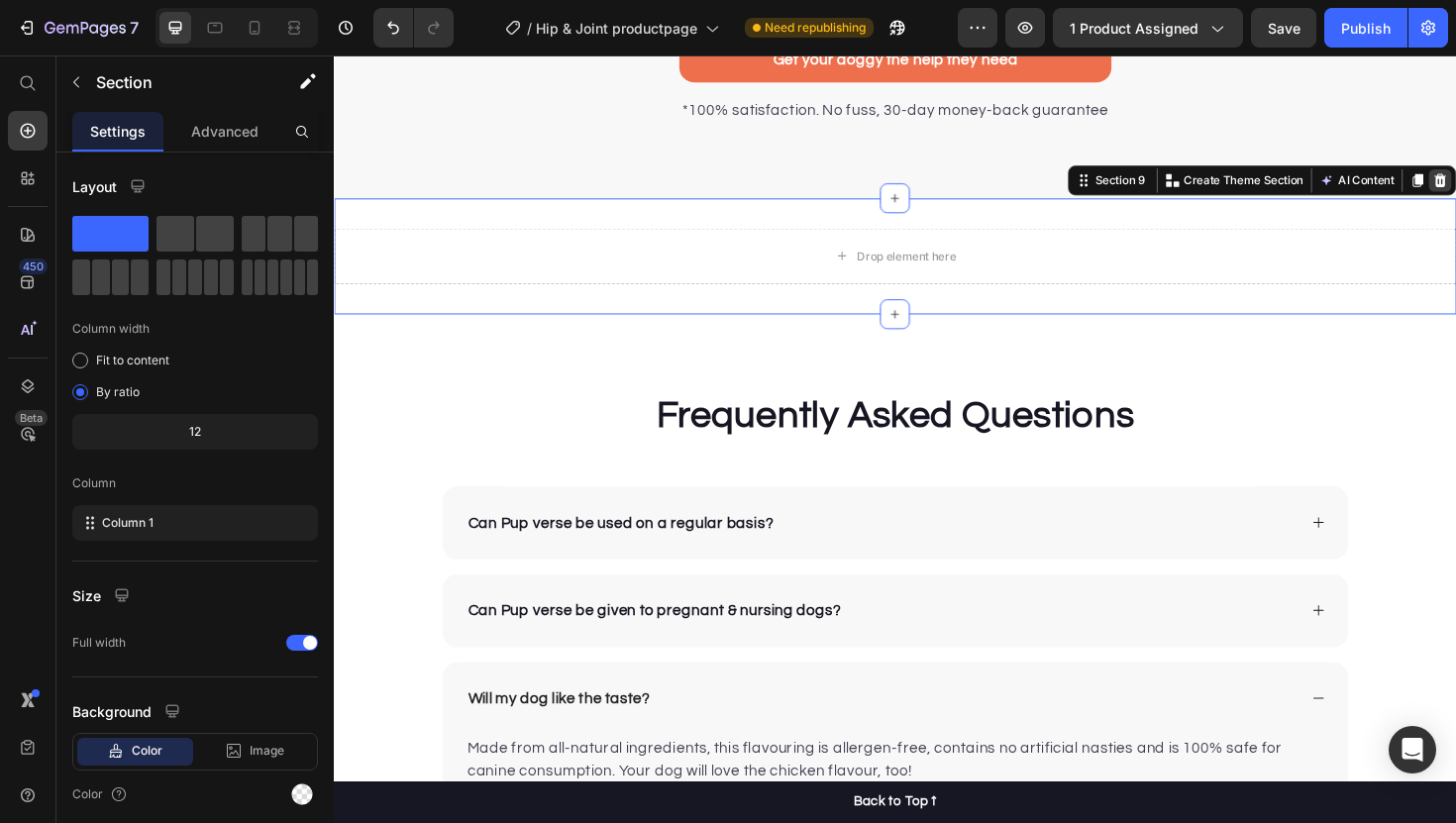 click 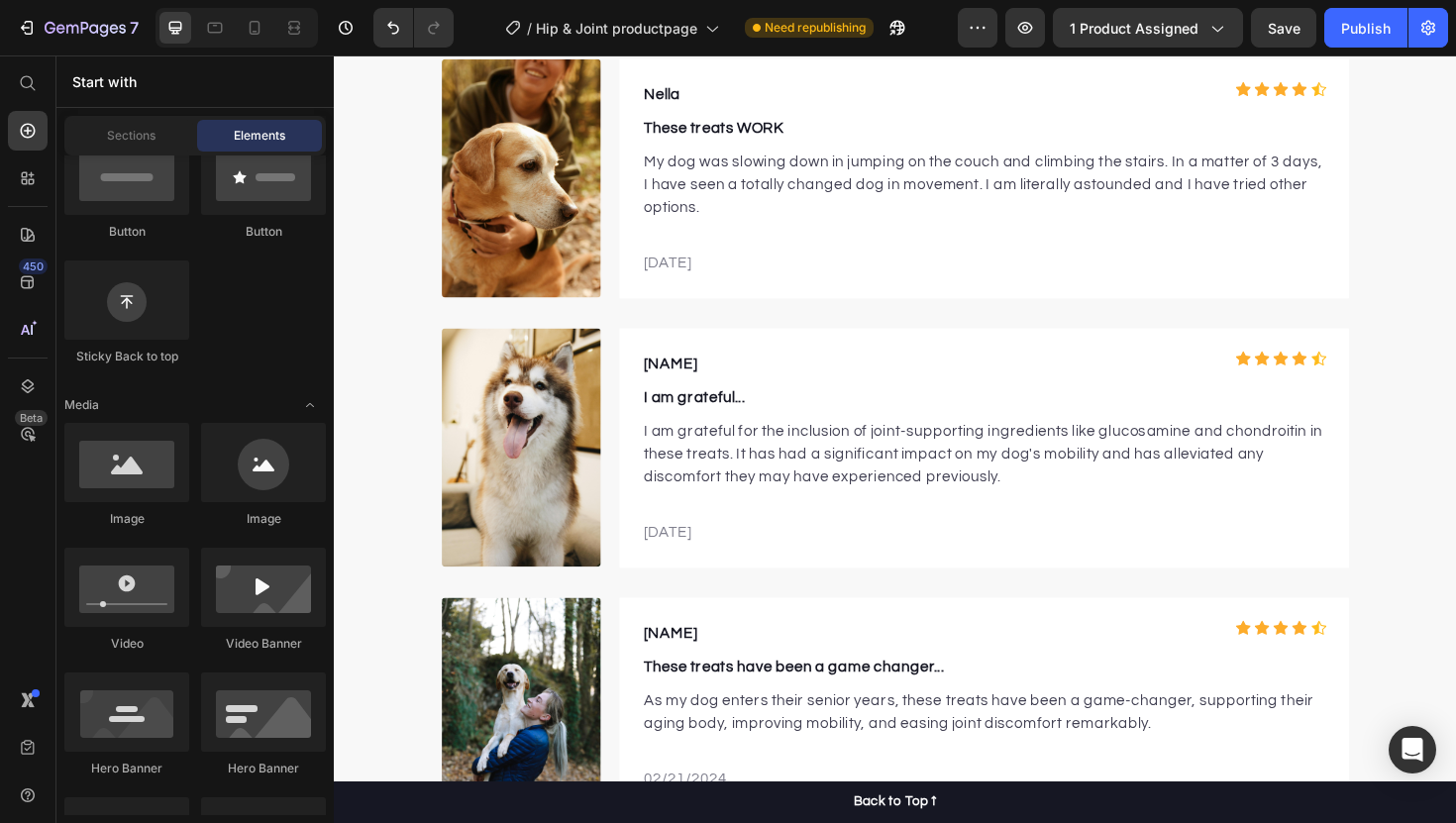 scroll, scrollTop: 6150, scrollLeft: 0, axis: vertical 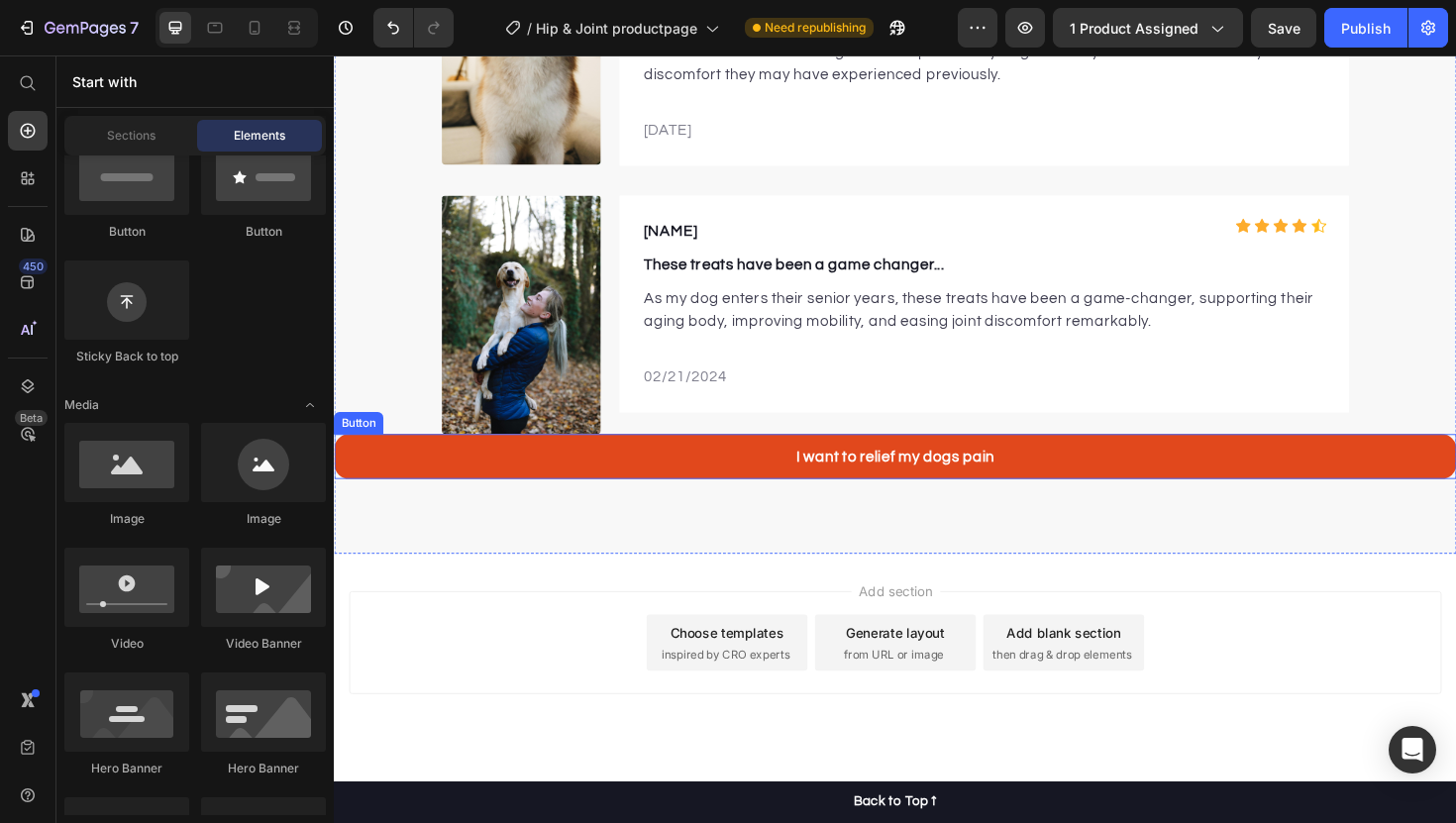 click on "I want to relief my dogs pain" at bounding box center (928, 480) 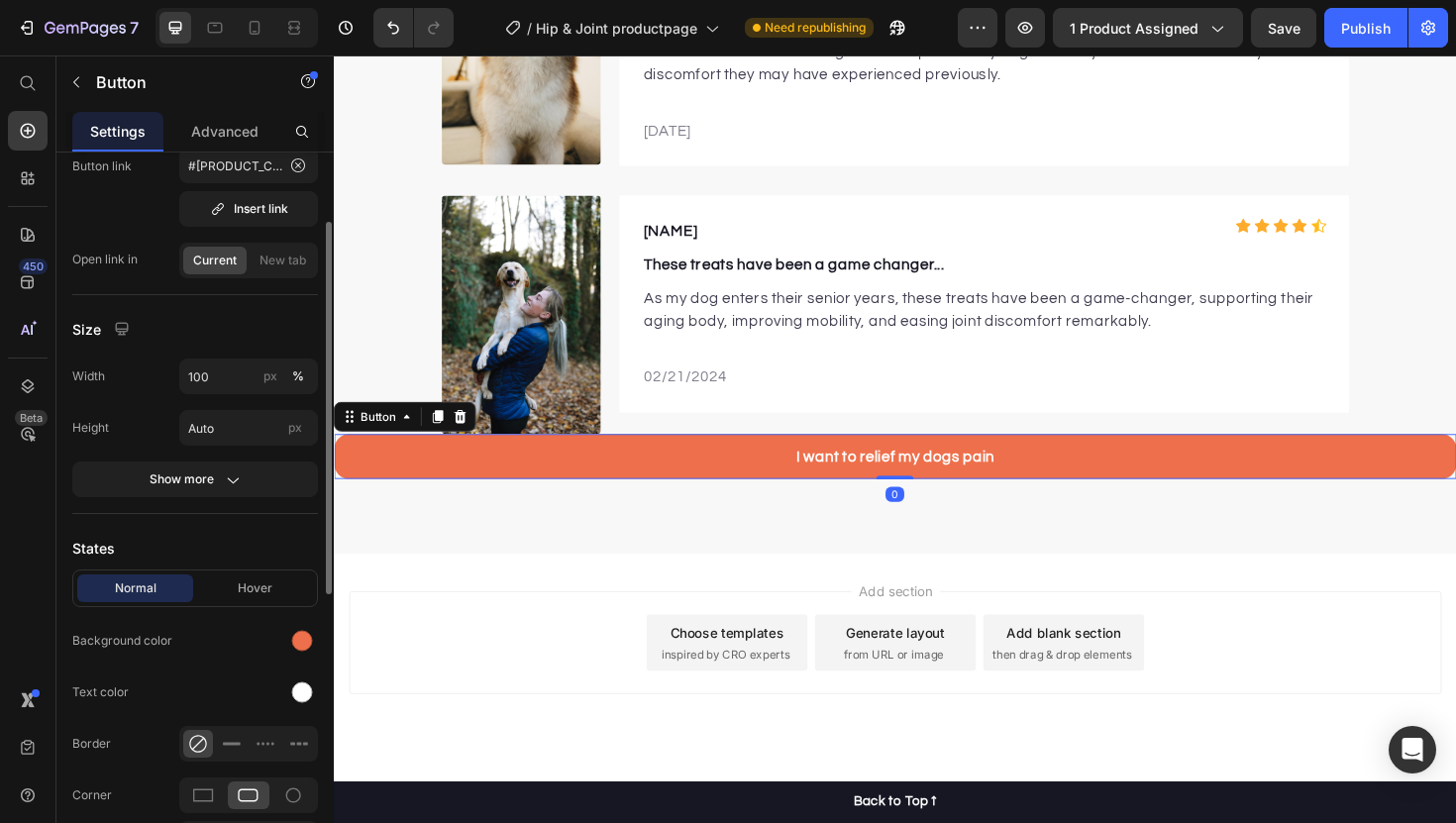 scroll, scrollTop: 135, scrollLeft: 0, axis: vertical 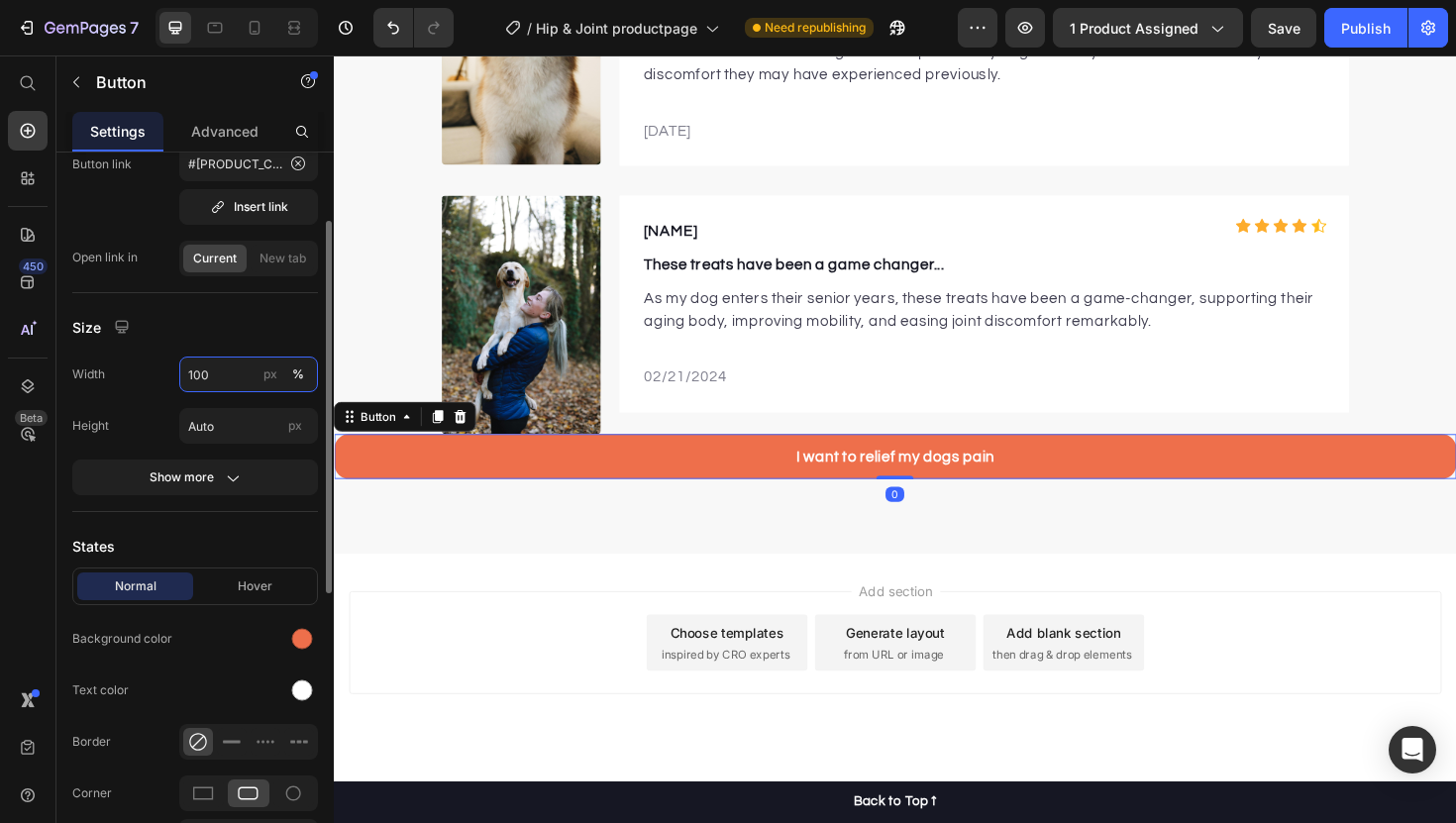 click on "100" at bounding box center [249, 374] 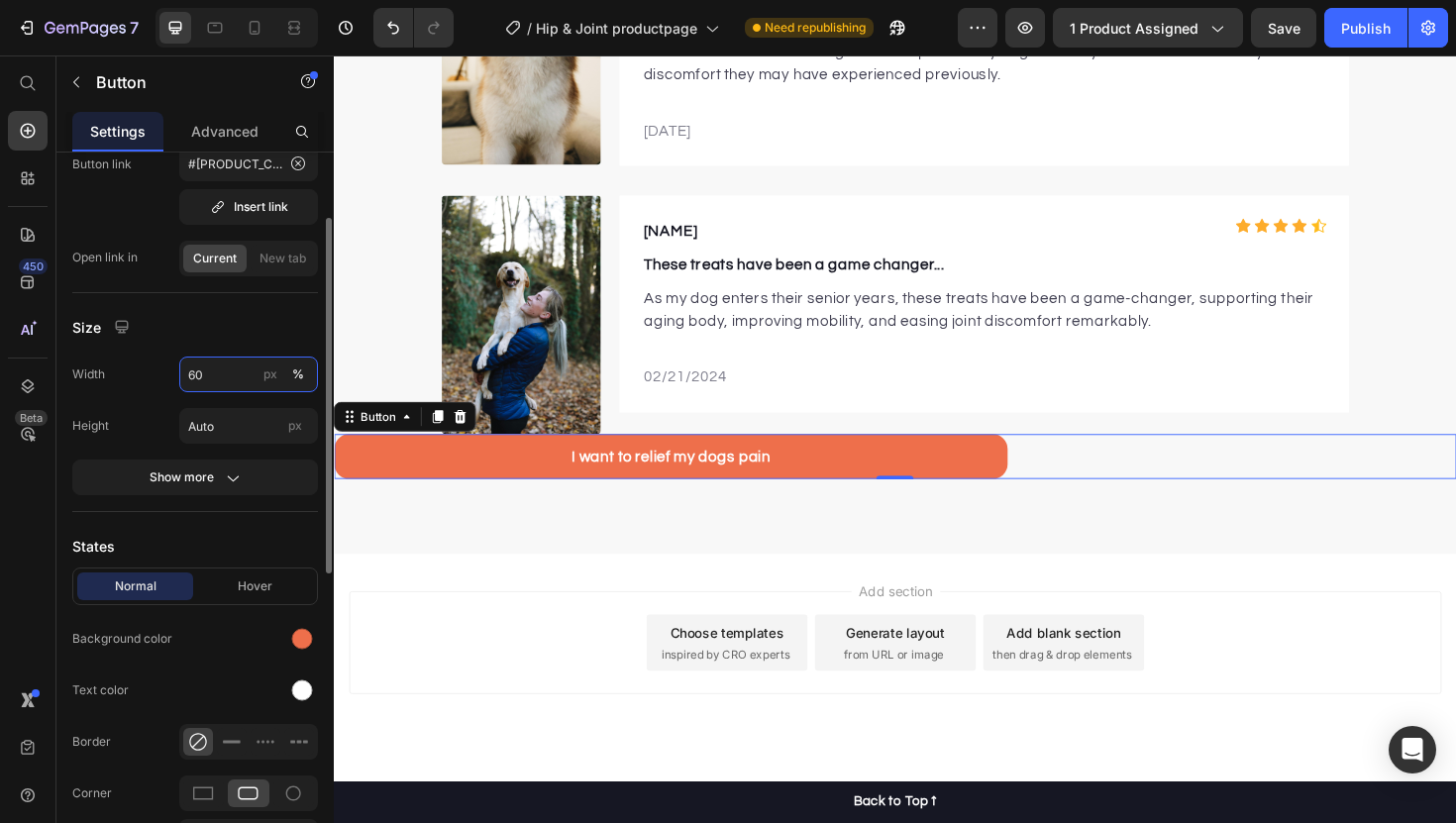 type on "60" 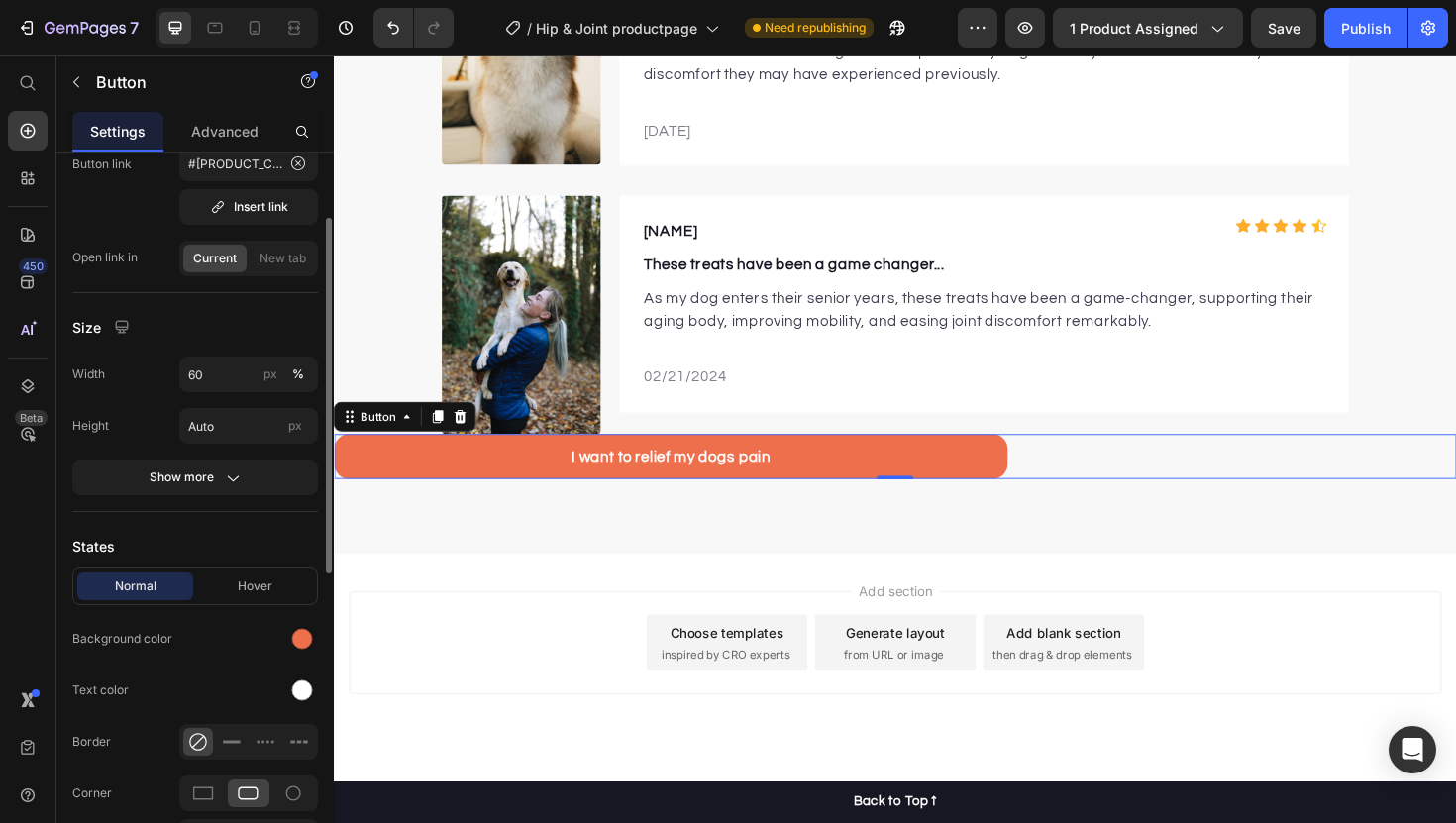 click on "Insert link Button link #[PRODUCT_CODE]  Insert link   Open link in  Current New tab" 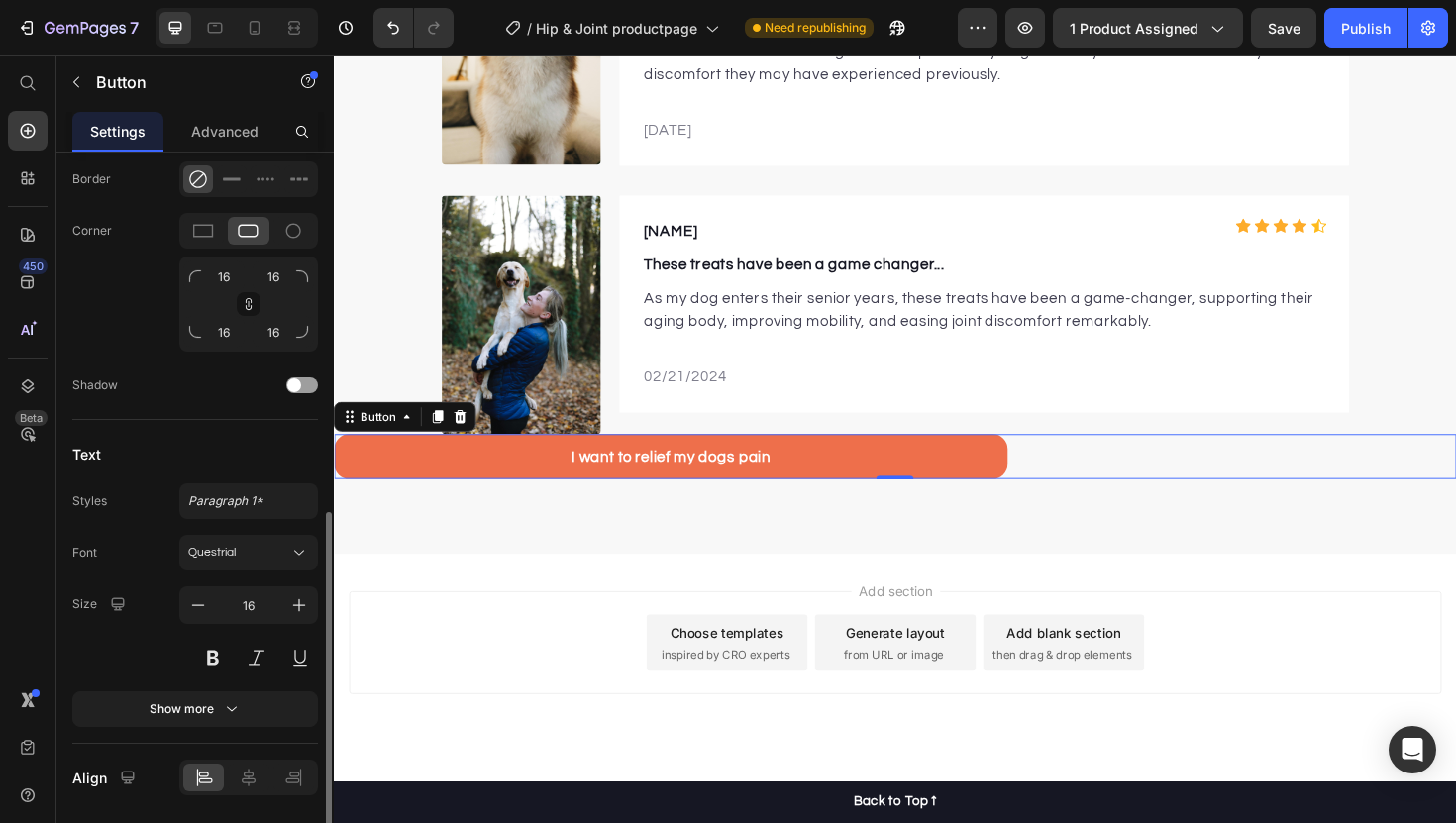 scroll, scrollTop: 756, scrollLeft: 0, axis: vertical 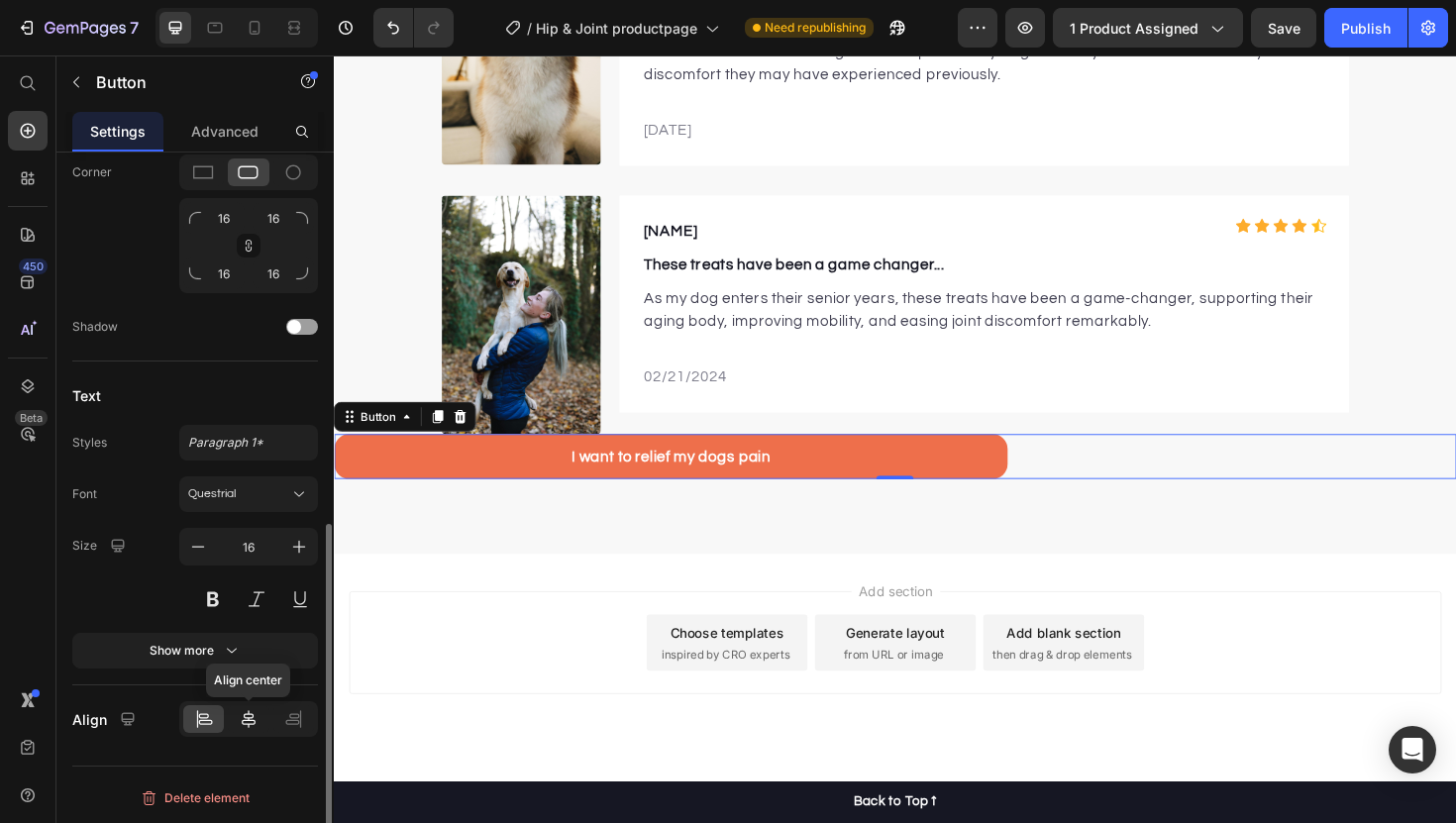 click 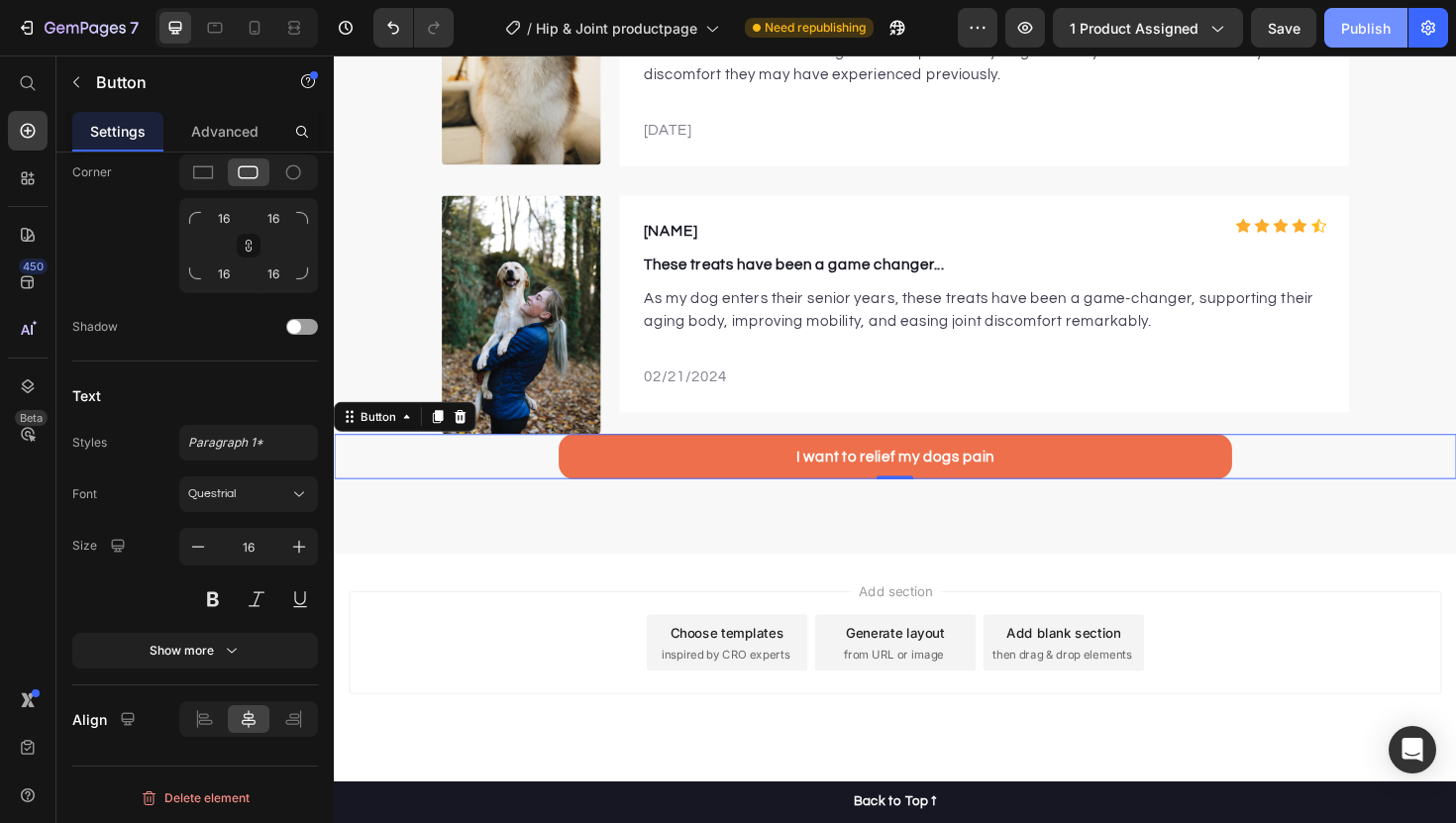 click on "Publish" at bounding box center (1366, 28) 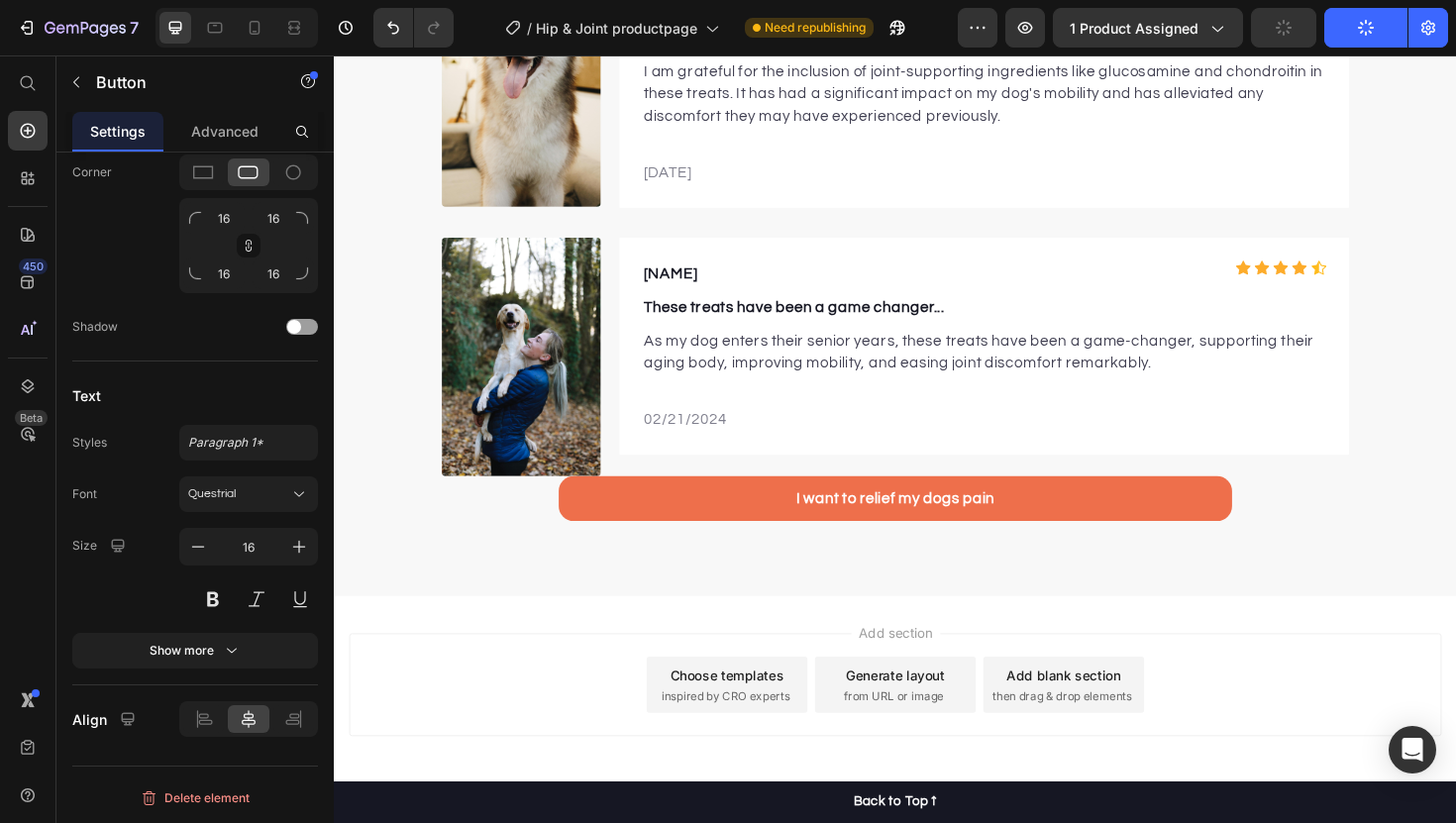 scroll, scrollTop: 6150, scrollLeft: 0, axis: vertical 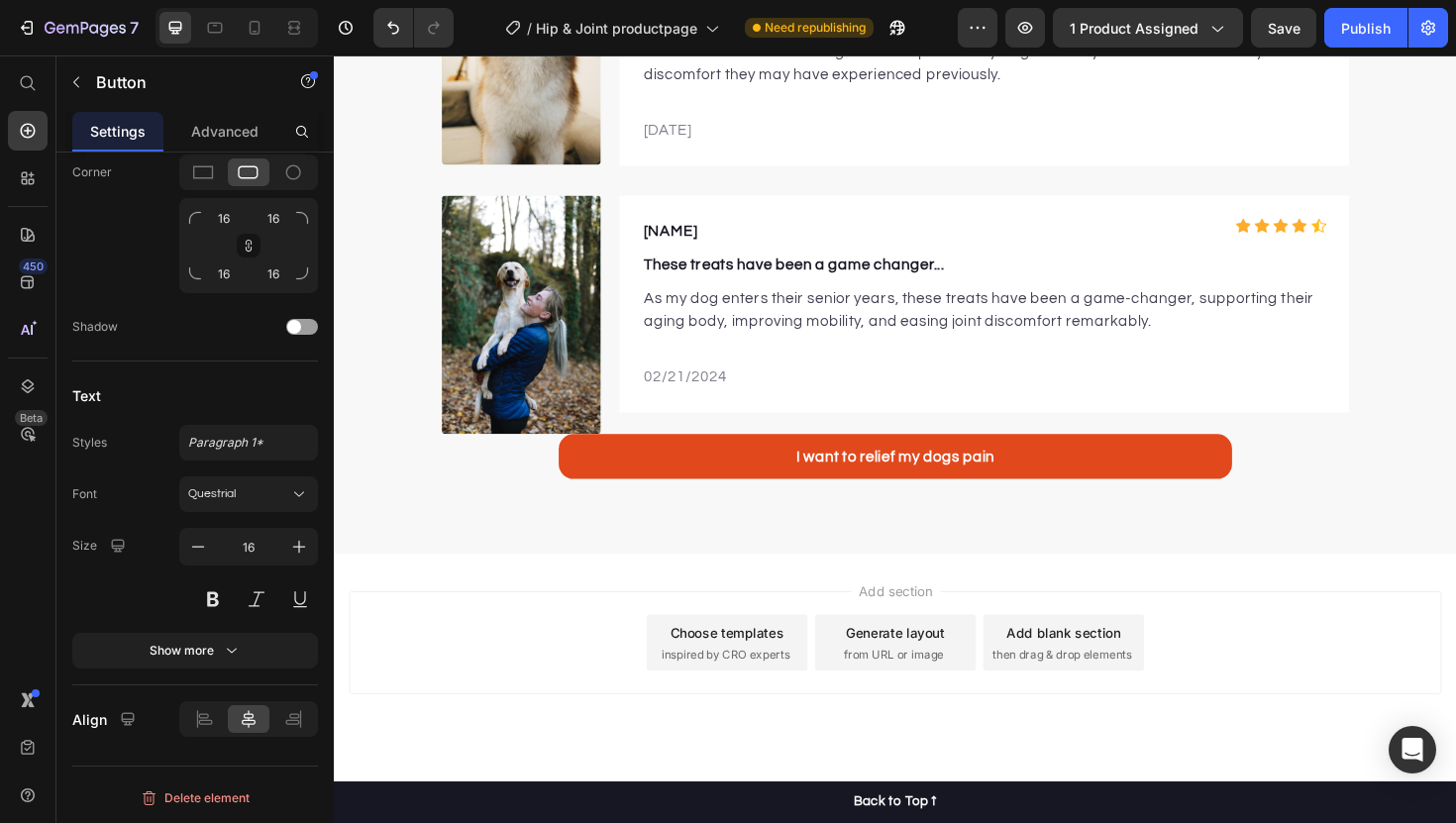 click on "I want to relief my dogs pain" at bounding box center (928, 480) 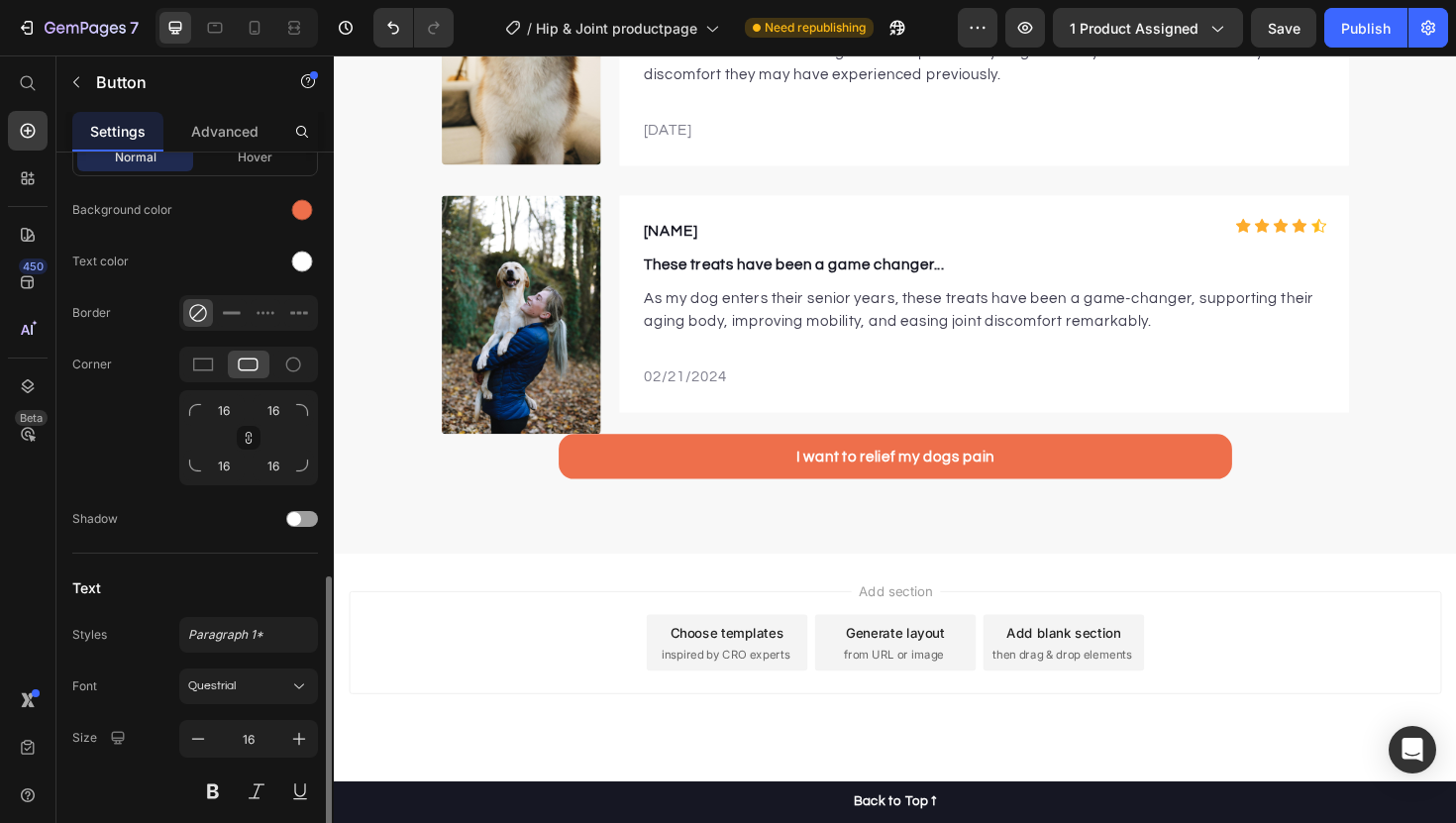 scroll, scrollTop: 525, scrollLeft: 0, axis: vertical 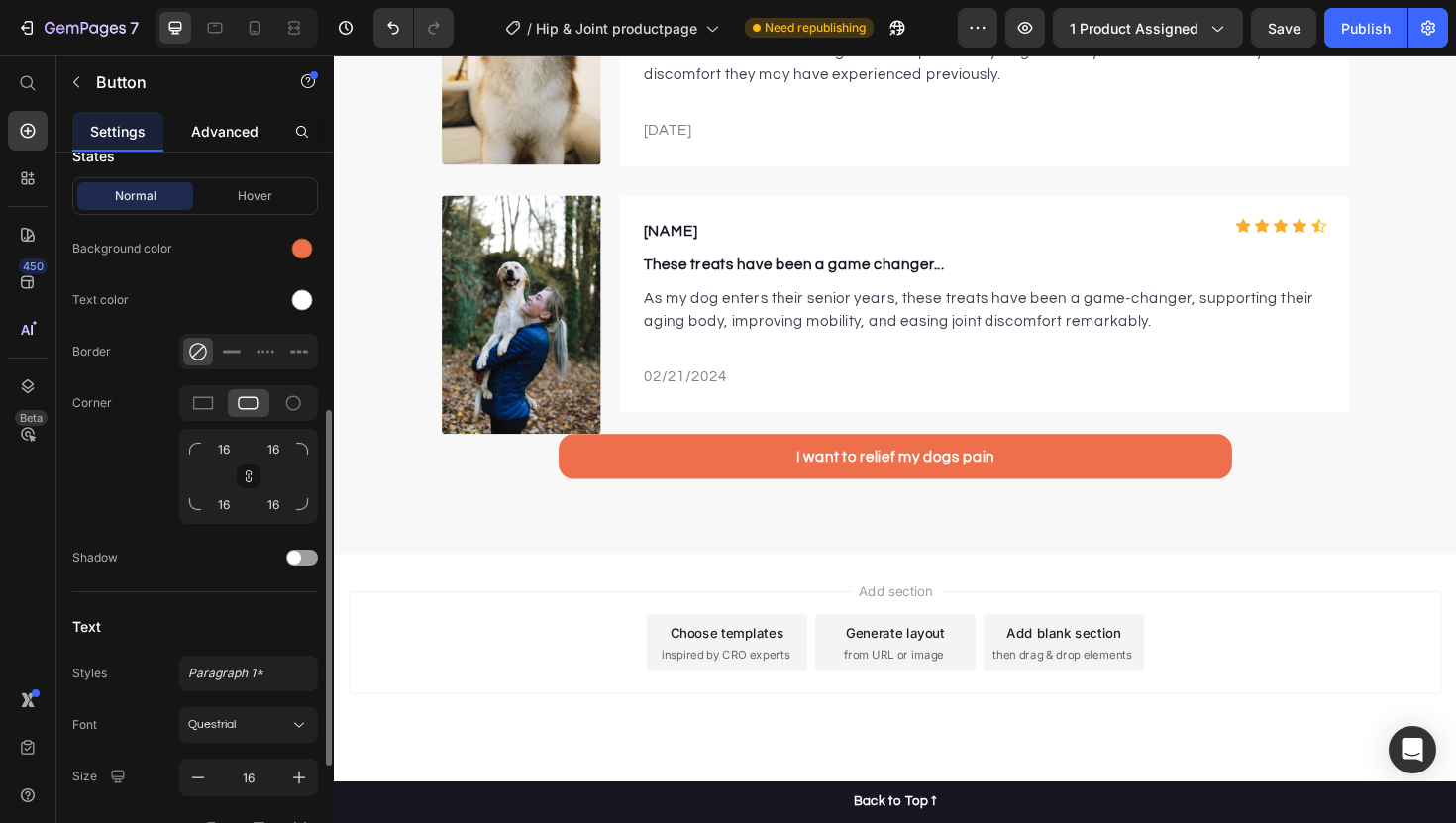 click on "Advanced" at bounding box center [225, 131] 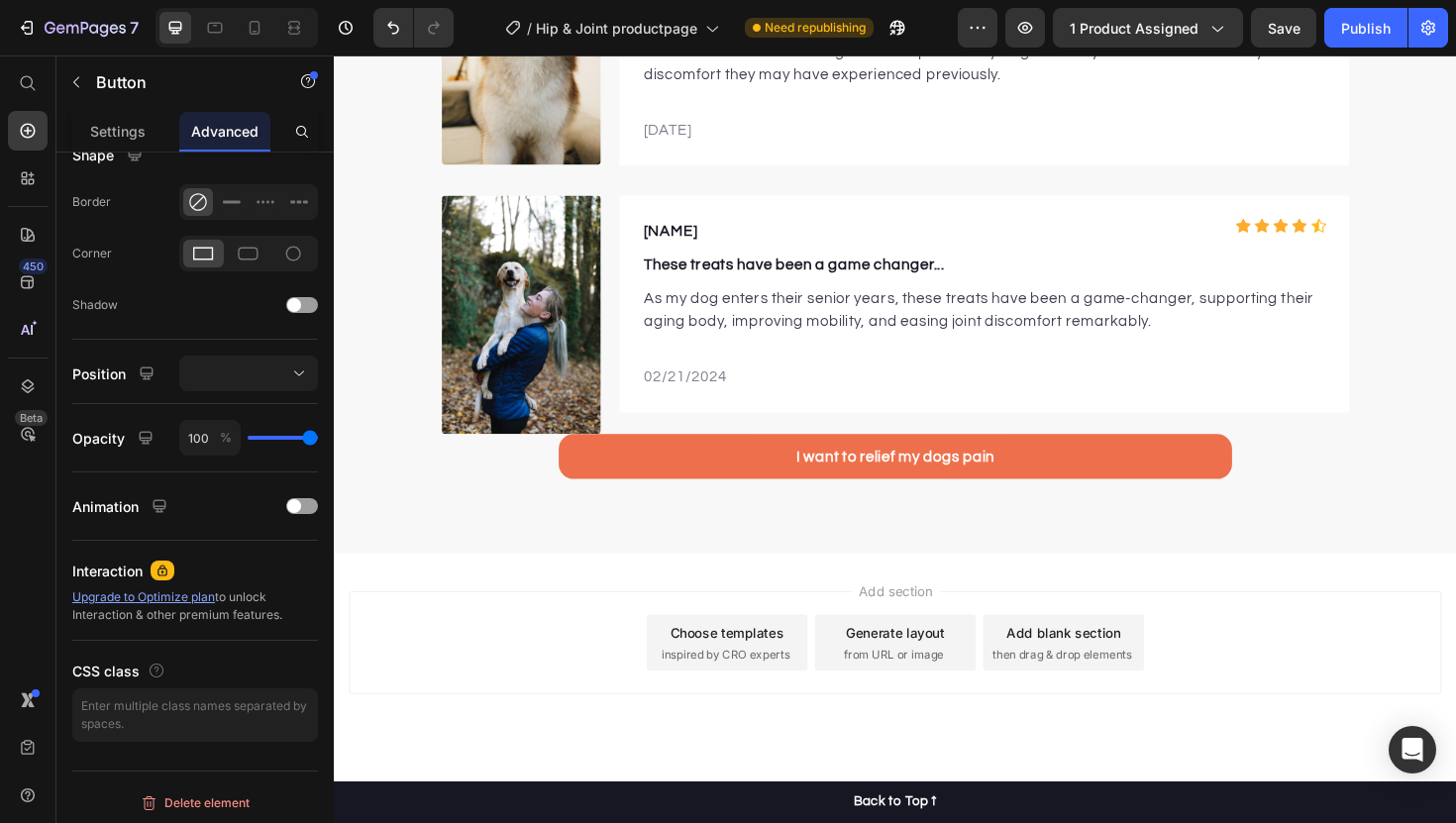 scroll, scrollTop: 0, scrollLeft: 0, axis: both 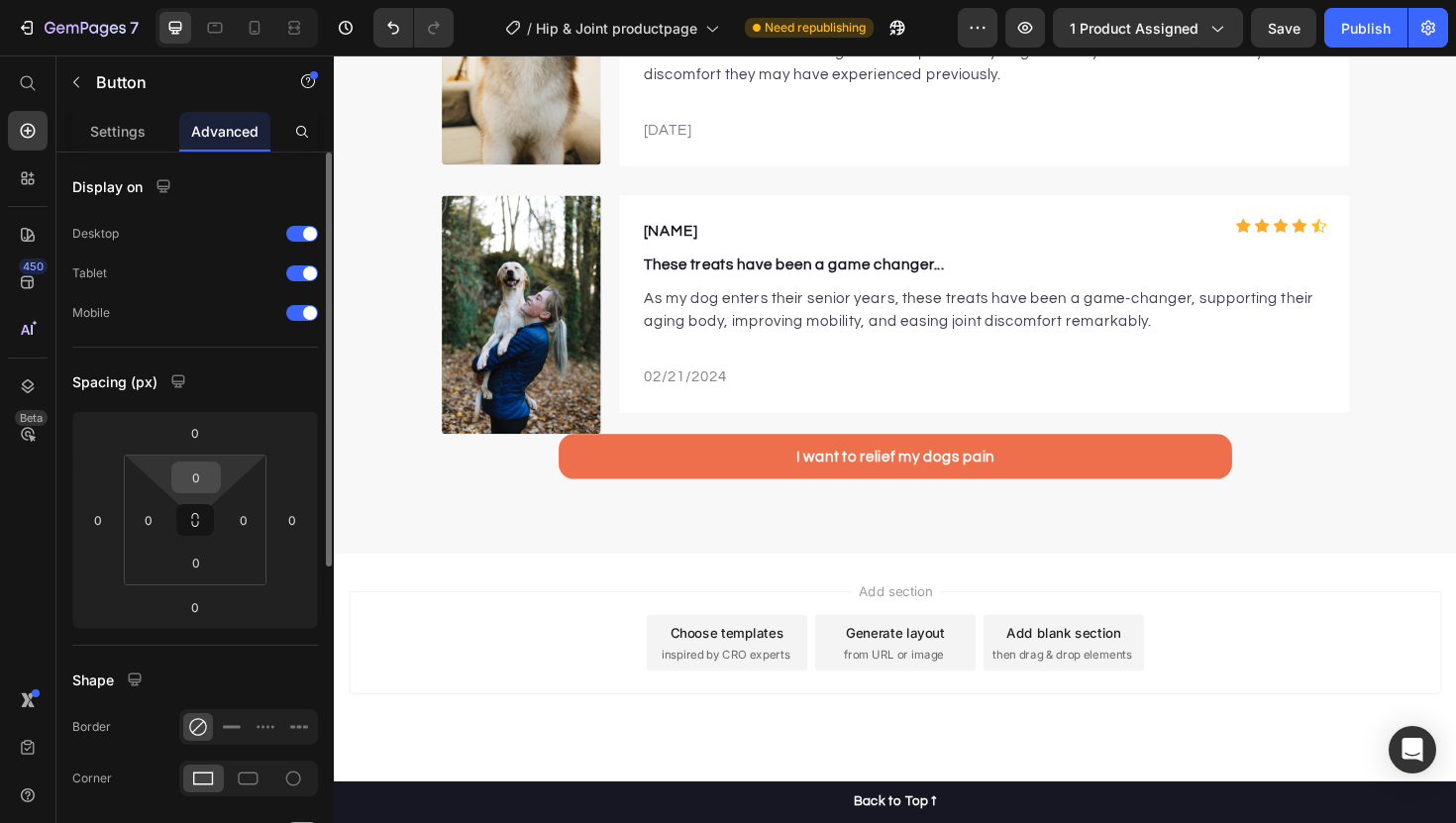 click on "0" at bounding box center (196, 477) 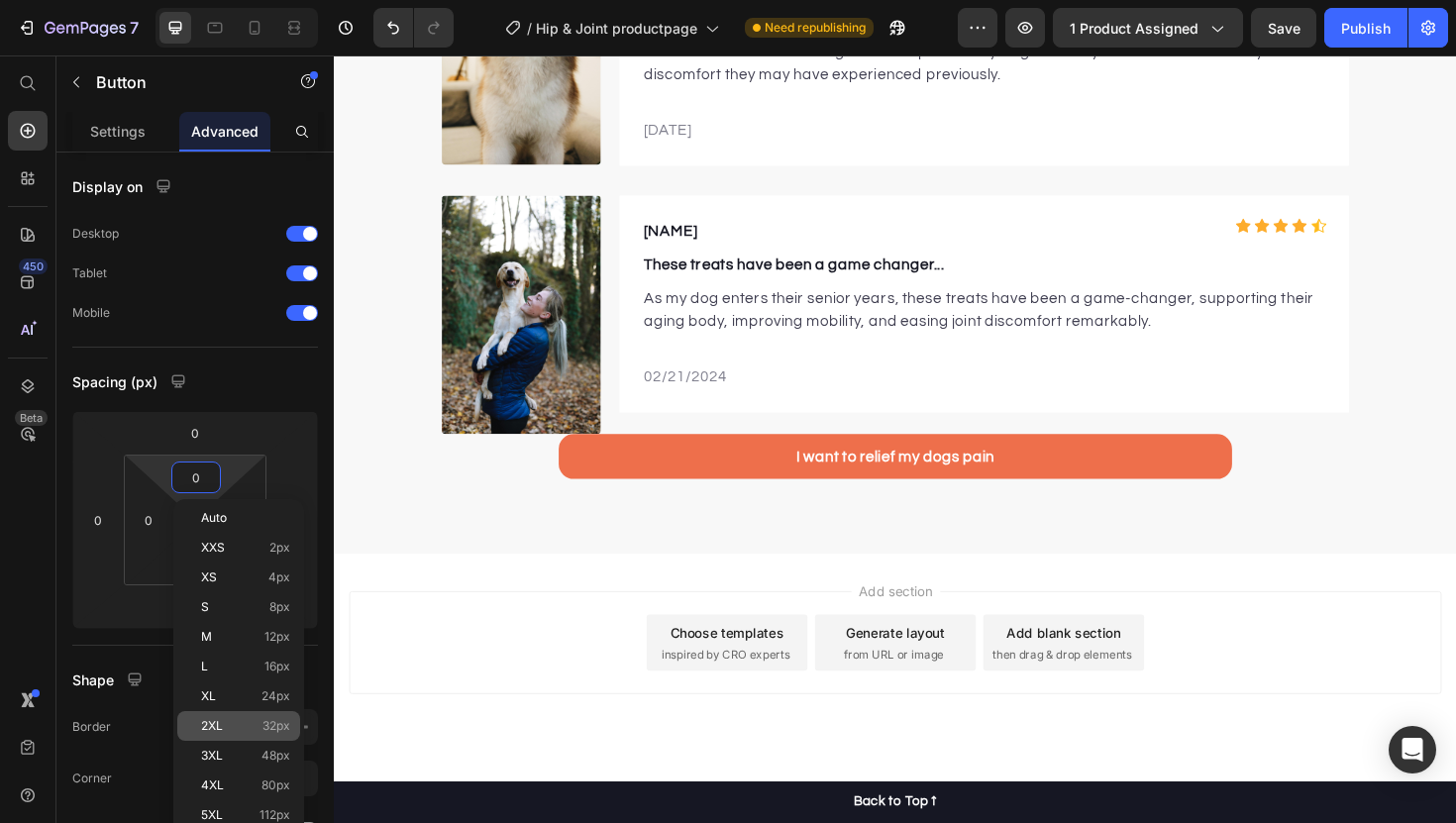 click on "2XL 32px" 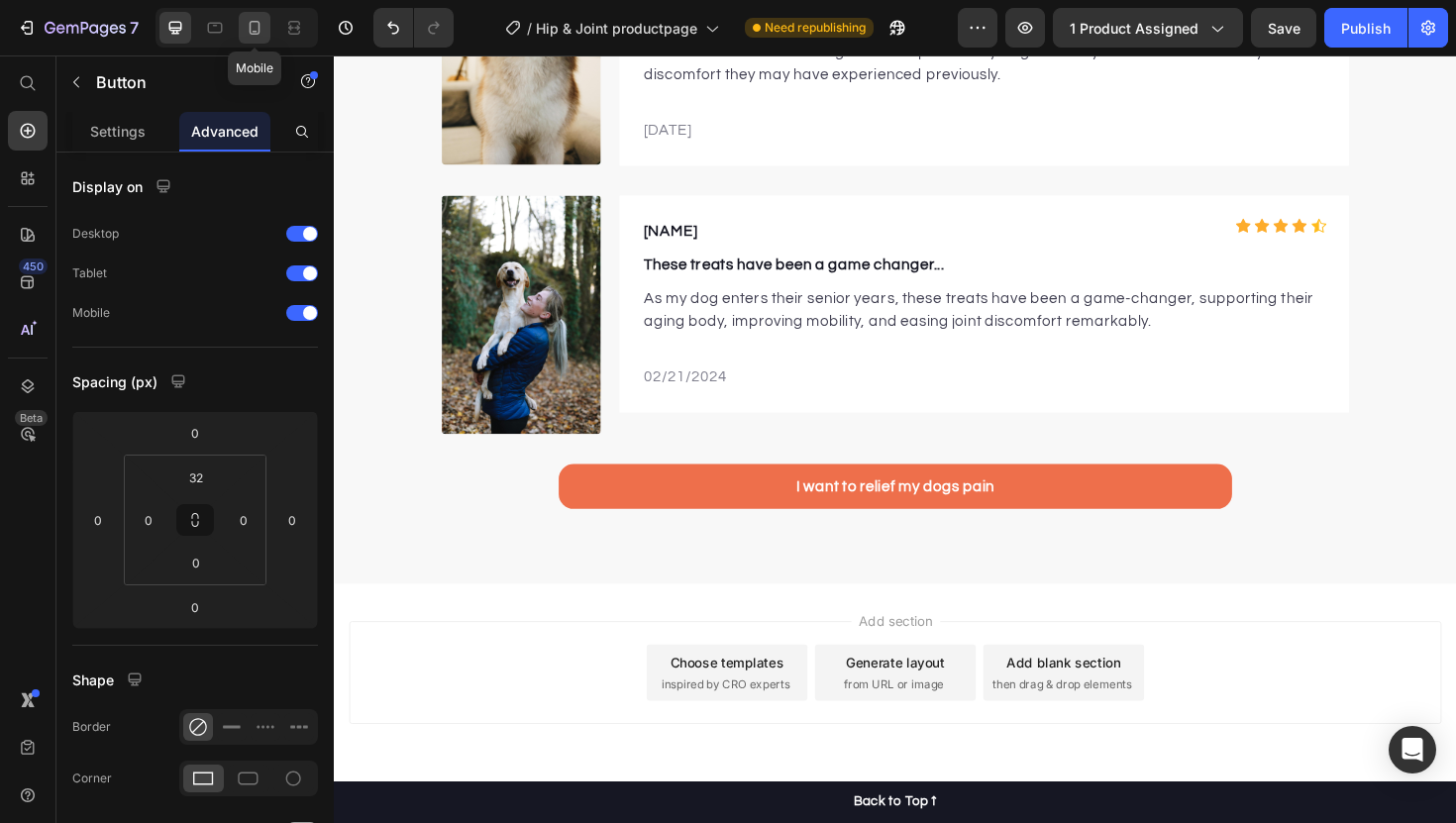 click 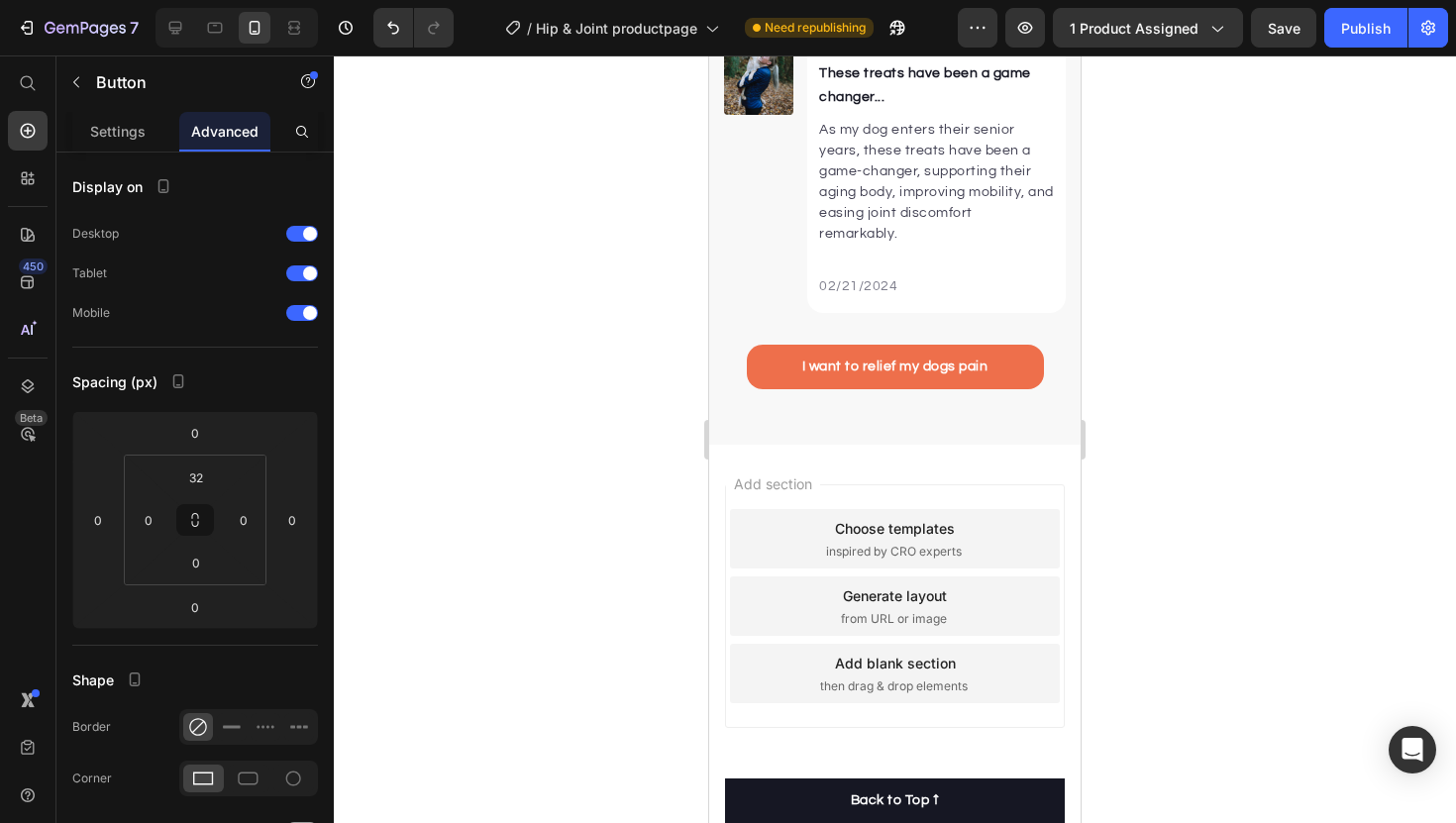 scroll, scrollTop: 6287, scrollLeft: 0, axis: vertical 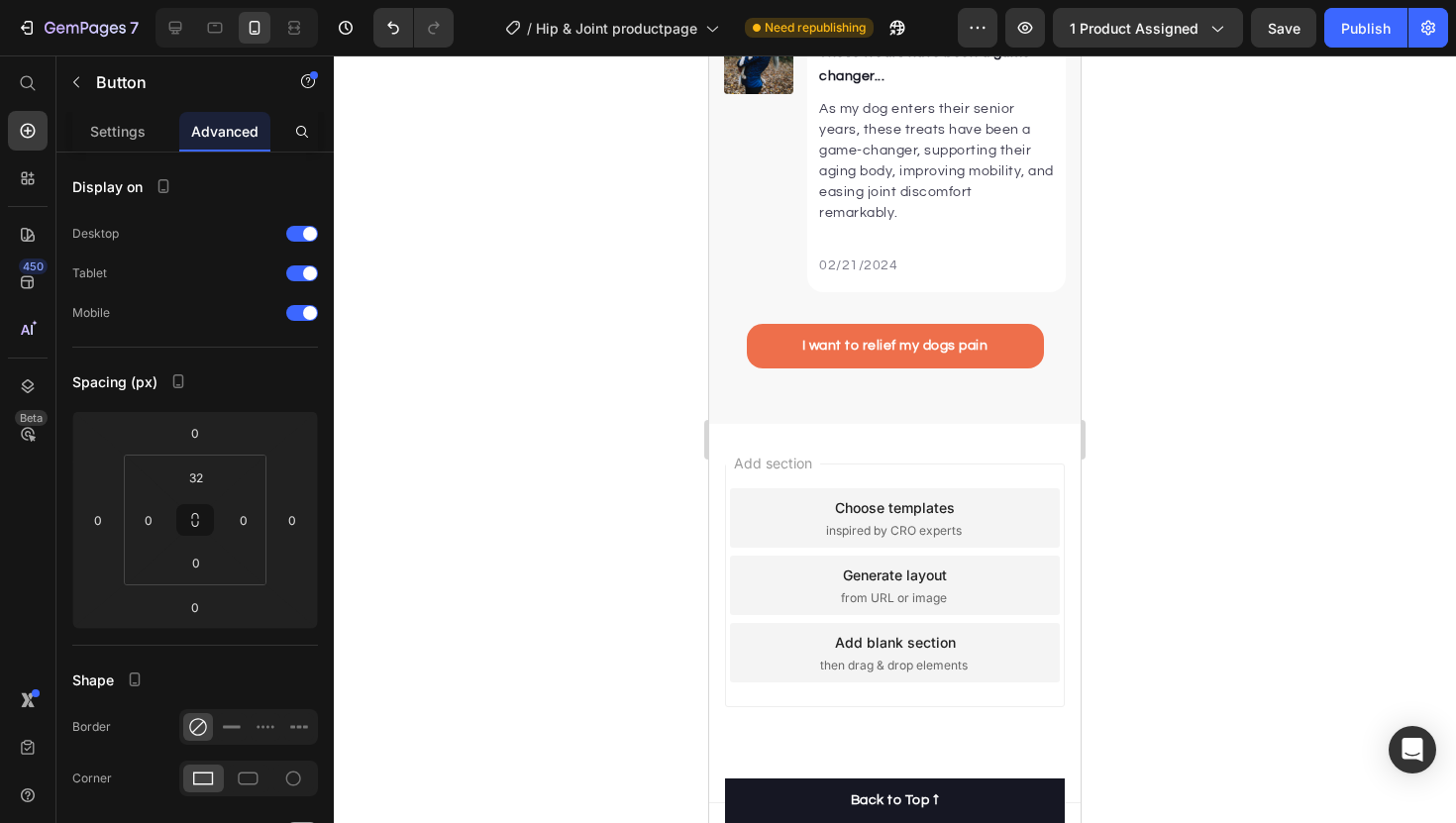 click on "[NUMBER]  Version history  /  Hip & Joint productpage Need republishing Preview 1 product assigned  Save   Publish" 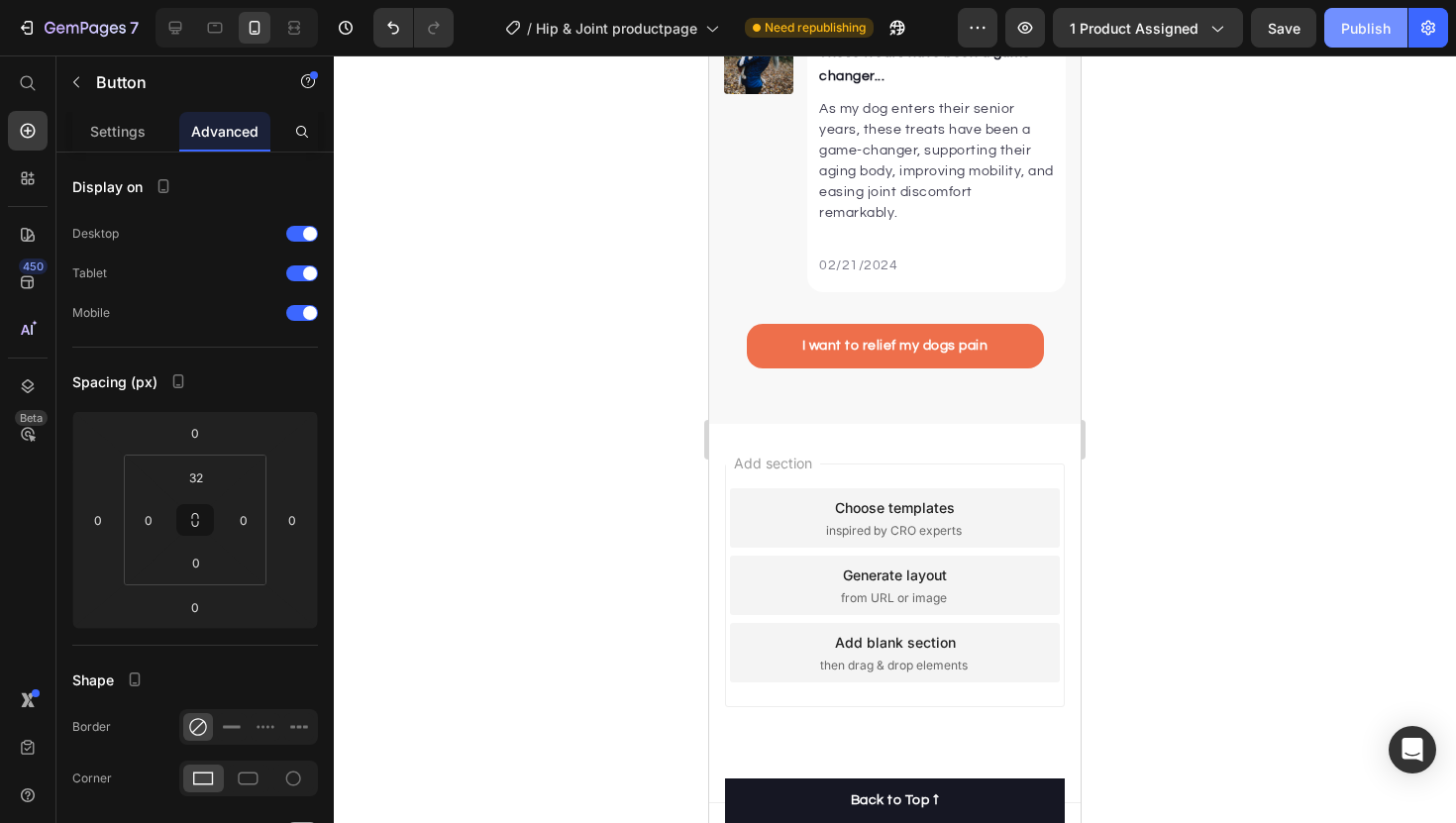 click on "Publish" at bounding box center (1366, 28) 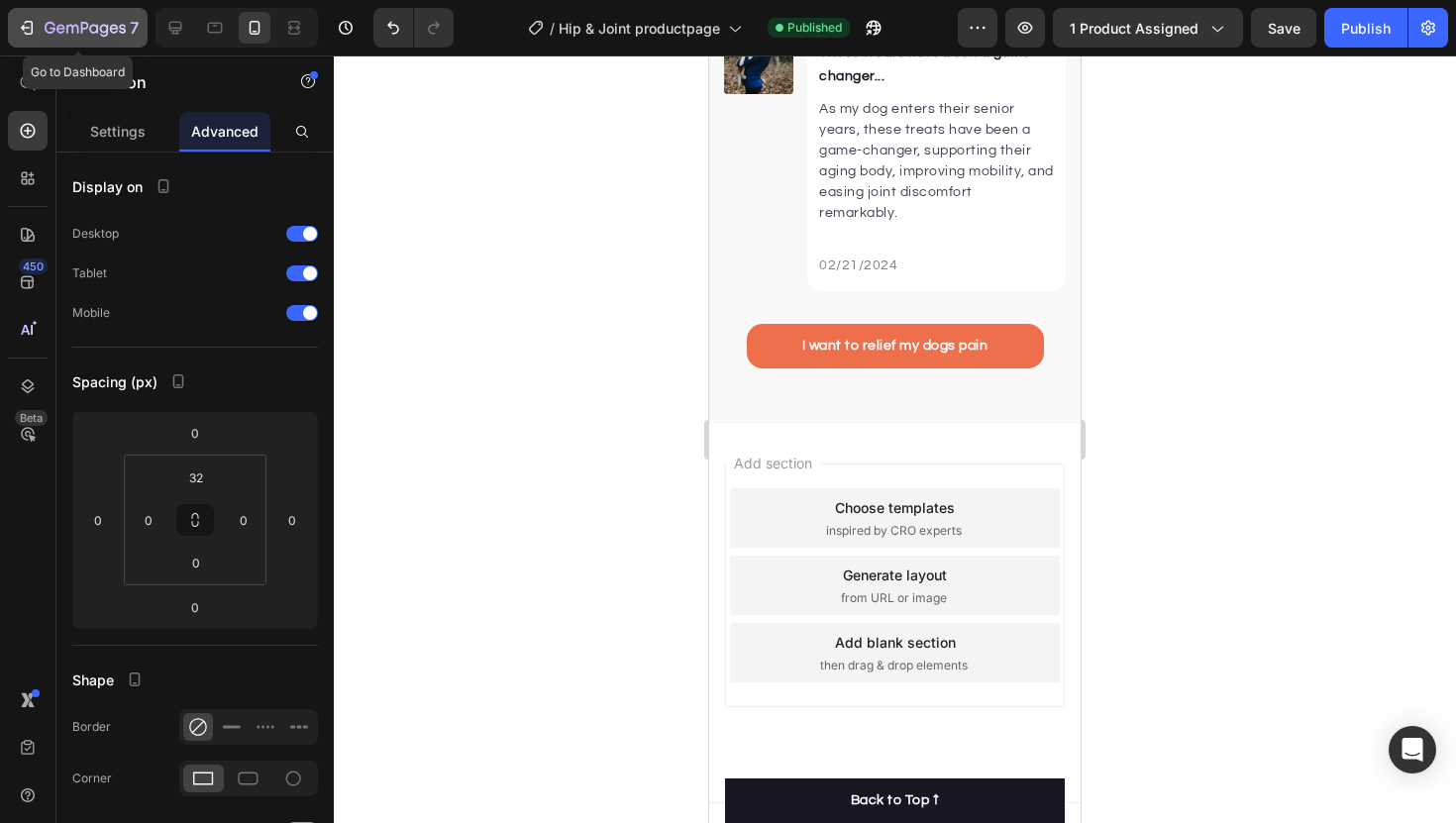 click 